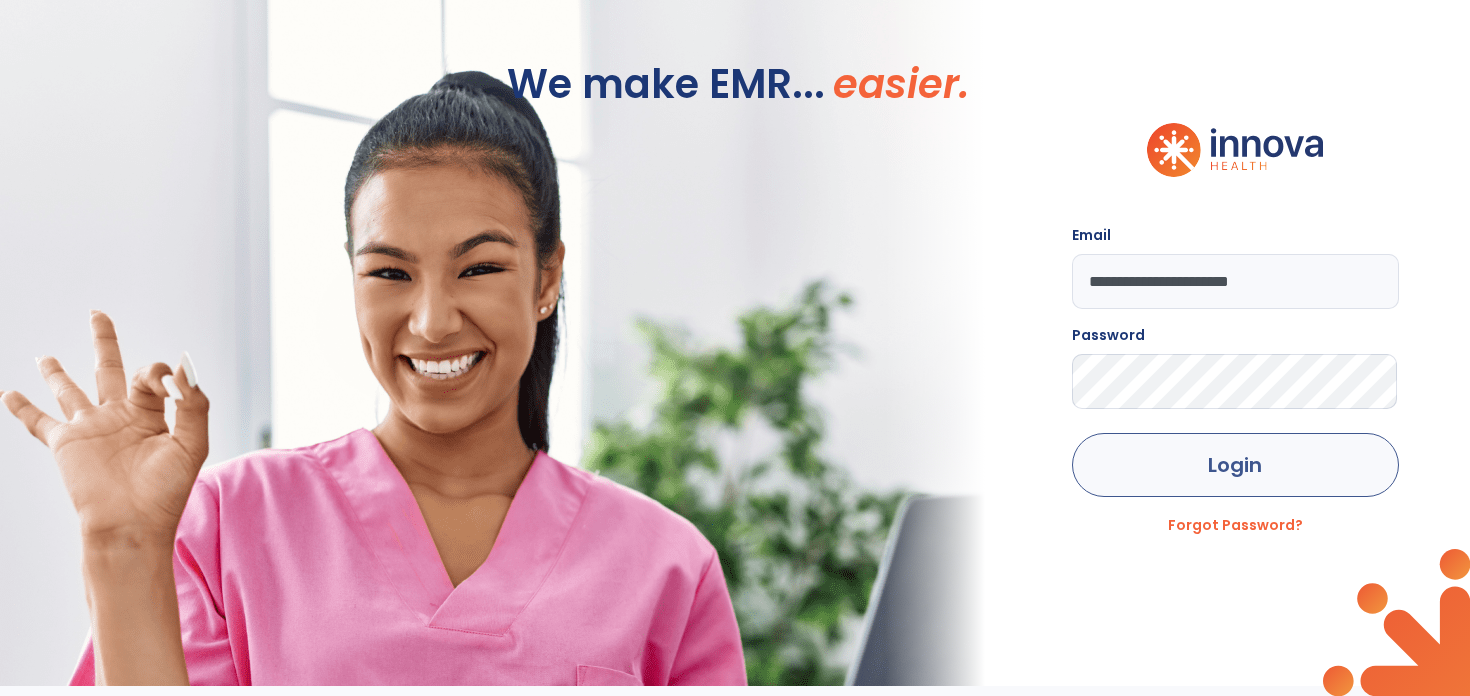 scroll, scrollTop: 0, scrollLeft: 0, axis: both 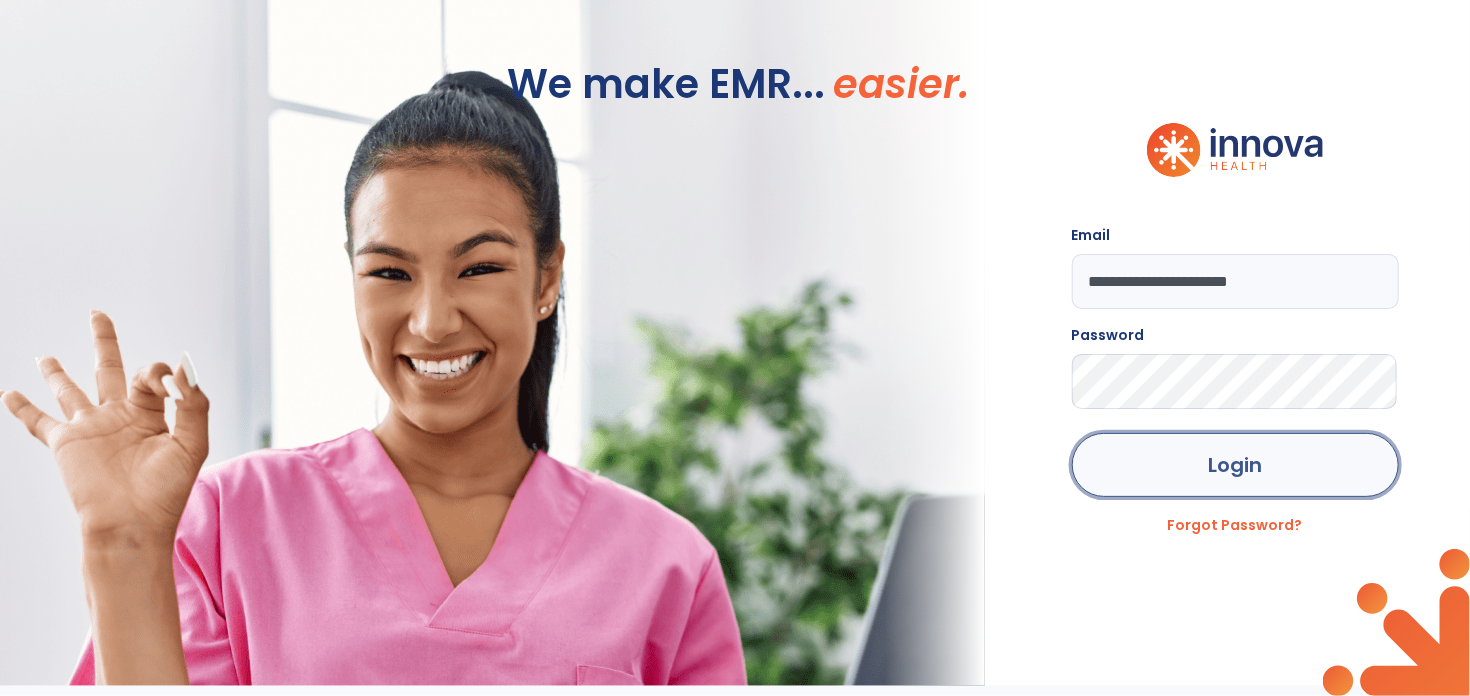 click on "Login" 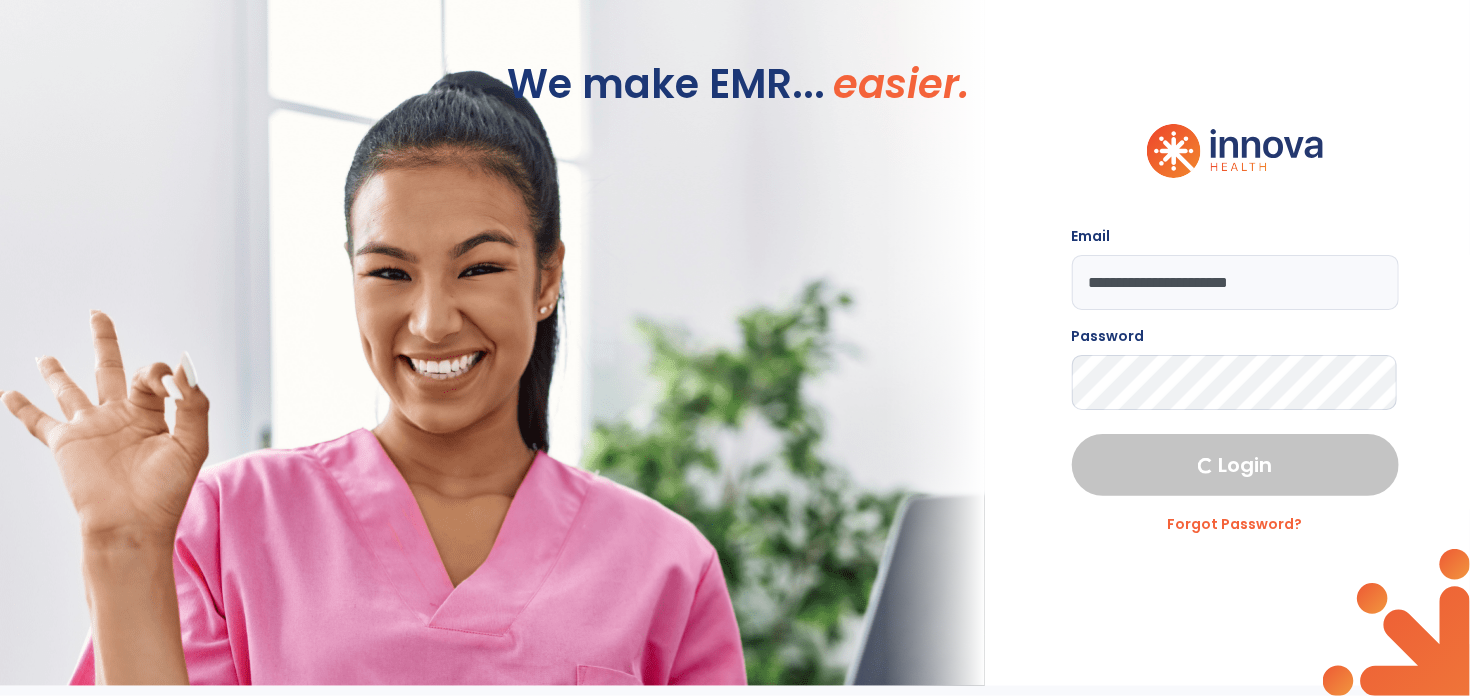 select on "****" 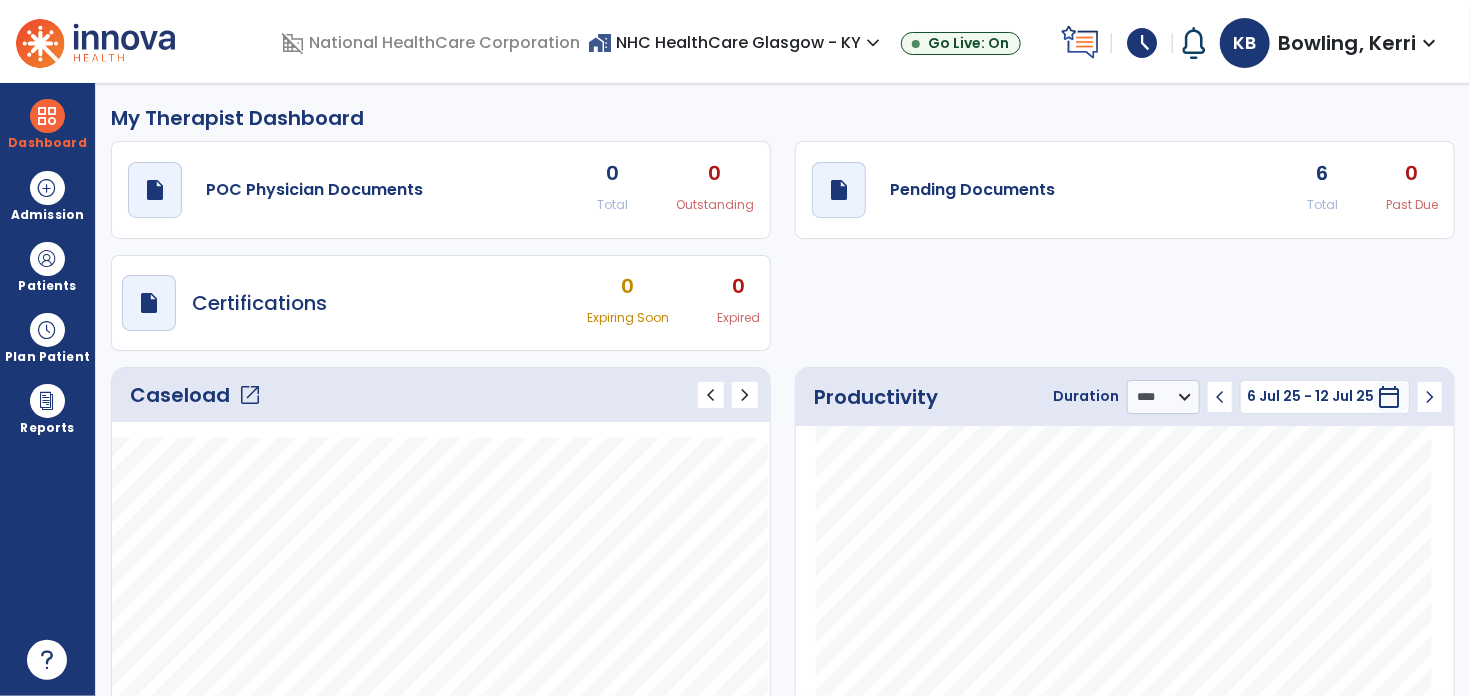 click on "6" 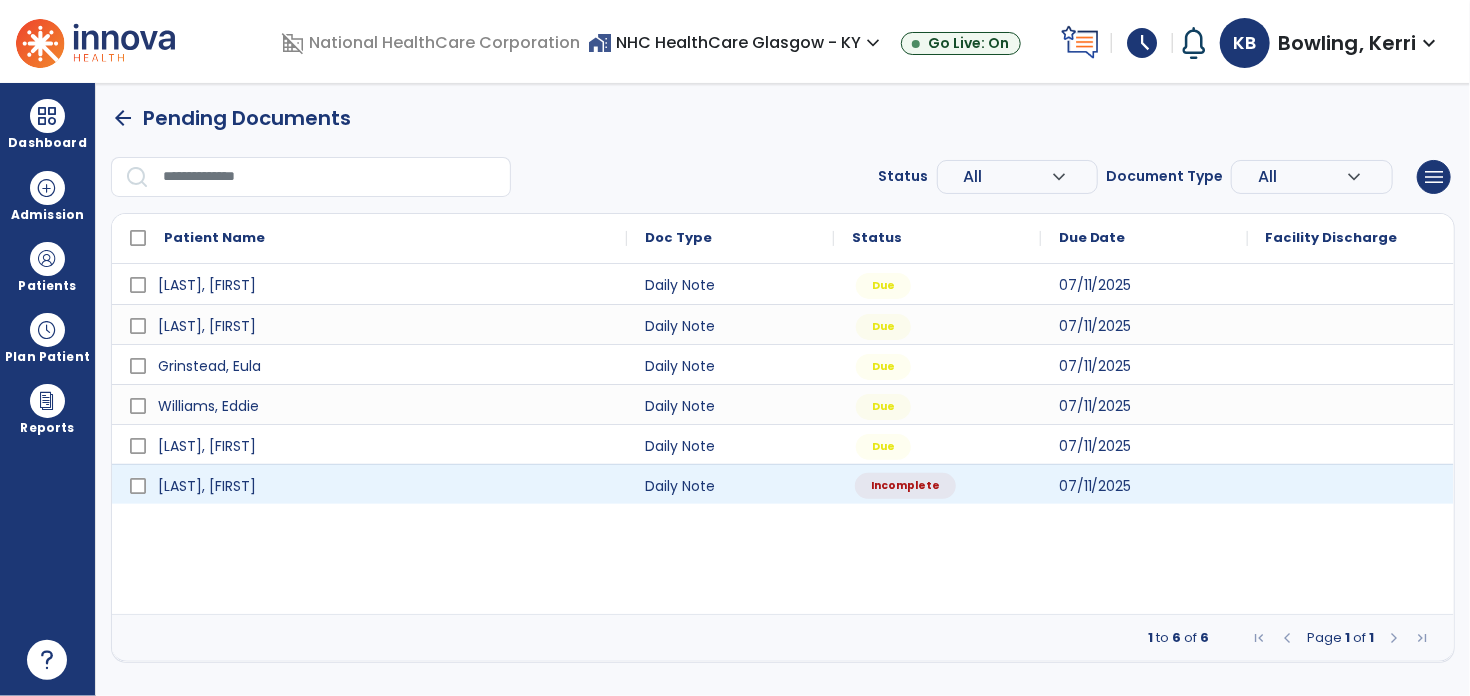 click on "Incomplete" at bounding box center [905, 486] 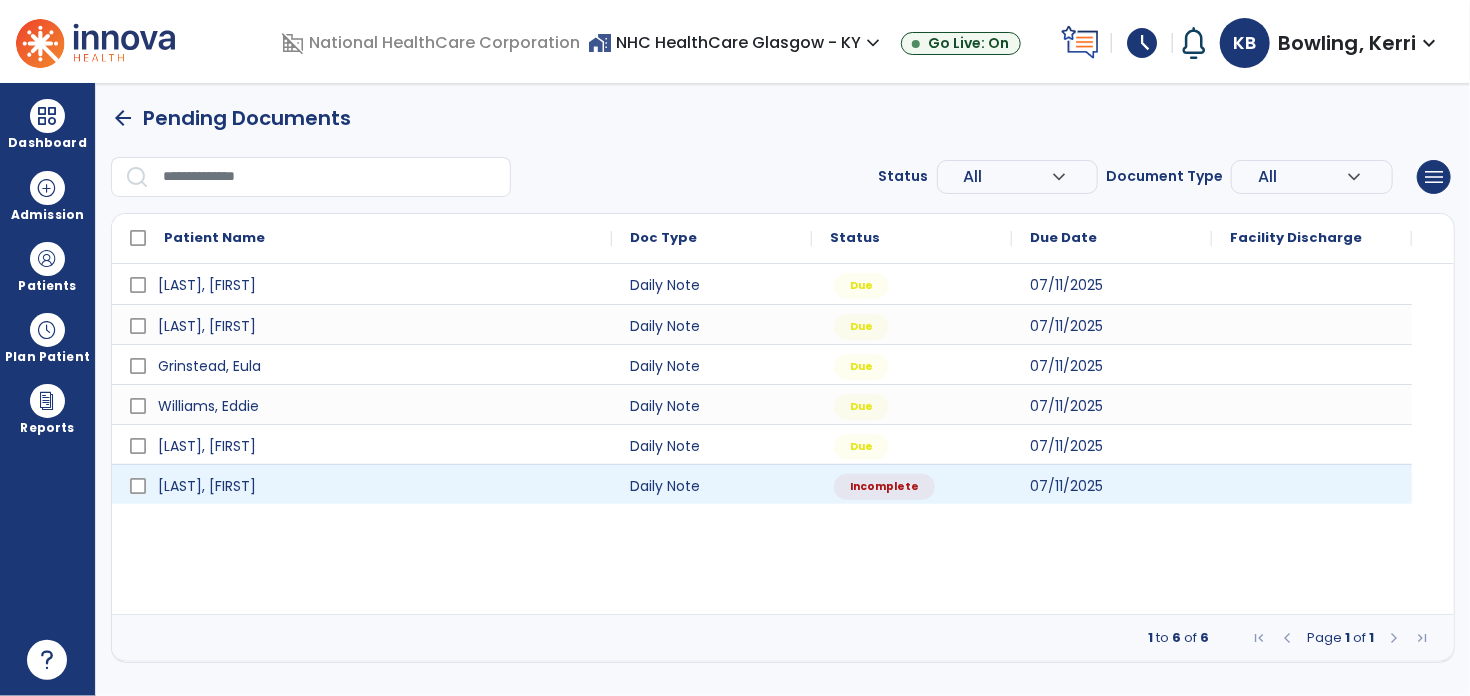 select on "*" 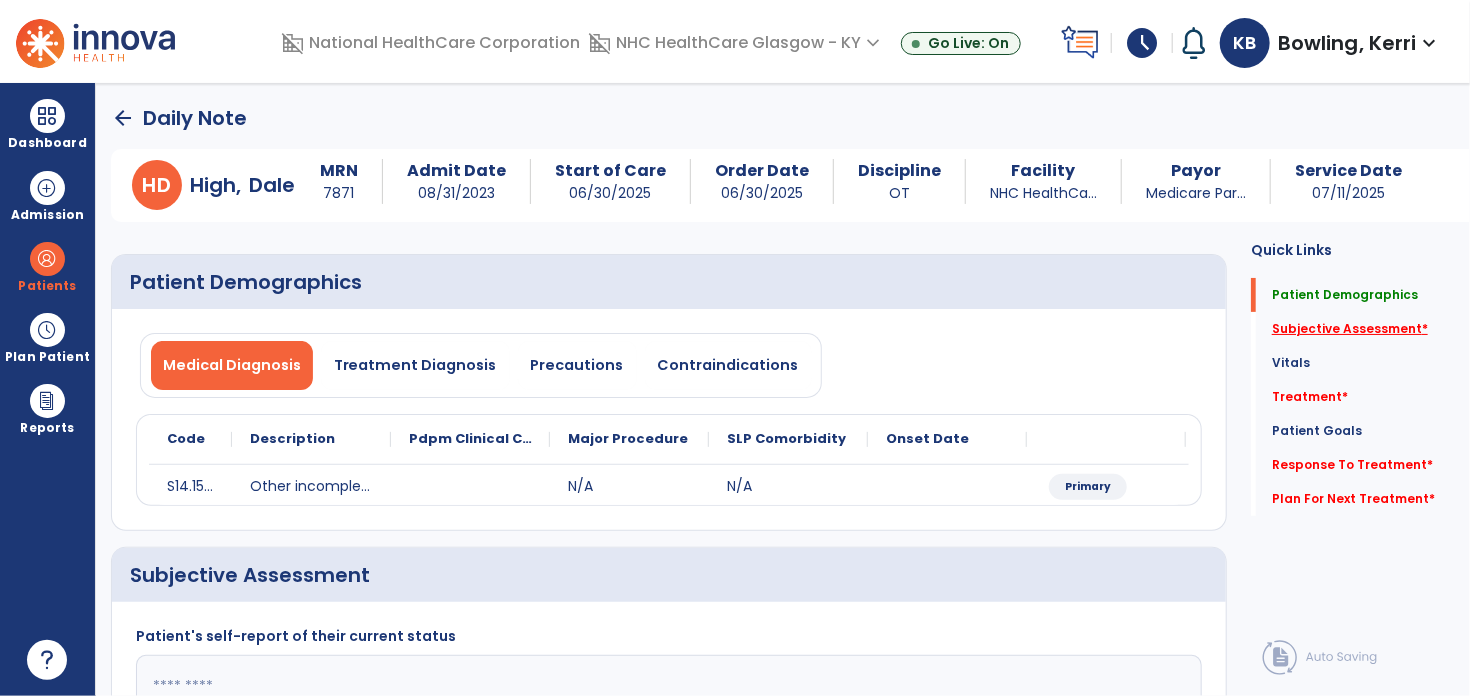 click on "Subjective Assessment   *" 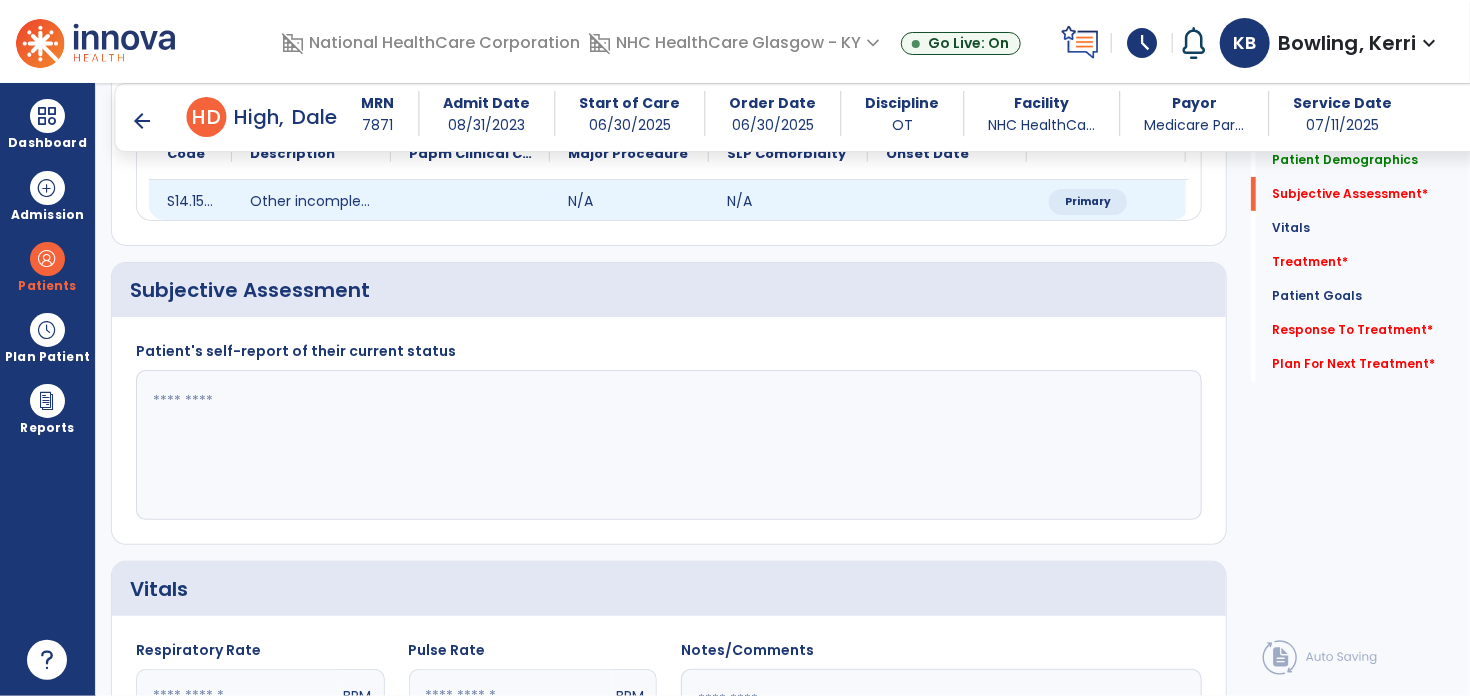 scroll, scrollTop: 297, scrollLeft: 0, axis: vertical 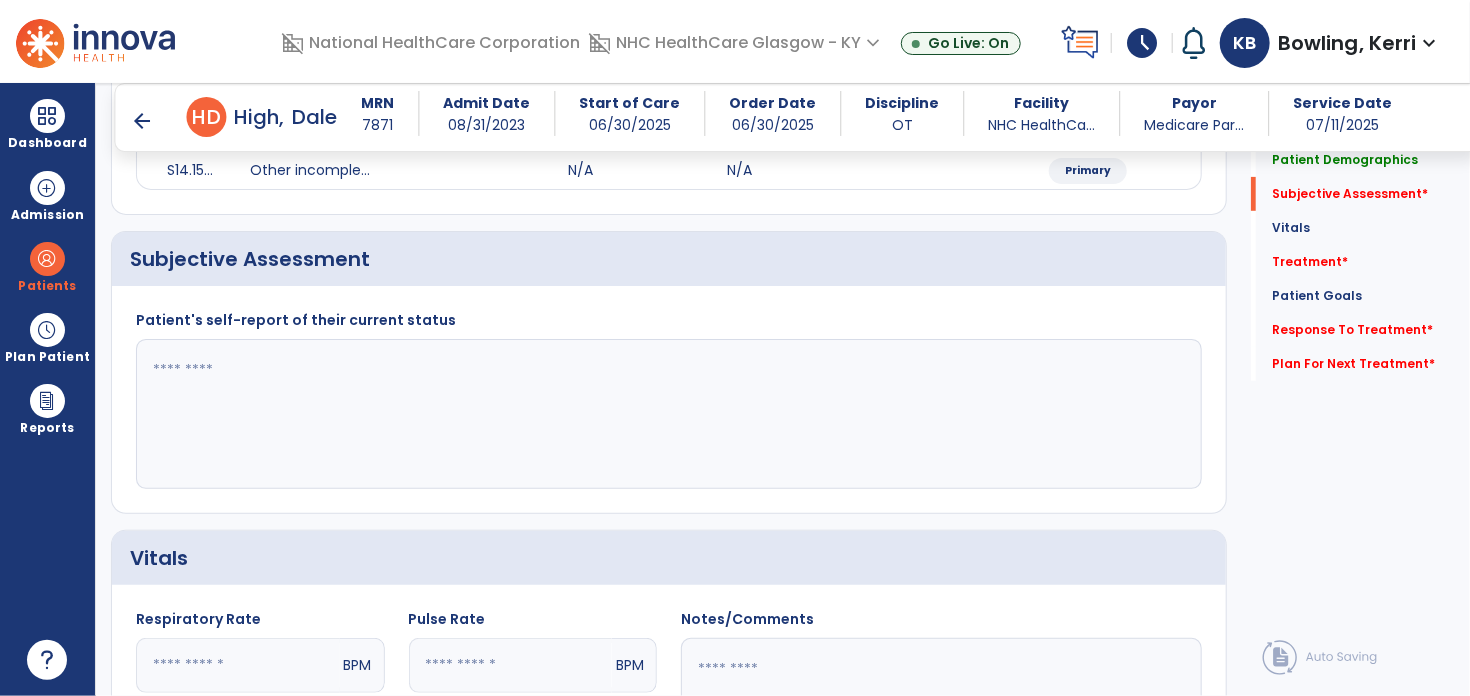 click 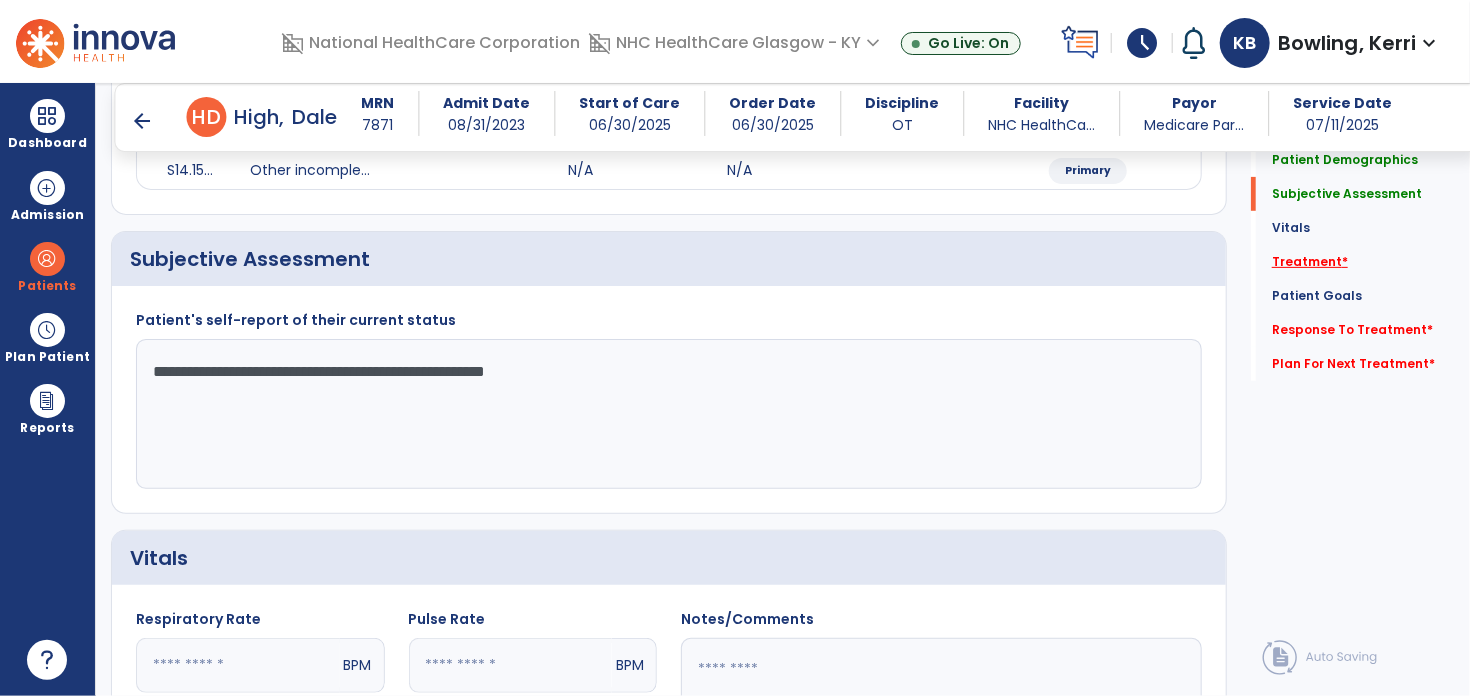 type on "**********" 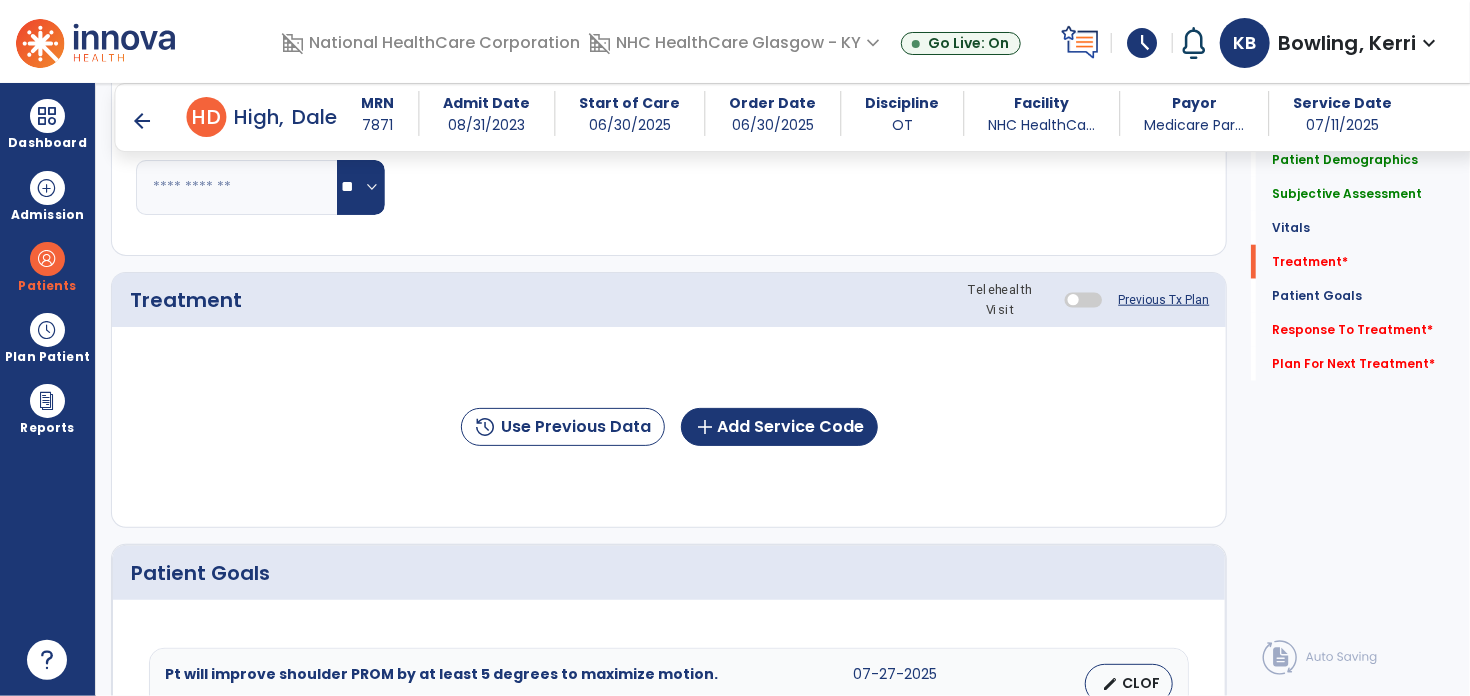 scroll, scrollTop: 986, scrollLeft: 0, axis: vertical 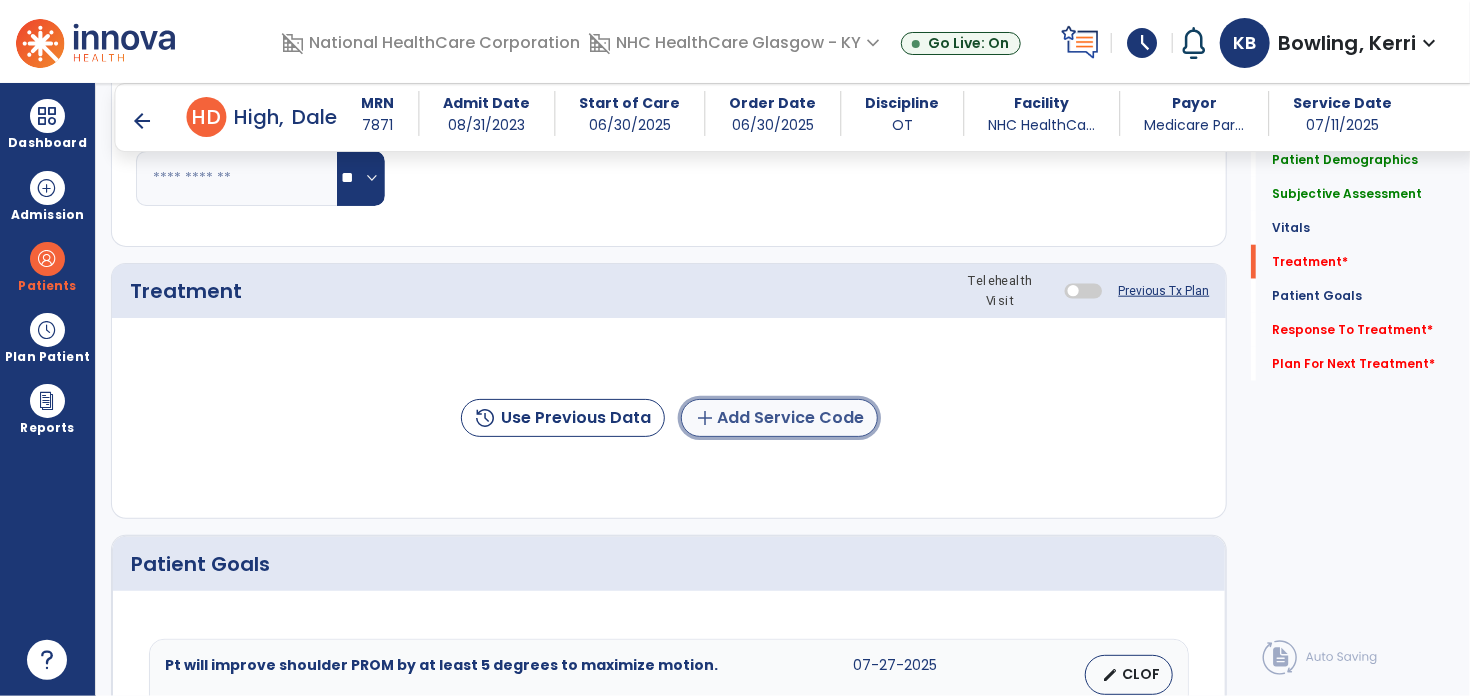 click on "add  Add Service Code" 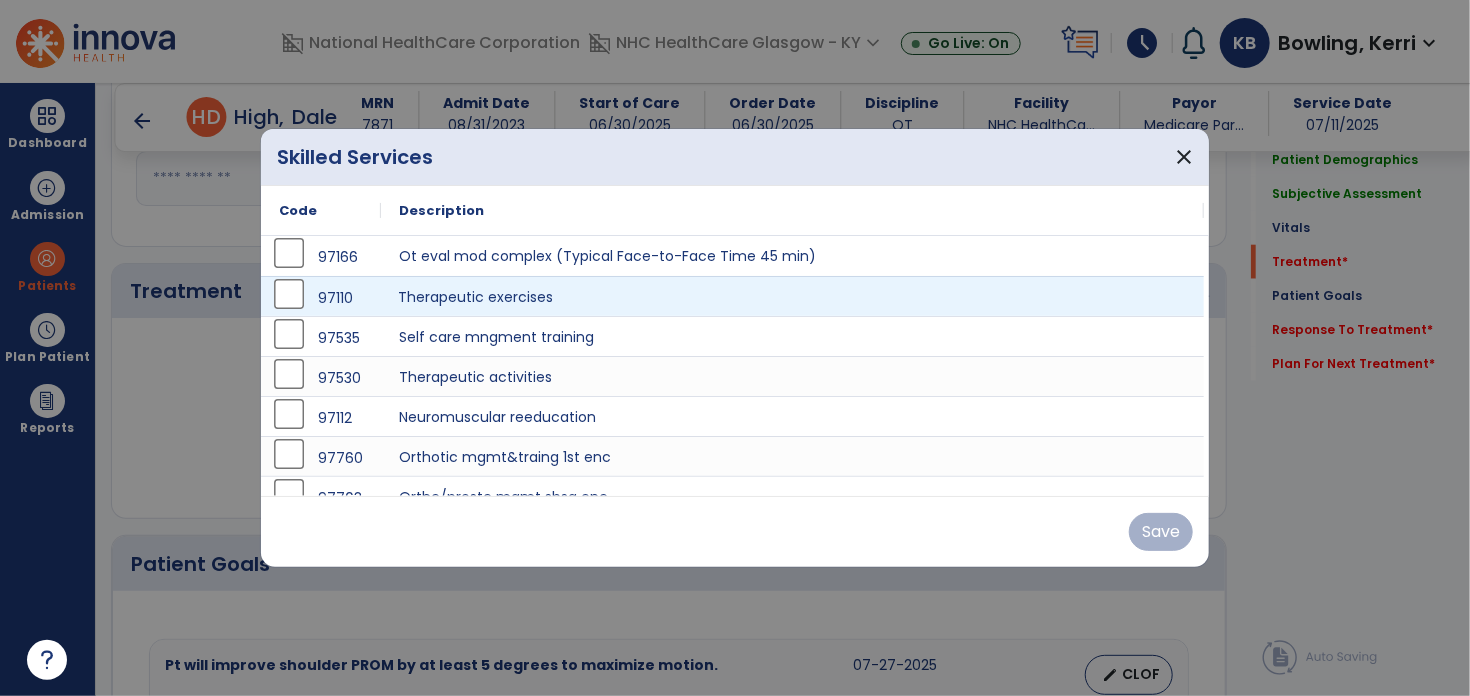 click on "Therapeutic exercises" at bounding box center (792, 296) 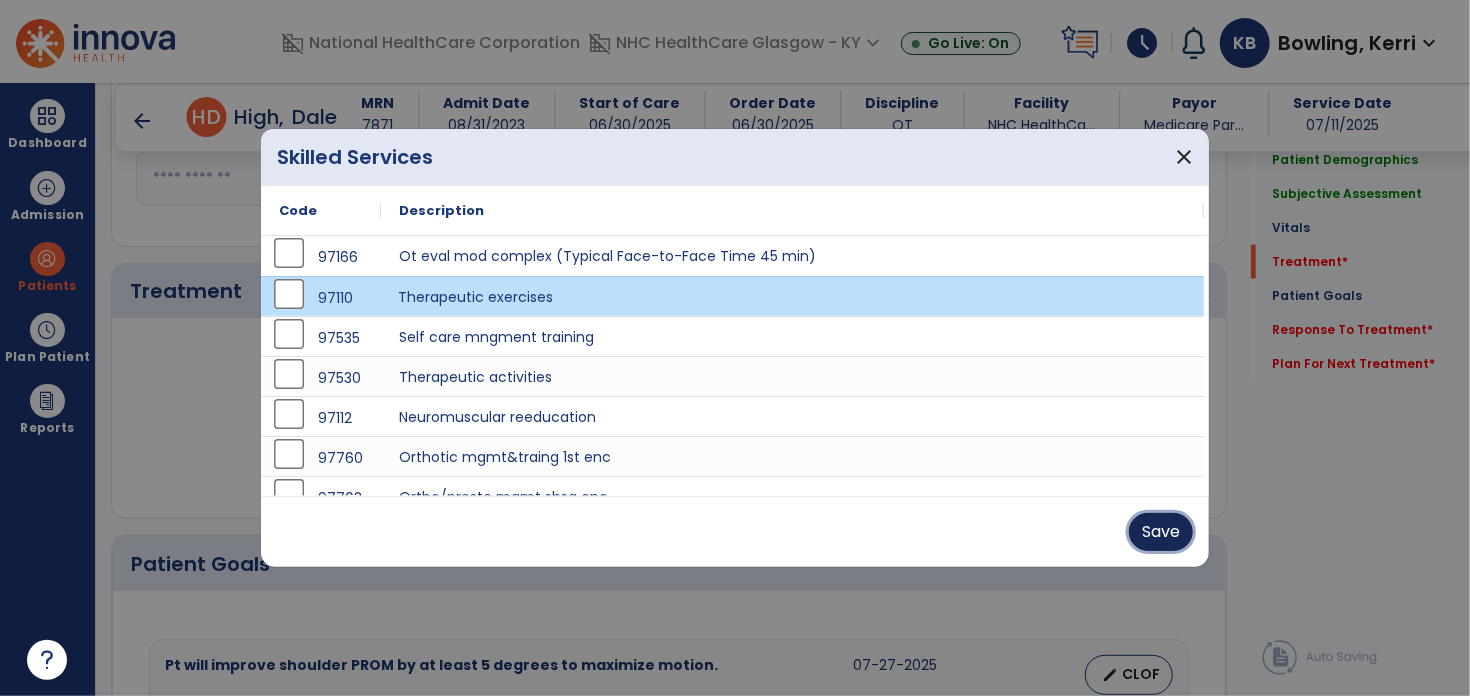 click on "Save" at bounding box center (1161, 532) 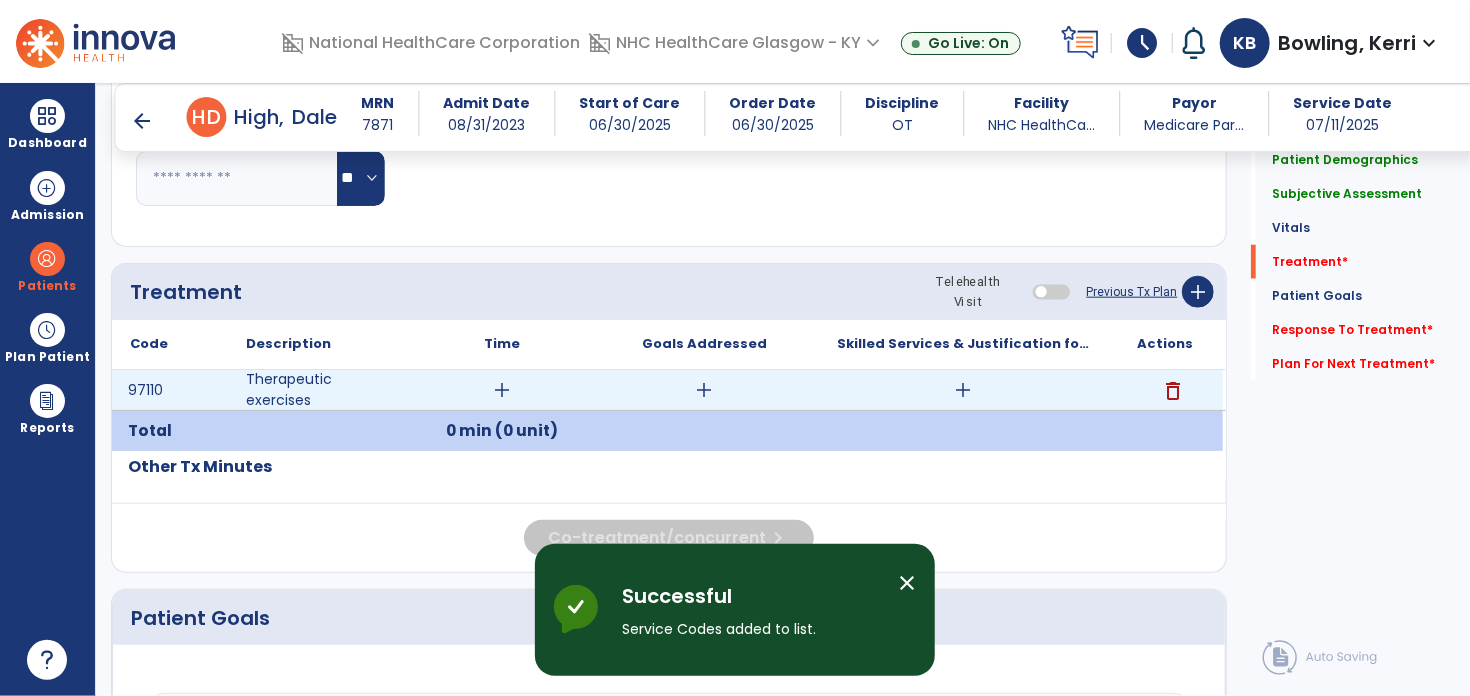 click on "add" at bounding box center [502, 390] 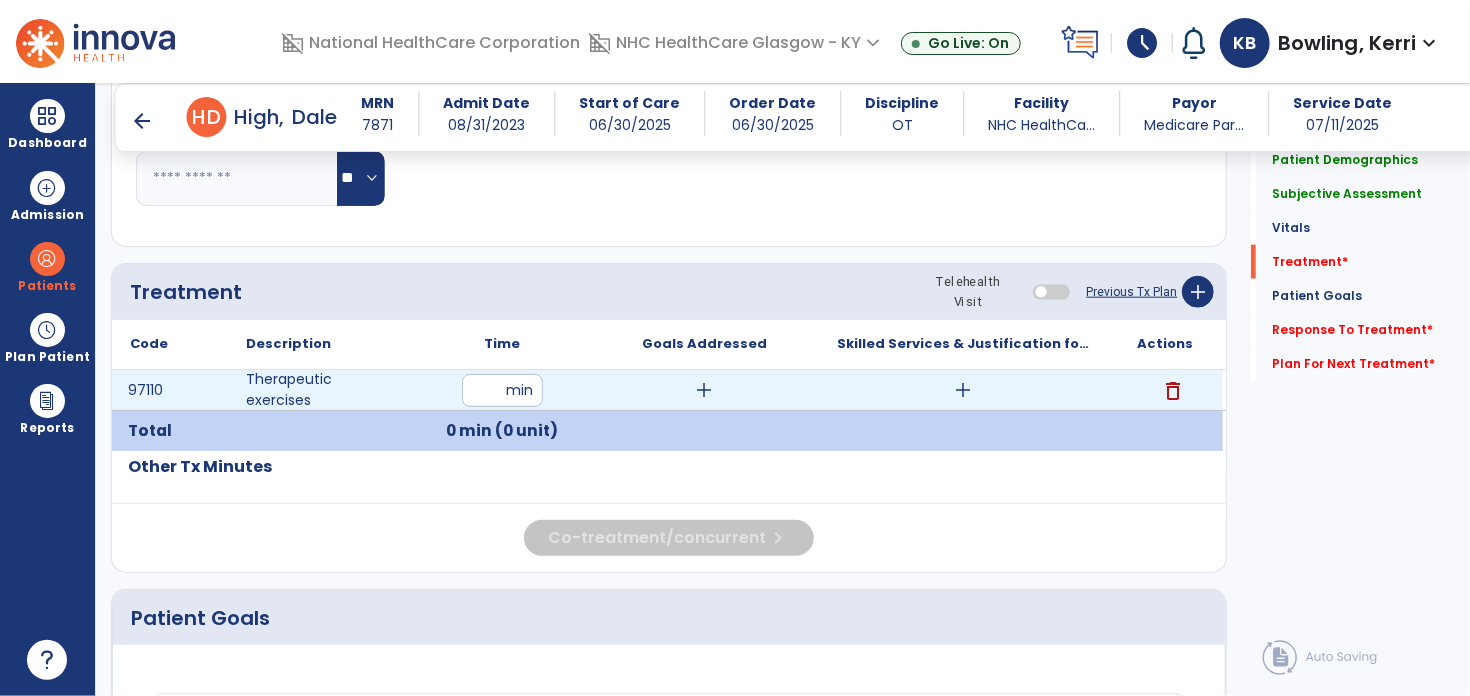 type on "**" 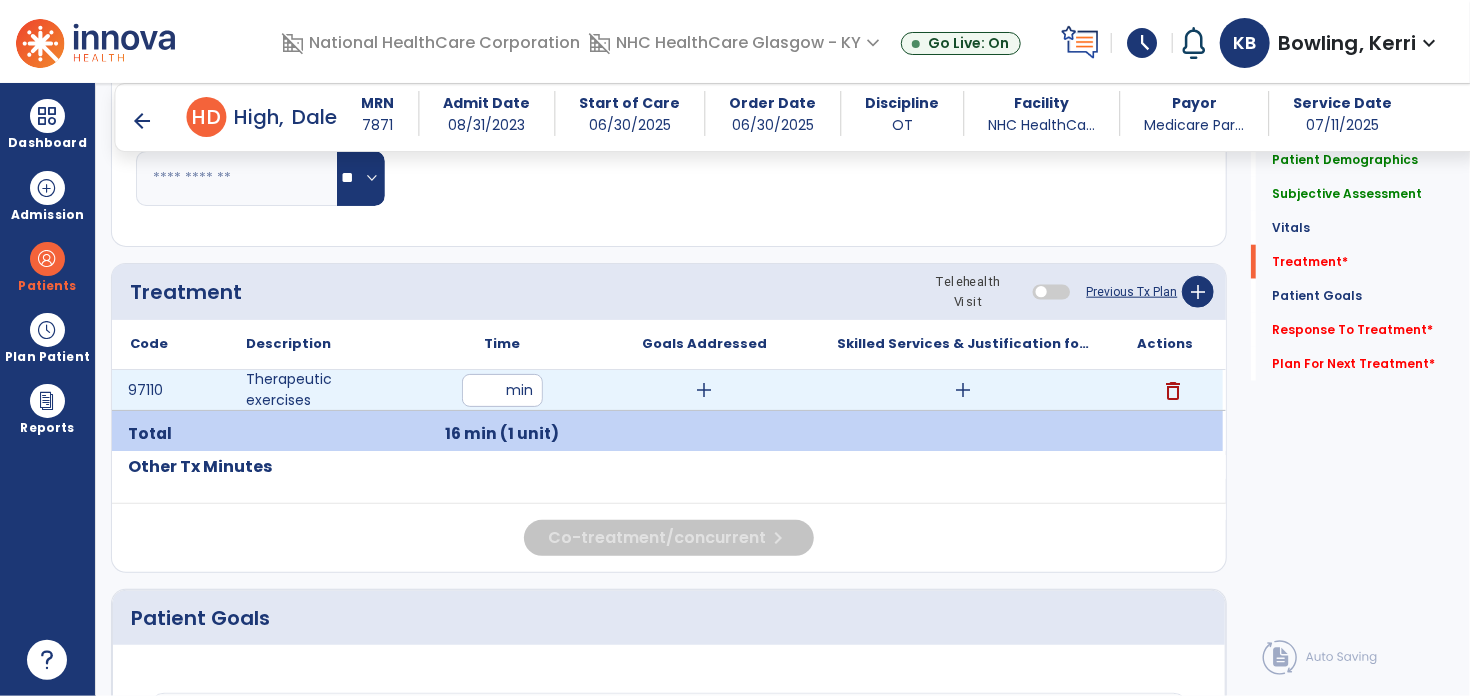 click on "add" at bounding box center (704, 390) 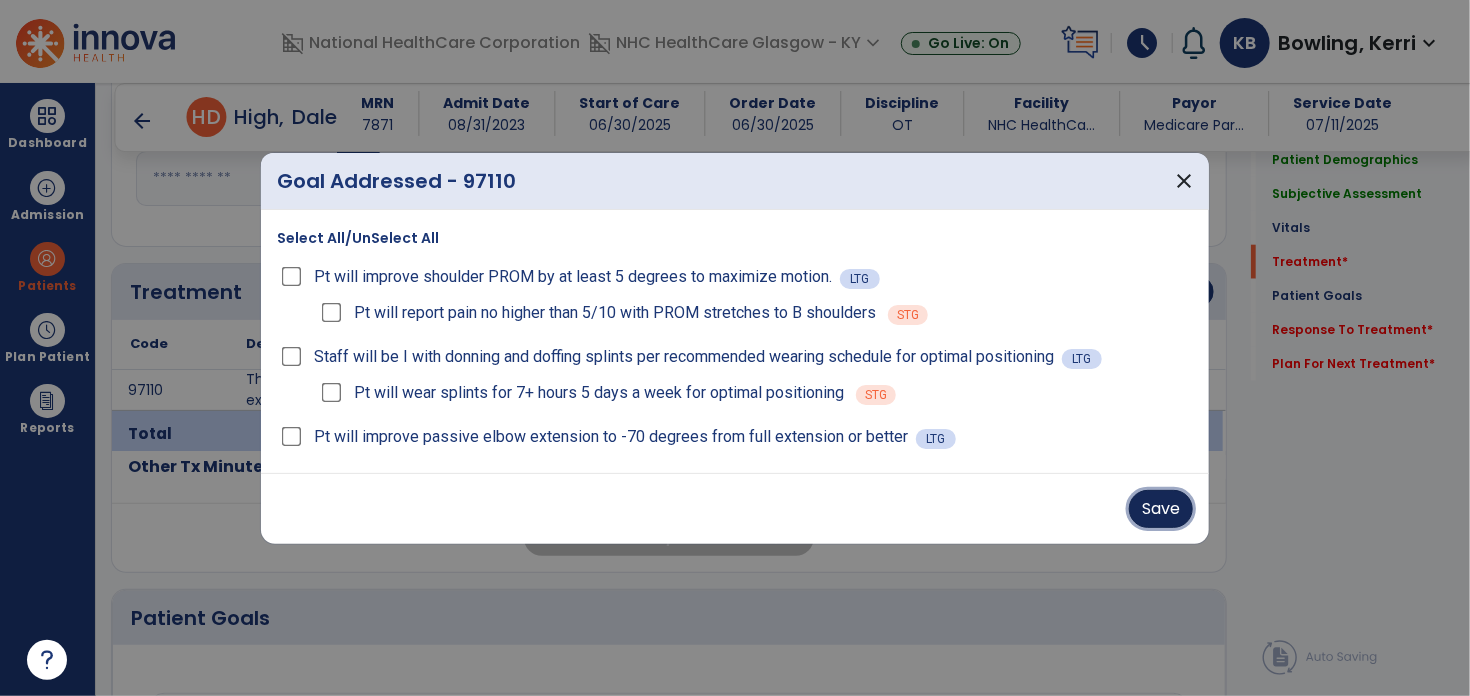 click on "Save" at bounding box center (1161, 509) 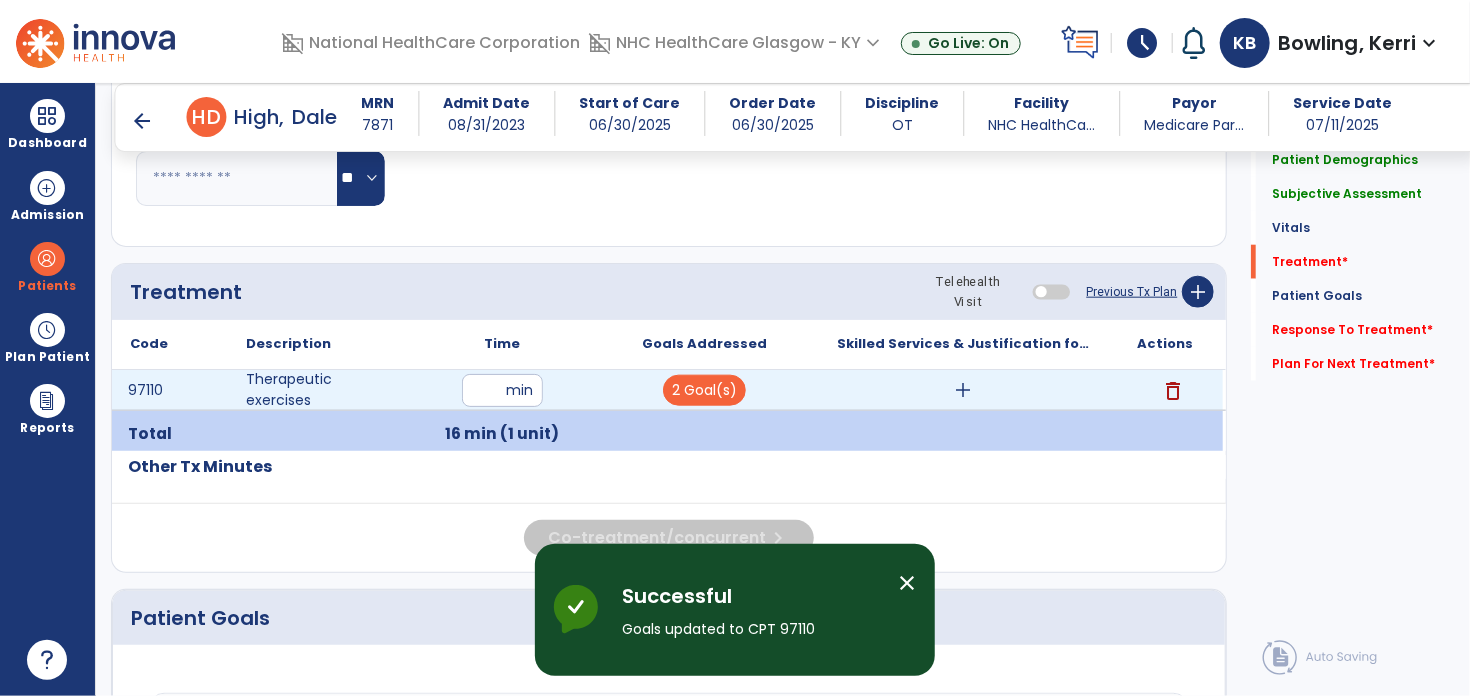 click on "add" at bounding box center (964, 390) 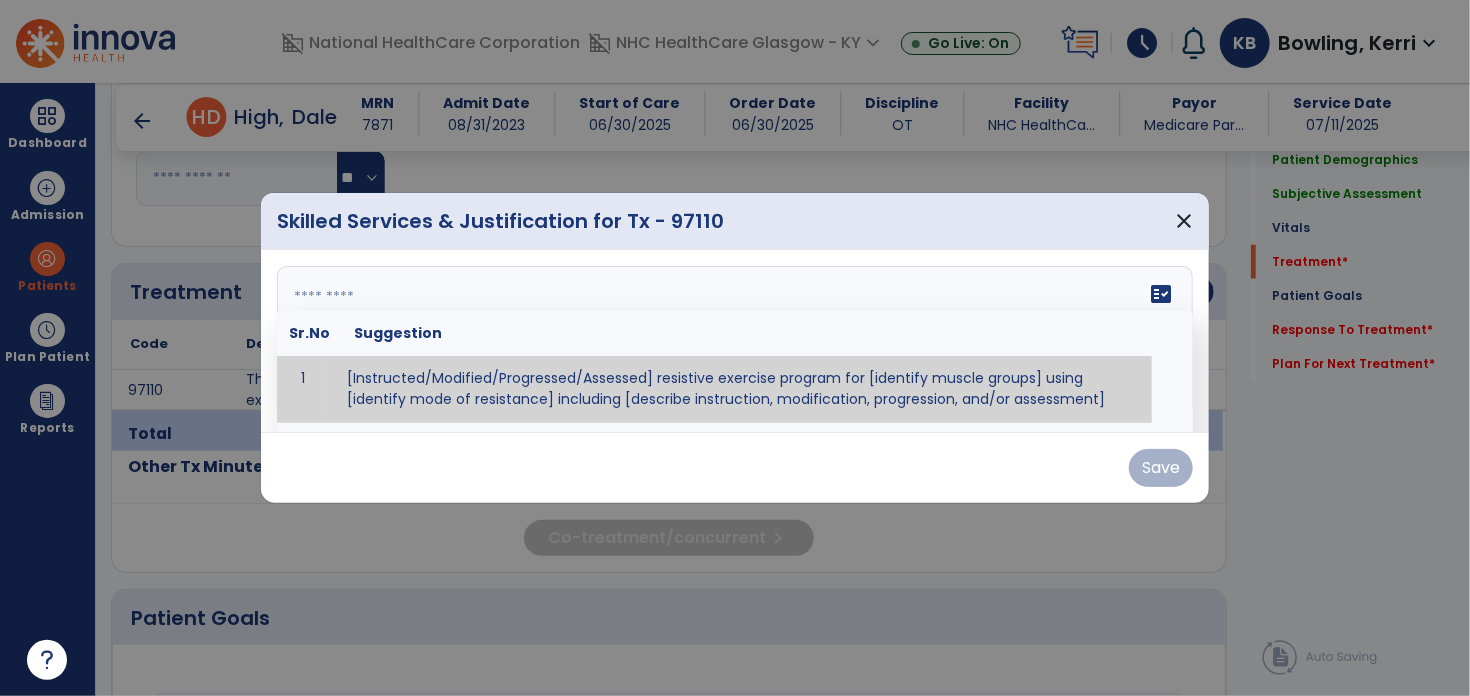 click on "fact_check  Sr.No Suggestion 1 [Instructed/Modified/Progressed/Assessed] resistive exercise program for [identify muscle groups] using [identify mode of resistance] including [describe instruction, modification, progression, and/or assessment] 2 [Instructed/Modified/Progressed/Assessed] aerobic exercise program using [identify equipment/mode] including [describe instruction, modification,progression, and/or assessment] 3 [Instructed/Modified/Progressed/Assessed] [PROM/A/AROM/AROM] program for [identify joint movements] using [contract-relax, over-pressure, inhibitory techniques, other] 4 [Assessed/Tested] aerobic capacity with administration of [aerobic capacity test]" at bounding box center (735, 341) 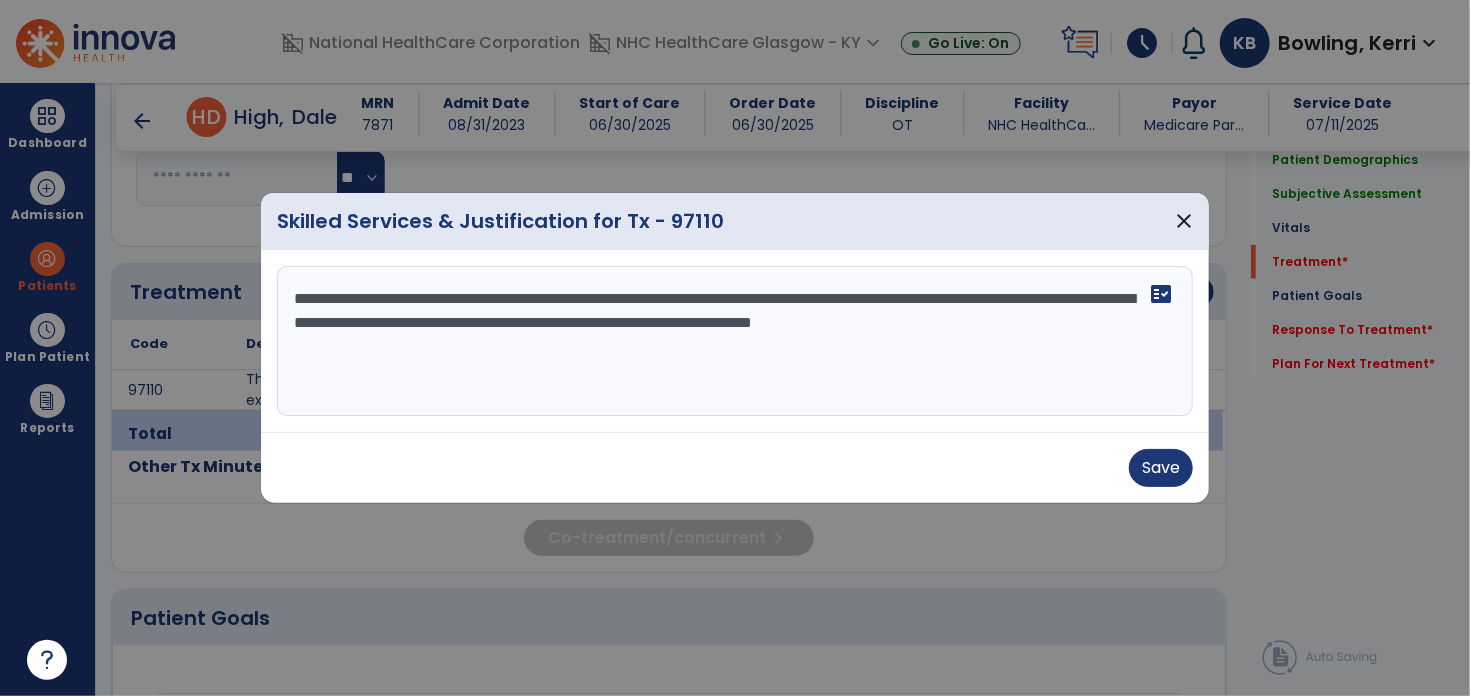 click on "**********" at bounding box center (735, 341) 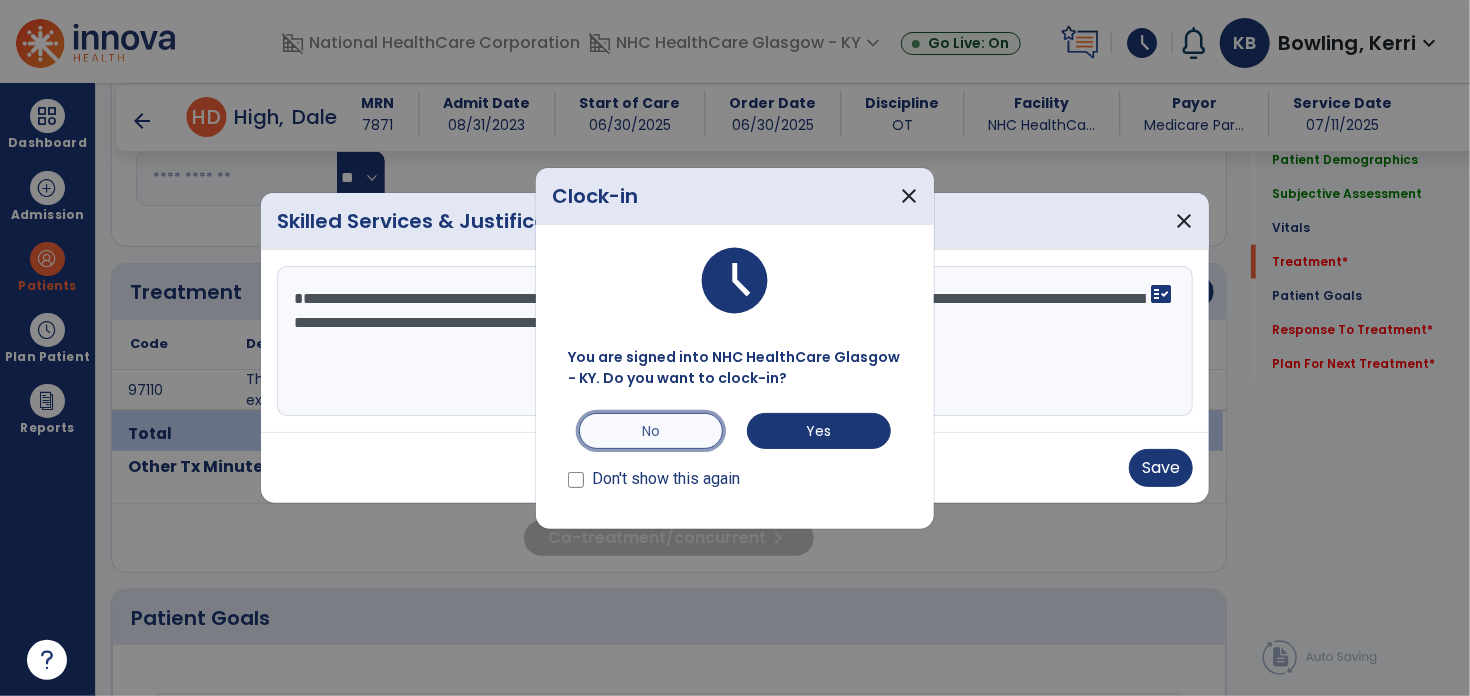 click on "No" at bounding box center (651, 431) 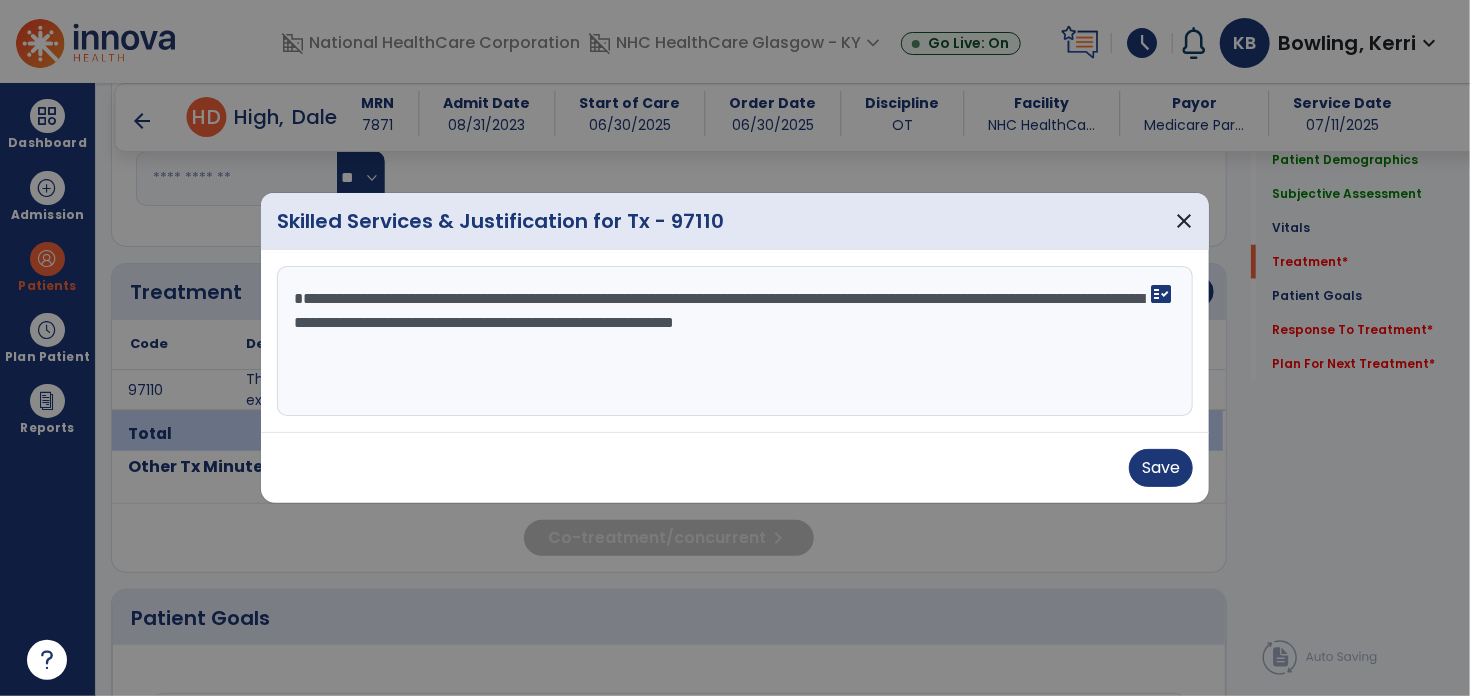 click on "**********" at bounding box center (735, 341) 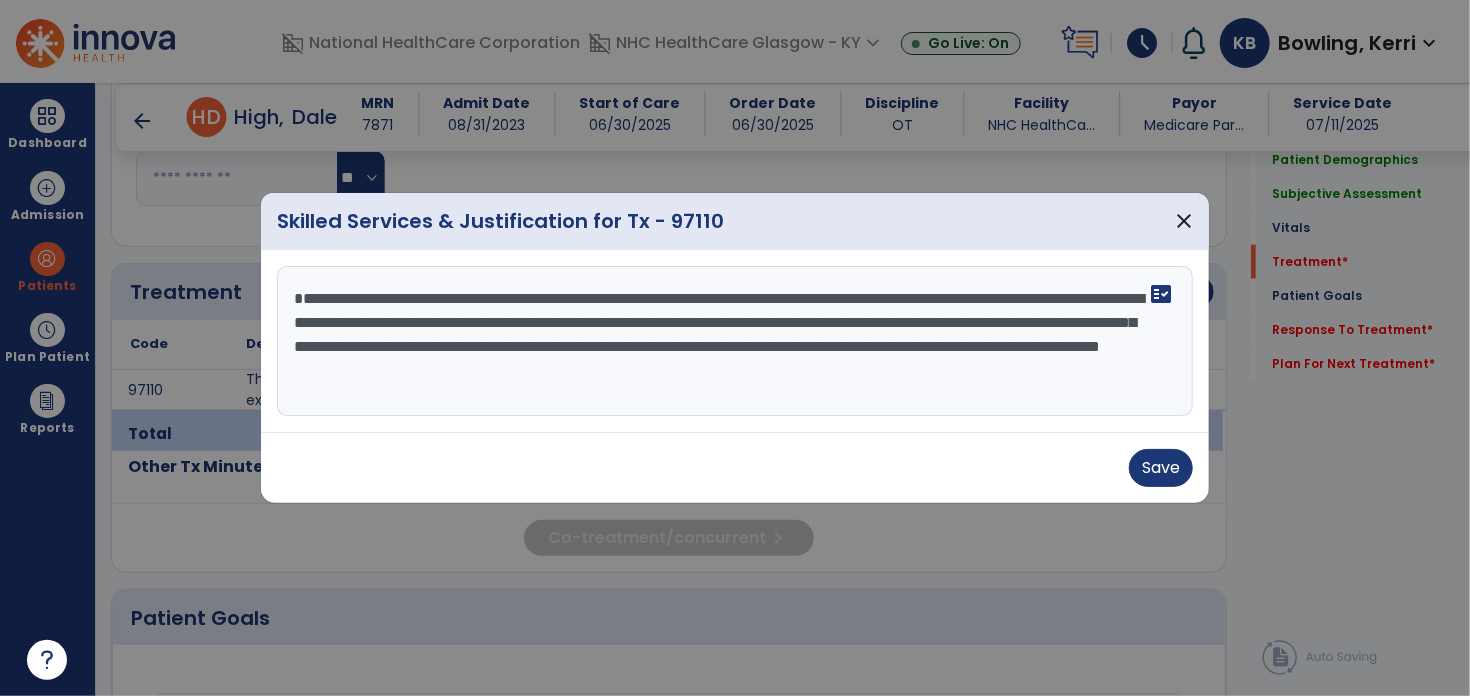 scroll, scrollTop: 18, scrollLeft: 0, axis: vertical 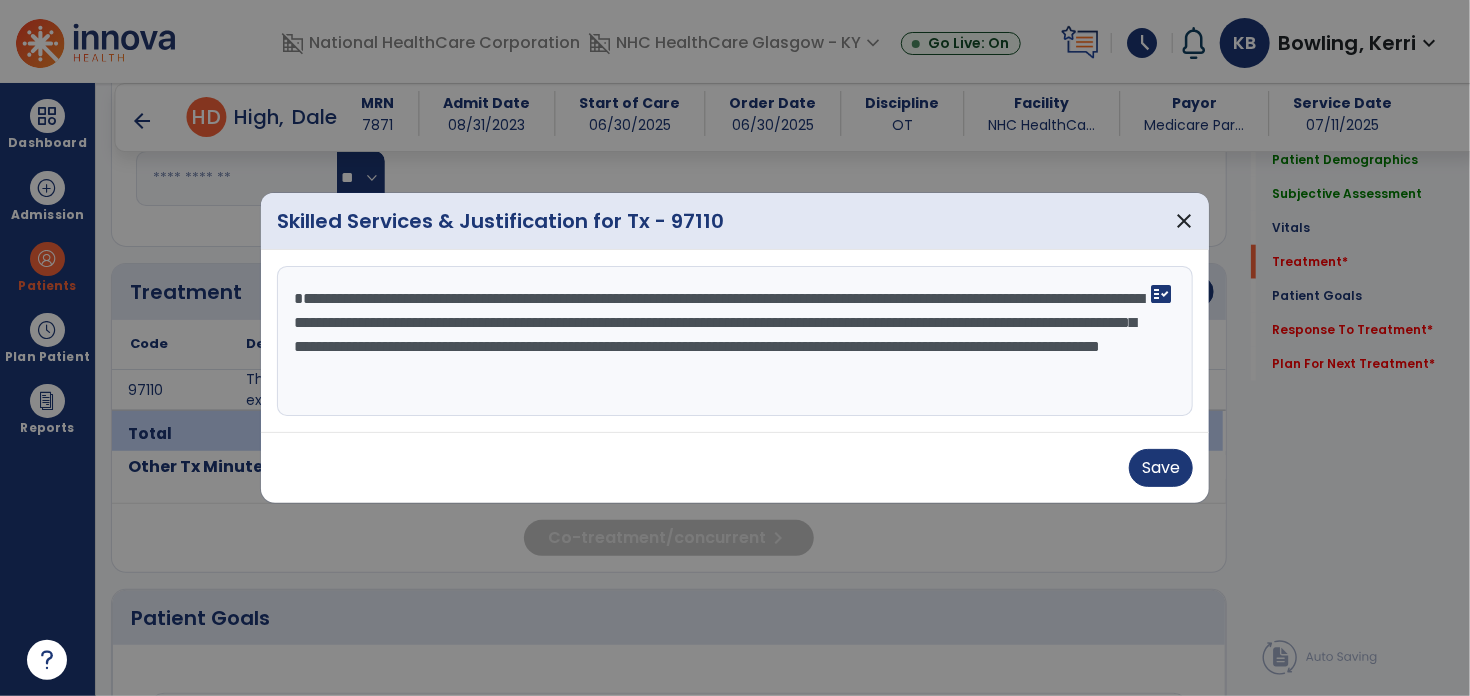click on "**********" at bounding box center [735, 341] 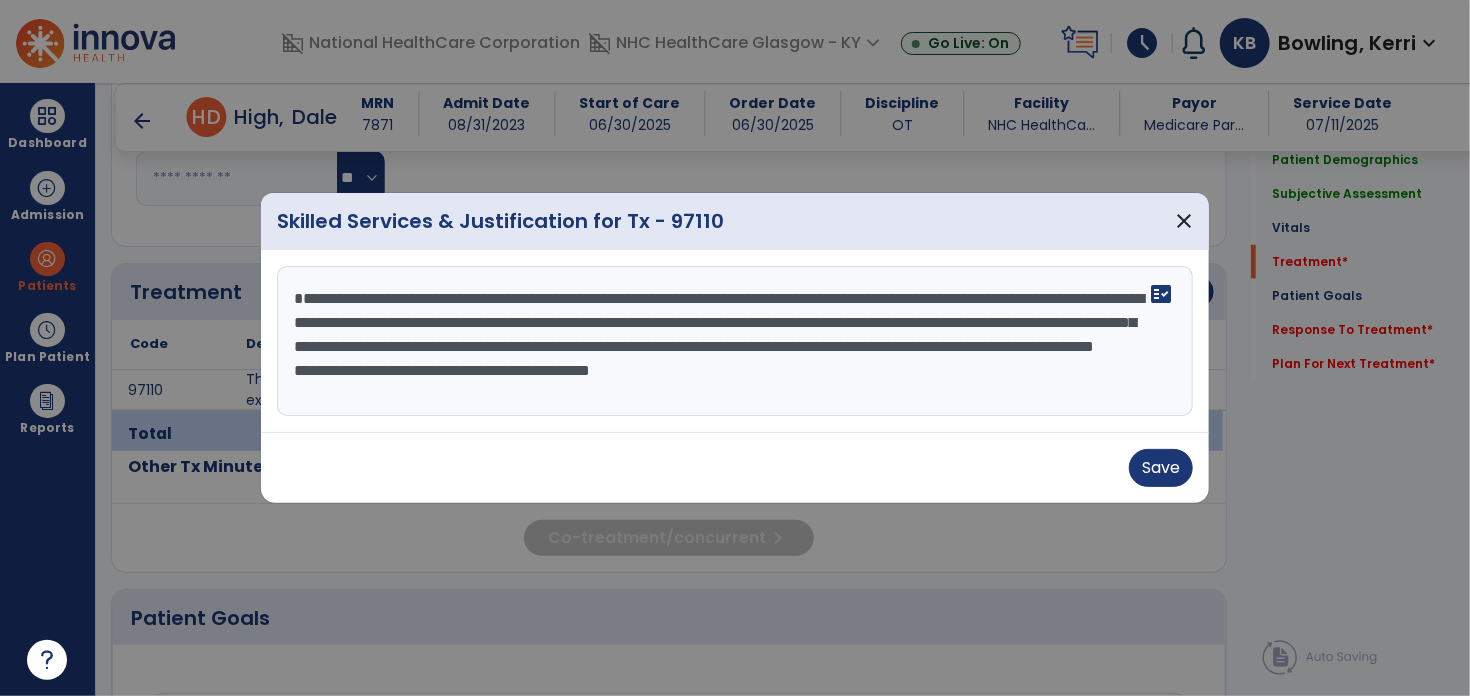 scroll, scrollTop: 40, scrollLeft: 0, axis: vertical 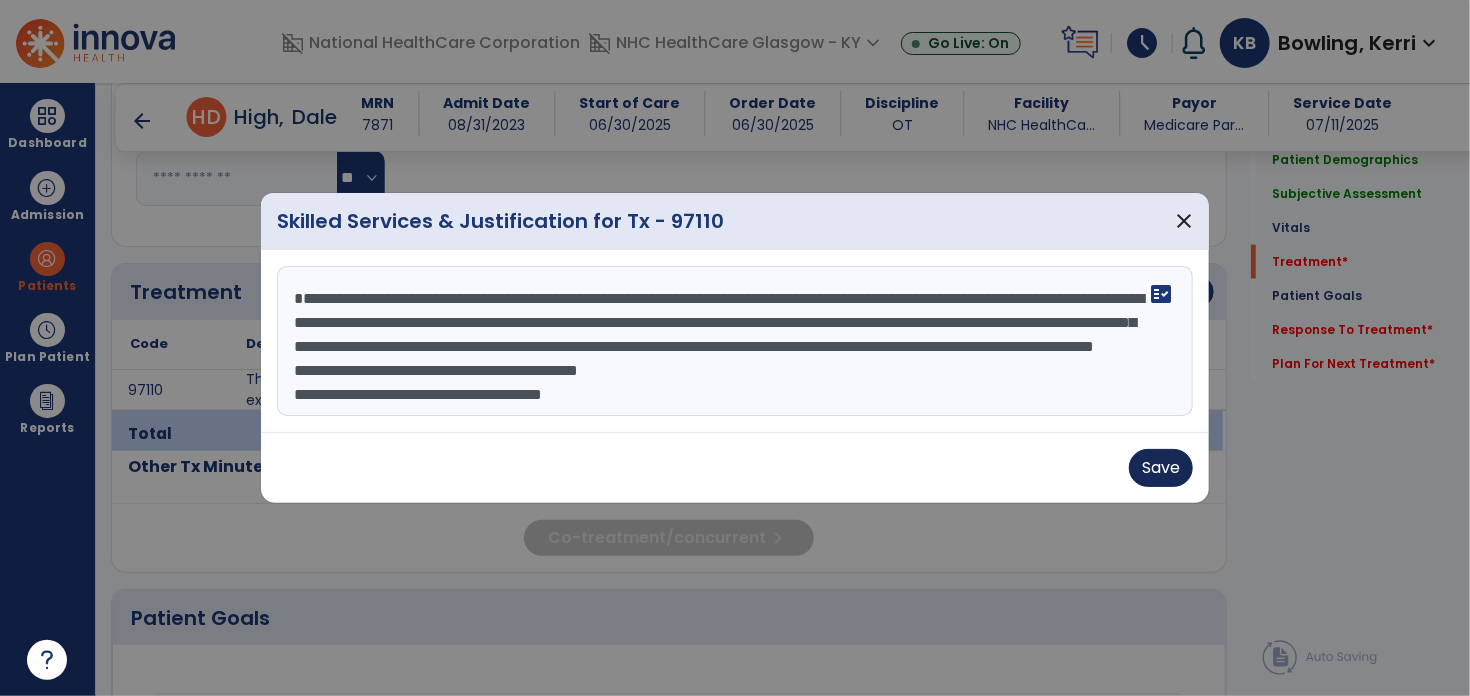 type on "**********" 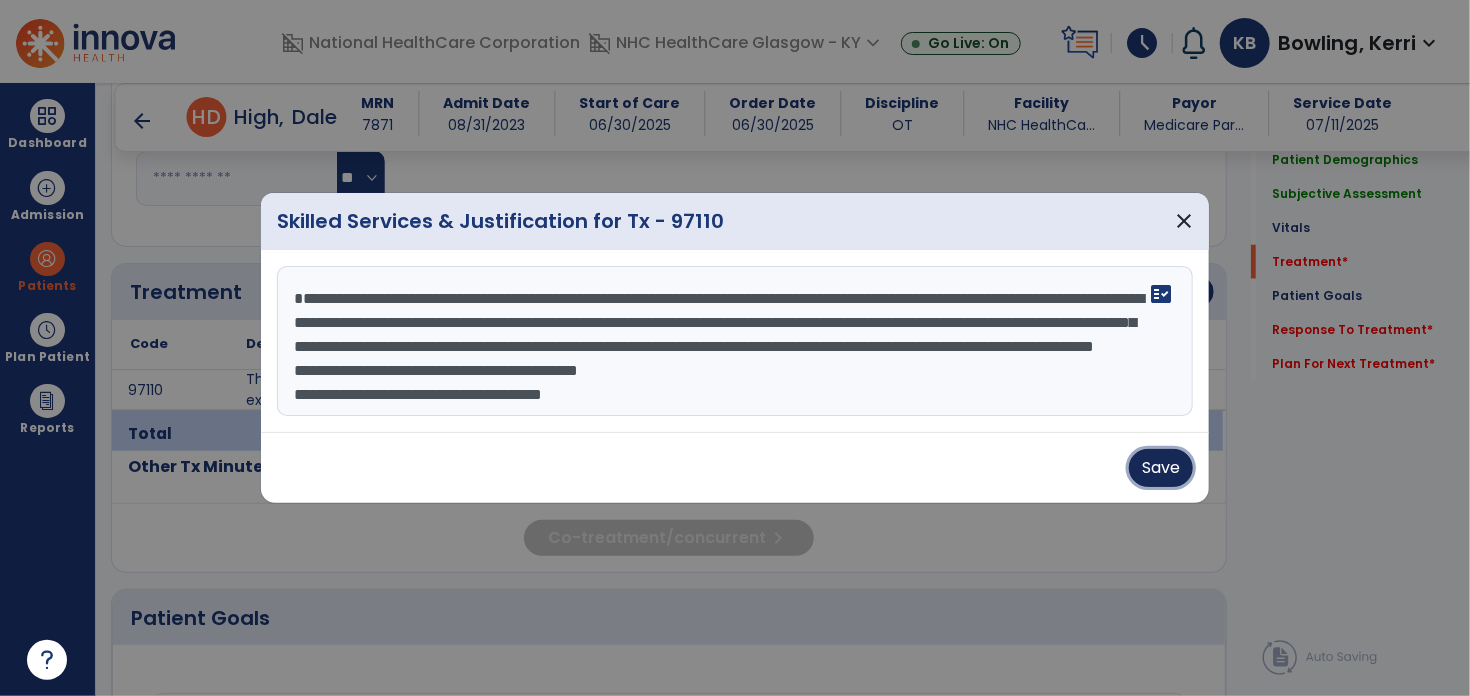 click on "Save" at bounding box center (1161, 468) 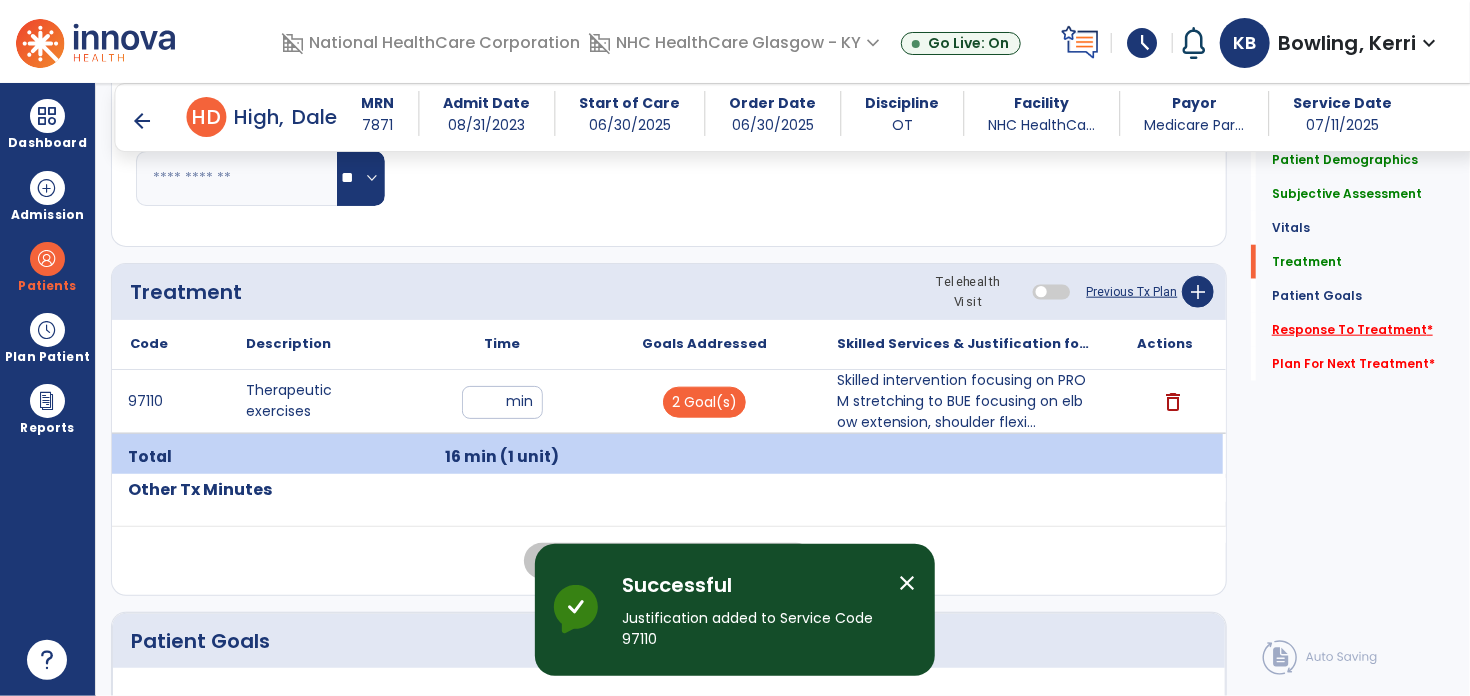 click on "Response To Treatment   *" 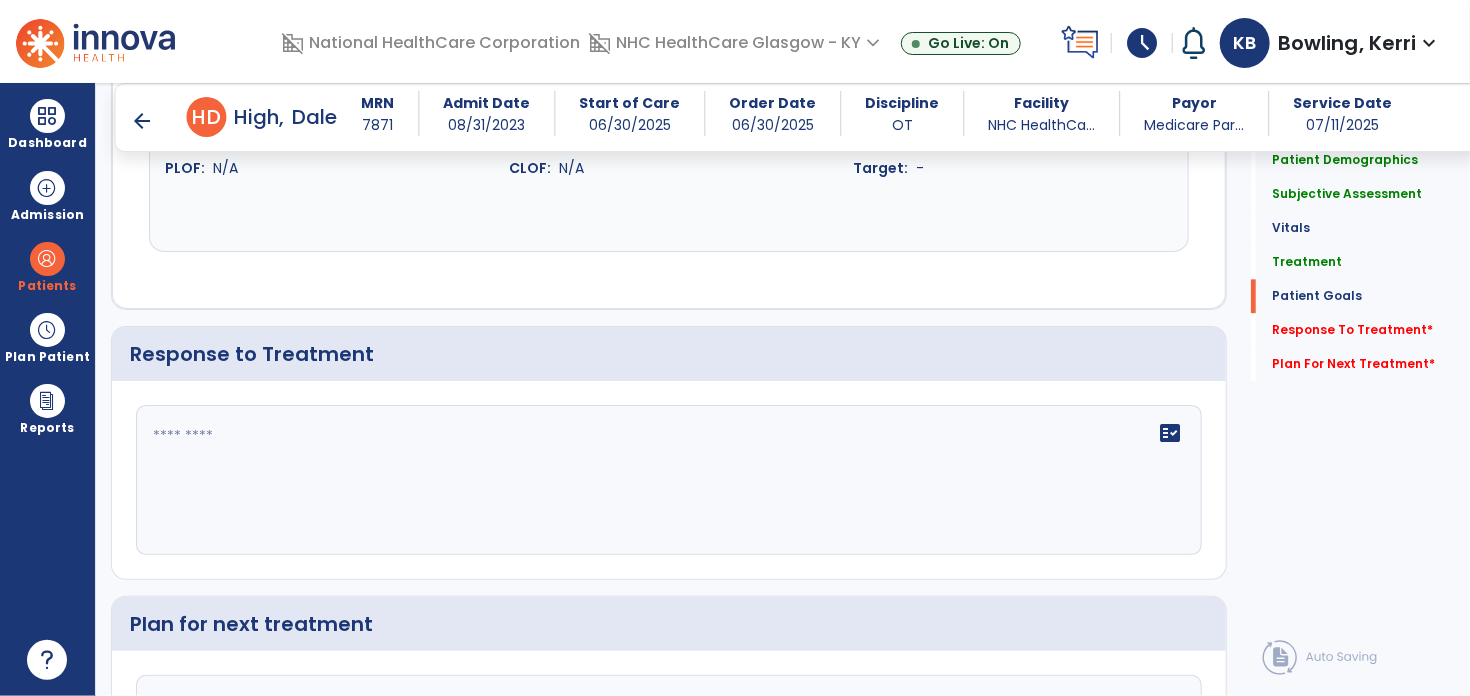 scroll, scrollTop: 2272, scrollLeft: 0, axis: vertical 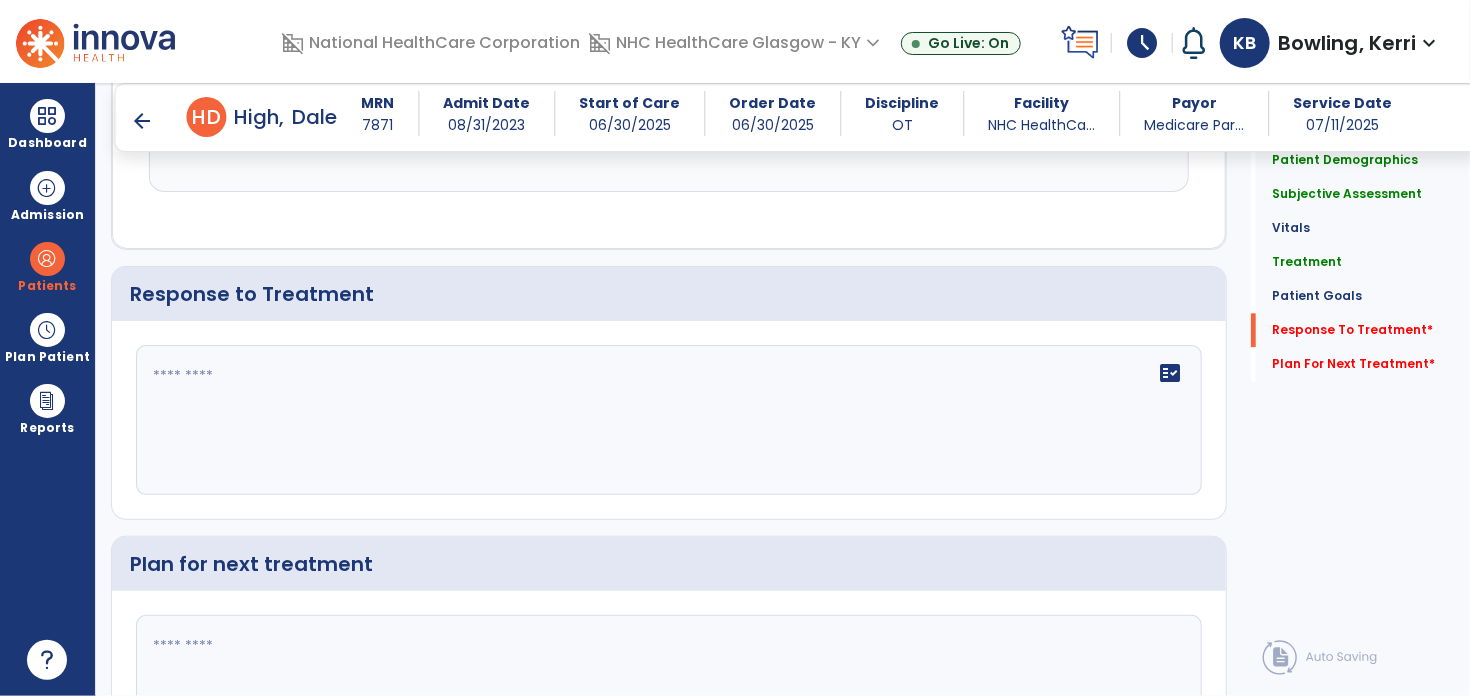 click on "fact_check" 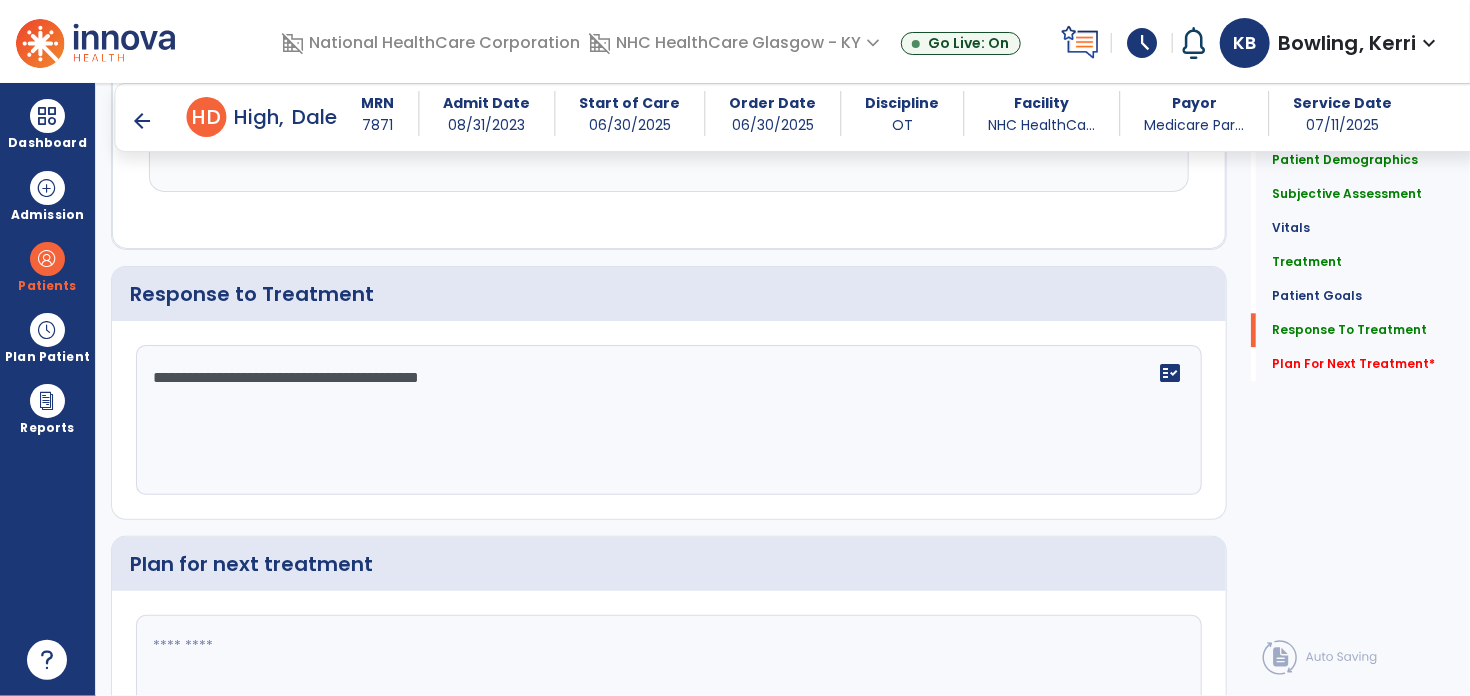 scroll, scrollTop: 2272, scrollLeft: 0, axis: vertical 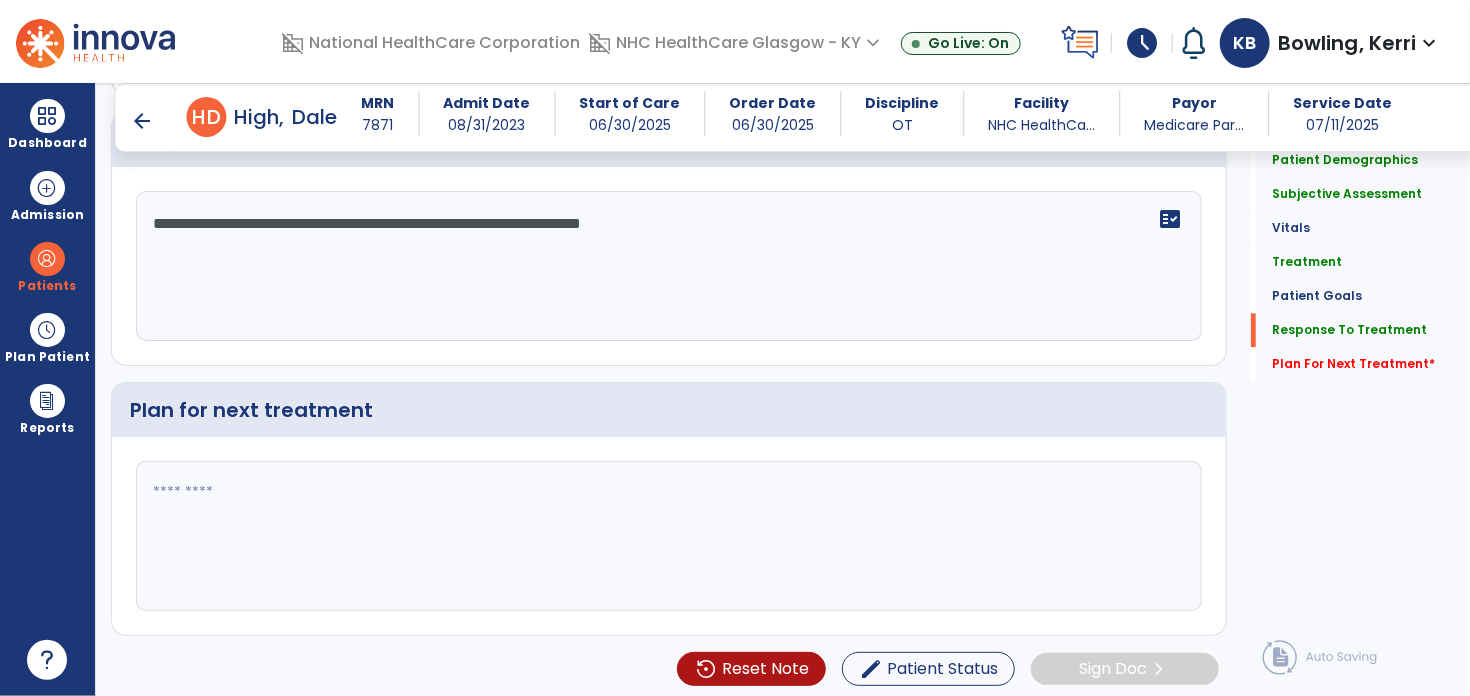 type on "**********" 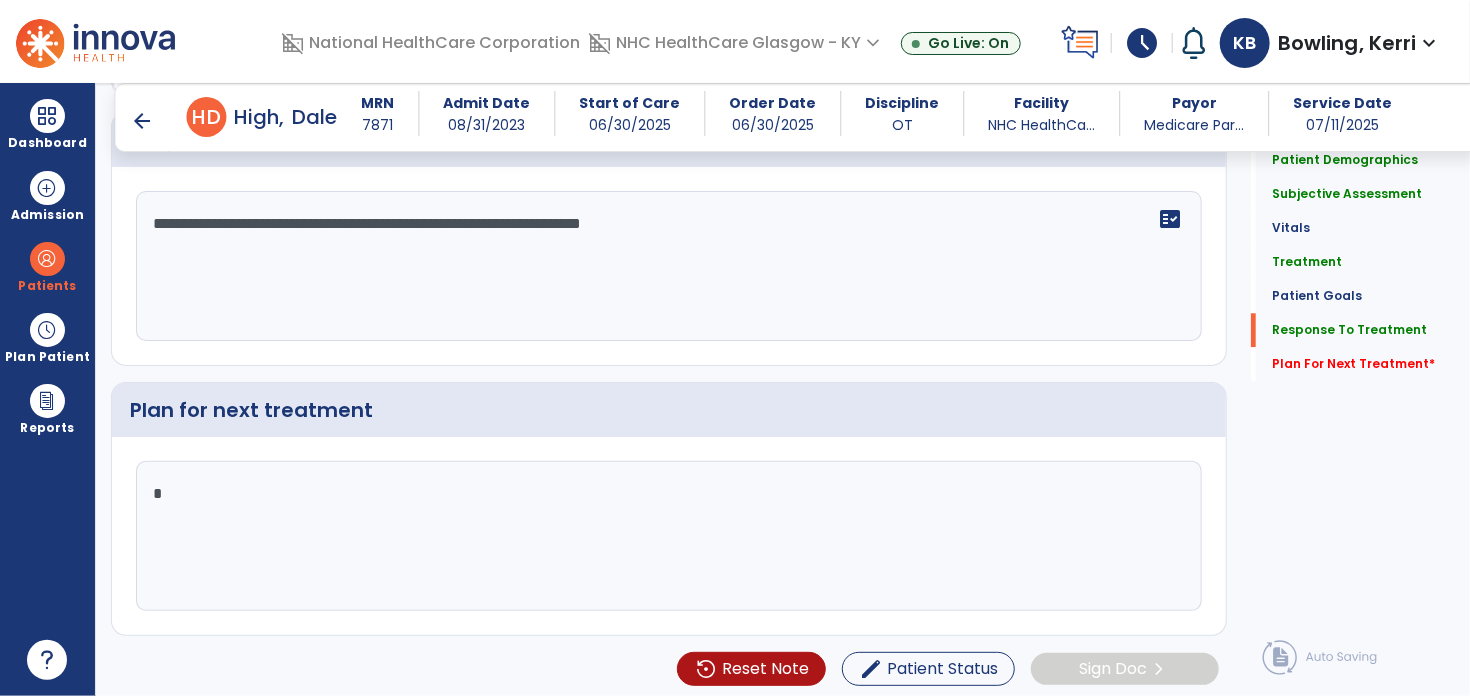 scroll, scrollTop: 2426, scrollLeft: 0, axis: vertical 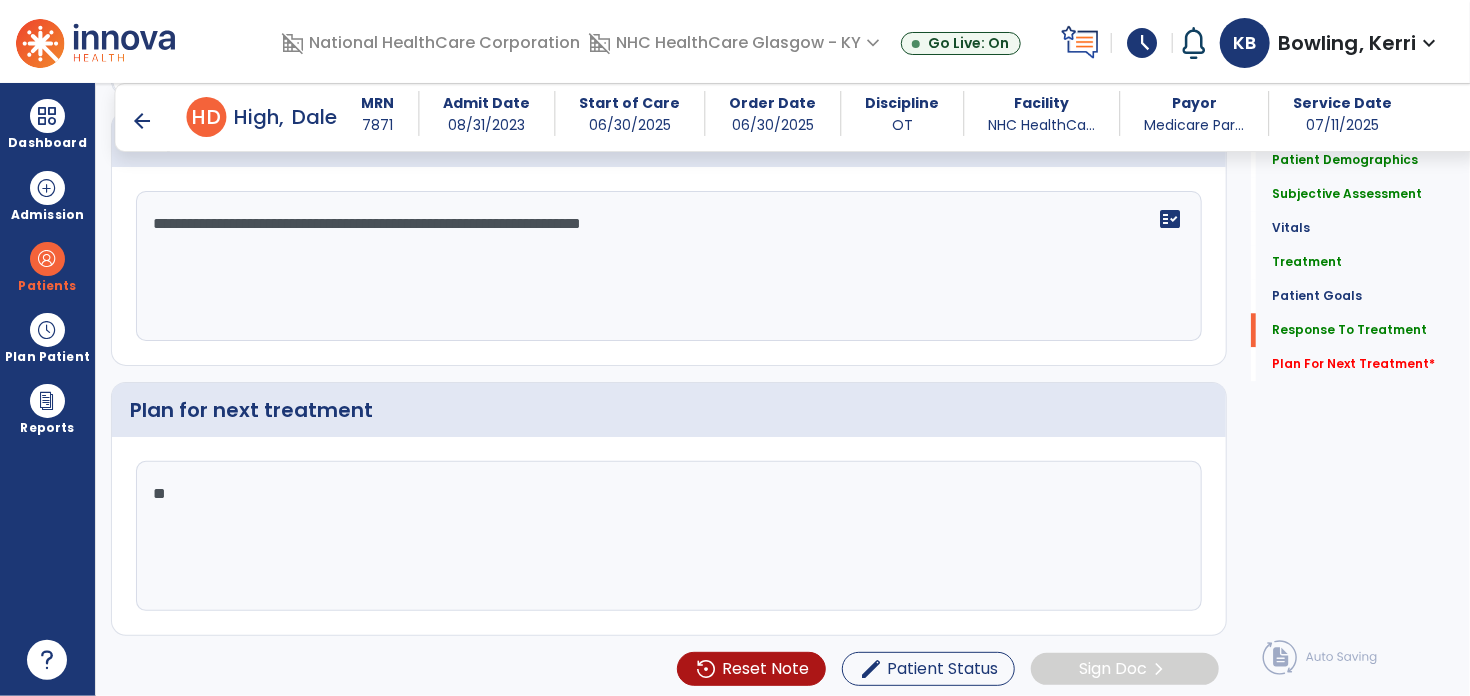 type on "*" 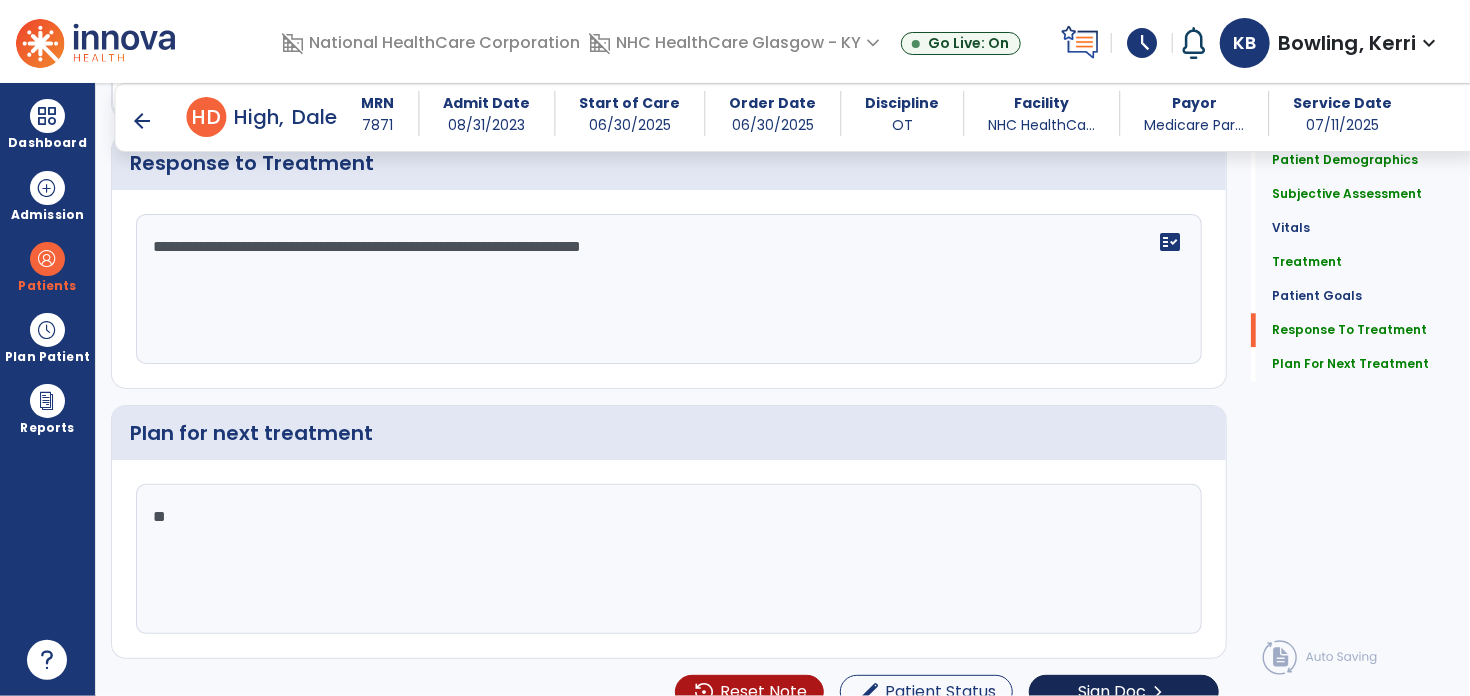 scroll, scrollTop: 2426, scrollLeft: 0, axis: vertical 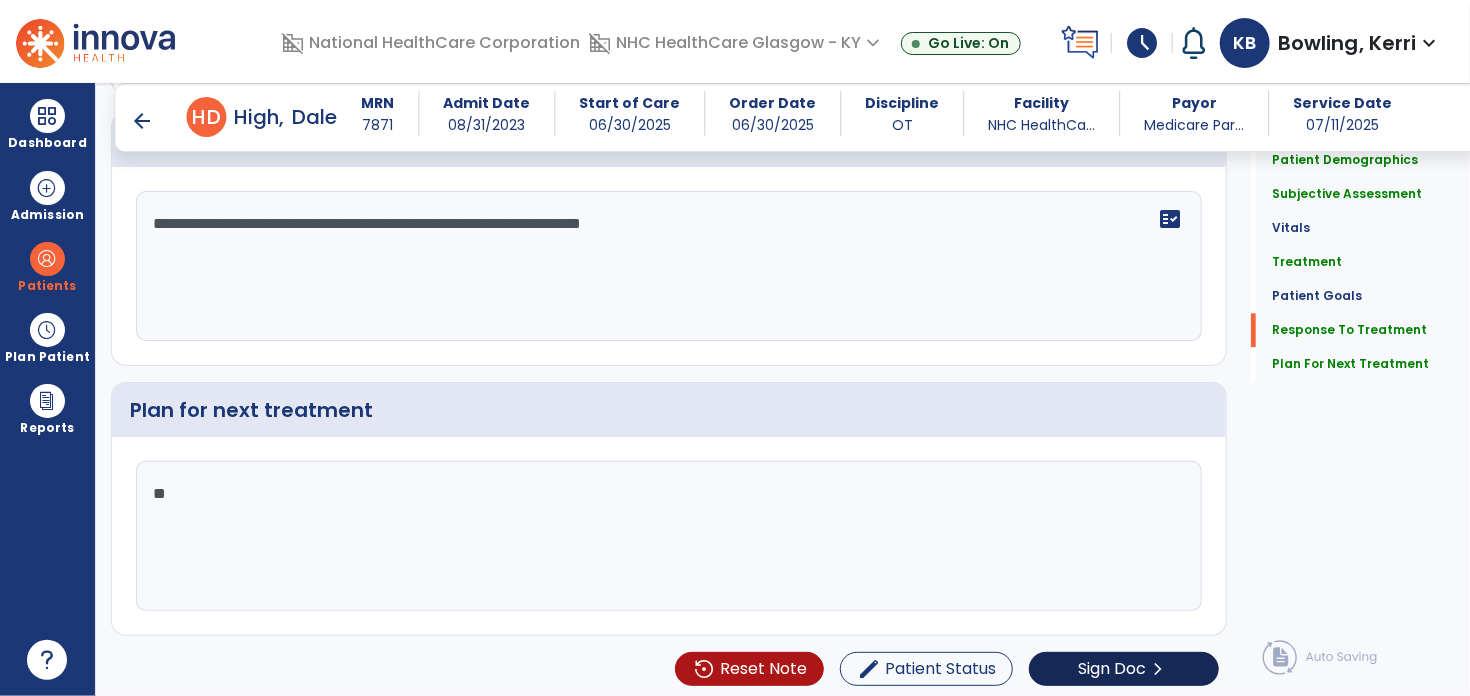 type on "**" 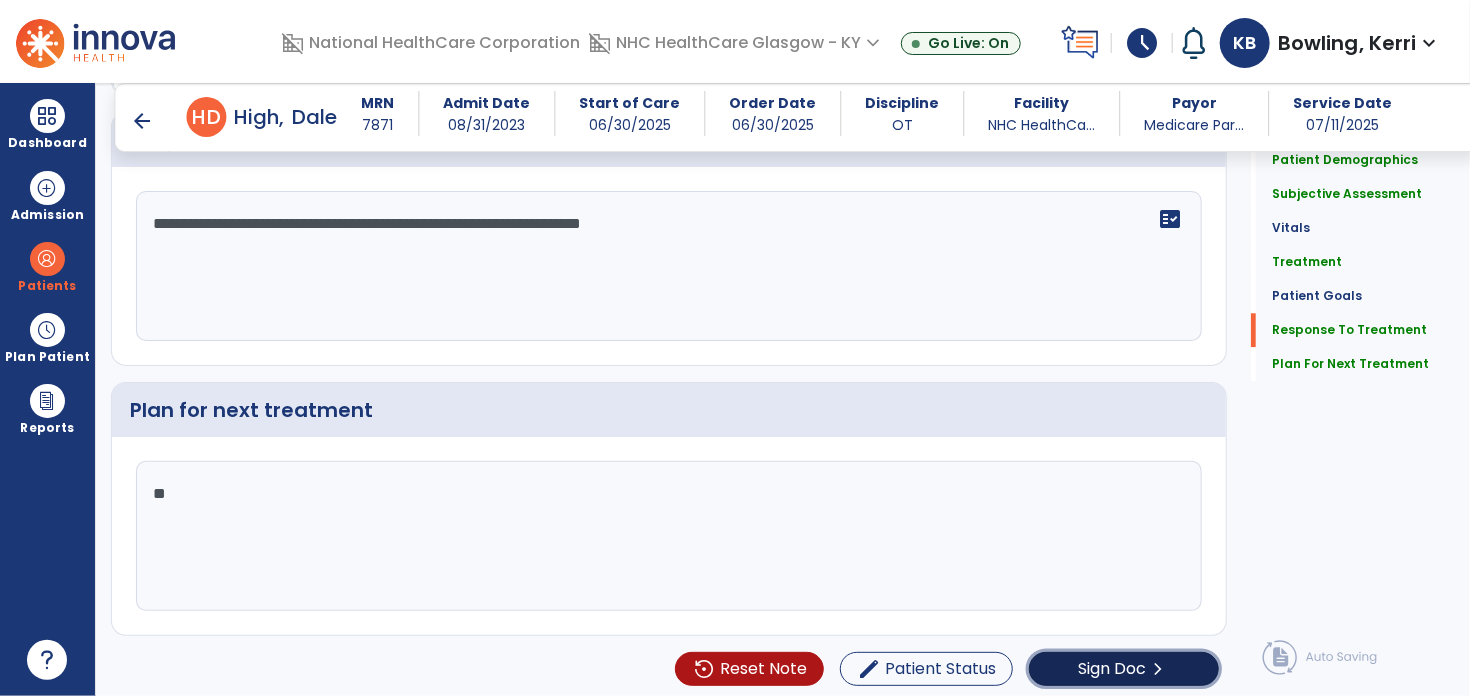 click on "Sign Doc" 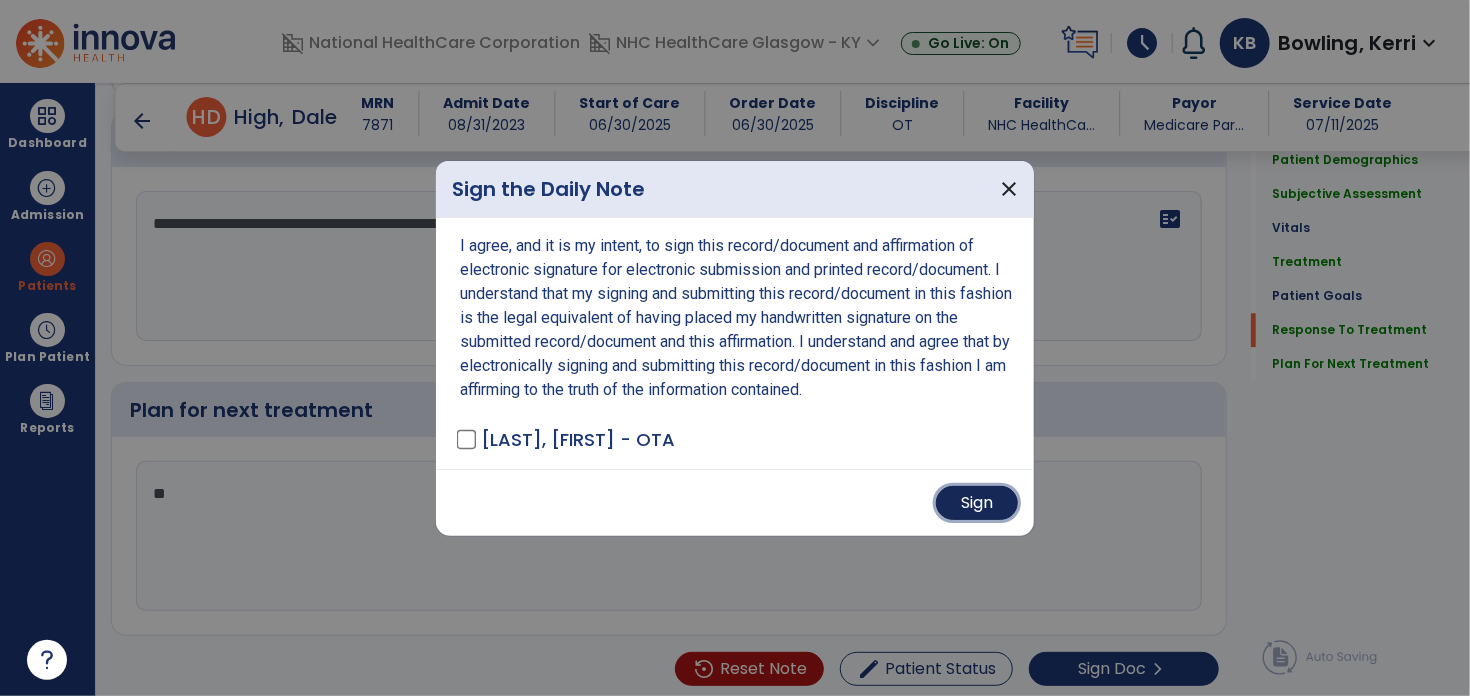 click on "Sign" at bounding box center (977, 503) 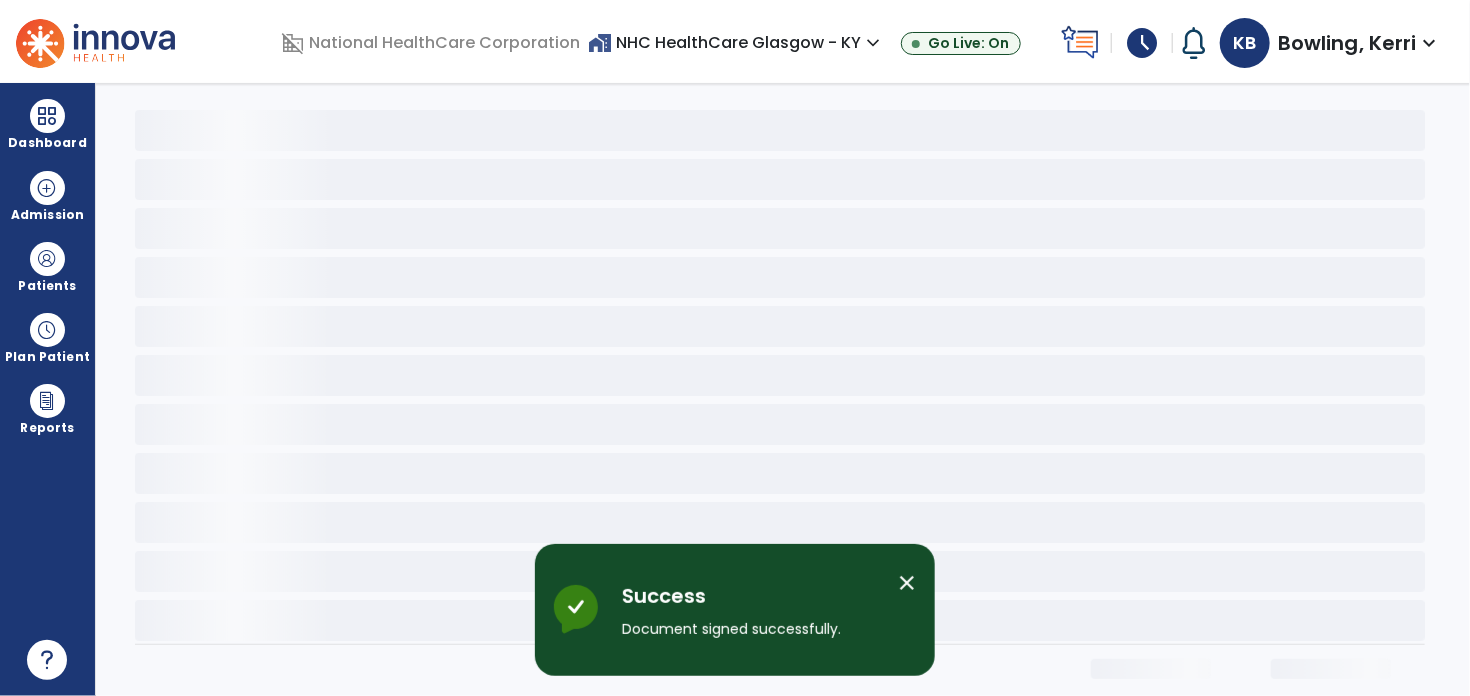 scroll, scrollTop: 0, scrollLeft: 0, axis: both 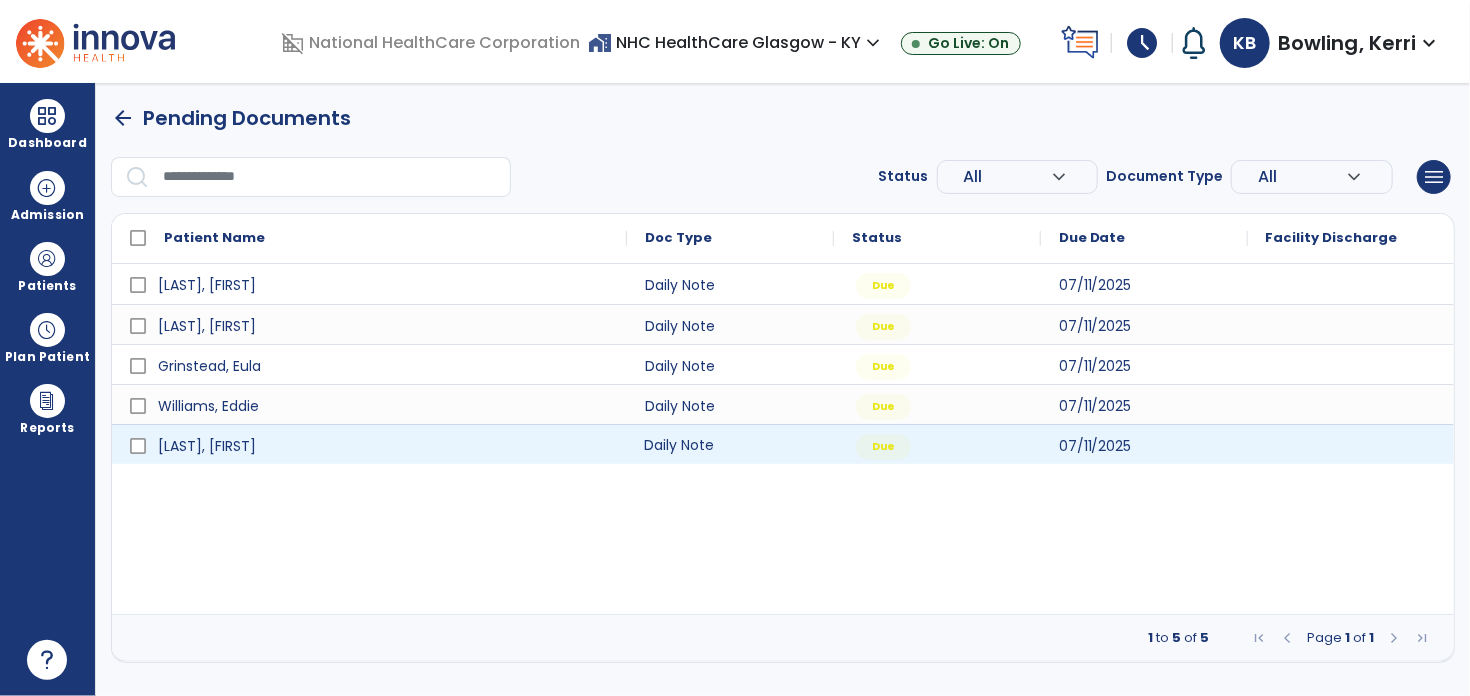 click on "Daily Note" at bounding box center [730, 444] 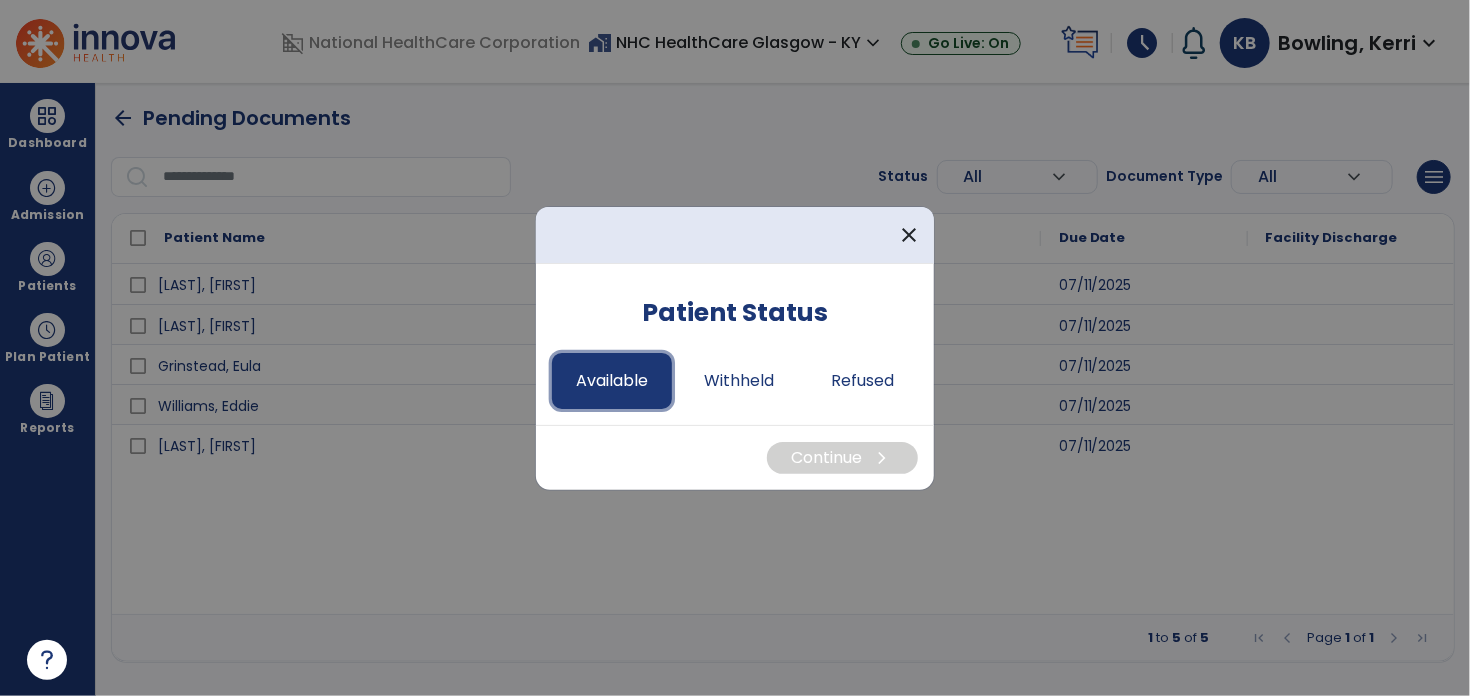 click on "Available" at bounding box center (612, 381) 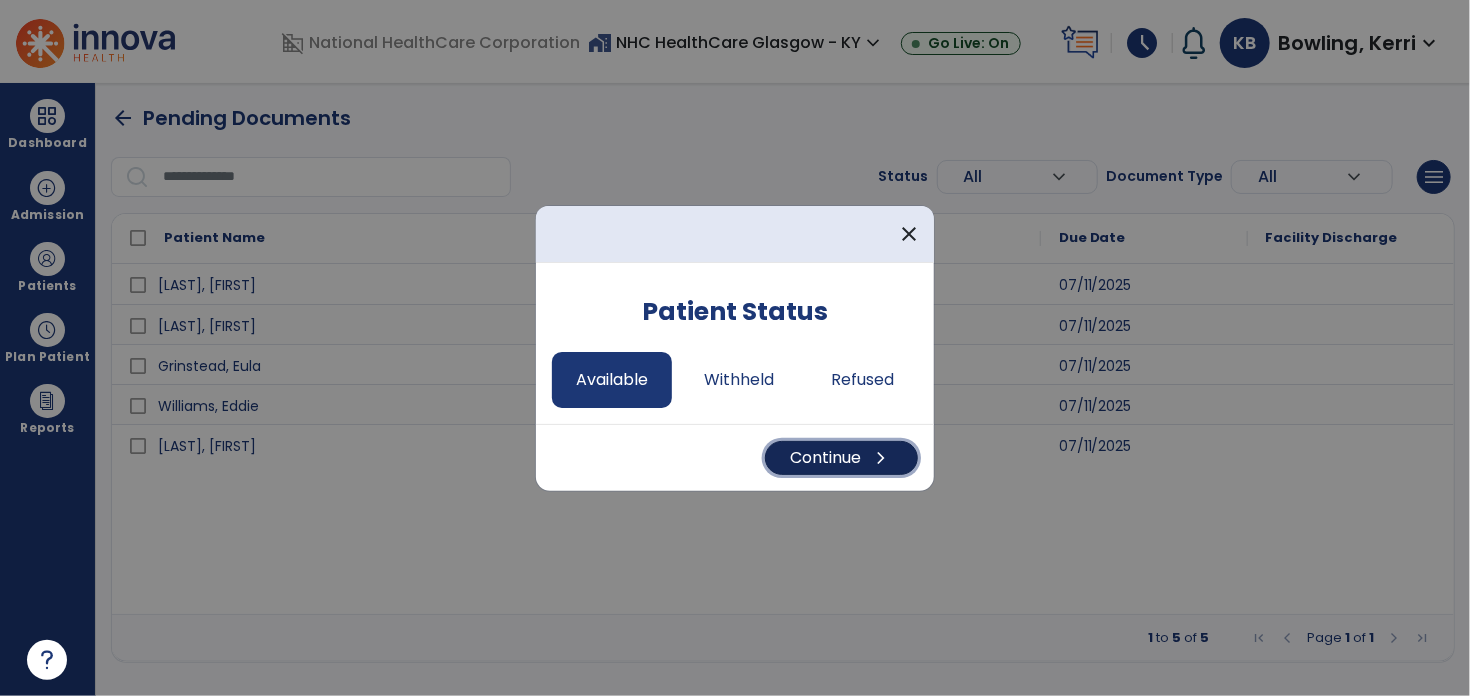 click on "Continue   chevron_right" at bounding box center [841, 458] 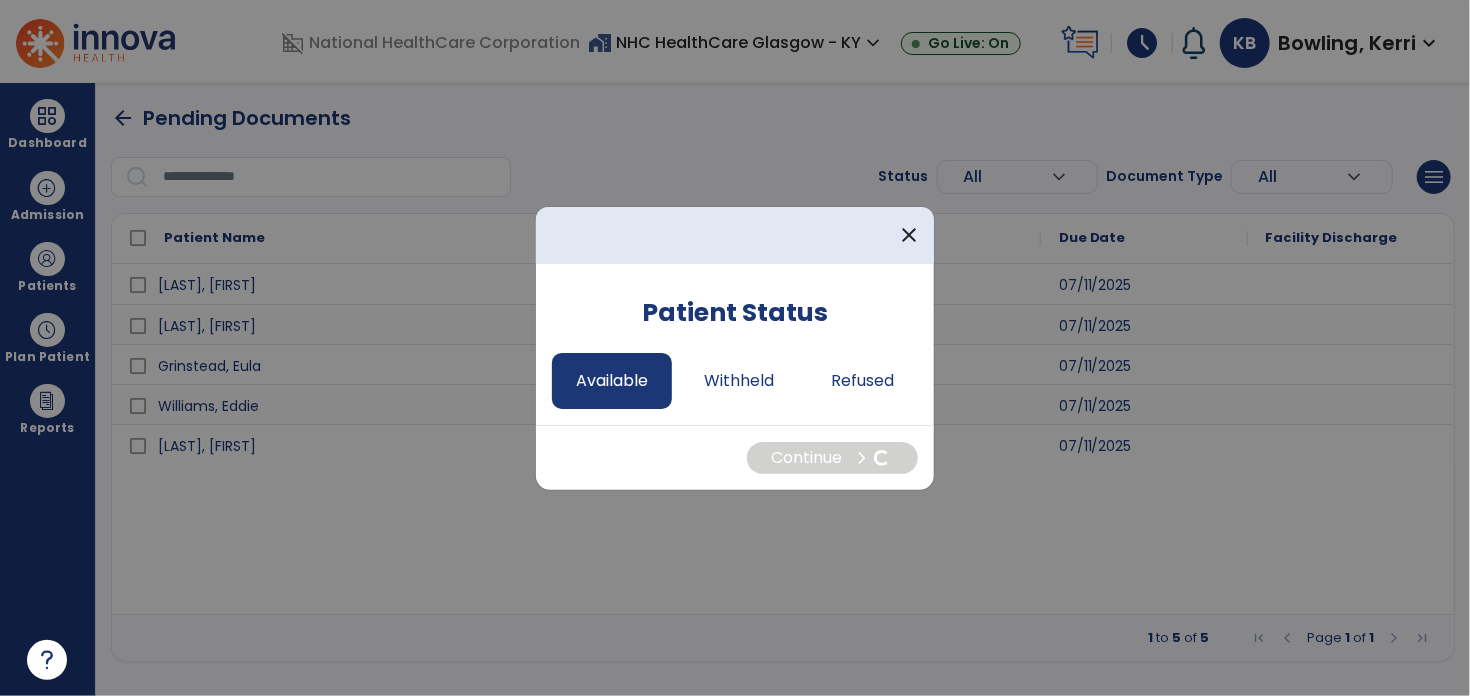 select on "*" 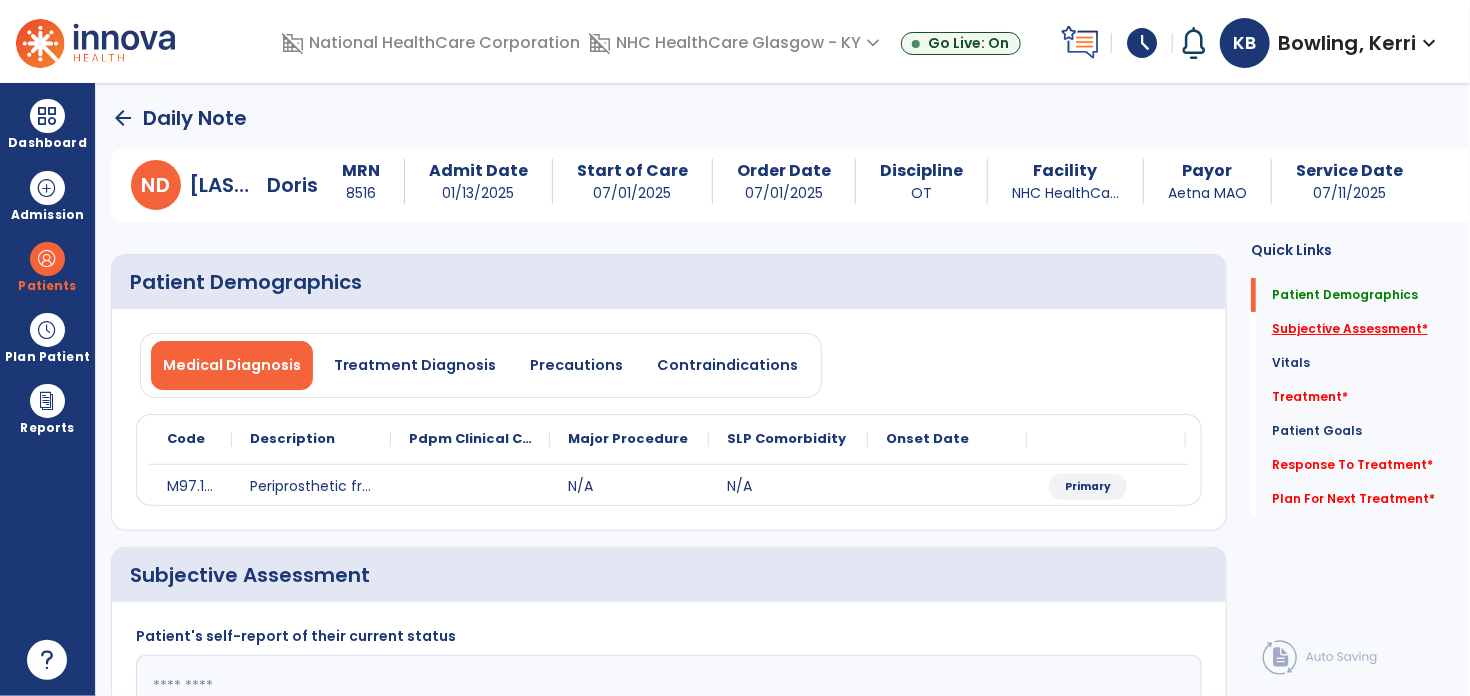 click on "Subjective Assessment   *" 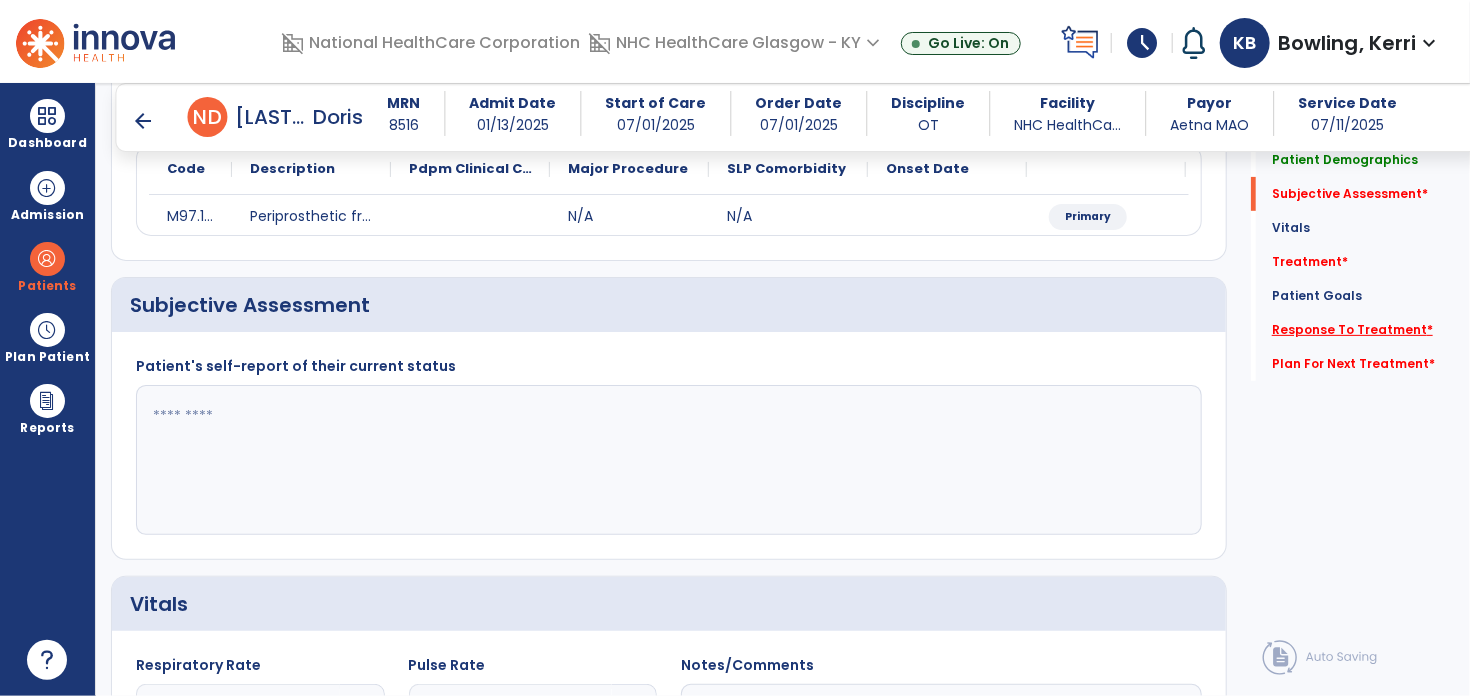 scroll, scrollTop: 297, scrollLeft: 0, axis: vertical 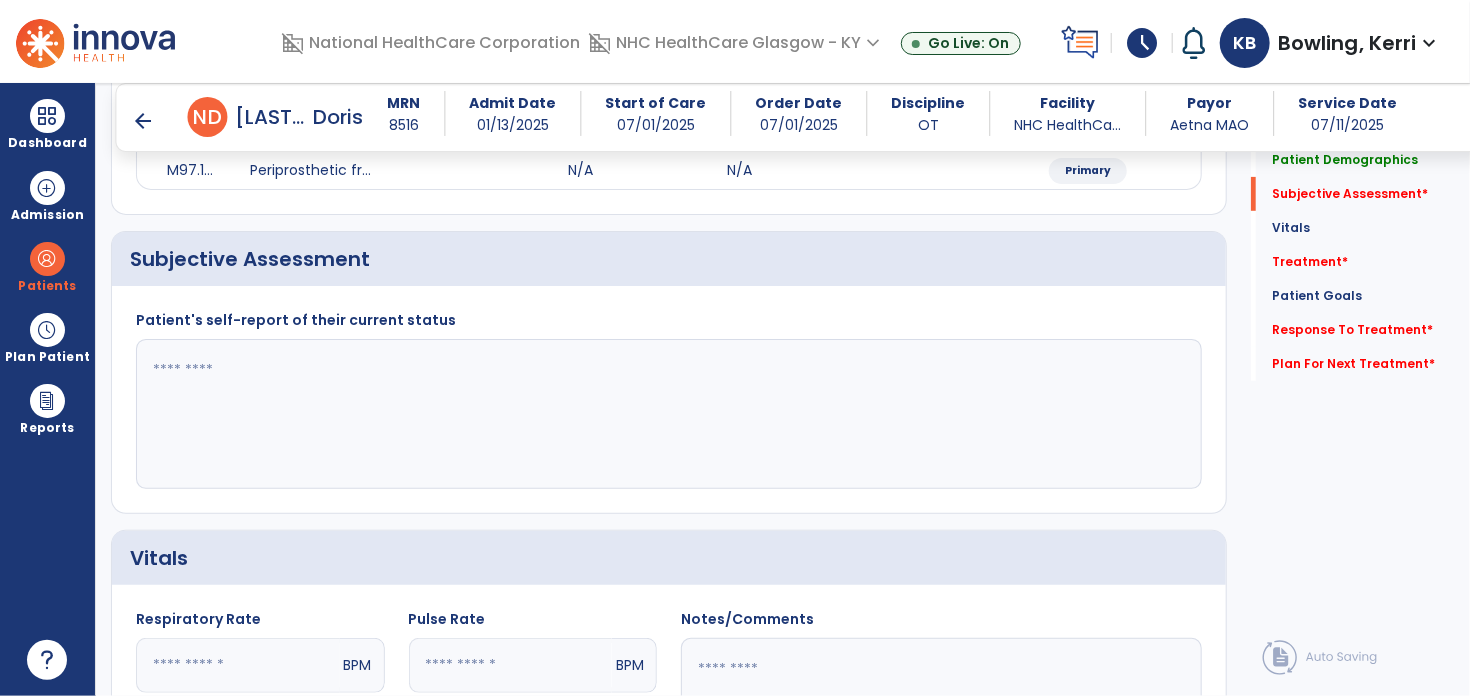 click 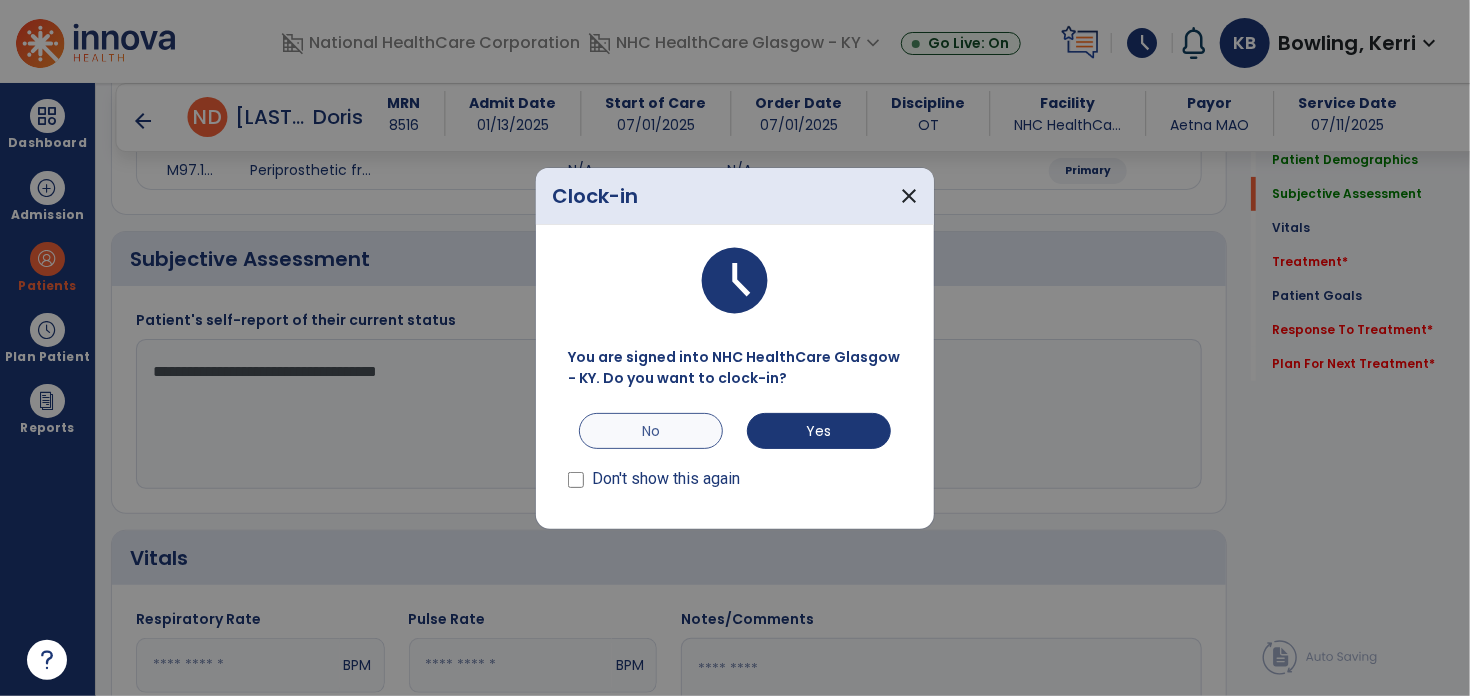 type on "**********" 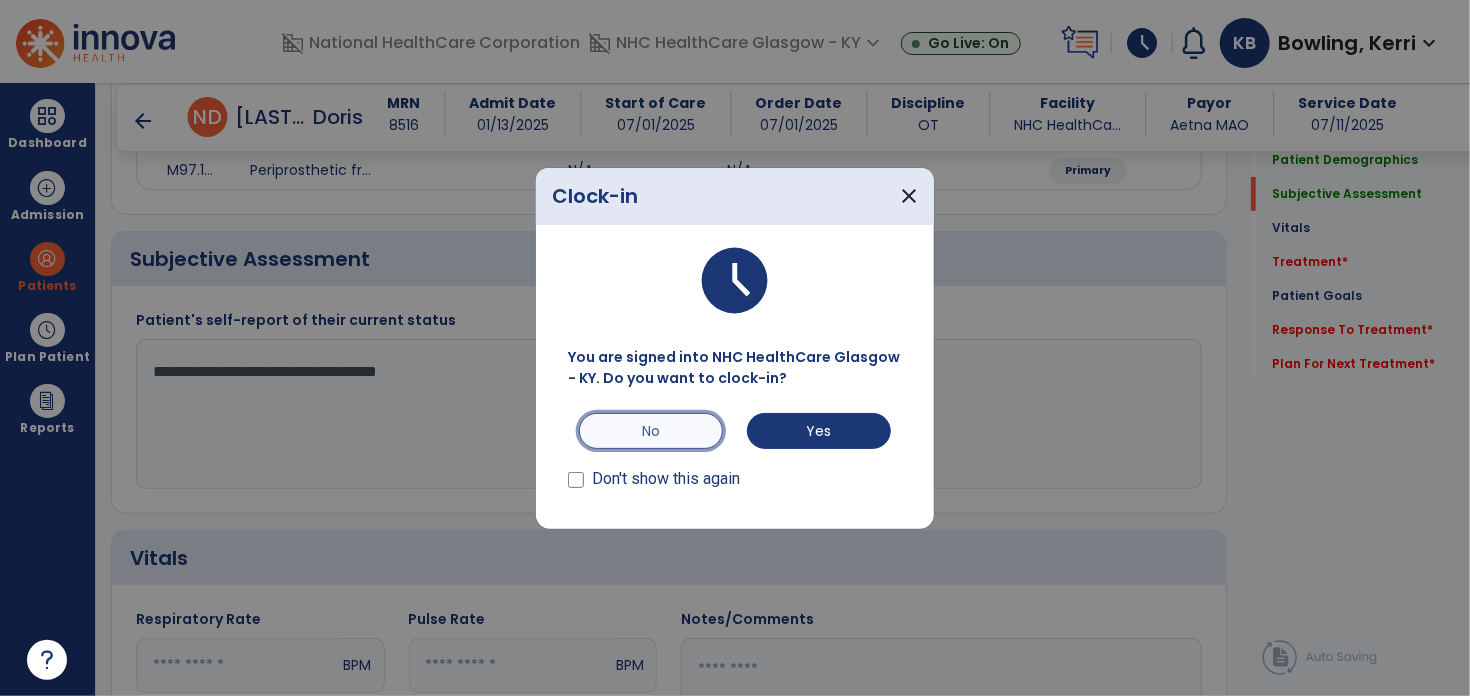 click on "No" at bounding box center (651, 431) 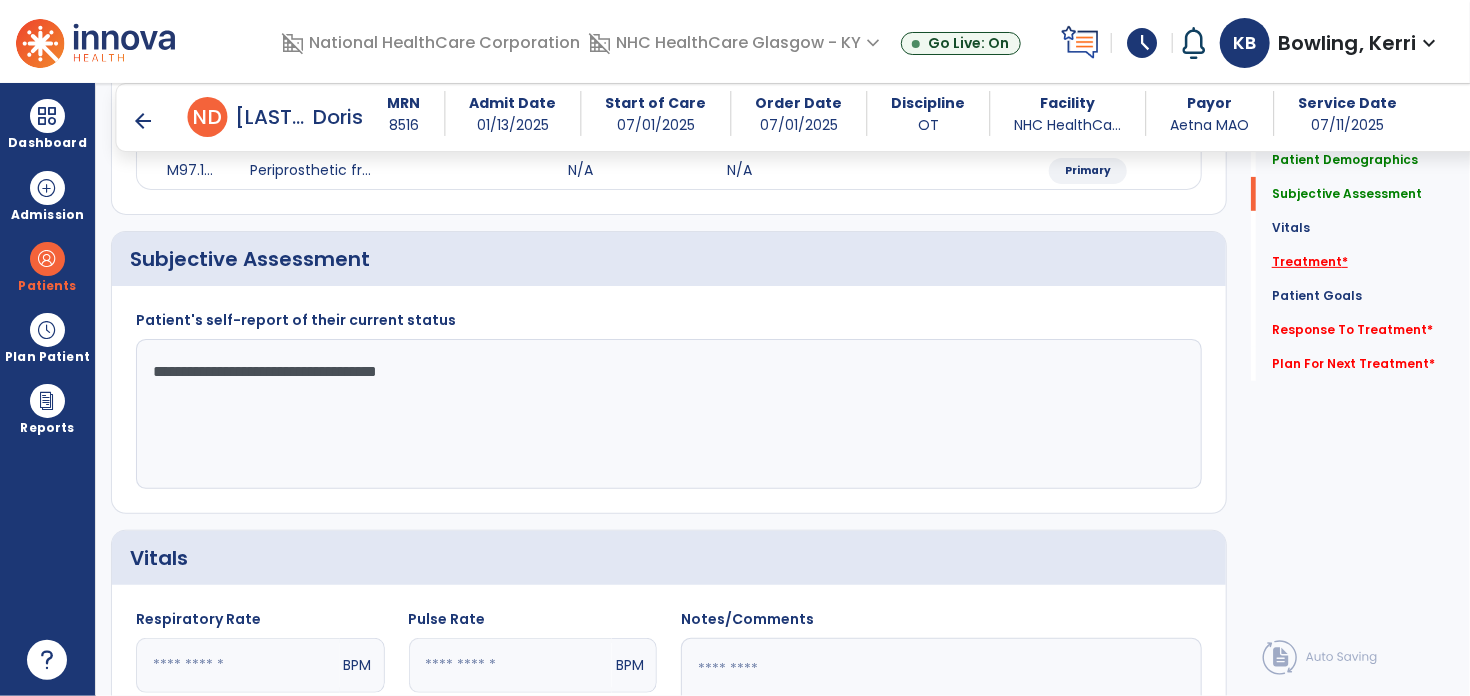 click on "Treatment   *" 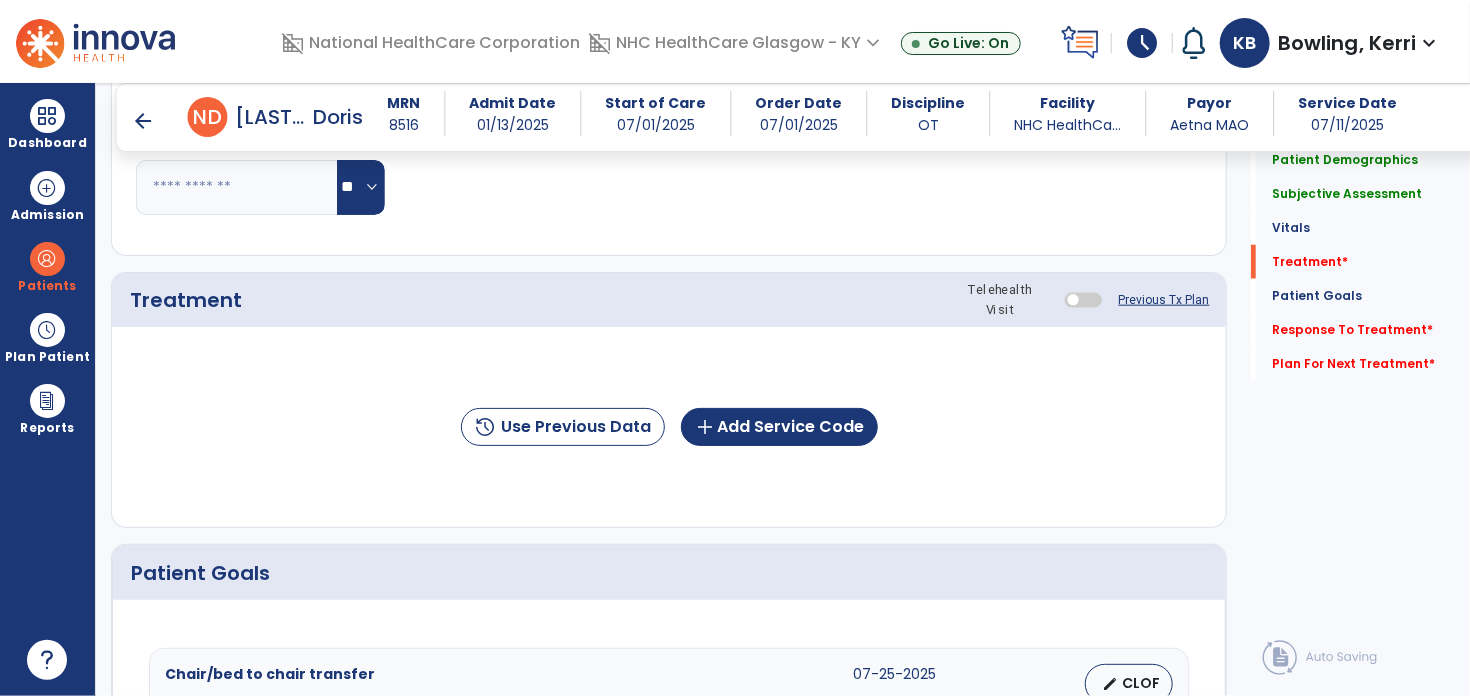 scroll, scrollTop: 986, scrollLeft: 0, axis: vertical 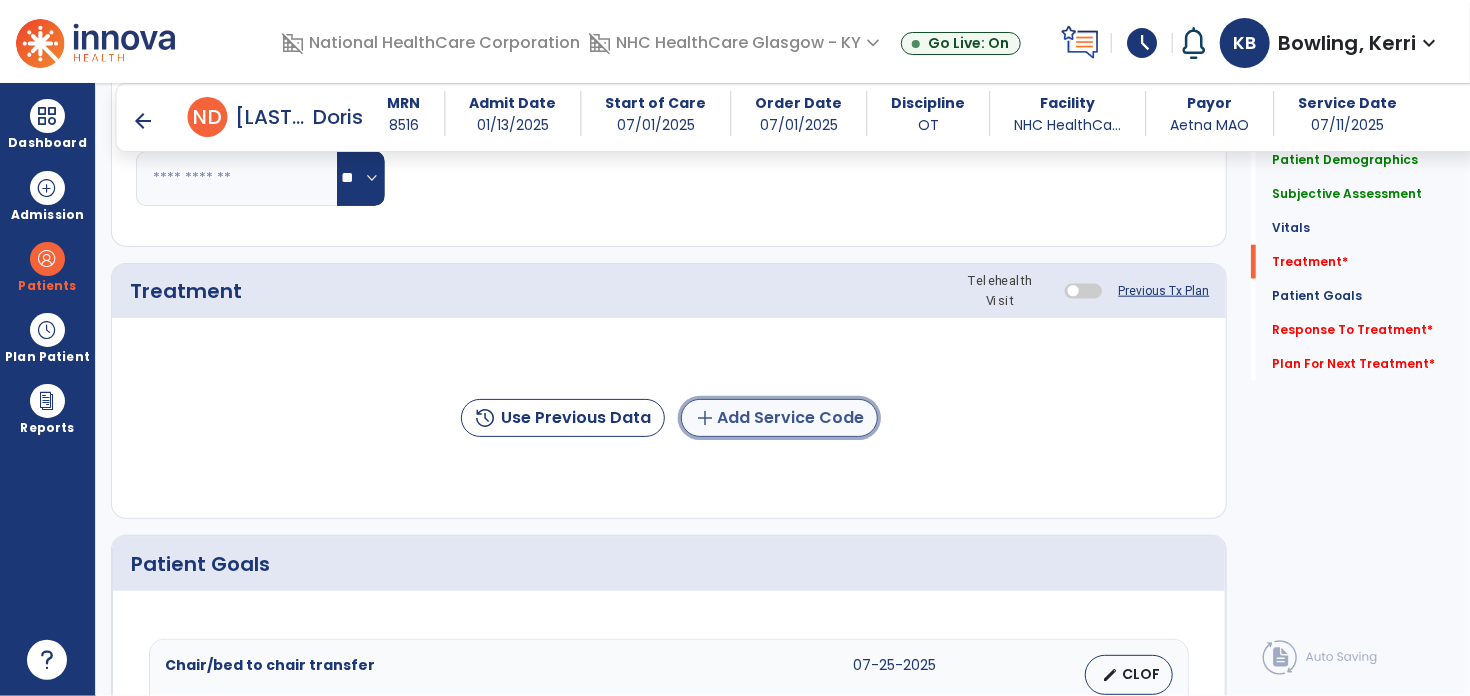 click on "add  Add Service Code" 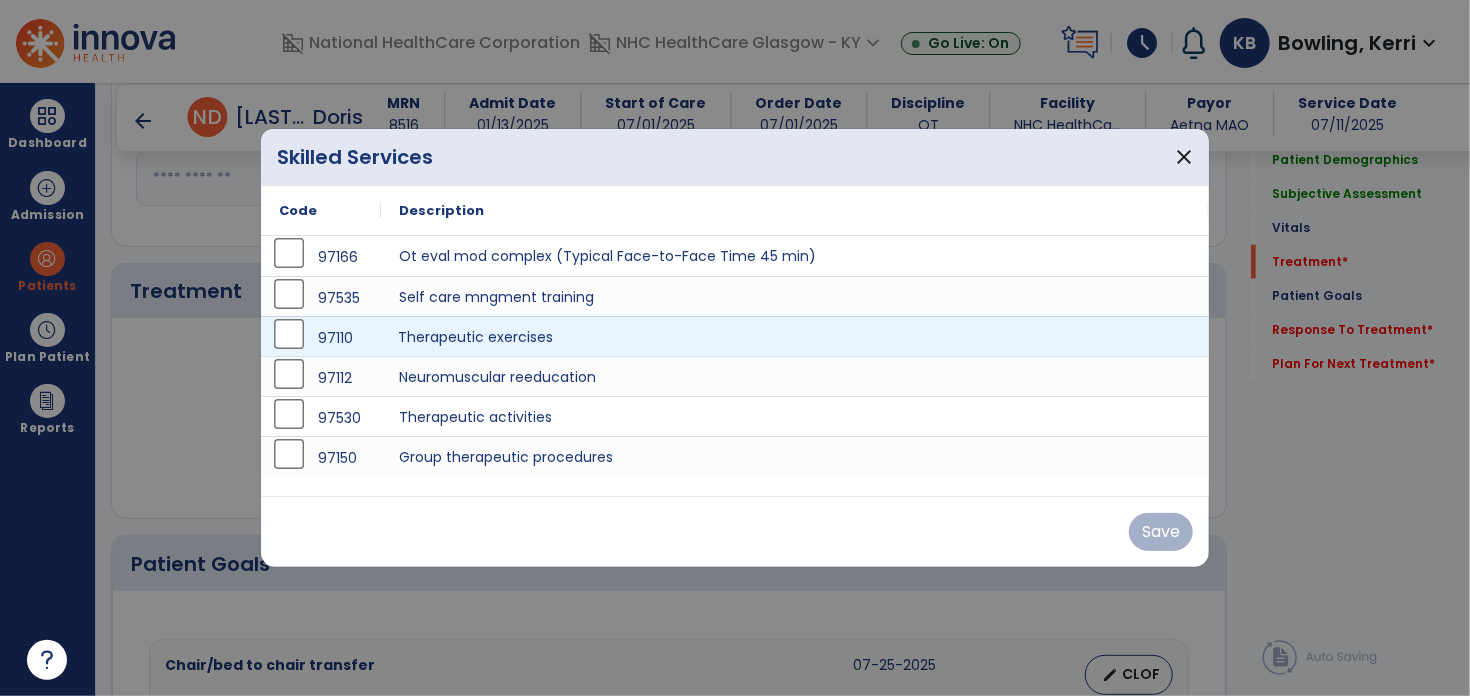 click on "Therapeutic exercises" at bounding box center [795, 336] 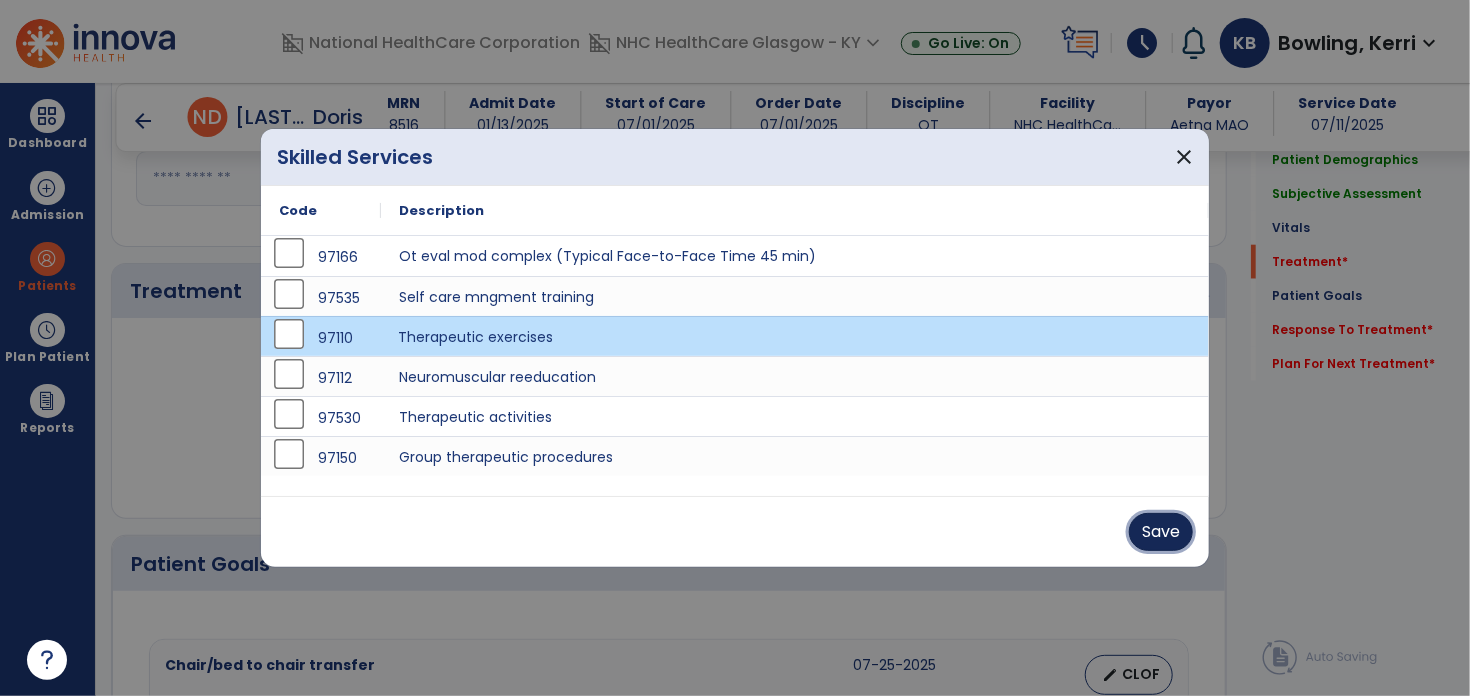 click on "Save" at bounding box center [1161, 532] 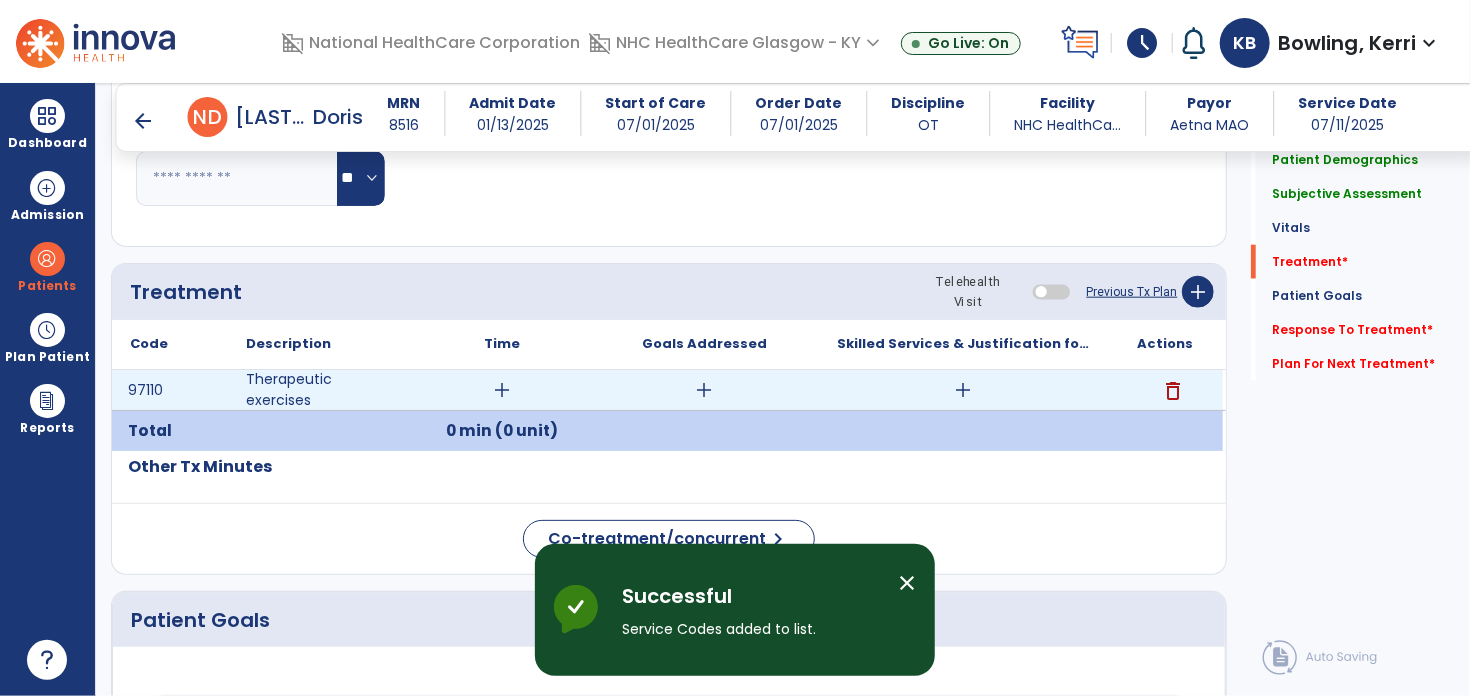 click on "add" at bounding box center (502, 390) 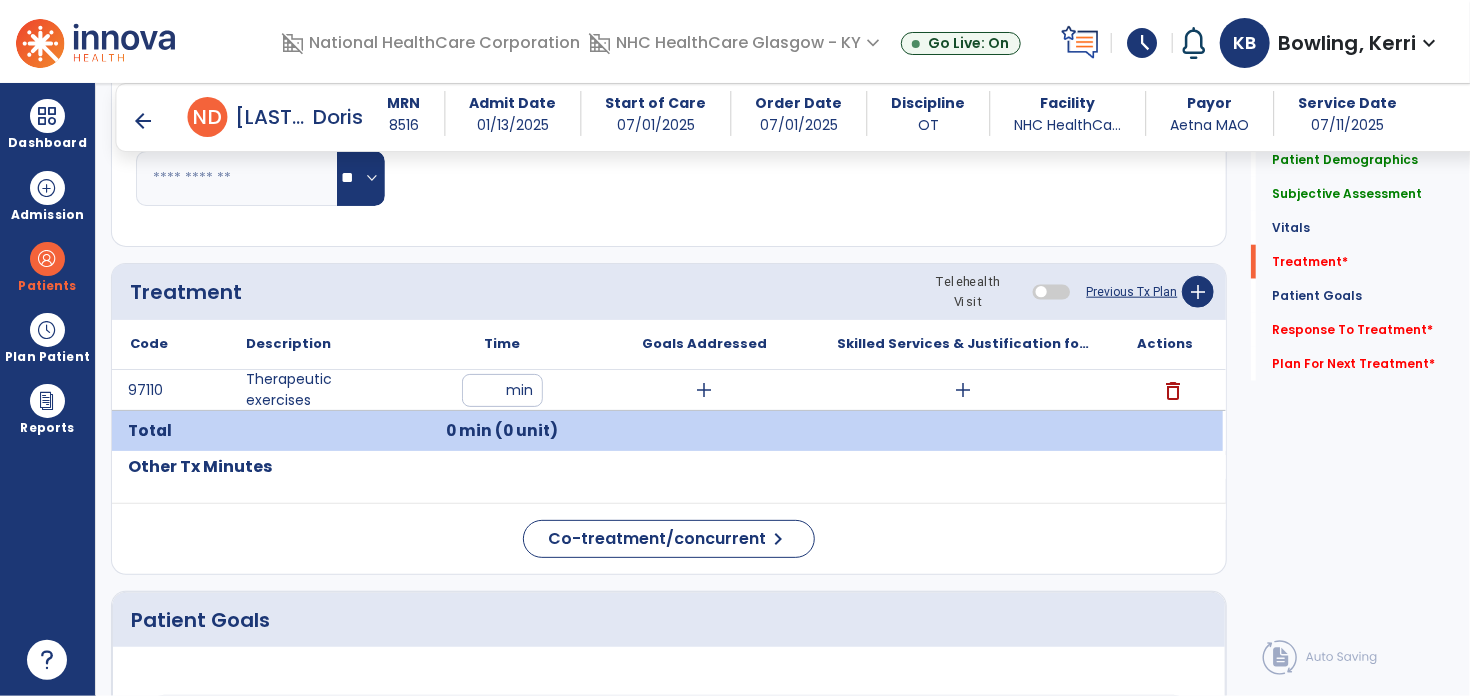 type on "**" 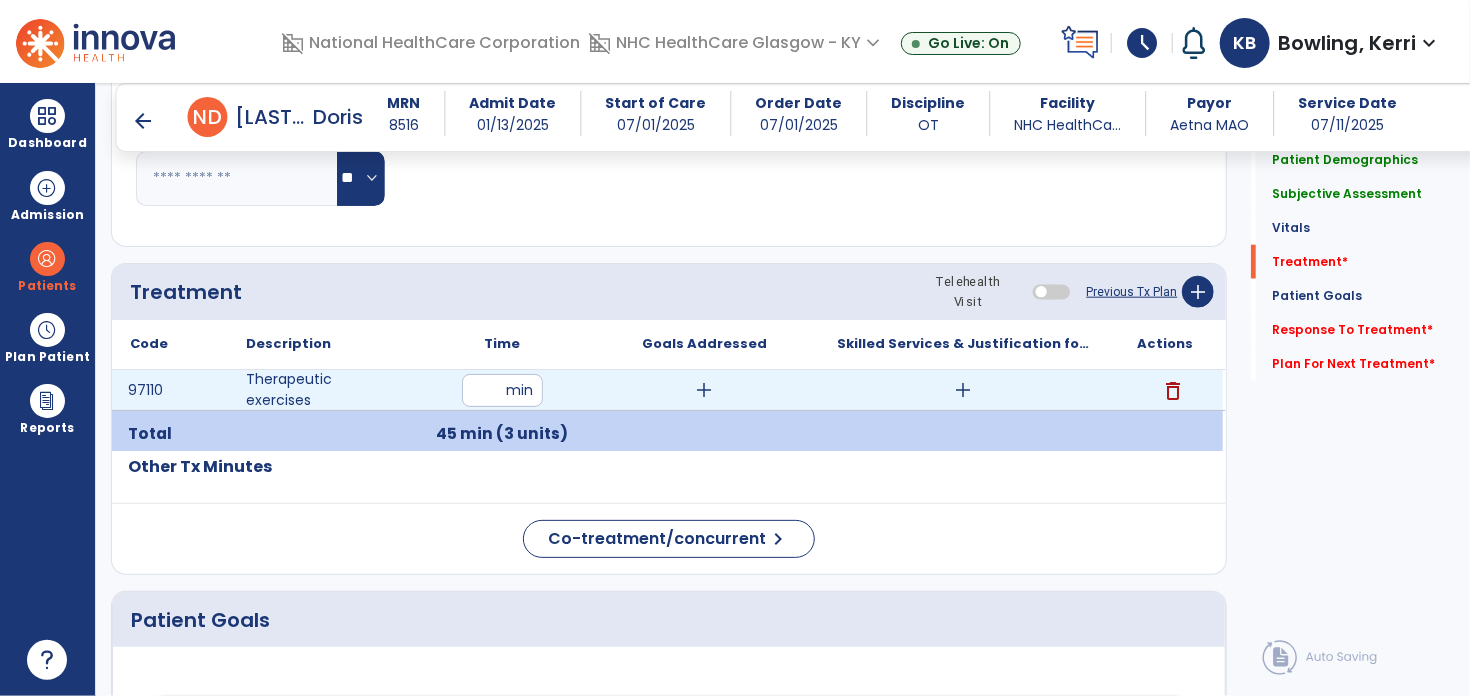 click on "add" at bounding box center (704, 390) 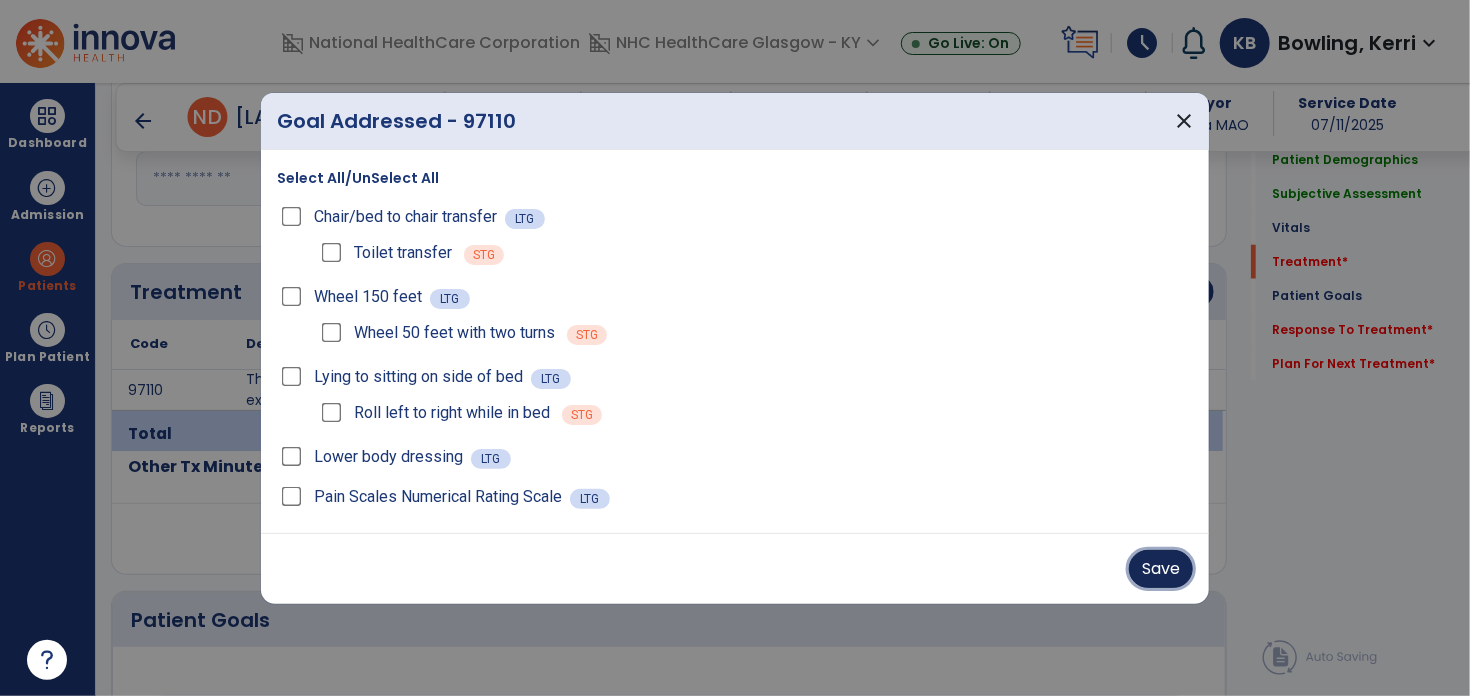 click on "Save" at bounding box center [1161, 569] 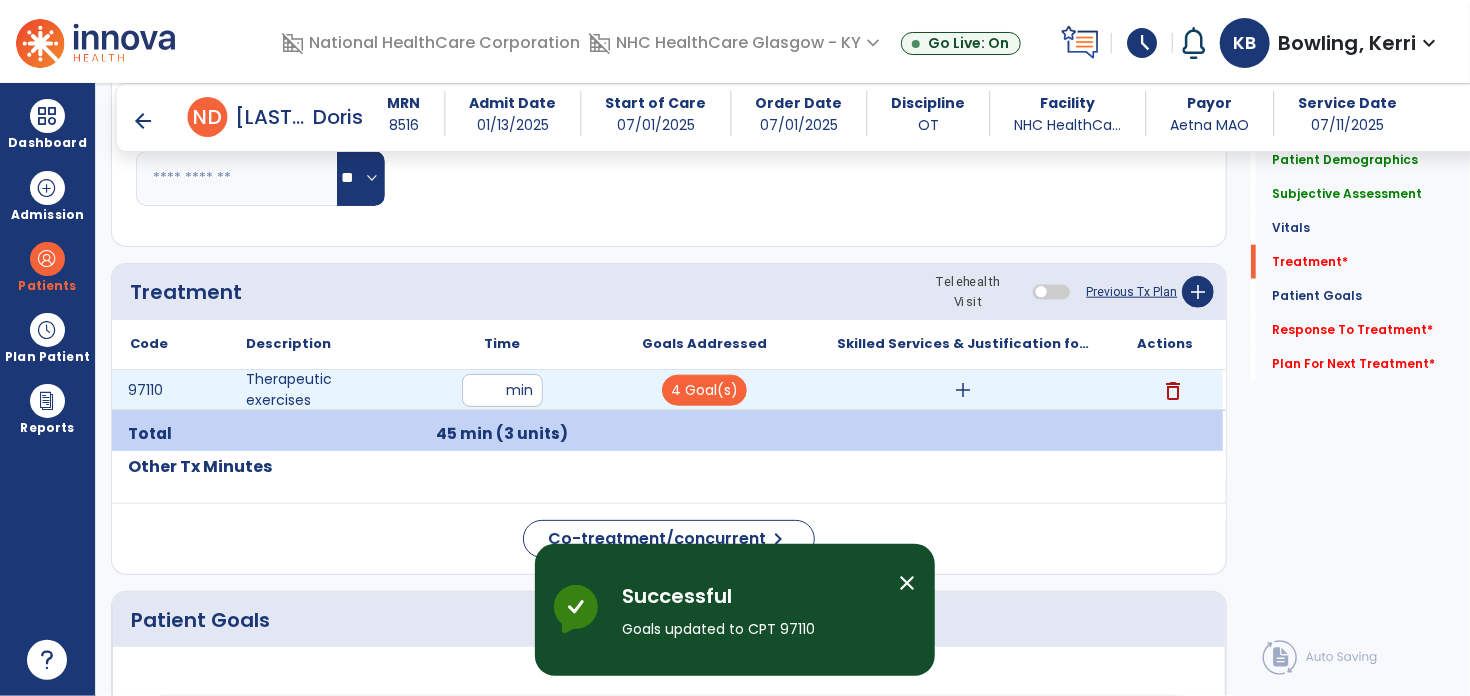 click on "add" at bounding box center [964, 390] 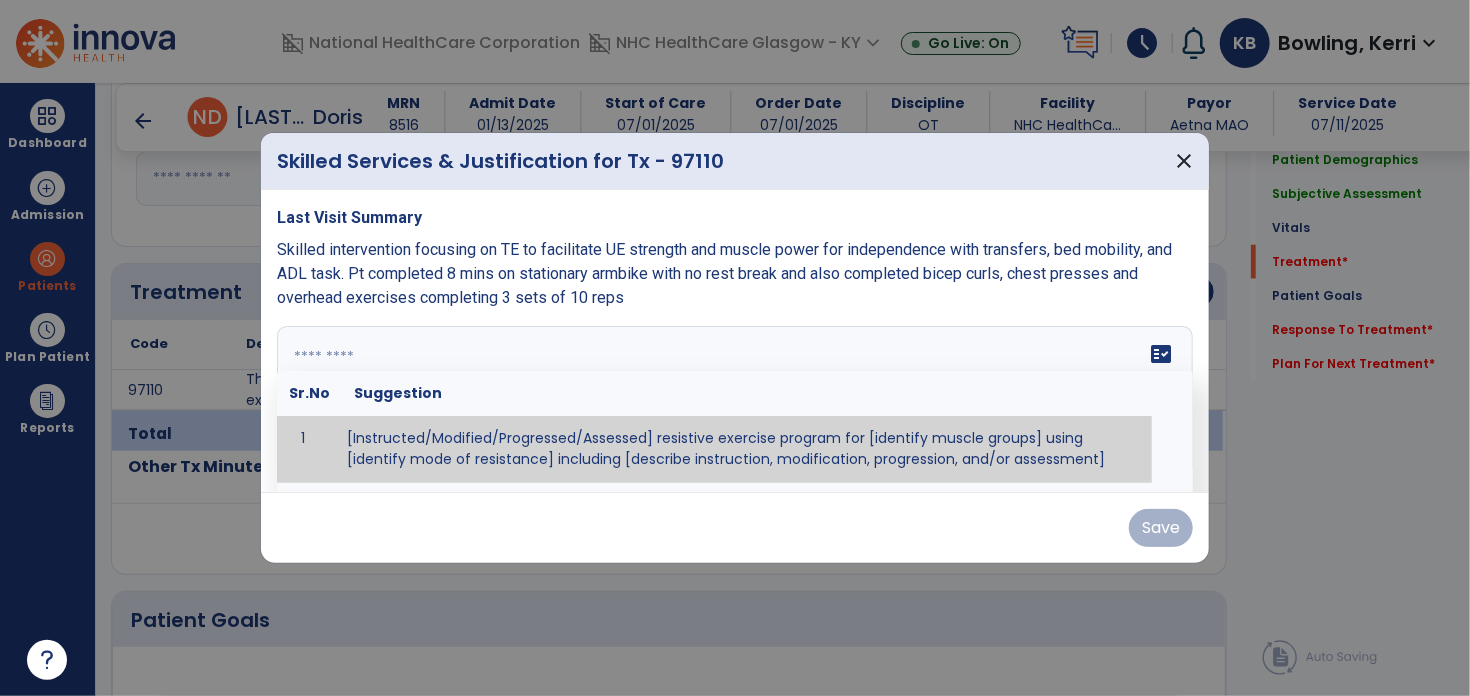 click at bounding box center (735, 401) 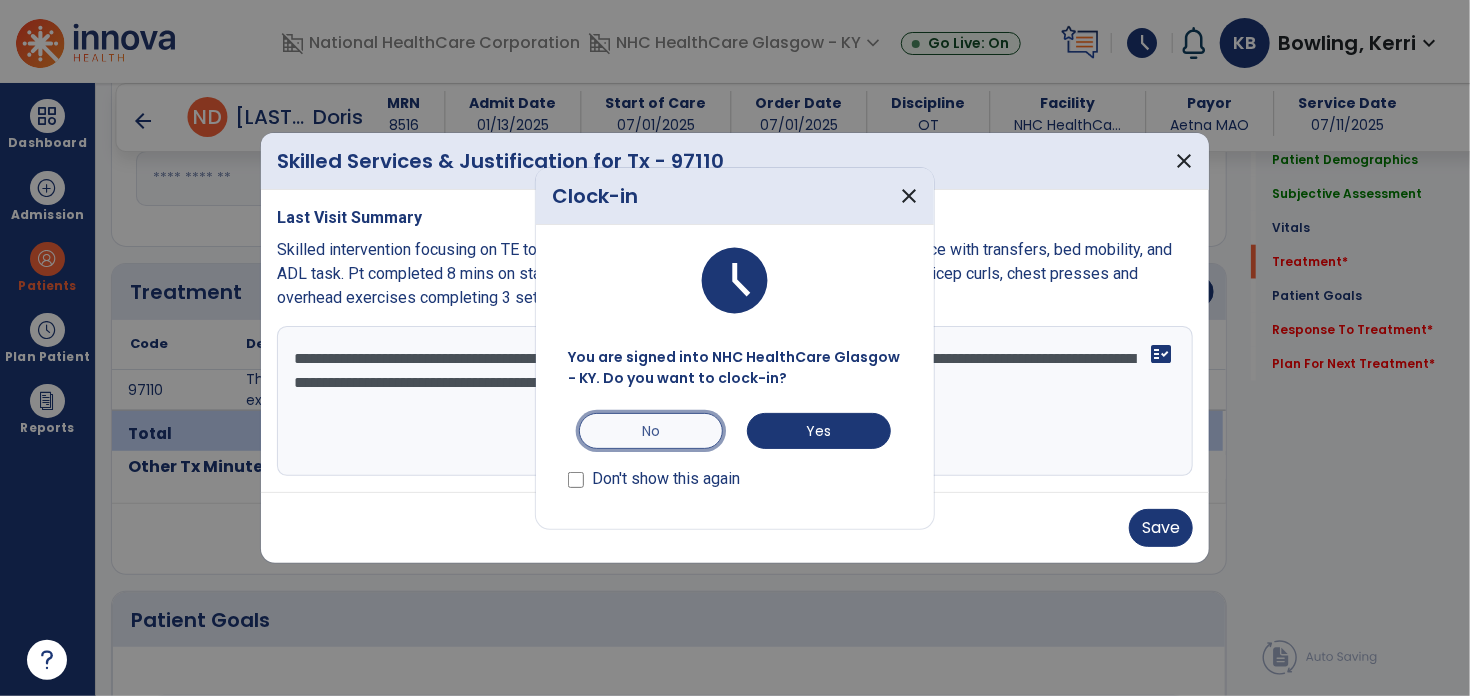 click on "No" at bounding box center [651, 431] 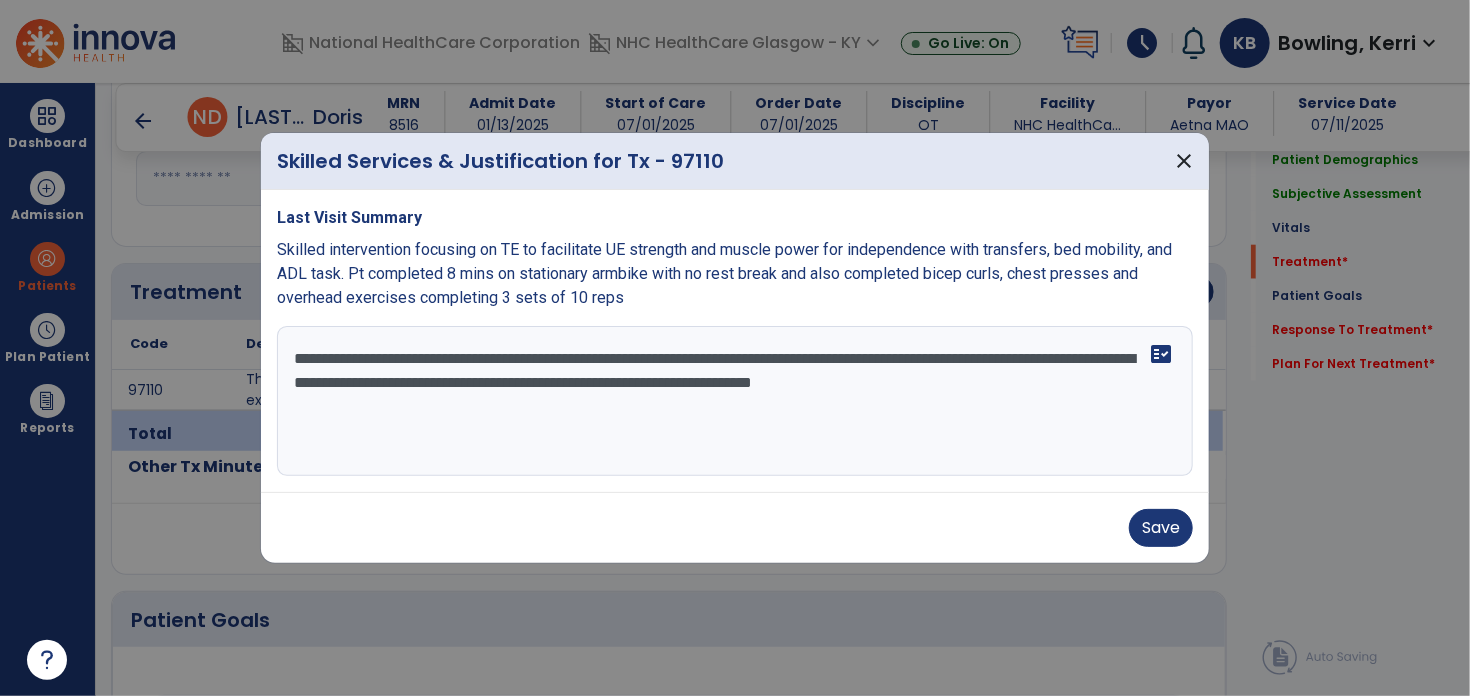 click on "**********" at bounding box center [735, 401] 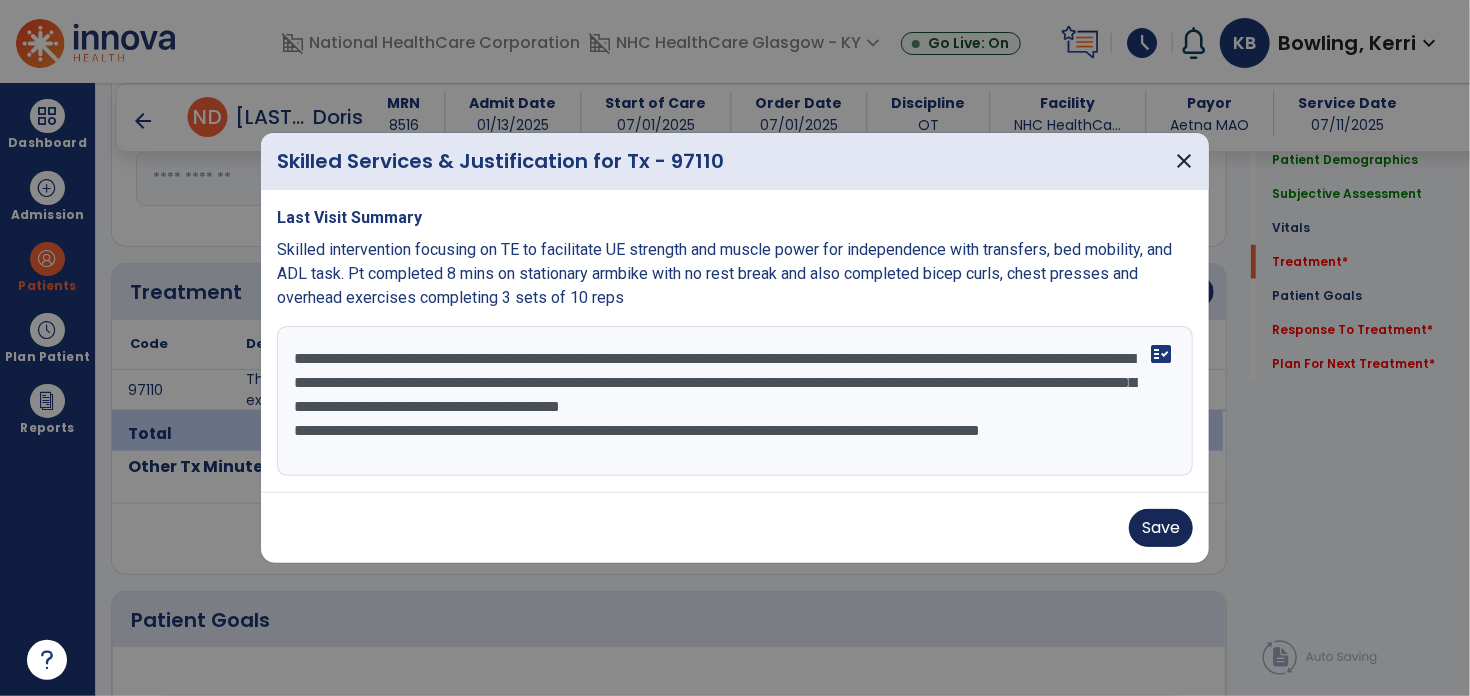 type on "**********" 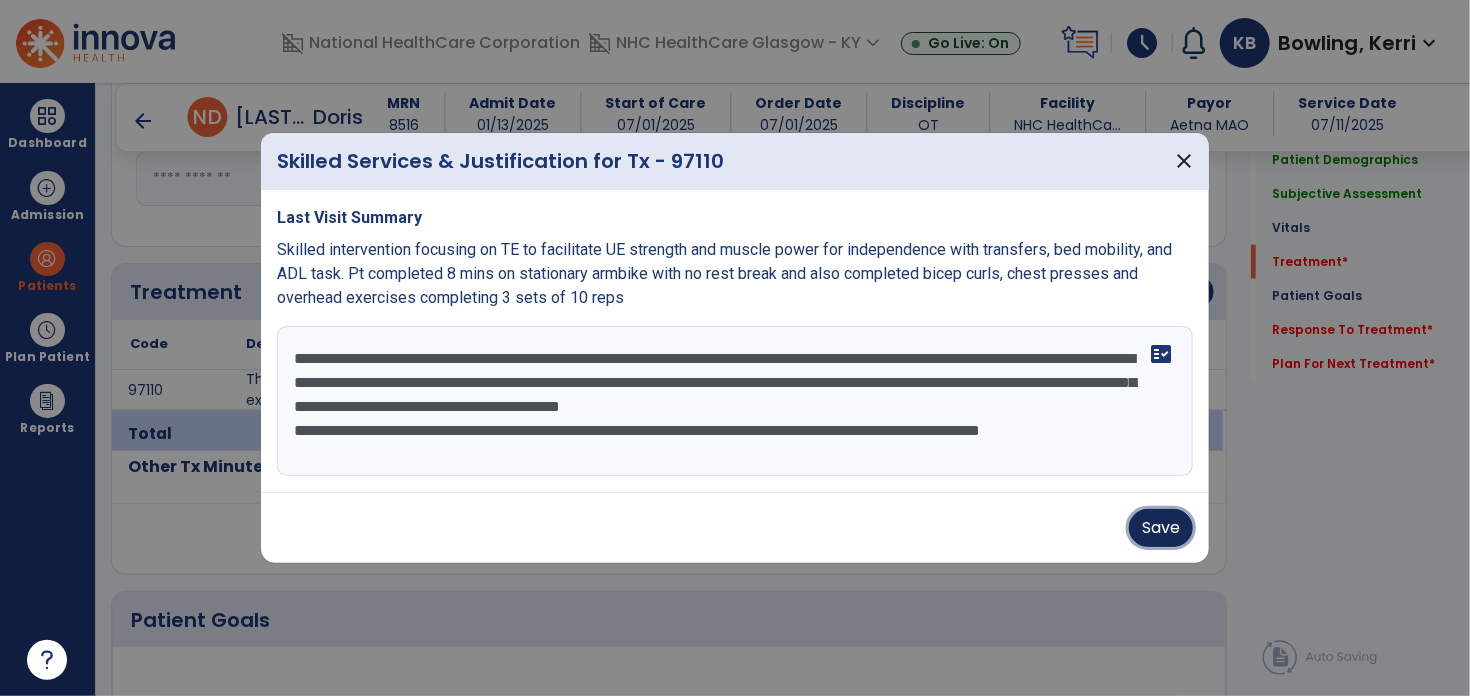 click on "Save" at bounding box center [1161, 528] 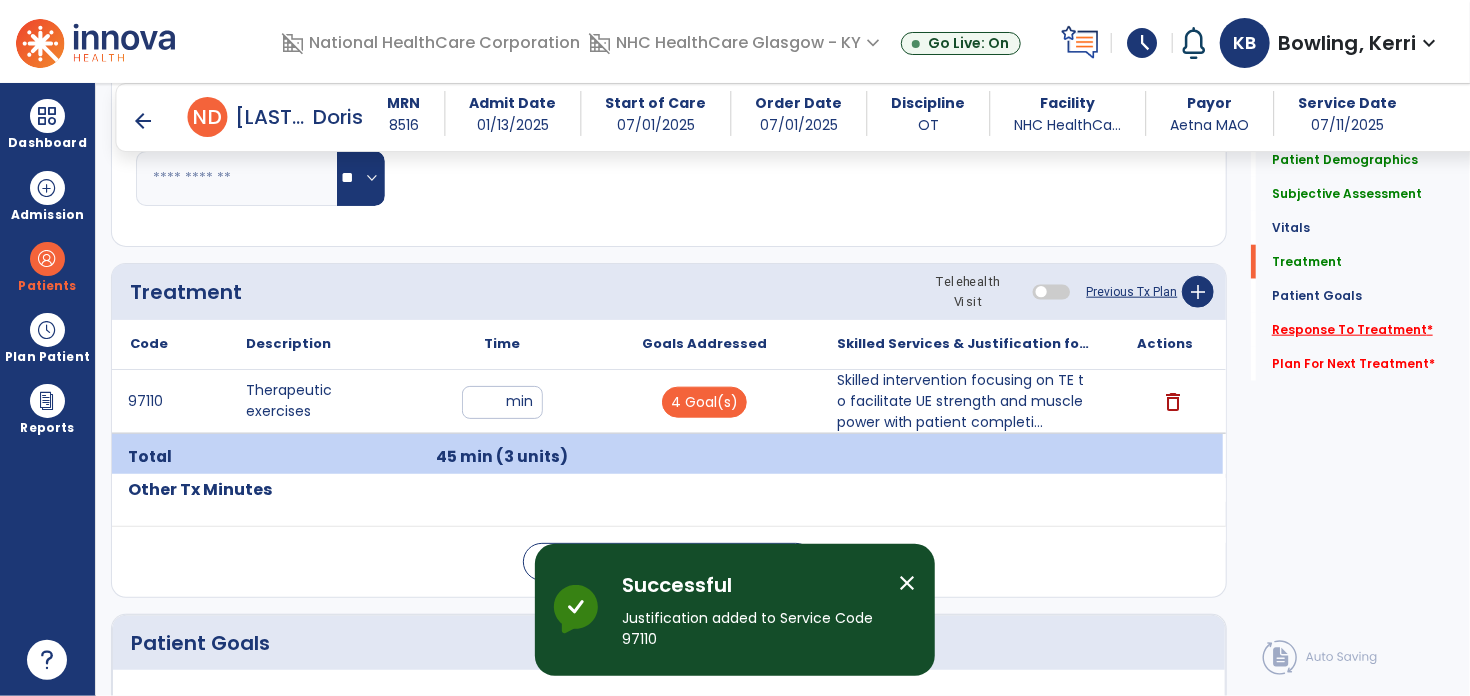 click on "Response To Treatment   *" 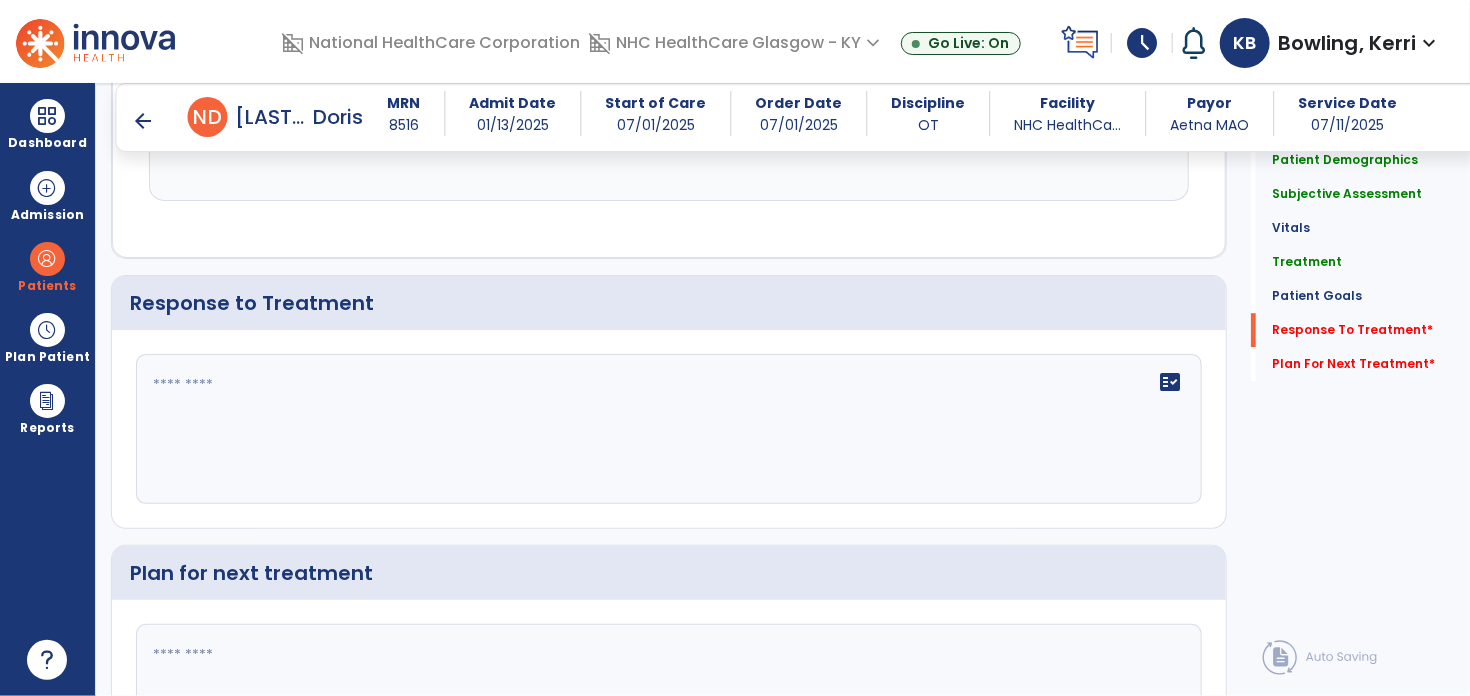 scroll, scrollTop: 2682, scrollLeft: 0, axis: vertical 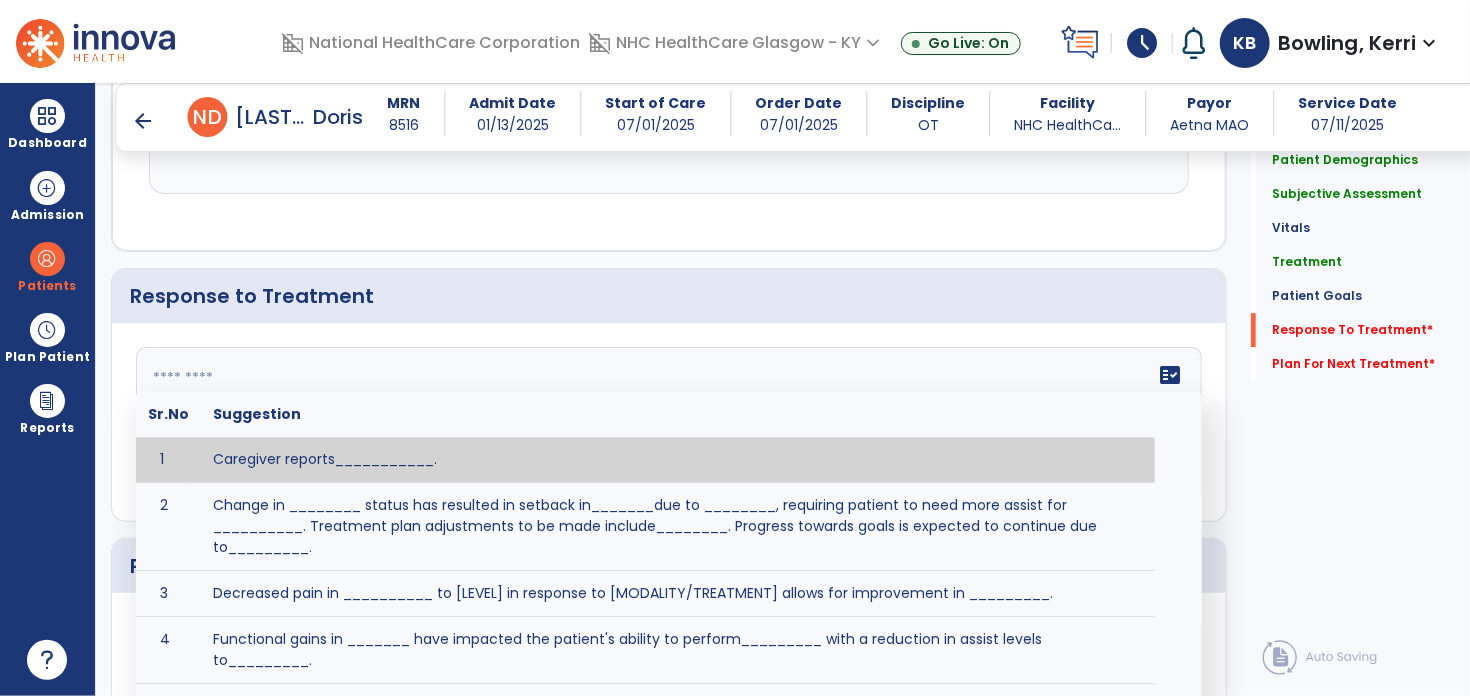 click on "fact_check  Sr.No Suggestion 1 Caregiver reports___________. 2 Change in ________ status has resulted in setback in_______due to ________, requiring patient to need more assist for __________.   Treatment plan adjustments to be made include________.  Progress towards goals is expected to continue due to_________. 3 Decreased pain in __________ to [LEVEL] in response to [MODALITY/TREATMENT] allows for improvement in _________. 4 Functional gains in _______ have impacted the patient's ability to perform_________ with a reduction in assist levels to_________. 5 Functional progress this week has been significant due to__________. 6 Gains in ________ have improved the patient's ability to perform ______with decreased levels of assist to___________. 7 Improvement in ________allows patient to tolerate higher levels of challenges in_________. 8 Pain in [AREA] has decreased to [LEVEL] in response to [TREATMENT/MODALITY], allowing fore ease in completing__________. 9 10 11 12 13 14 15 16 17 18 19 20 21" 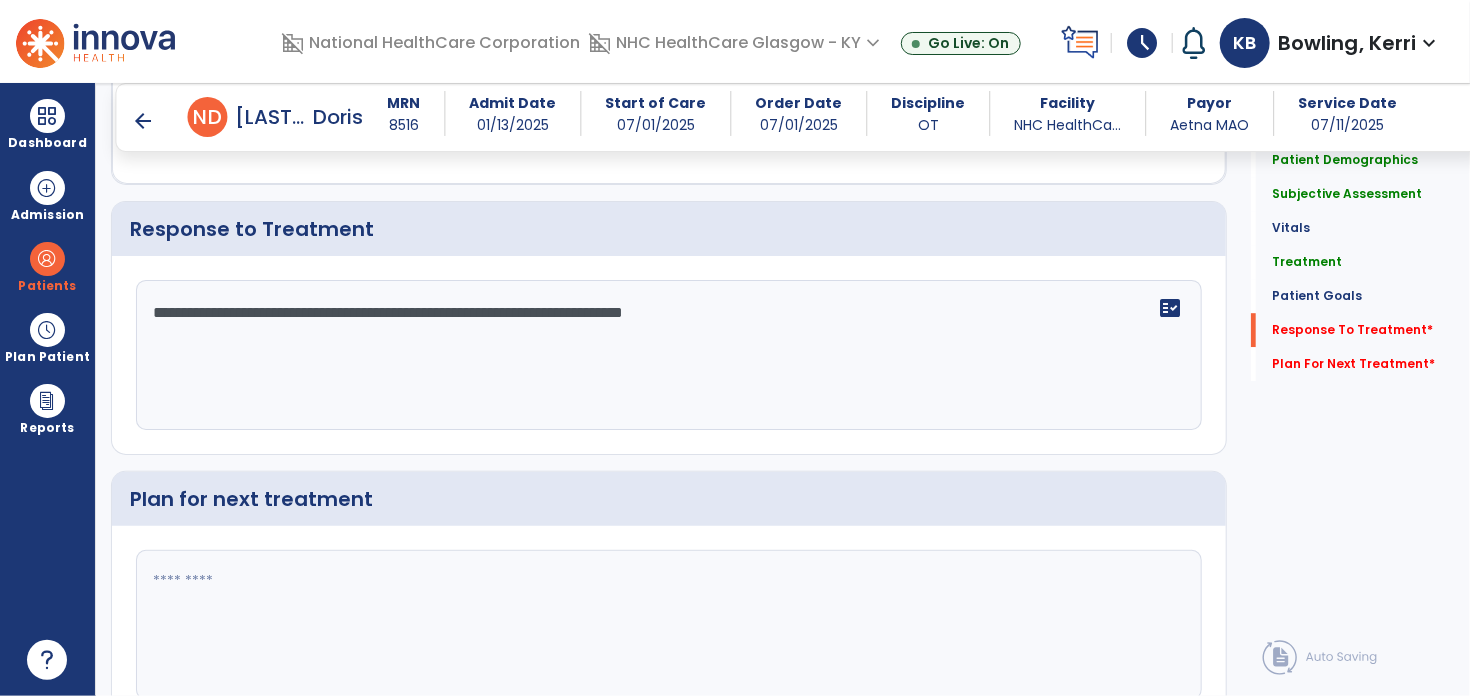 scroll, scrollTop: 2782, scrollLeft: 0, axis: vertical 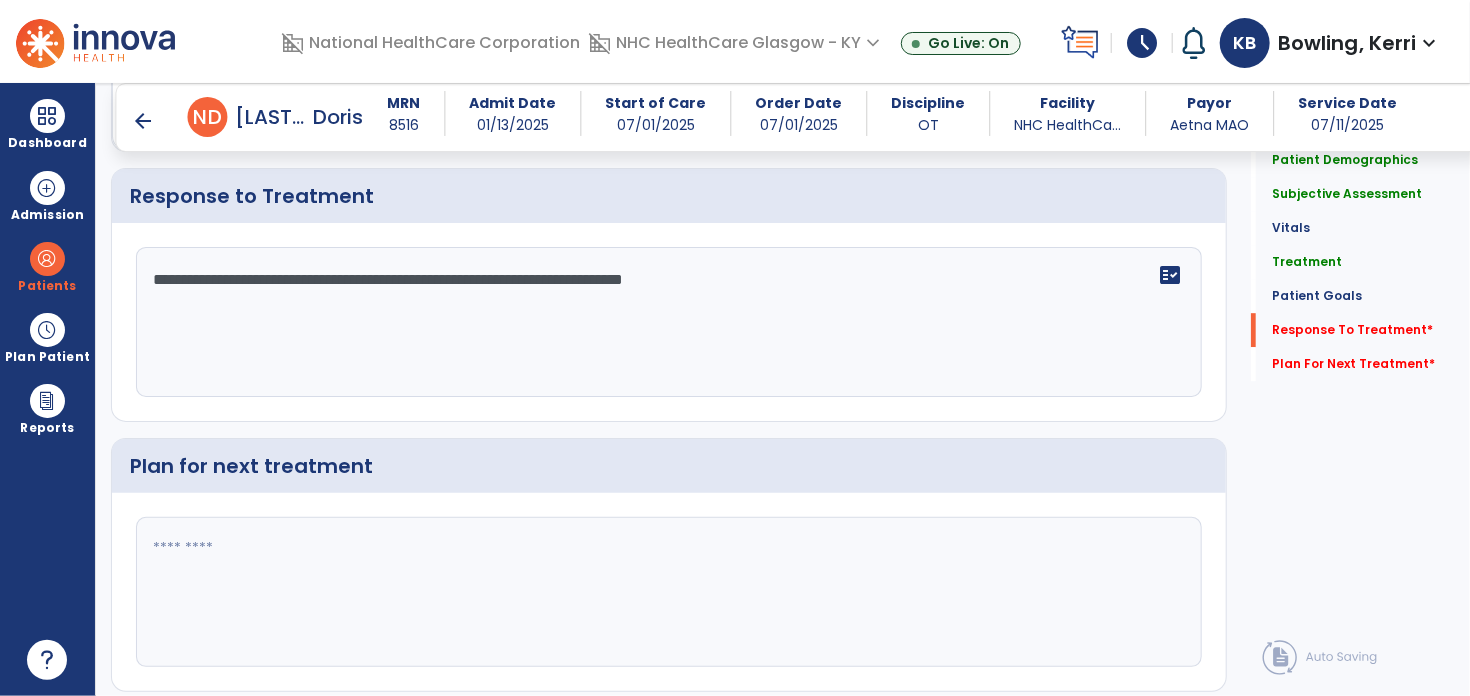type on "**********" 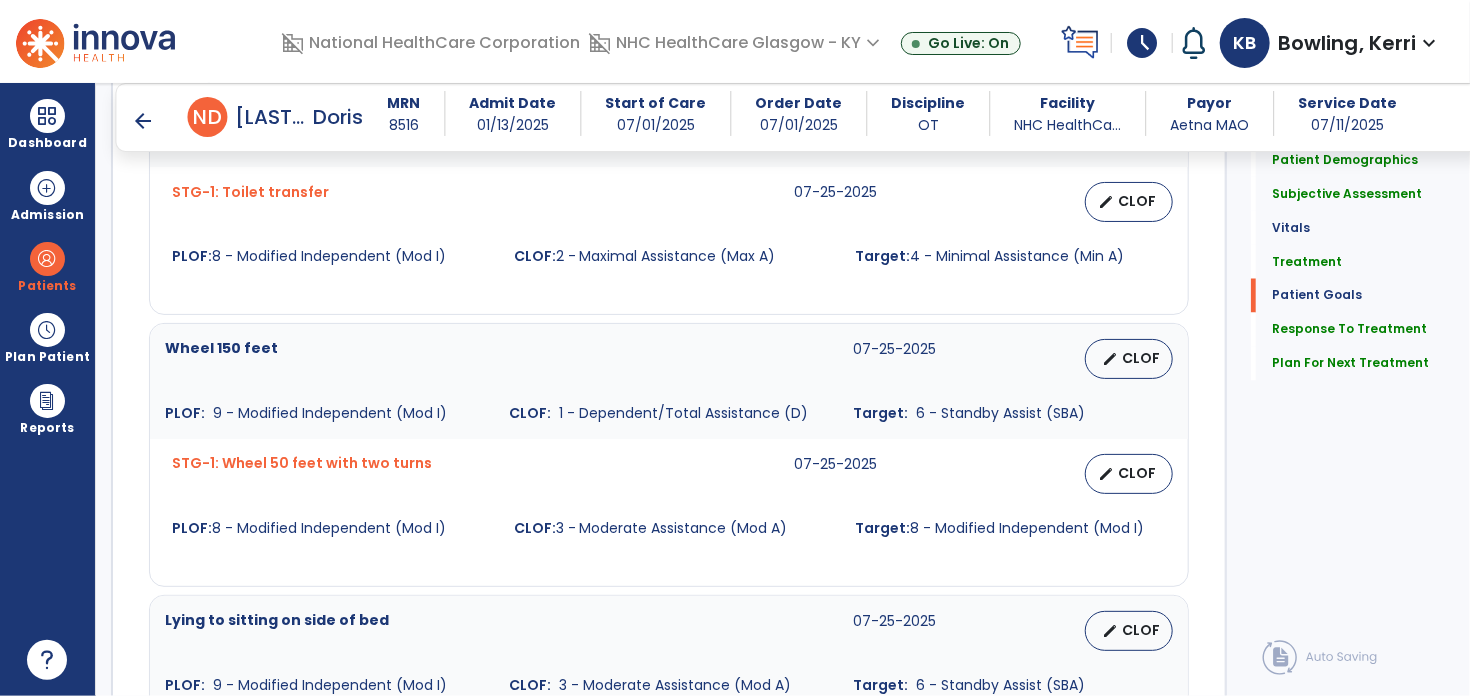 scroll, scrollTop: 1682, scrollLeft: 0, axis: vertical 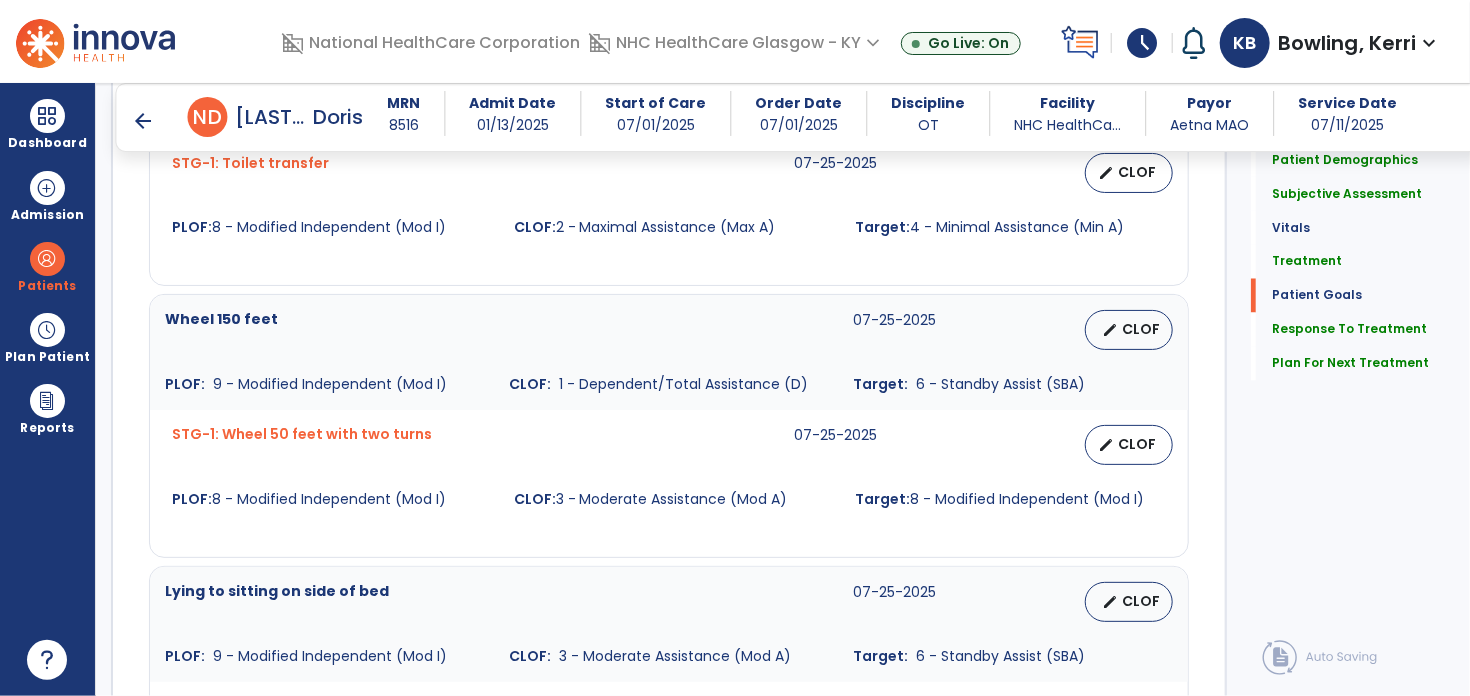 type on "********" 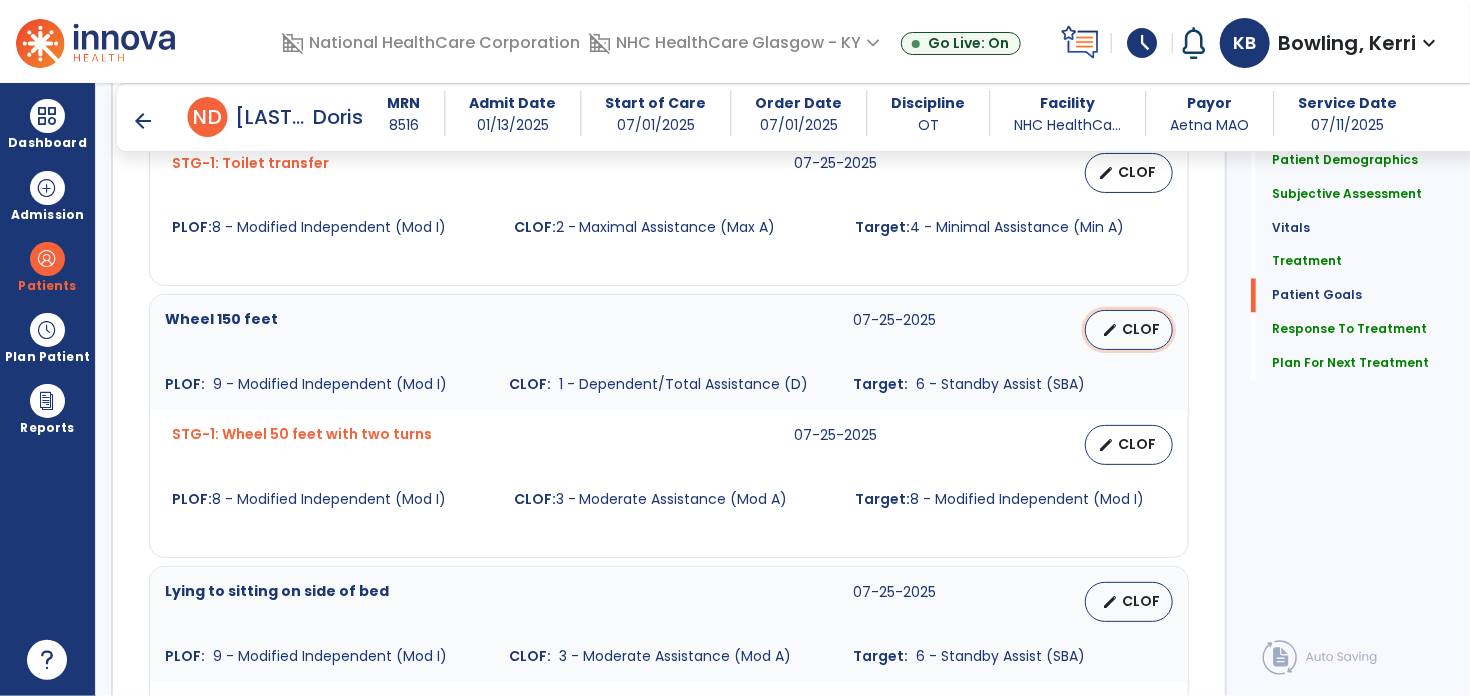 click on "CLOF" at bounding box center (1141, 329) 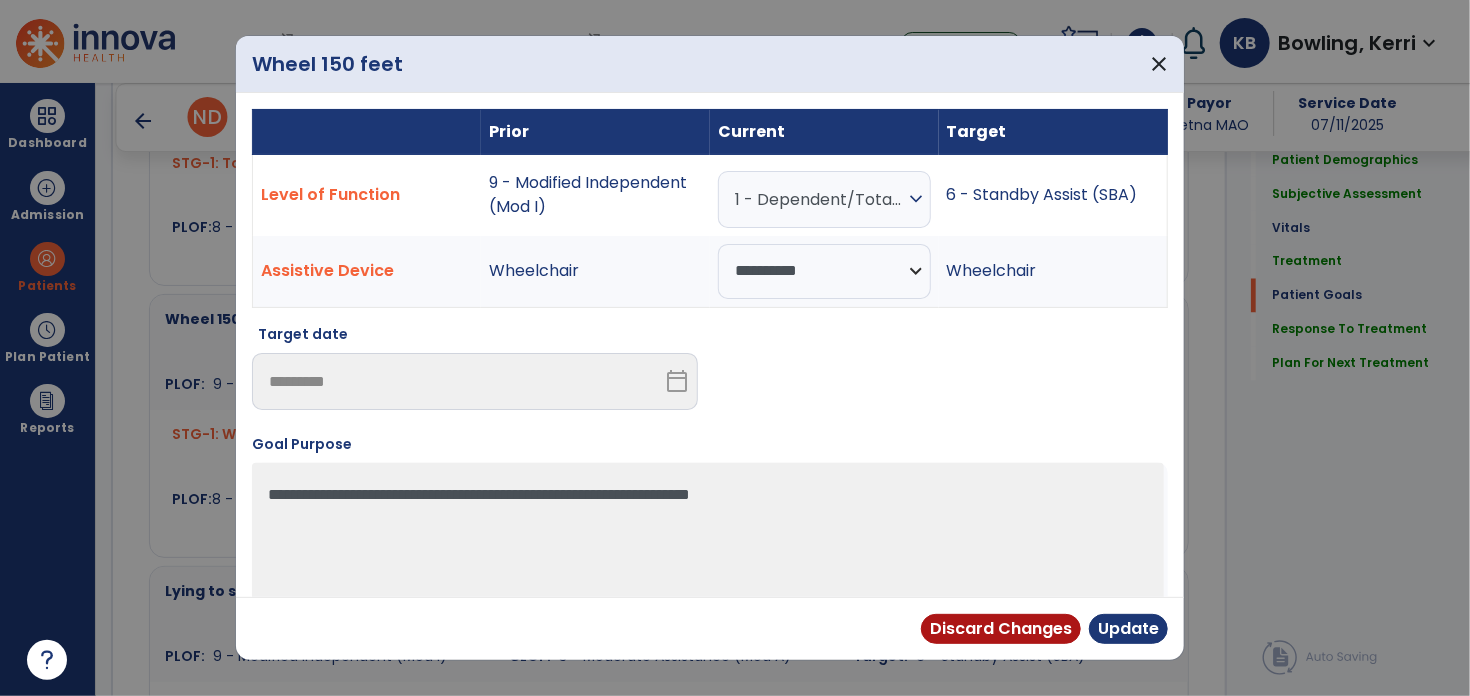 click on "expand_more" at bounding box center (916, 199) 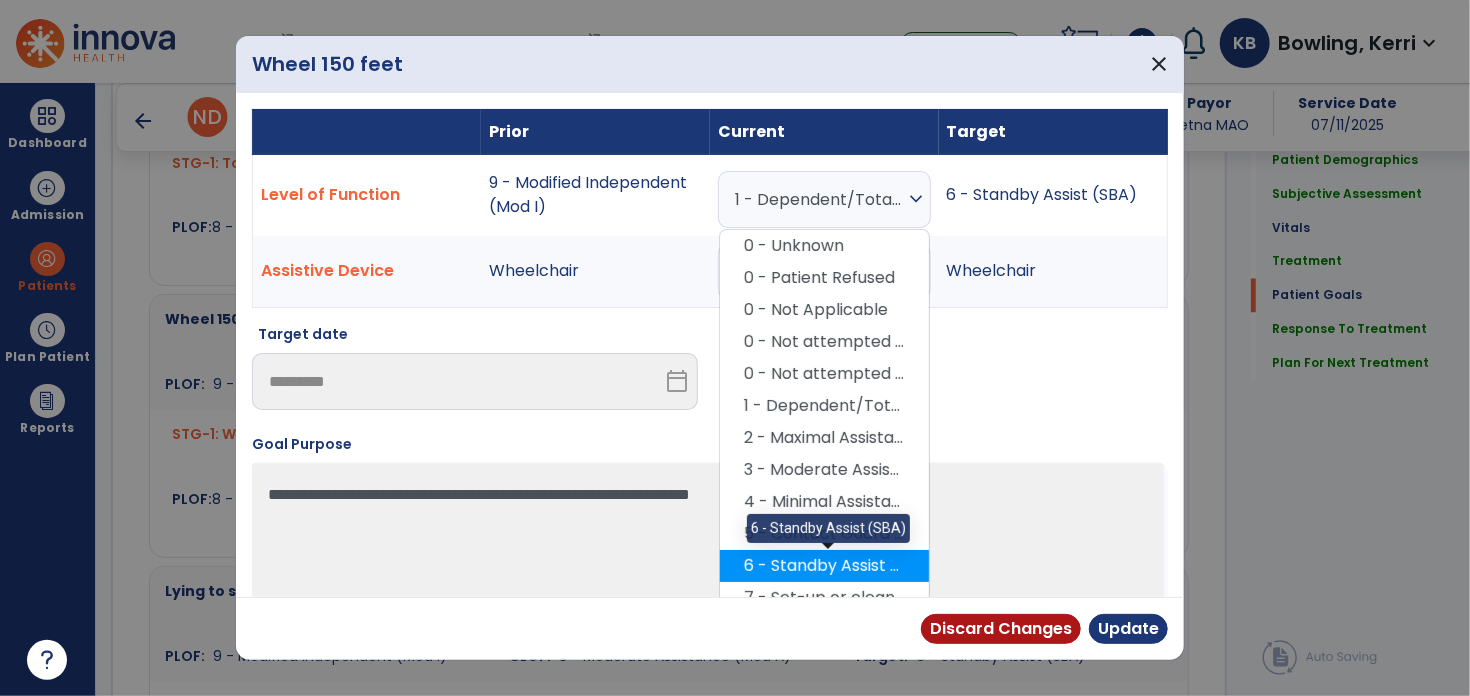 click on "6 - Standby Assist (SBA)" at bounding box center [824, 566] 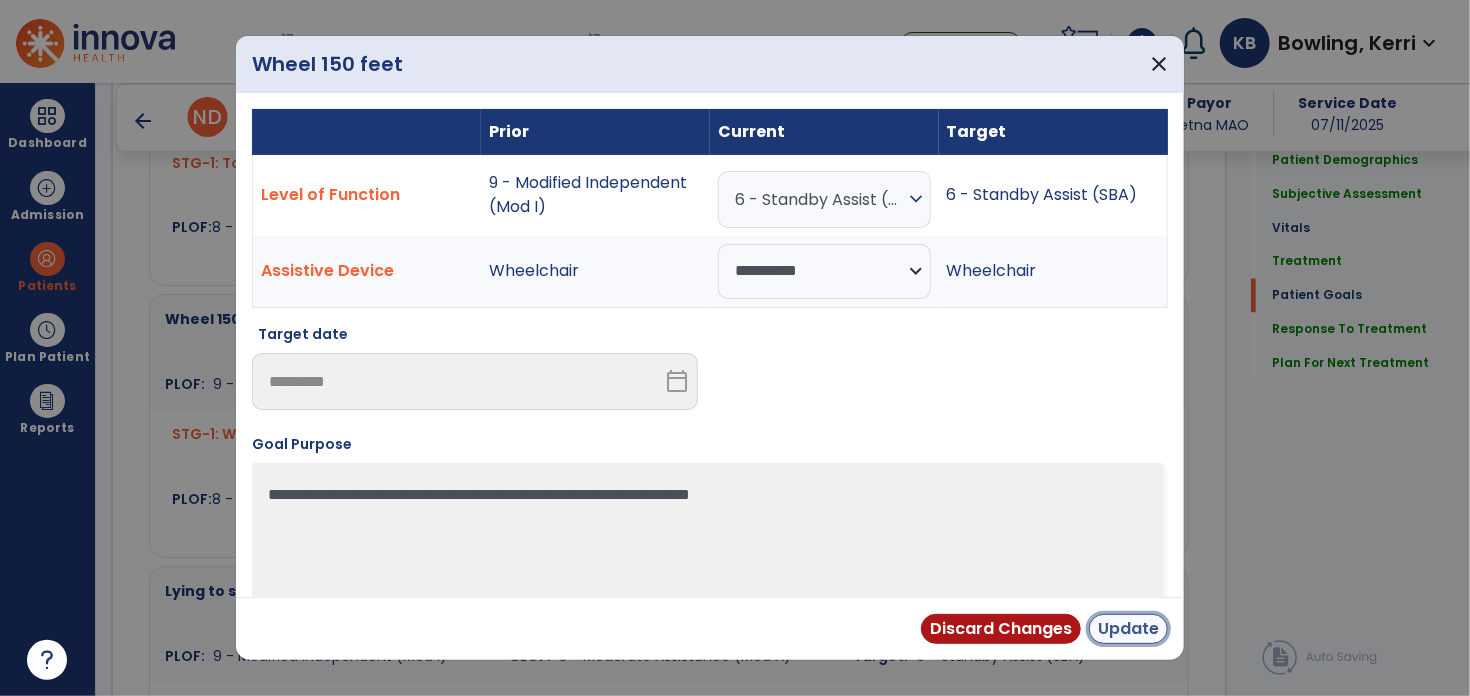 click on "Update" at bounding box center (1128, 629) 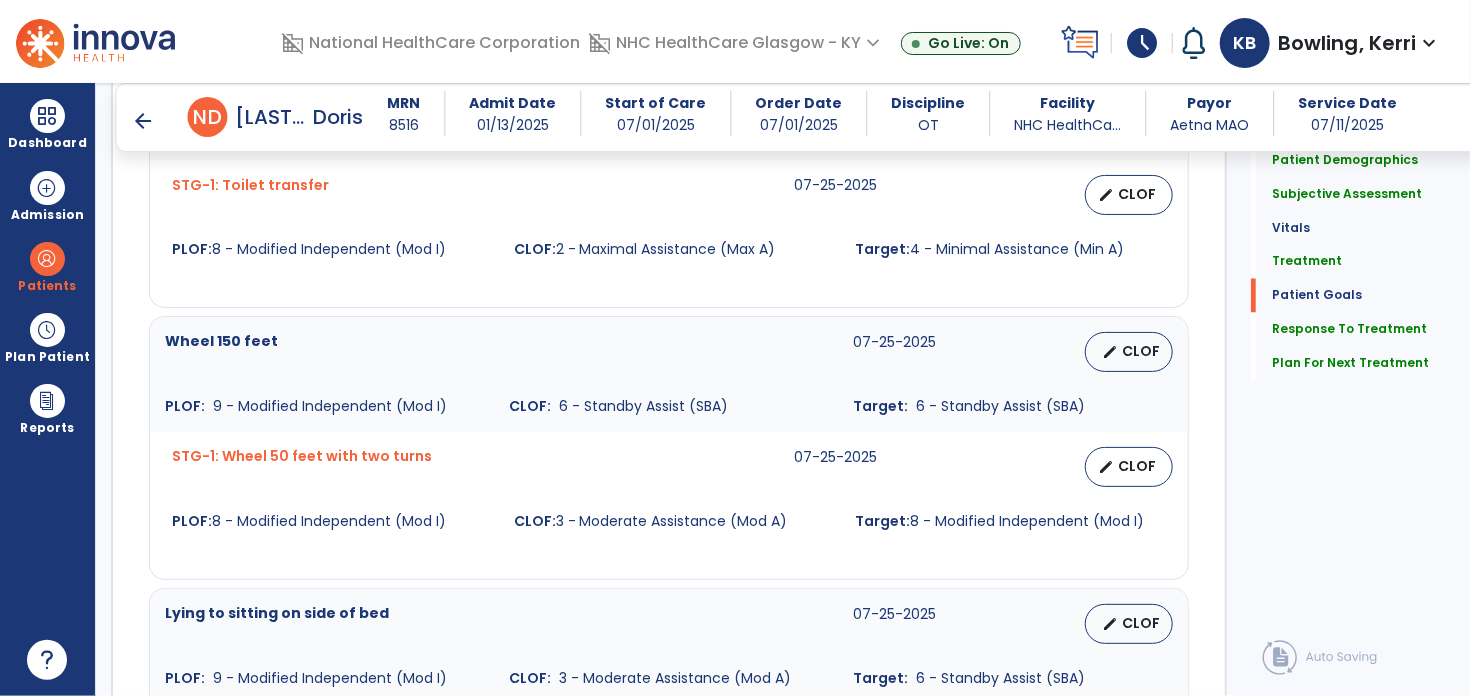 scroll, scrollTop: 1683, scrollLeft: 0, axis: vertical 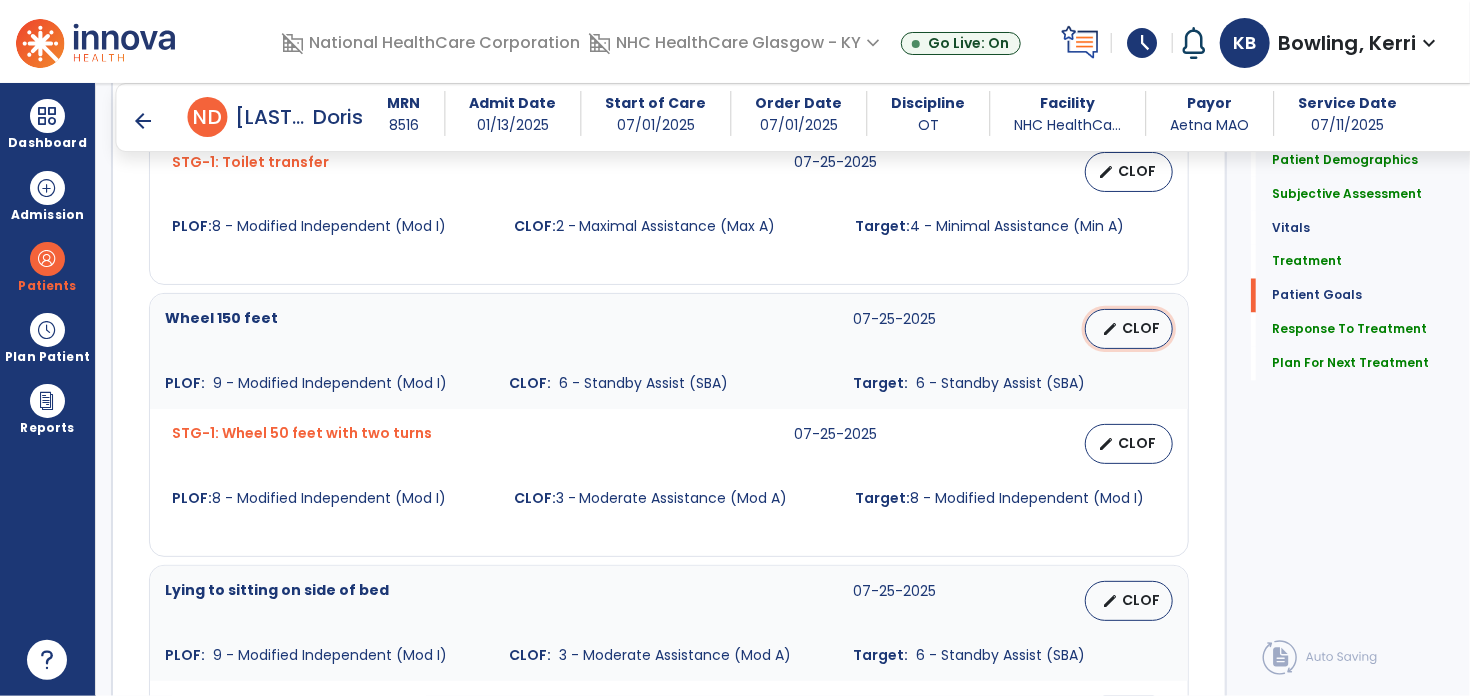 click on "CLOF" at bounding box center [1141, 328] 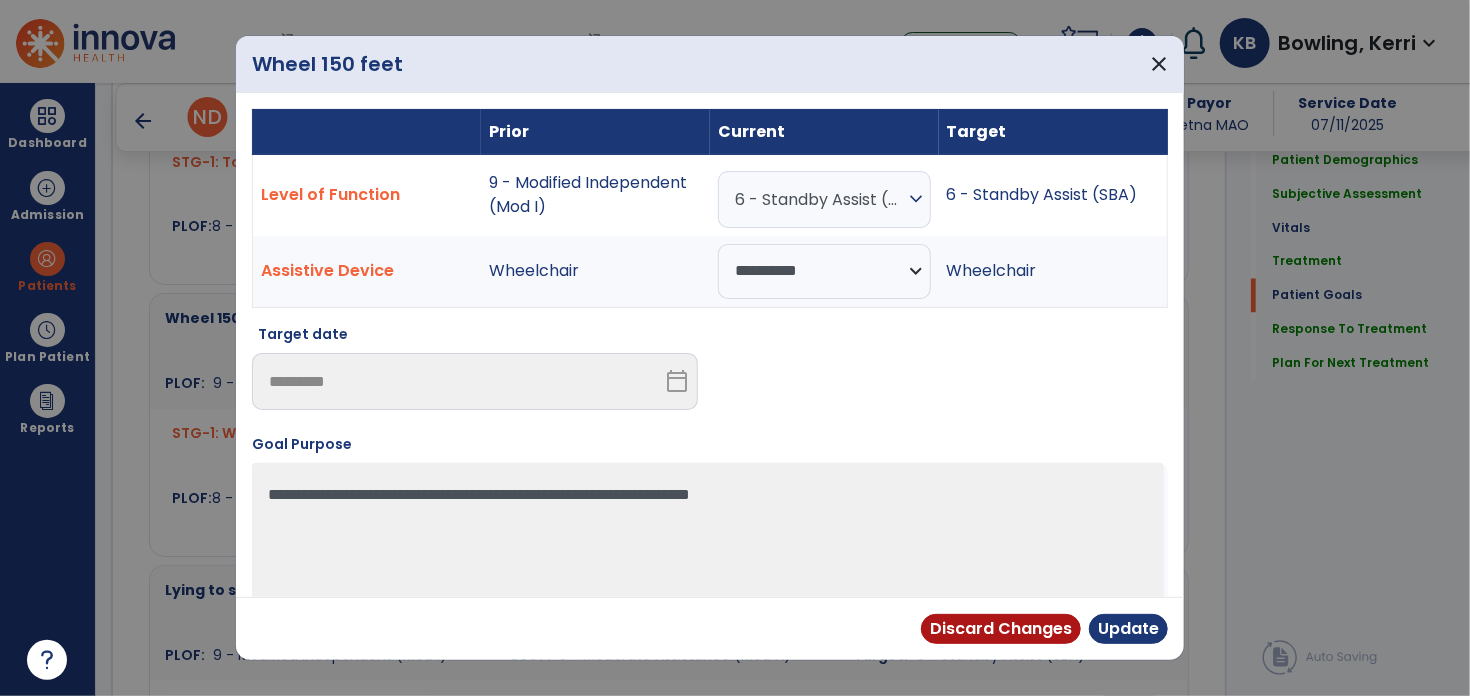 click on "expand_more" at bounding box center (916, 199) 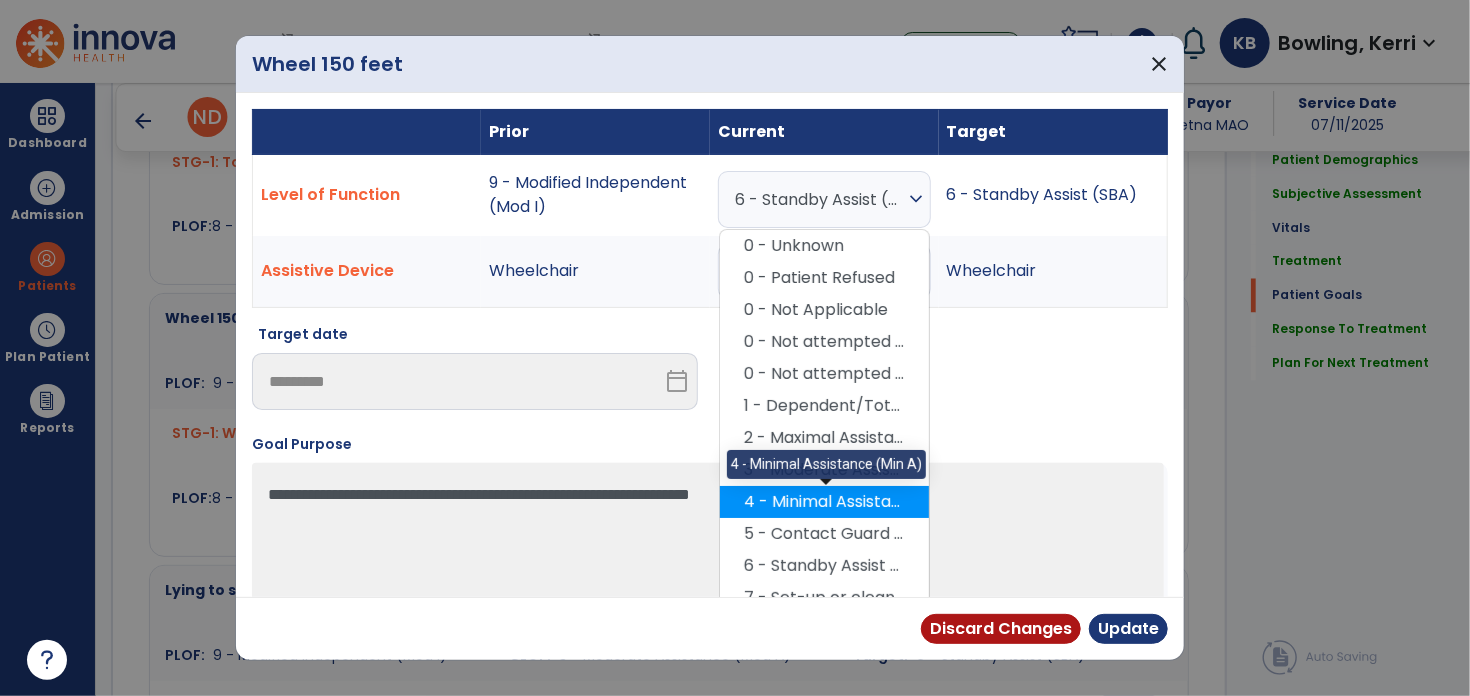 click on "4 - Minimal Assistance (Min A)" at bounding box center [824, 502] 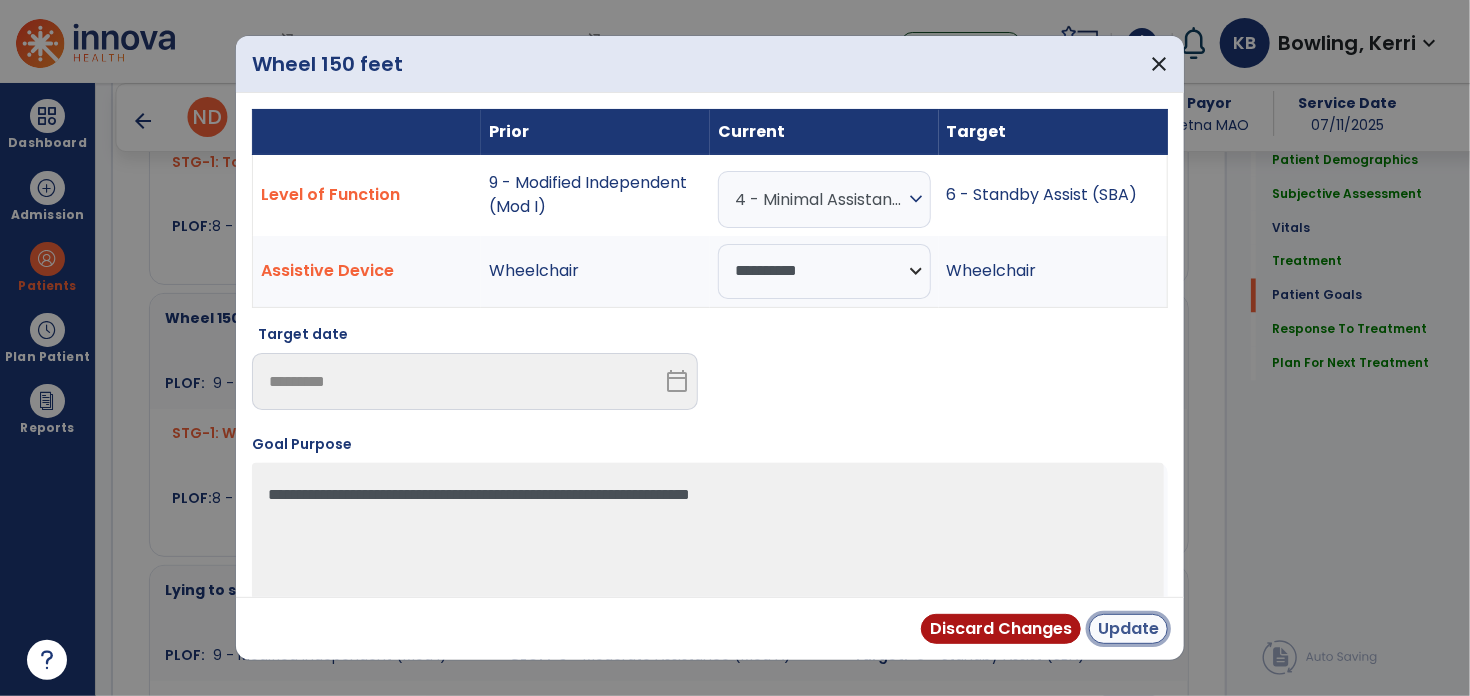 click on "Update" at bounding box center (1128, 629) 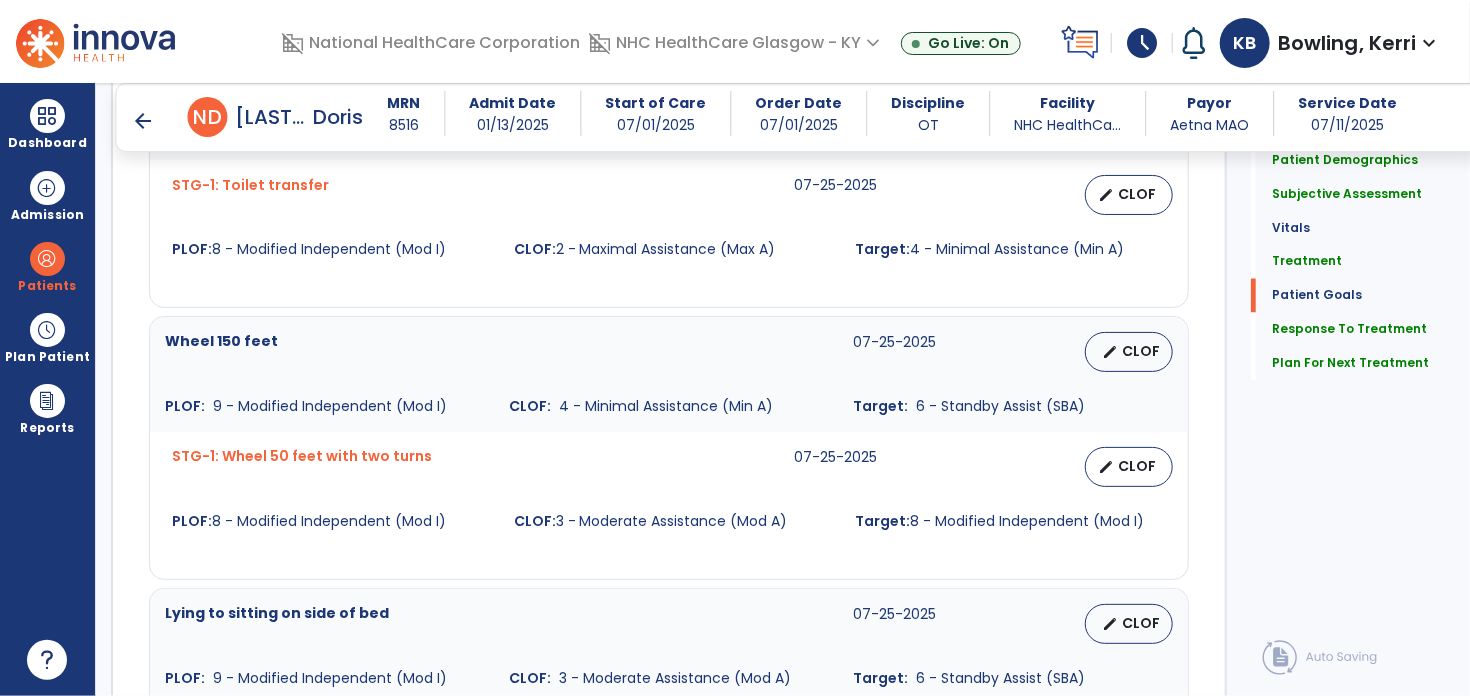 scroll, scrollTop: 1684, scrollLeft: 0, axis: vertical 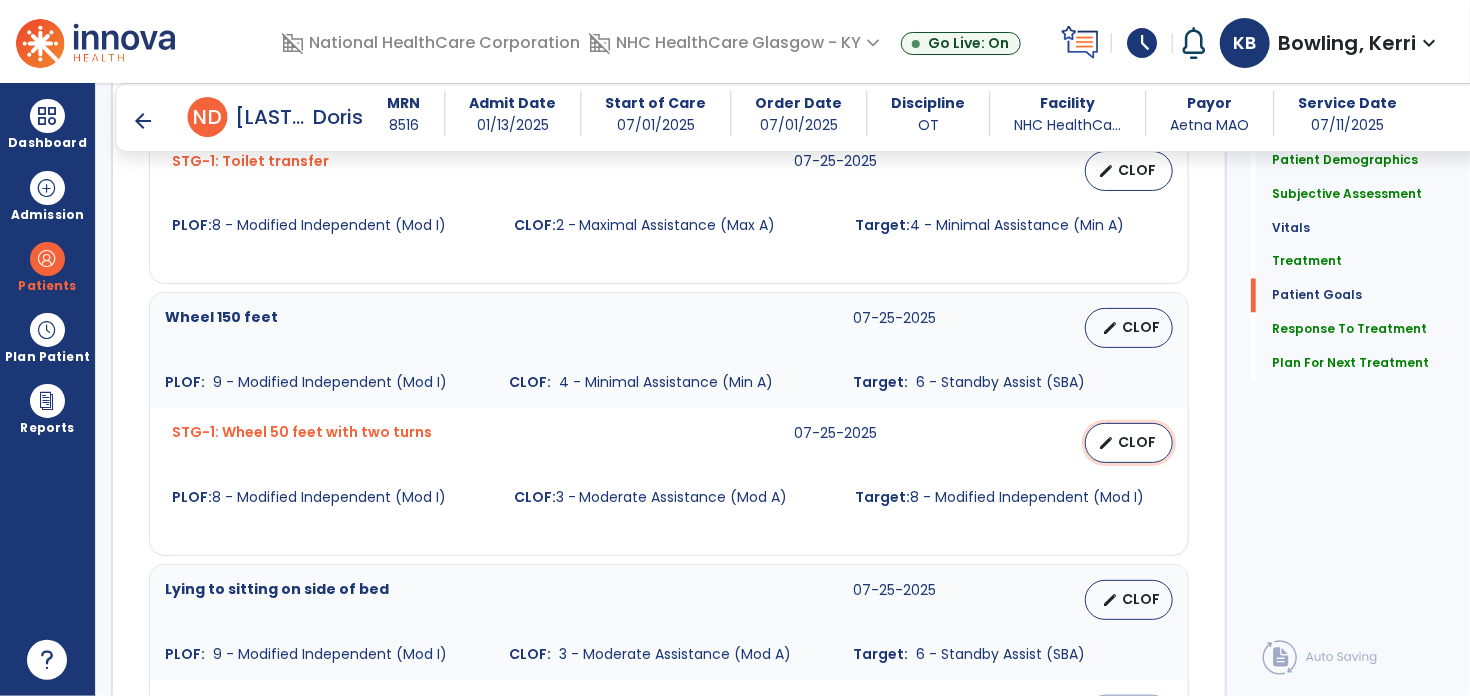 click on "edit   CLOF" at bounding box center (1129, 443) 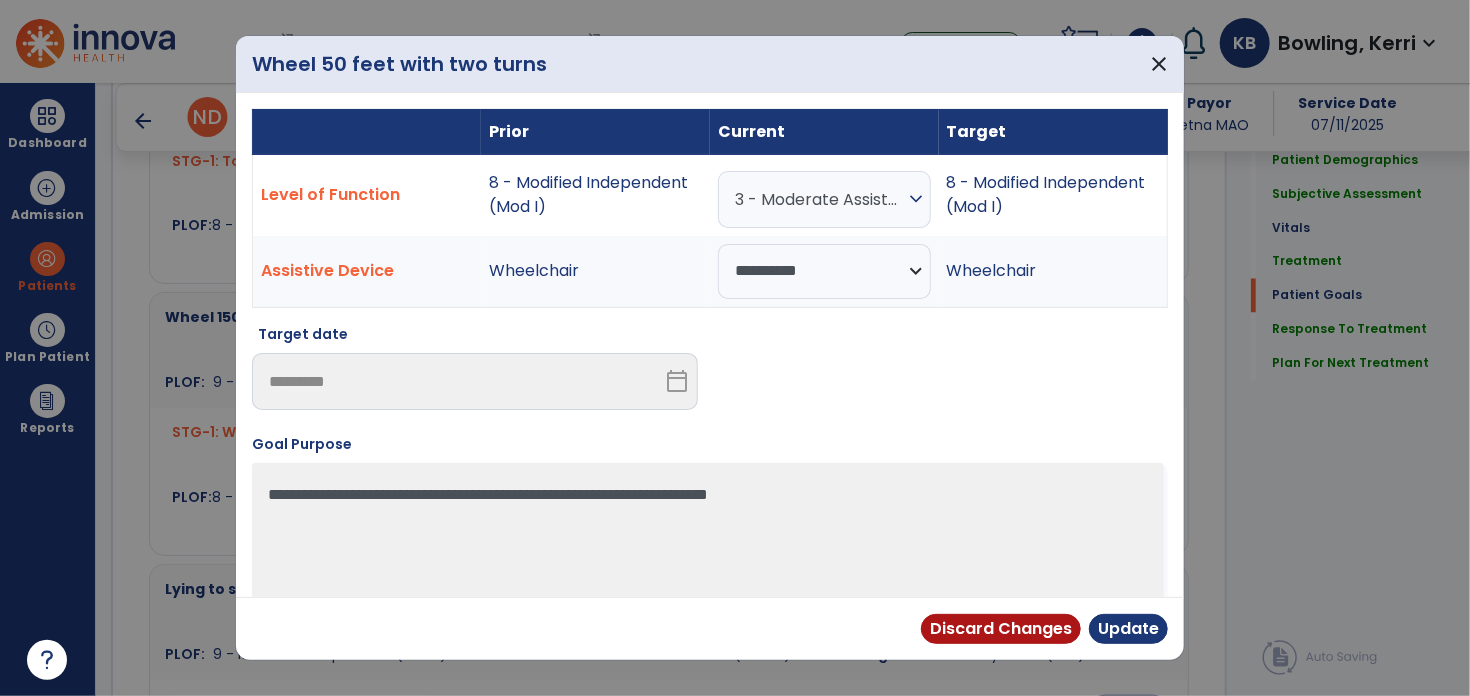 click on "expand_more" at bounding box center (916, 199) 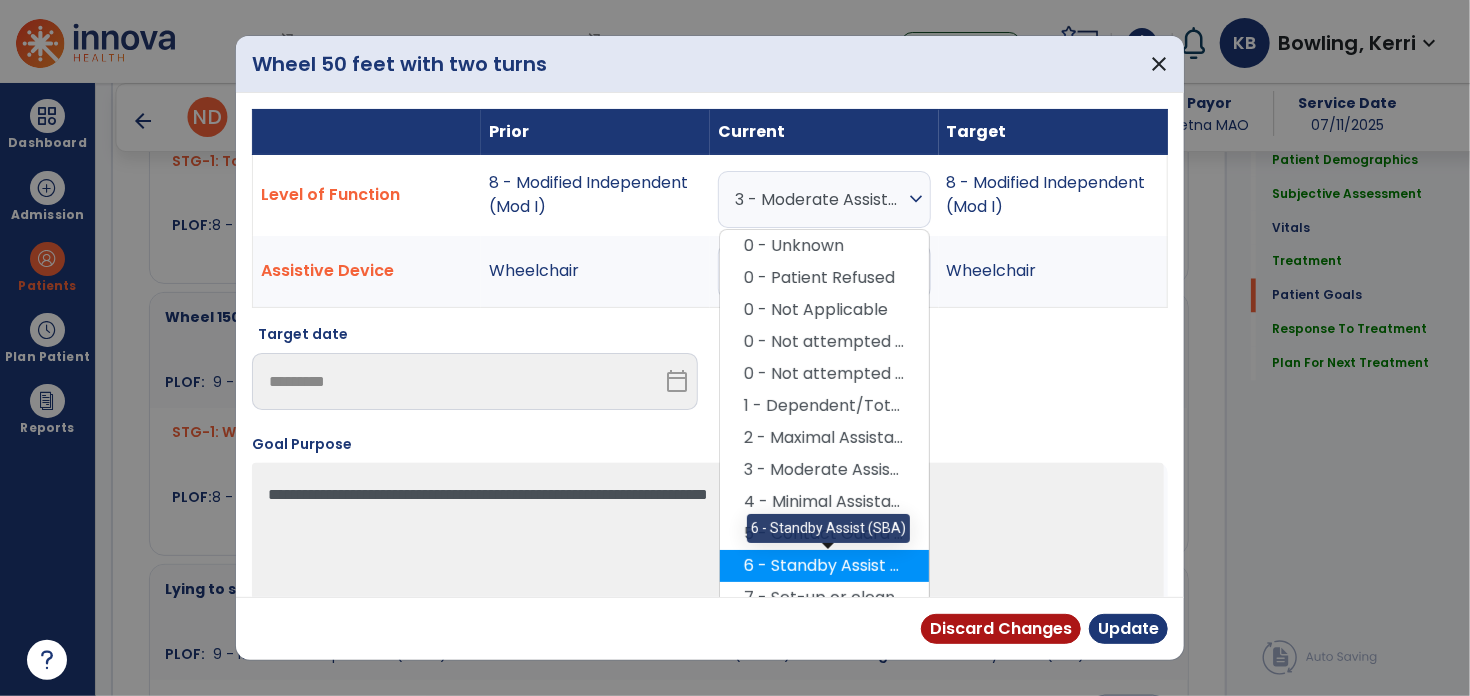click on "6 - Standby Assist (SBA)" at bounding box center [824, 566] 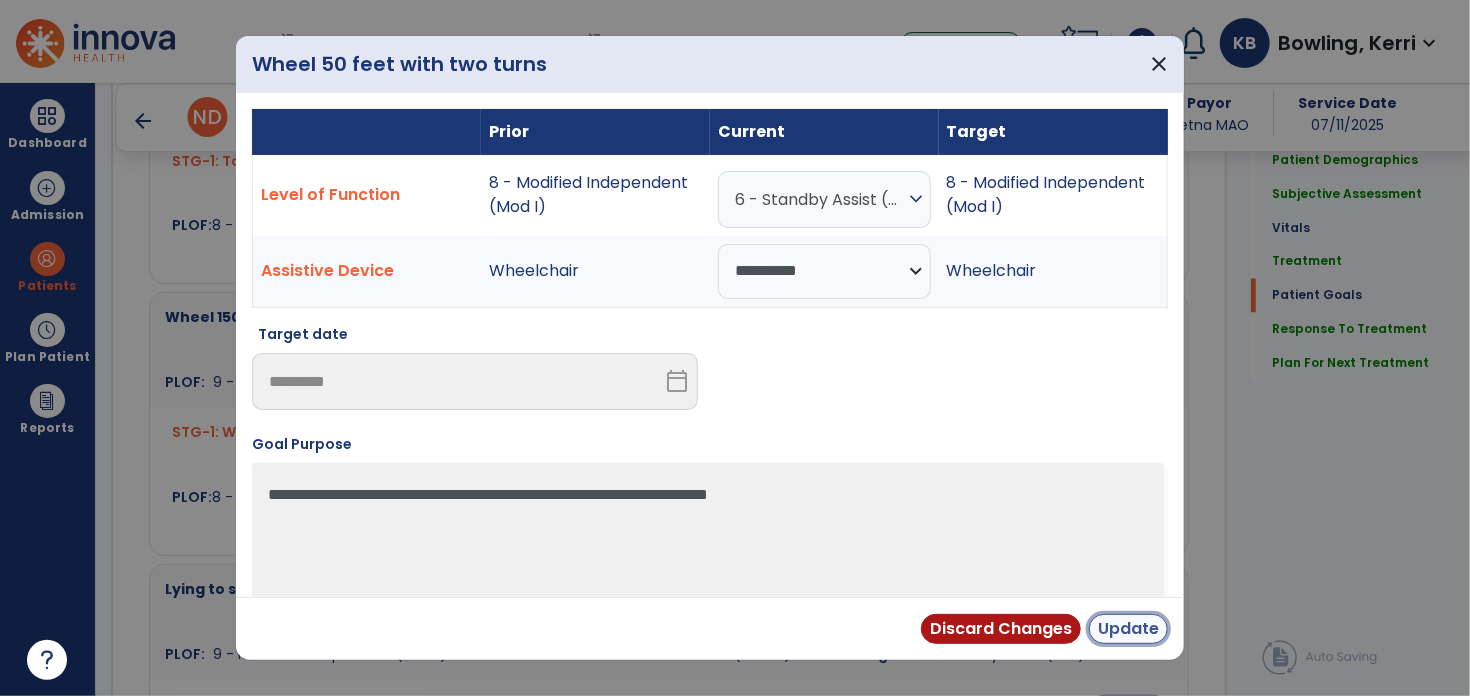 click on "Update" at bounding box center (1128, 629) 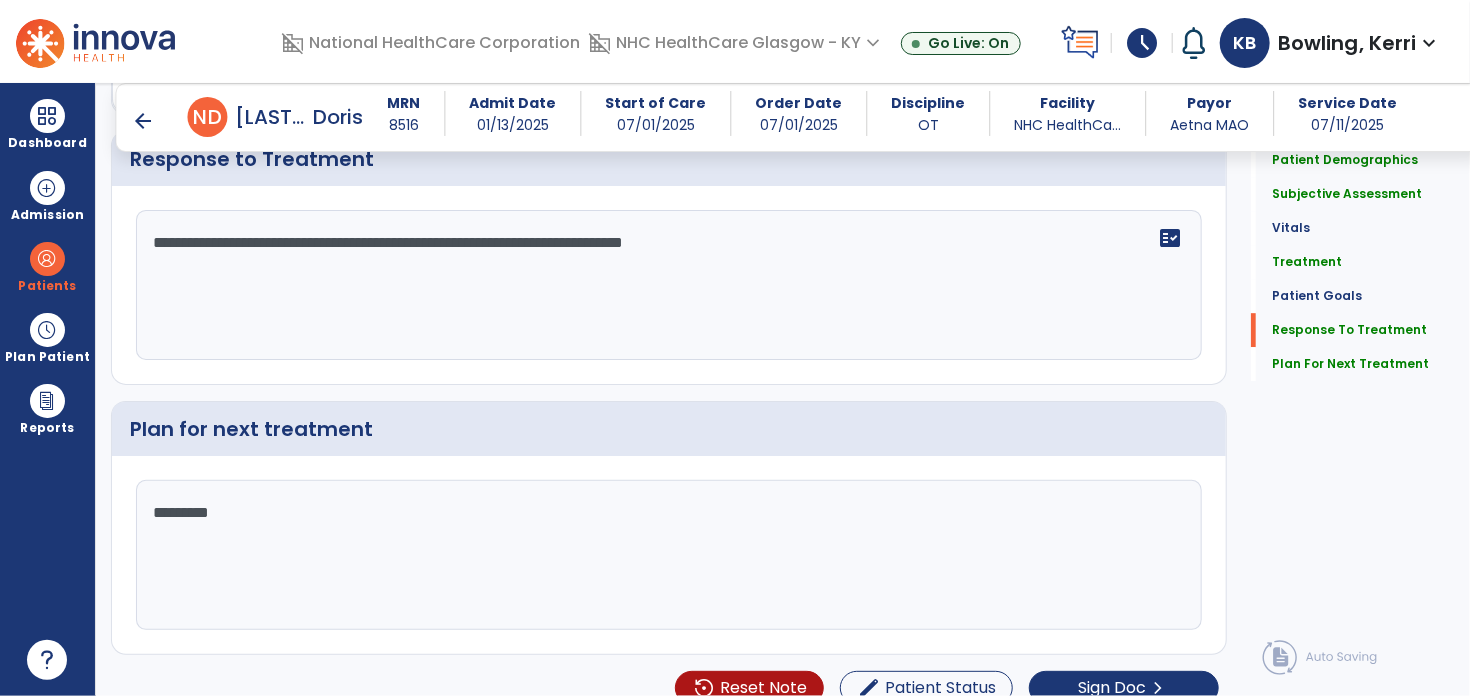 scroll, scrollTop: 2836, scrollLeft: 0, axis: vertical 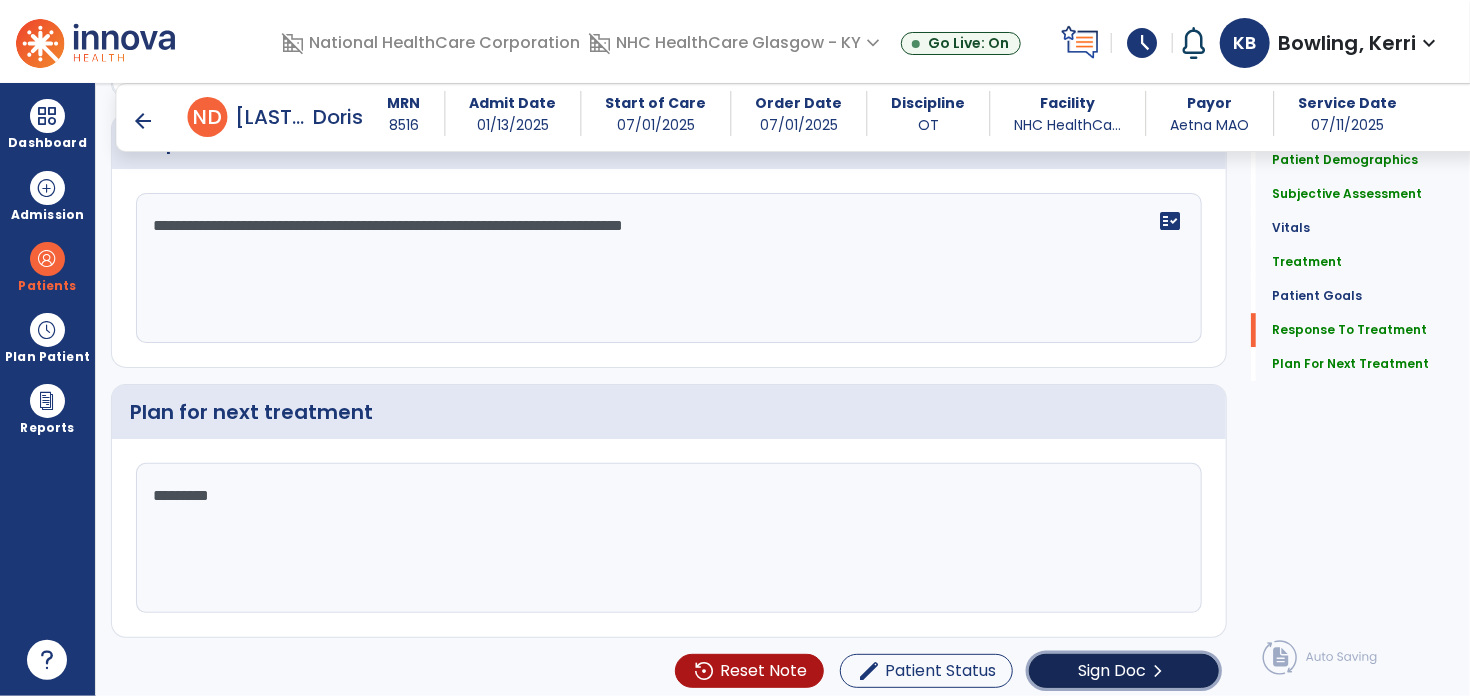 click on "Sign Doc" 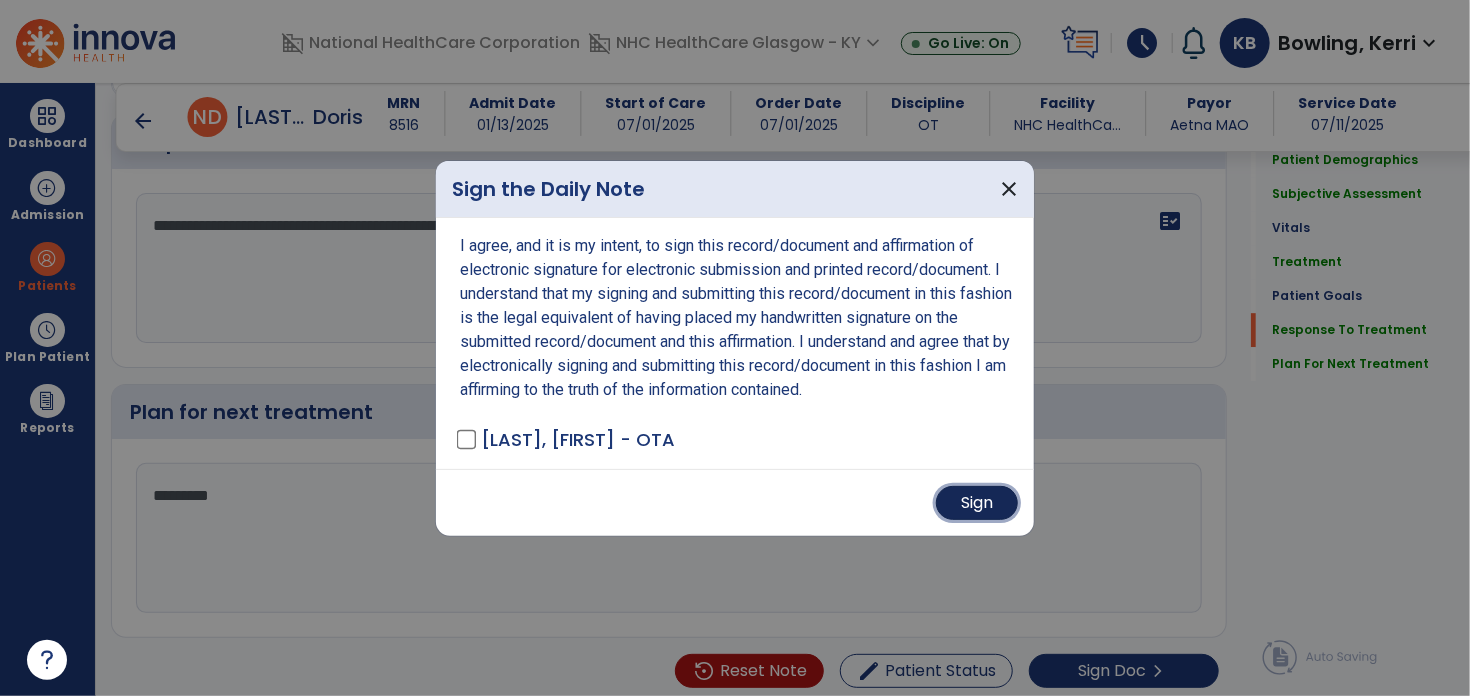 click on "Sign" at bounding box center [977, 503] 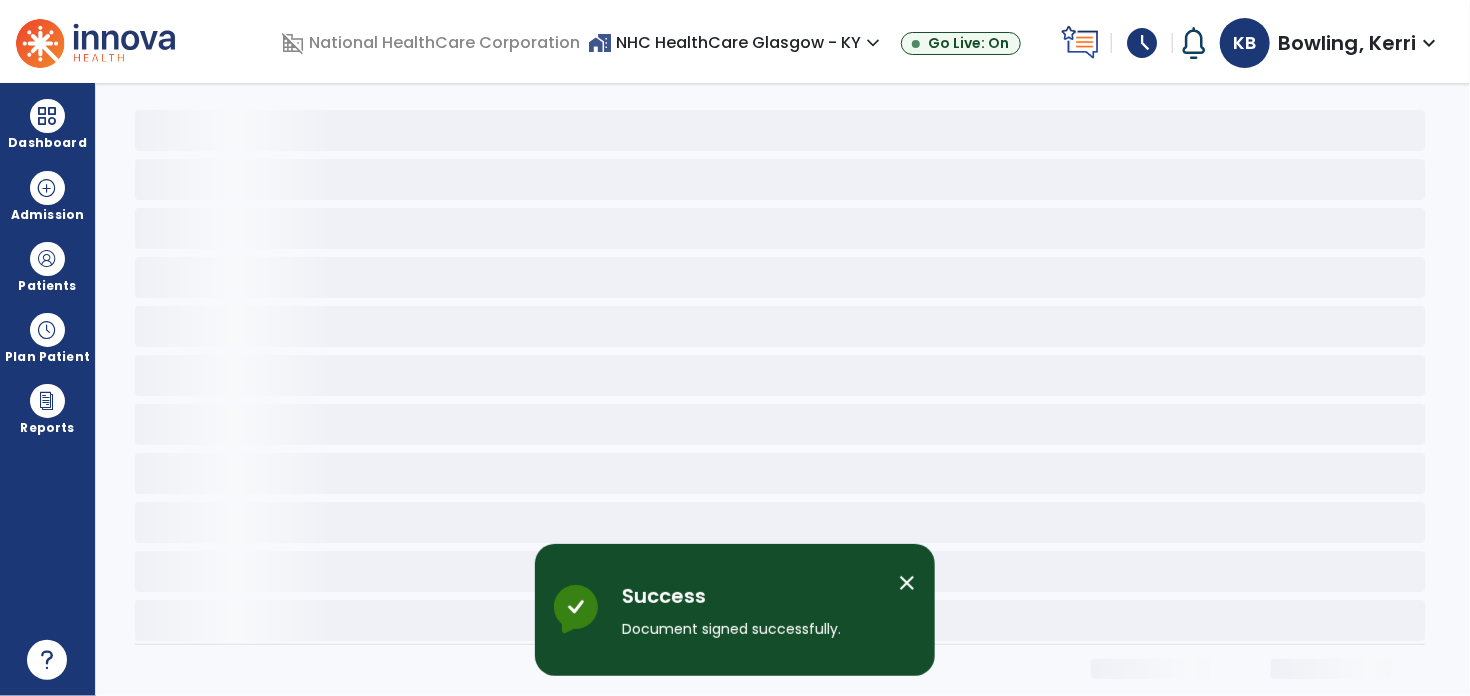 scroll, scrollTop: 0, scrollLeft: 0, axis: both 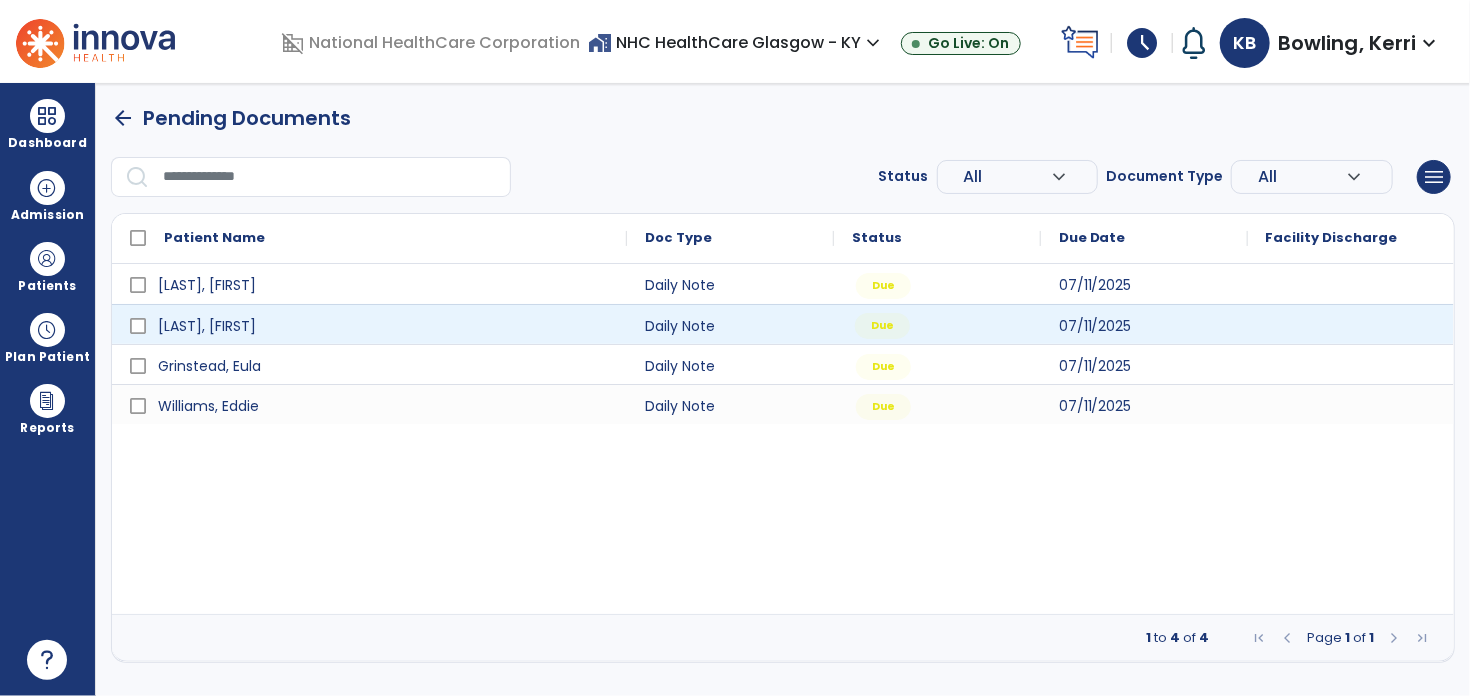 click on "Due" at bounding box center (882, 326) 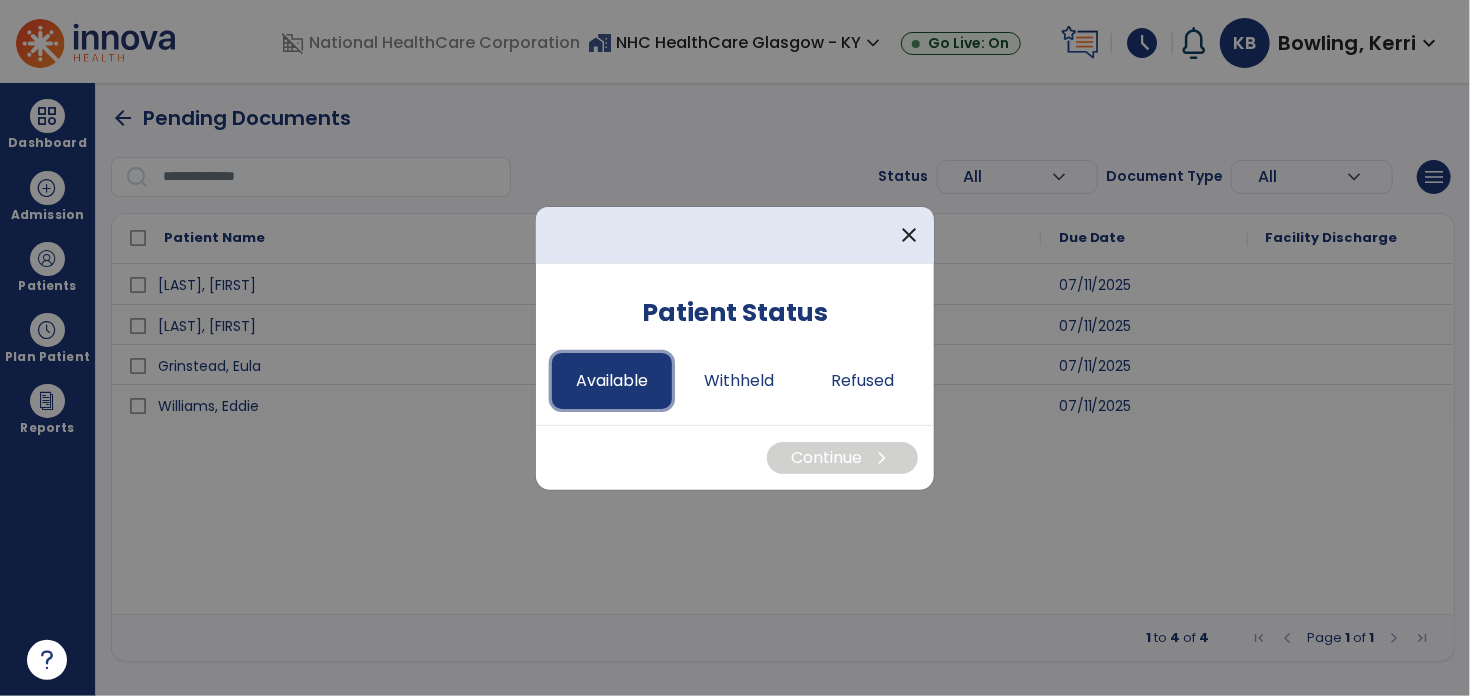 click on "Available" at bounding box center (612, 381) 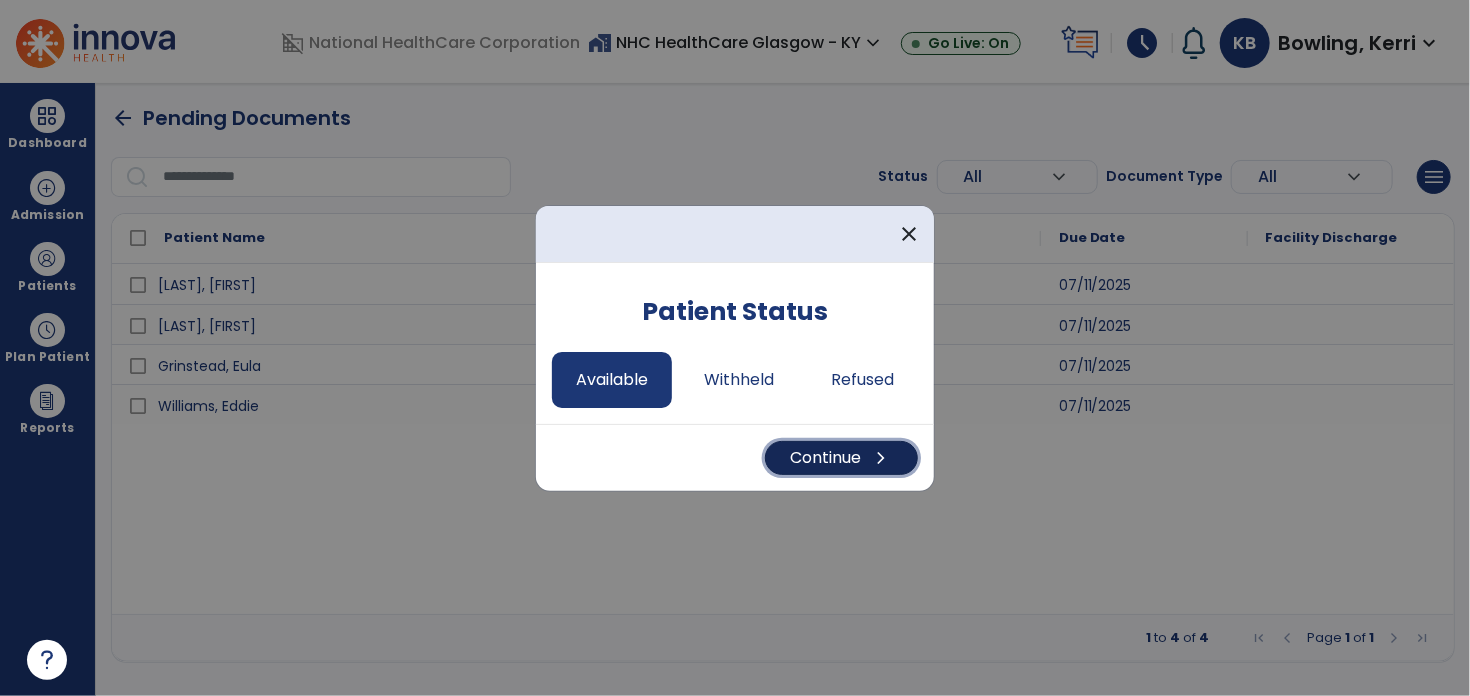 click on "Continue   chevron_right" at bounding box center (841, 458) 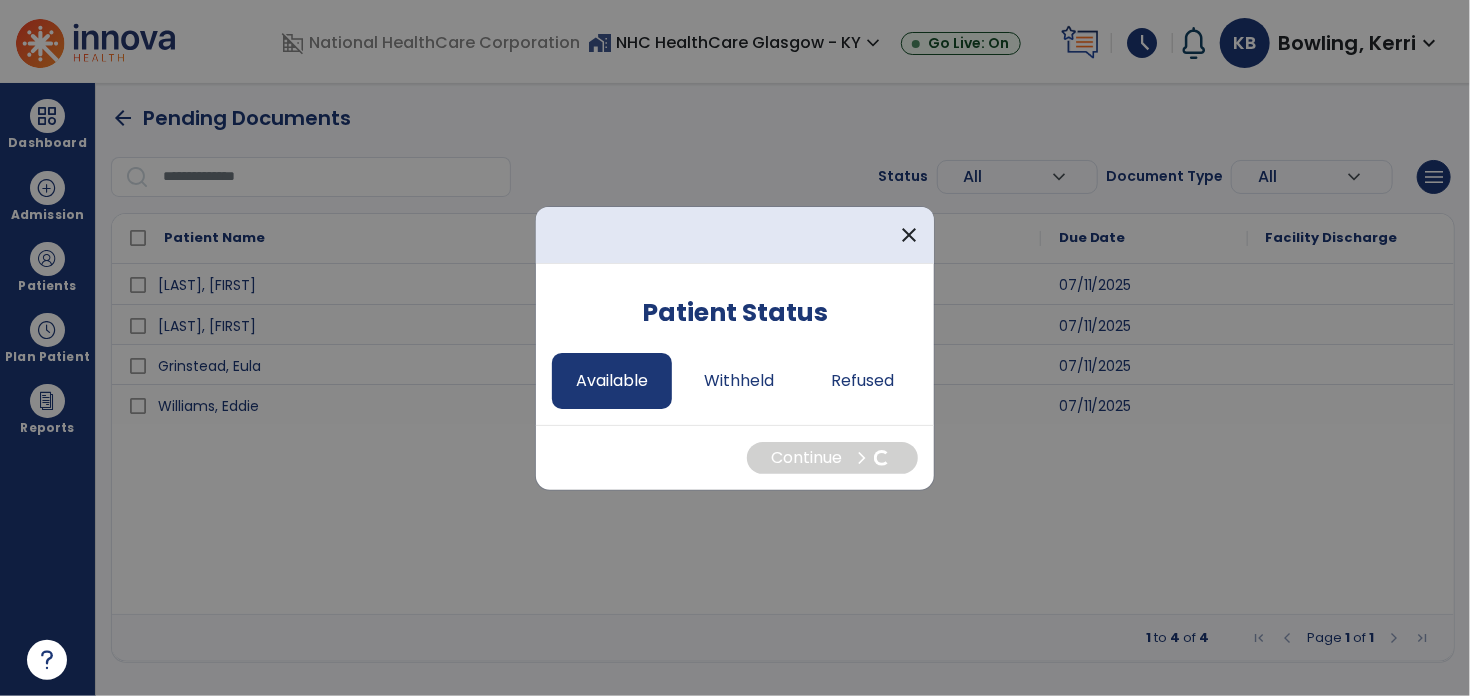 select on "*" 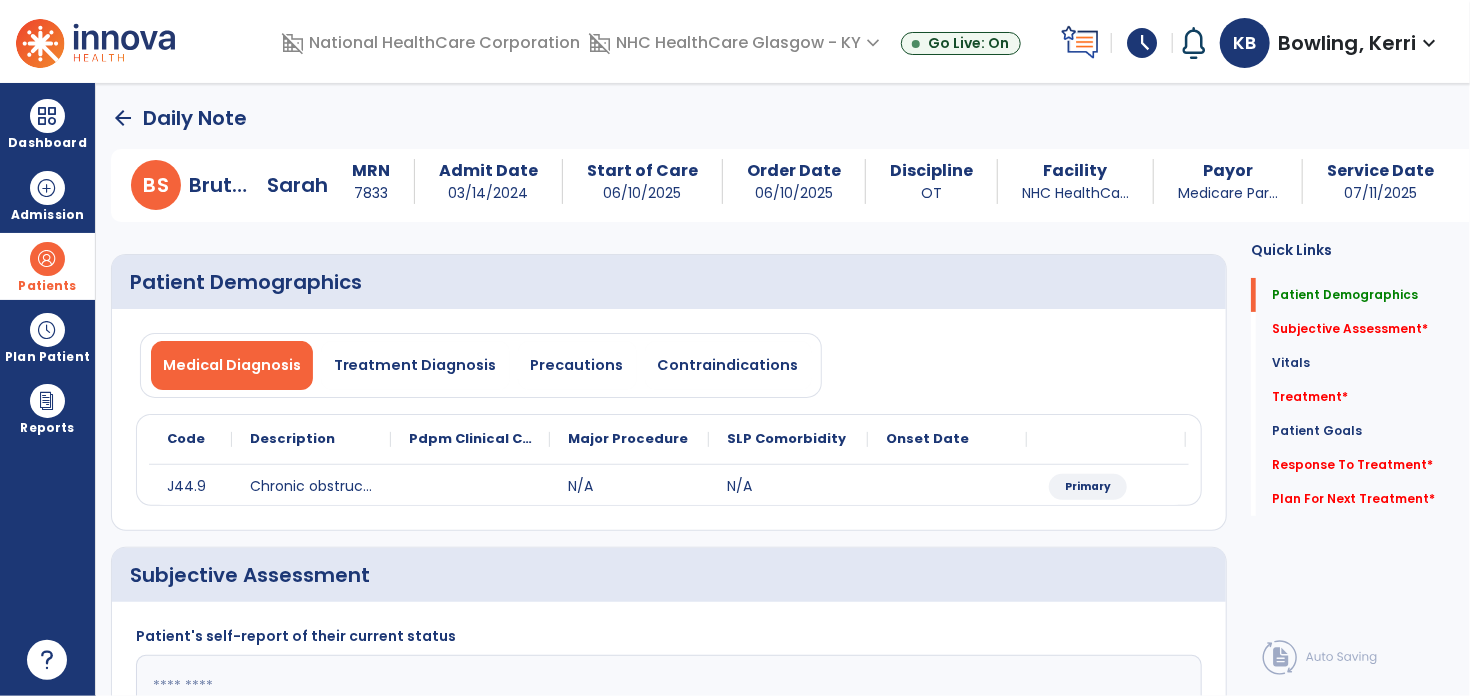 click on "Patients" at bounding box center (47, 266) 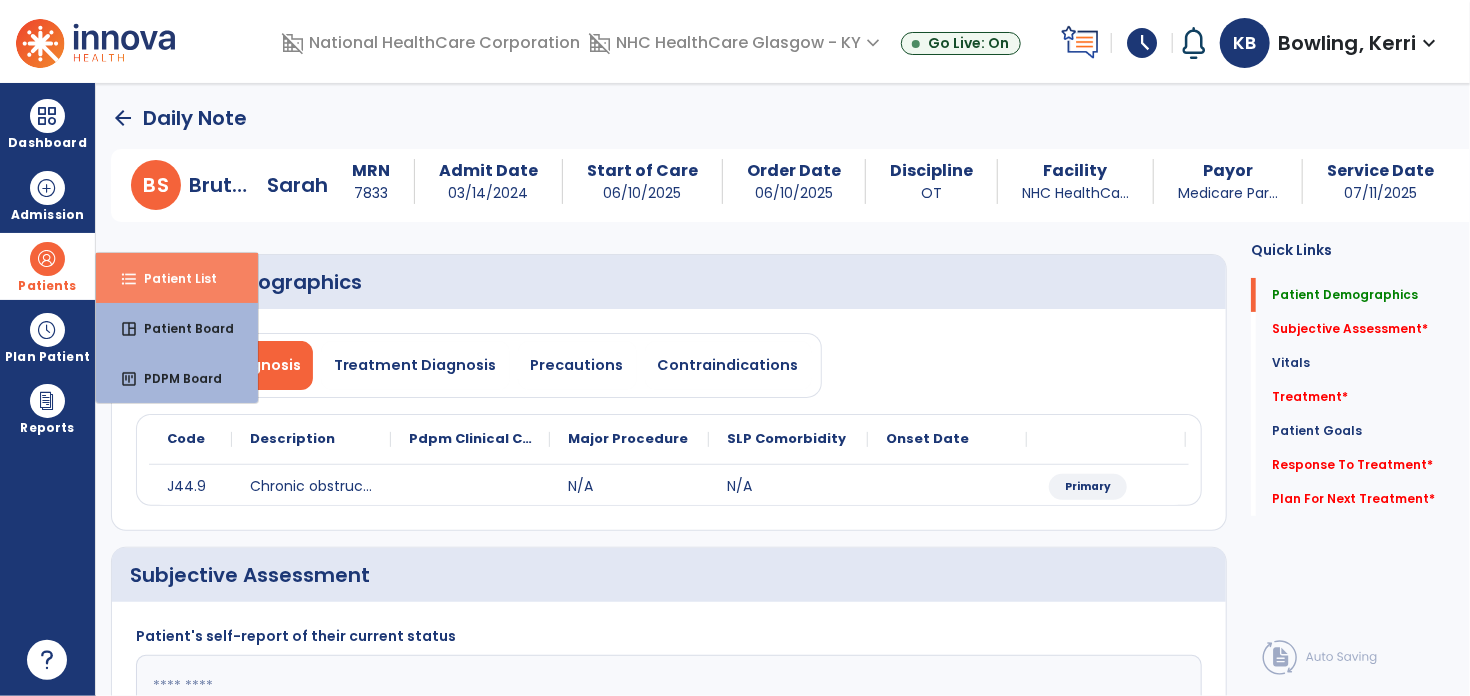 click on "Patient List" at bounding box center [172, 278] 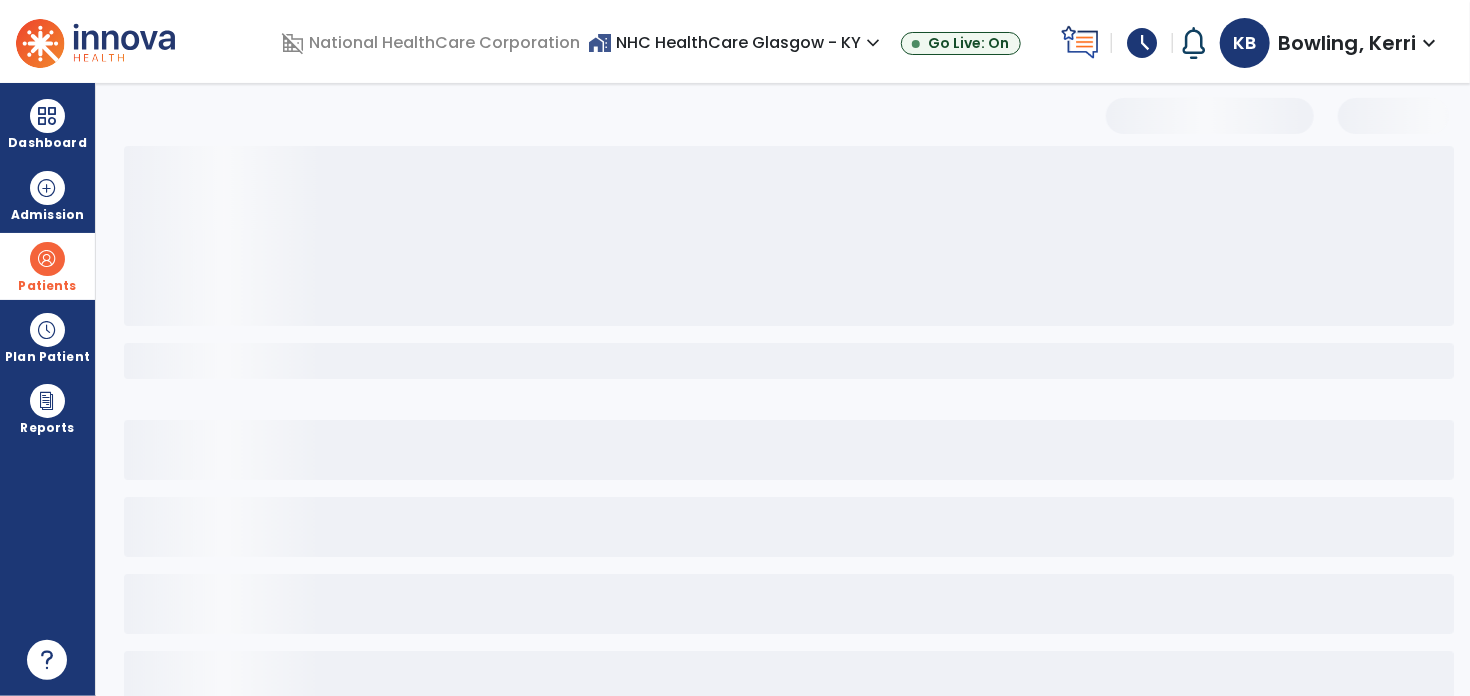 select on "***" 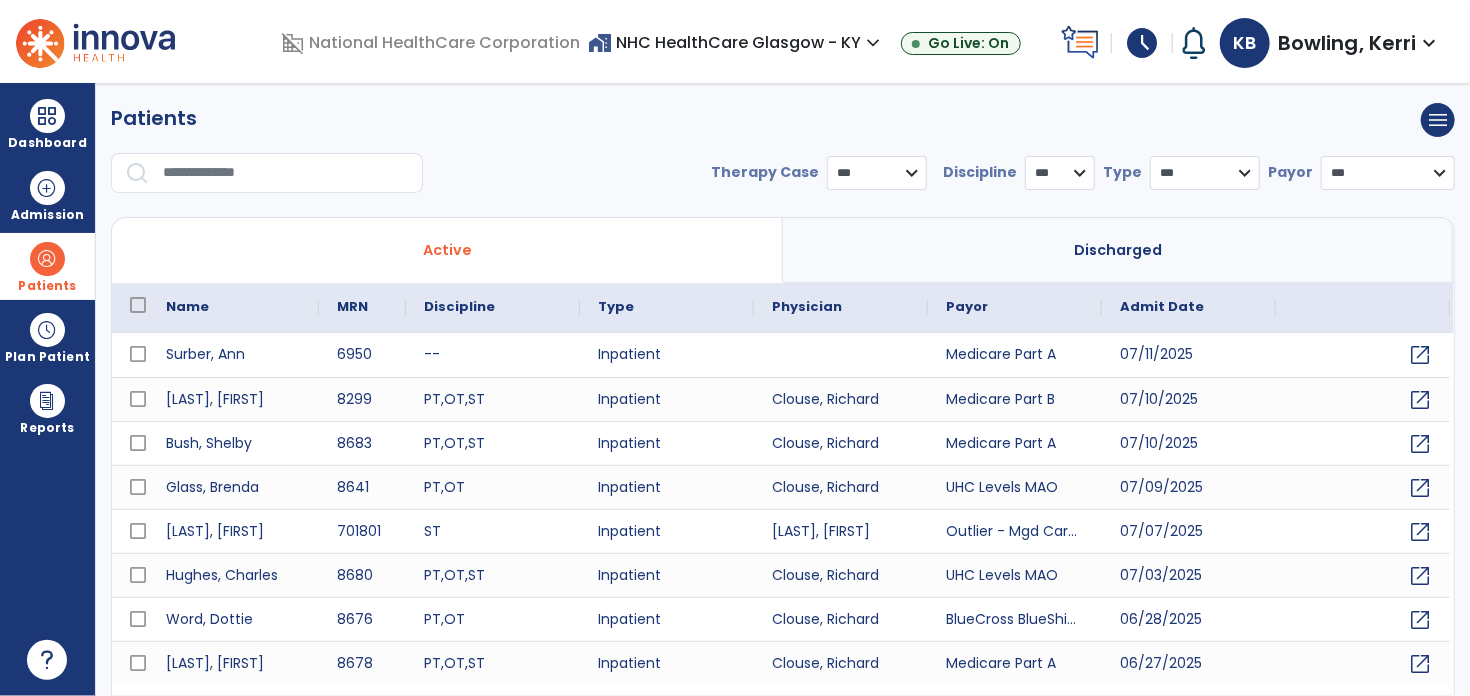 click at bounding box center (286, 173) 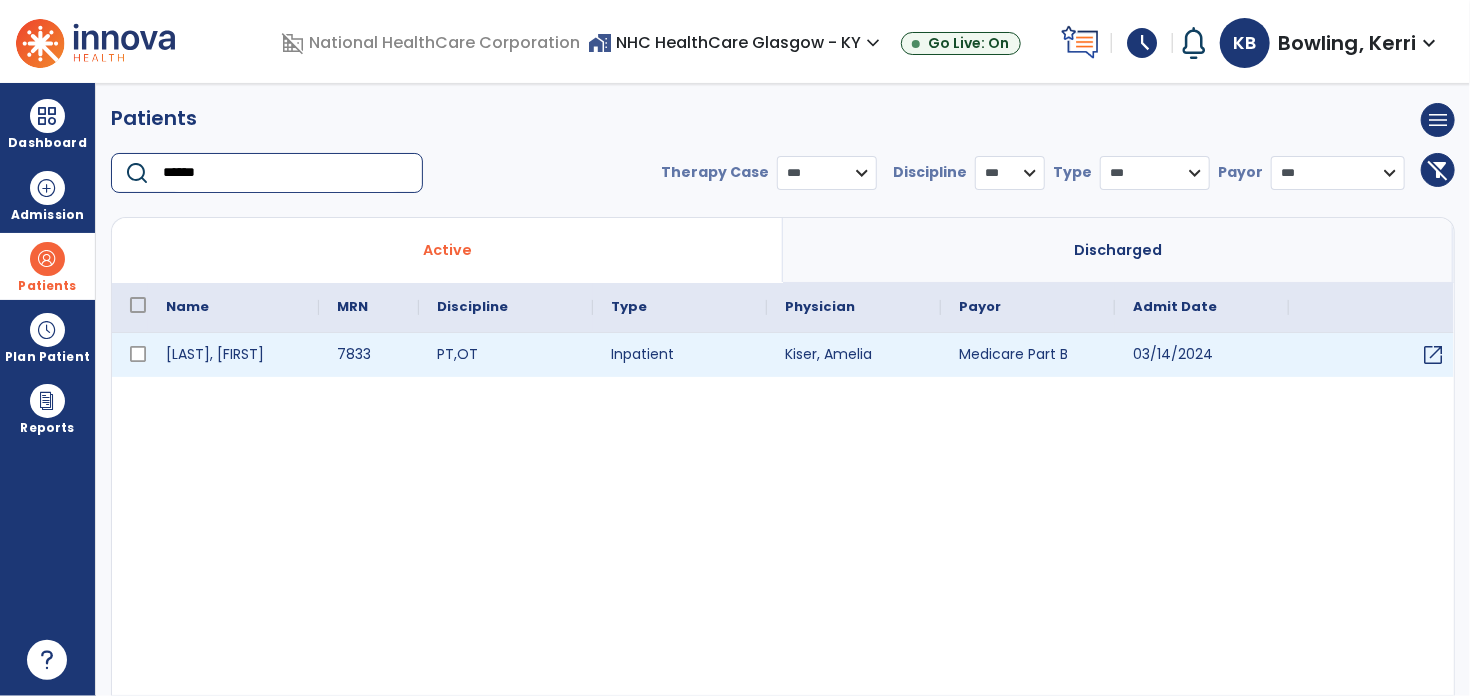 type on "******" 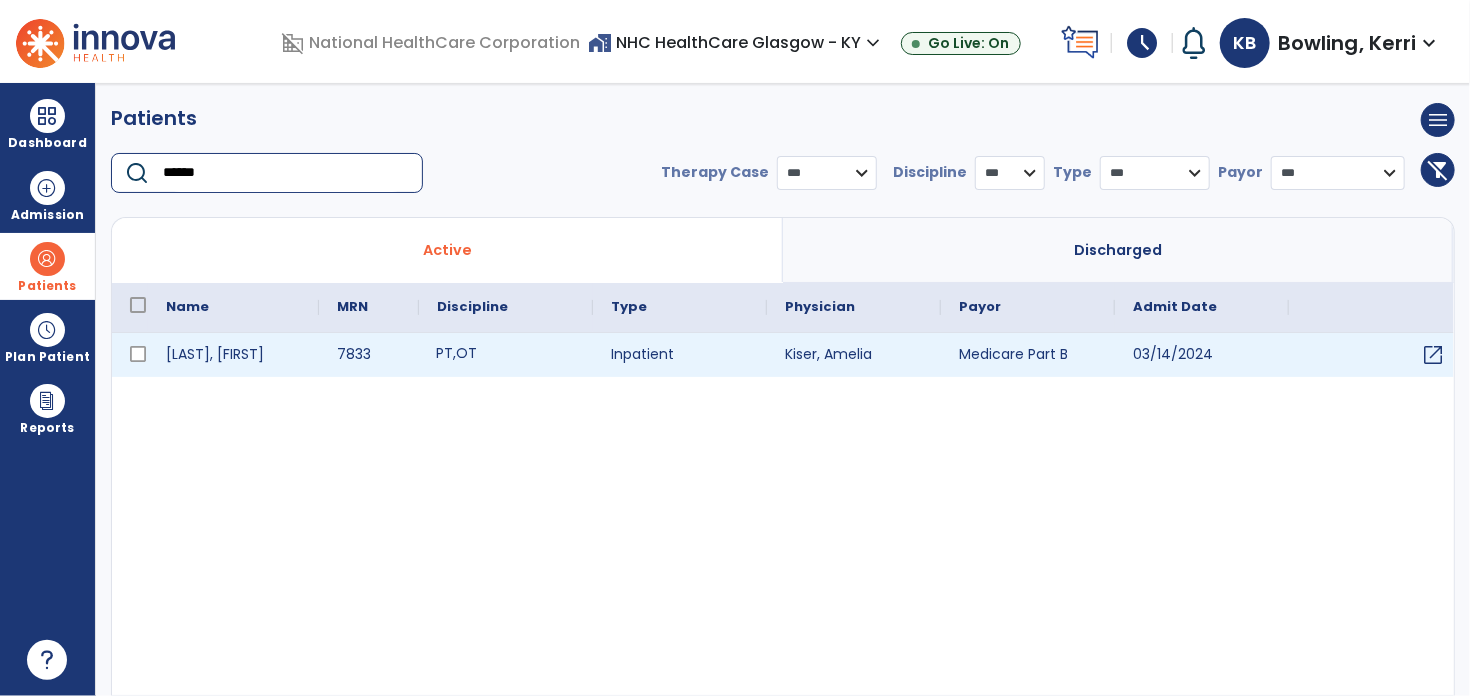 click on "OT" at bounding box center (466, 353) 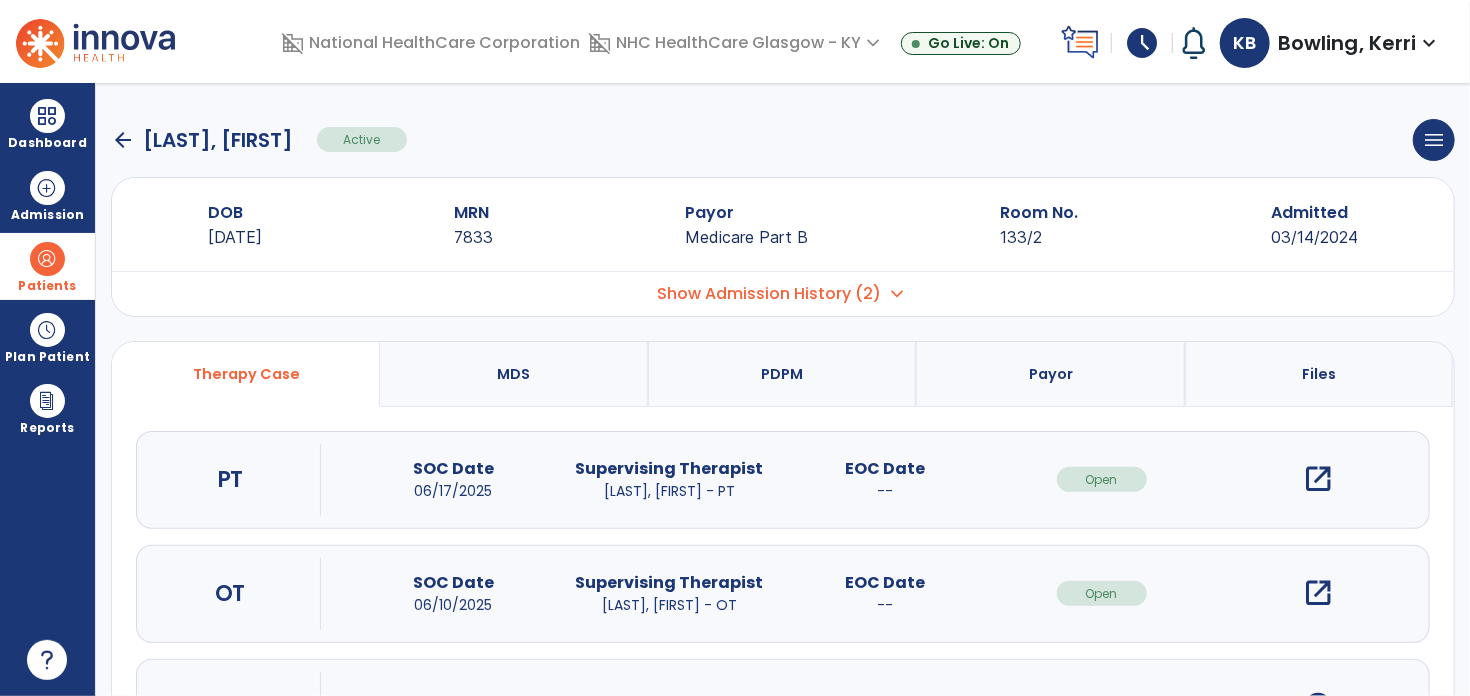 click on "open_in_new" at bounding box center (1318, 593) 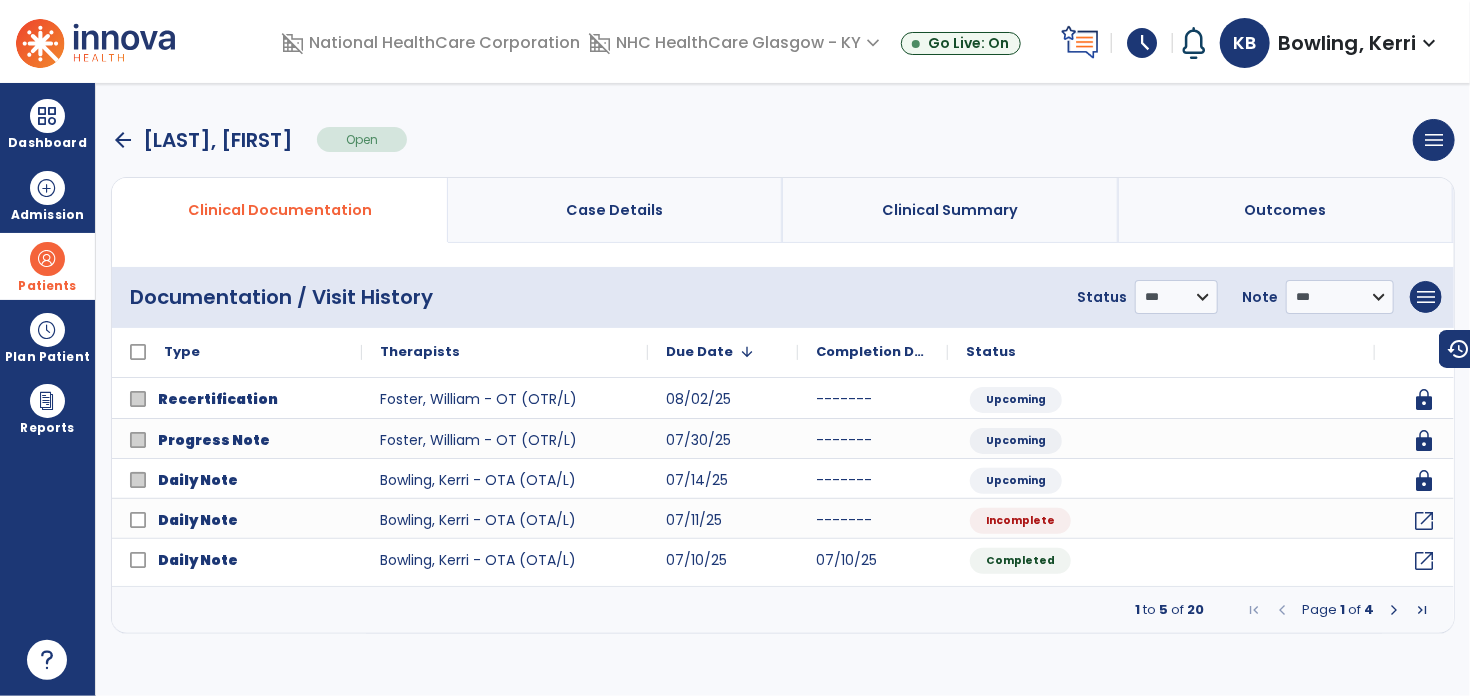 click at bounding box center (1394, 610) 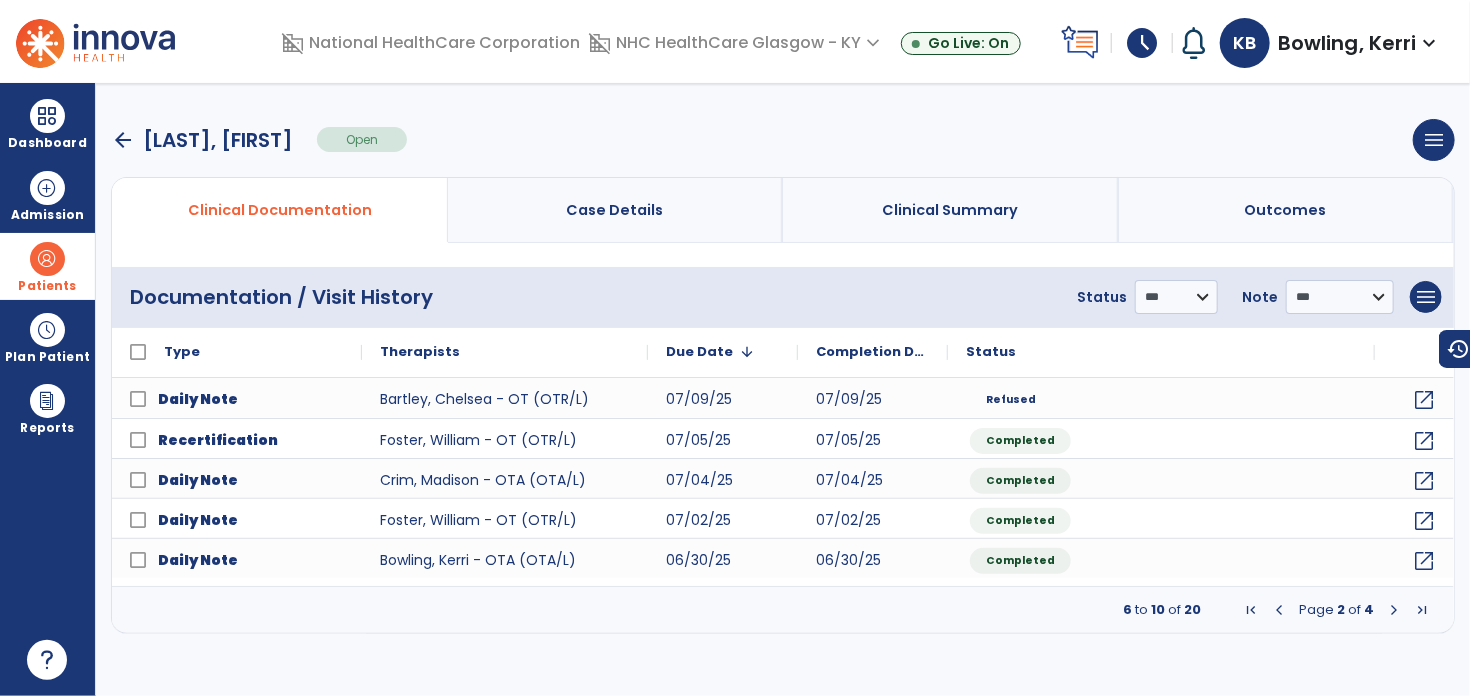 click at bounding box center (1394, 610) 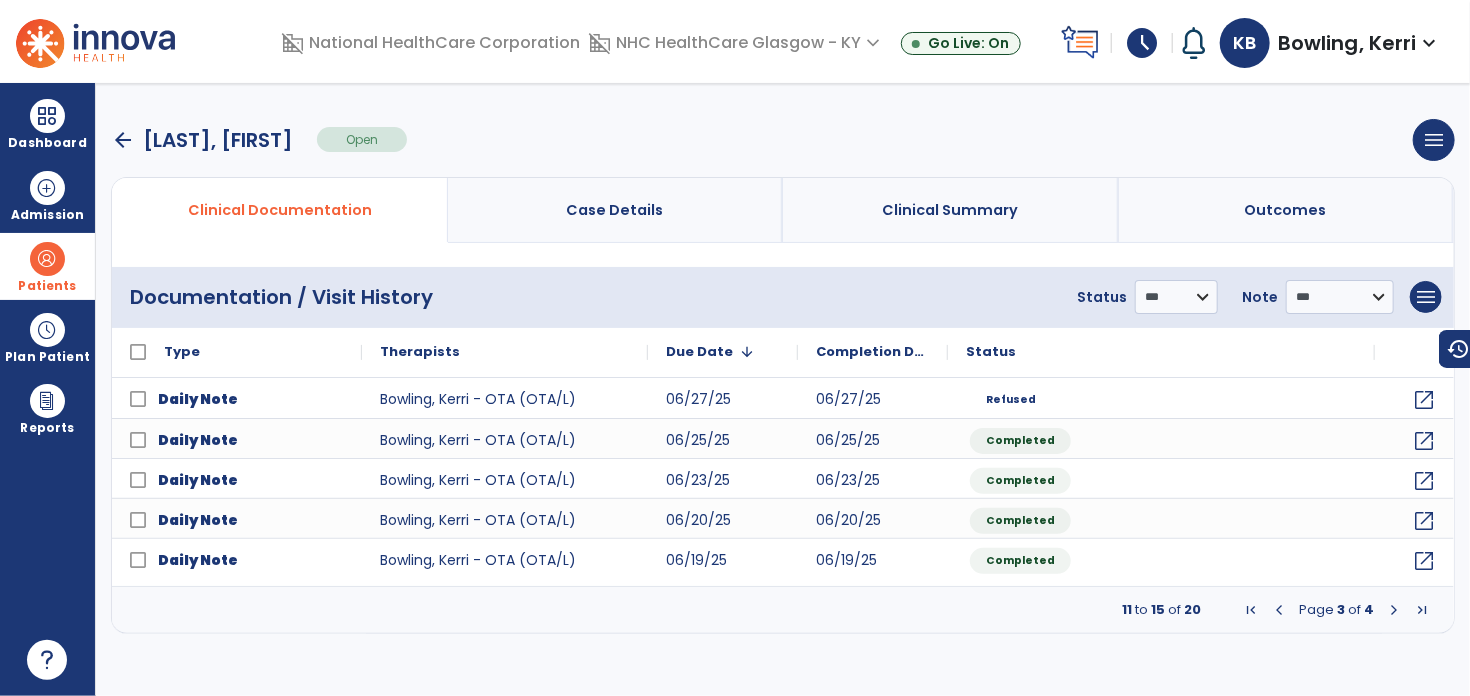 click at bounding box center (1394, 610) 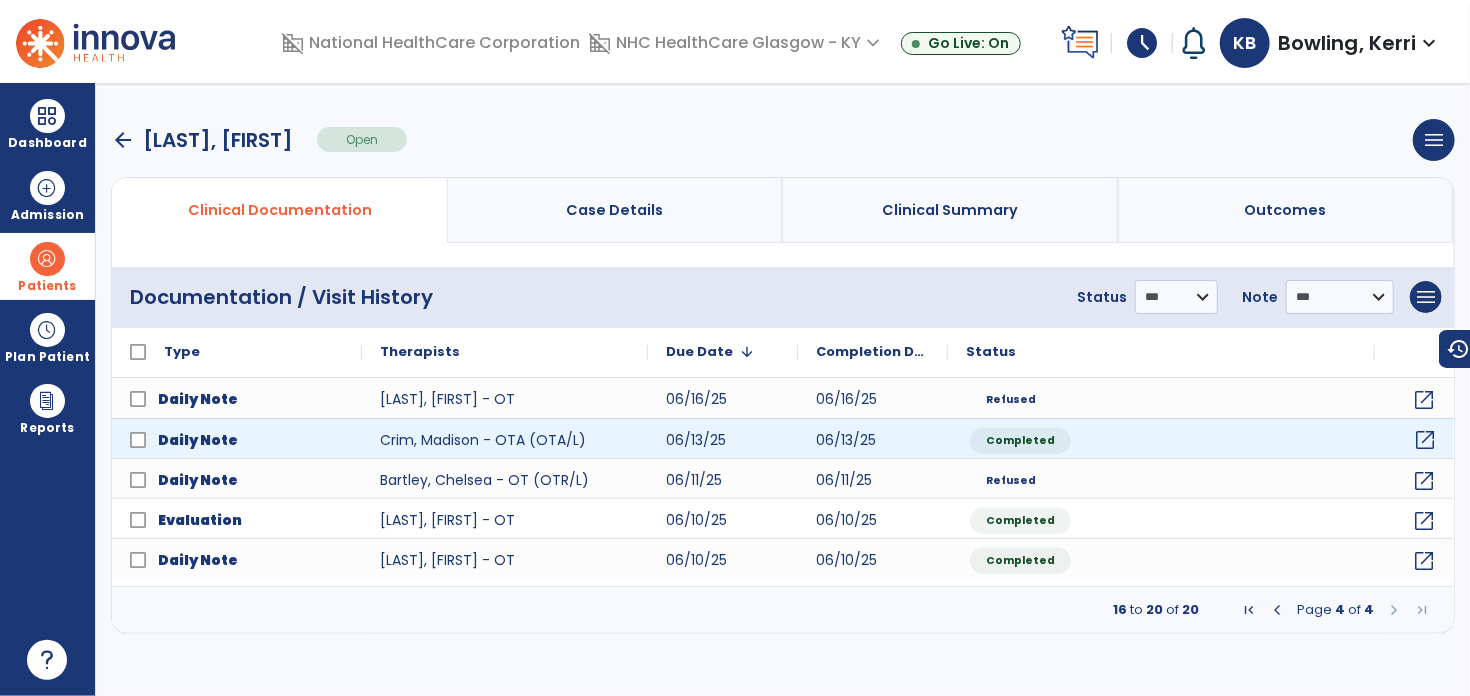 click on "open_in_new" 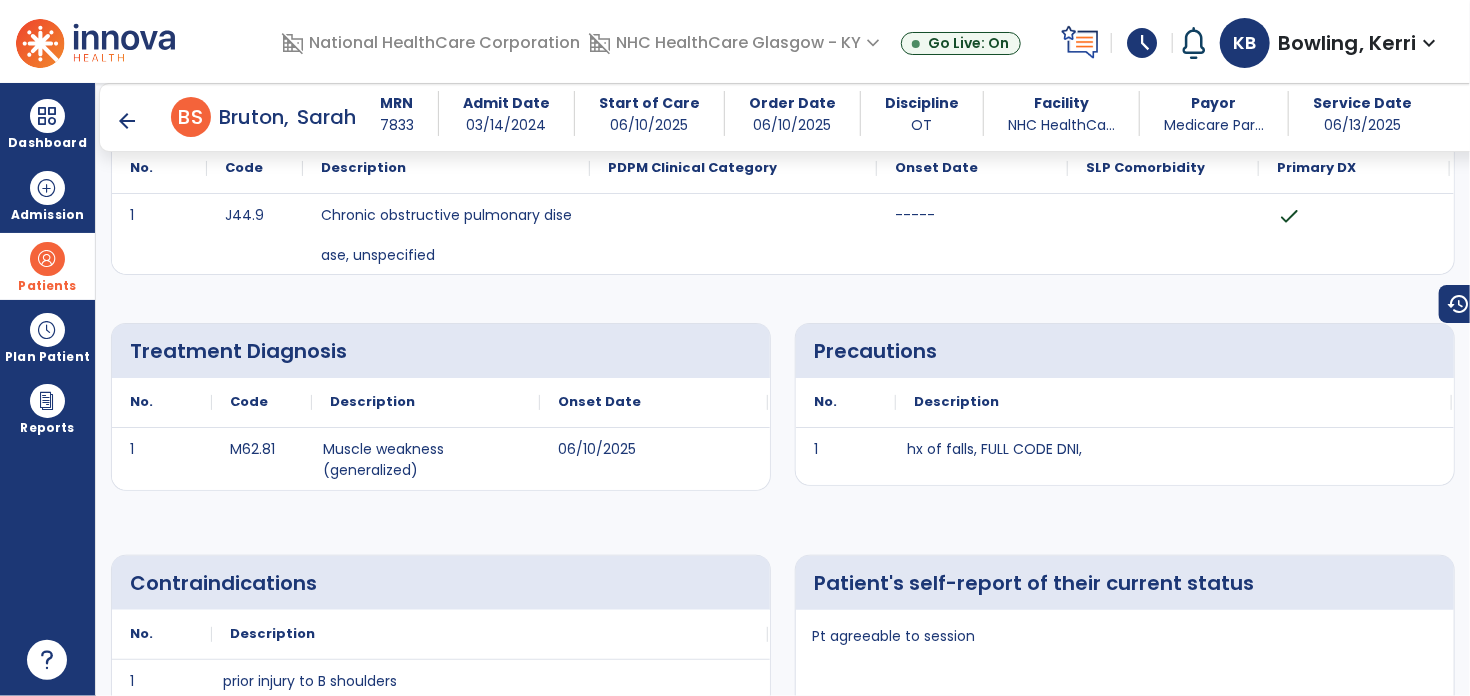 scroll, scrollTop: 0, scrollLeft: 0, axis: both 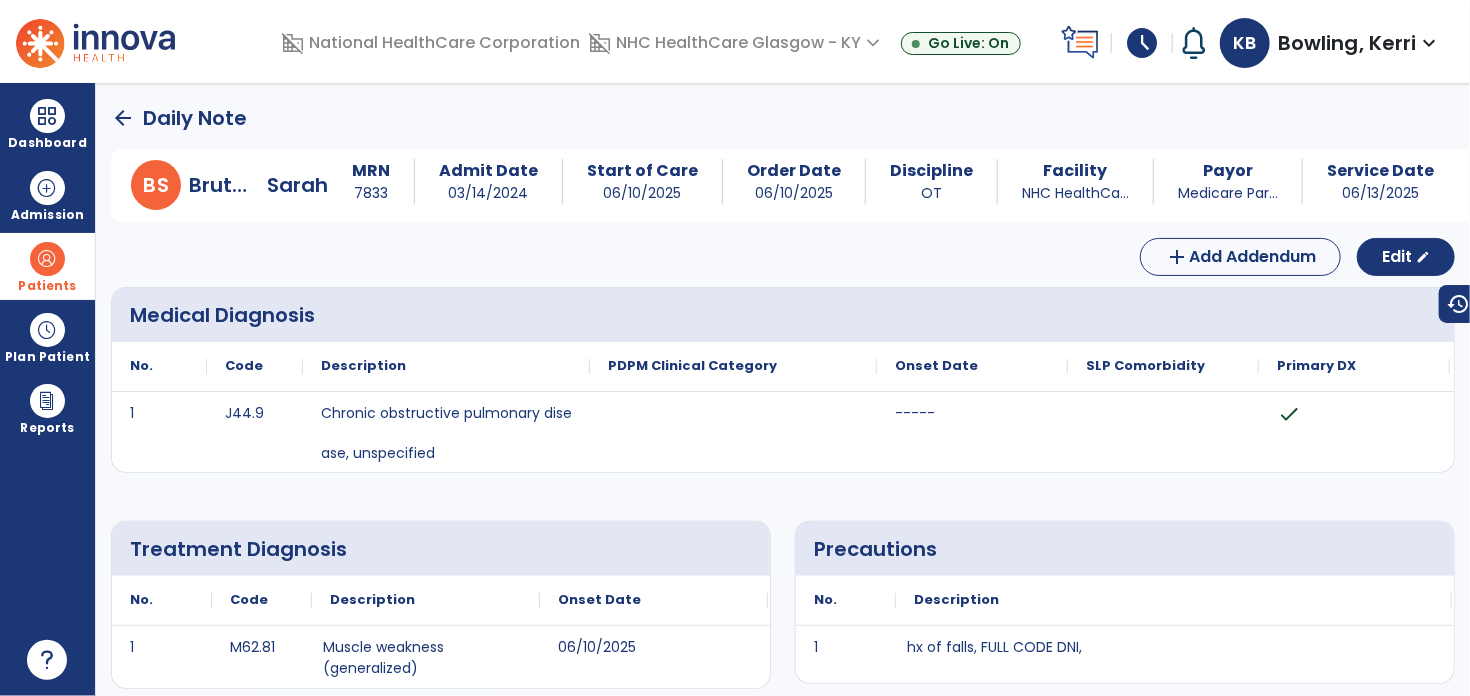click on "arrow_back" 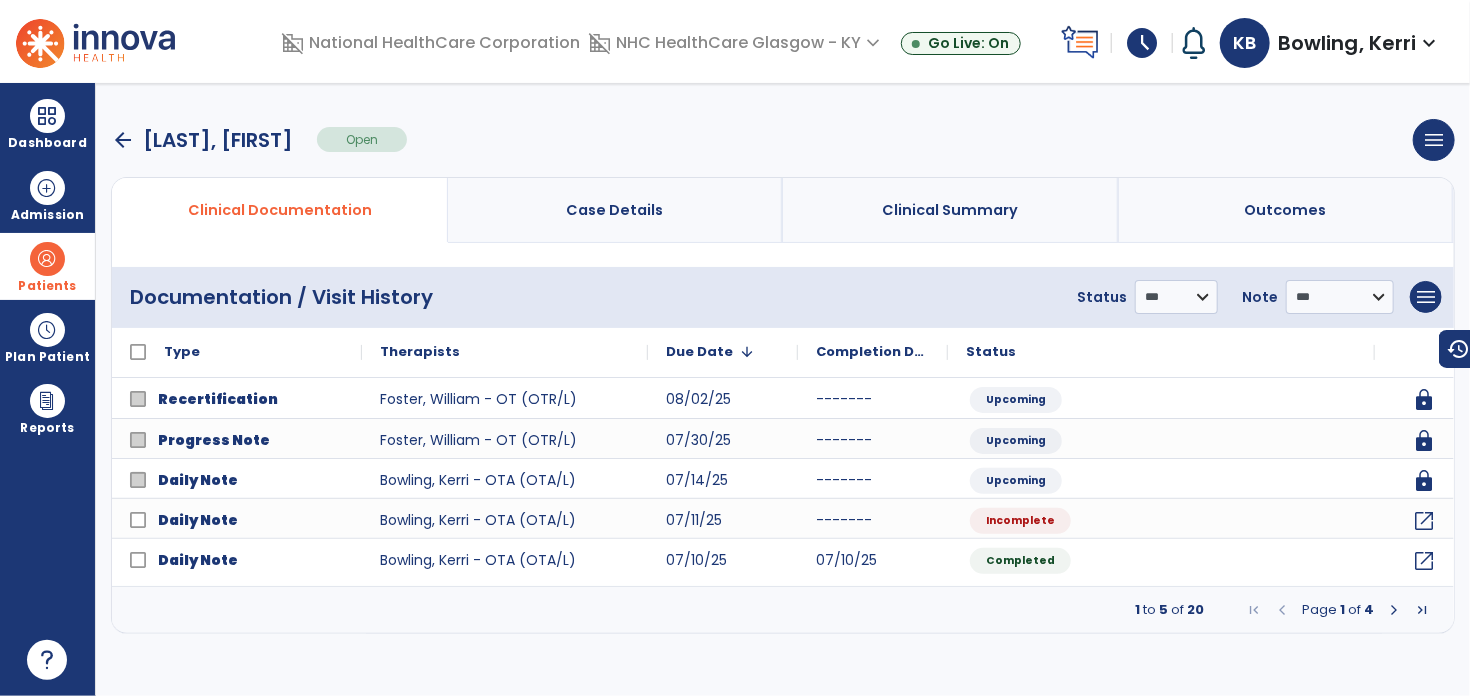 click on "arrow_back" at bounding box center [123, 140] 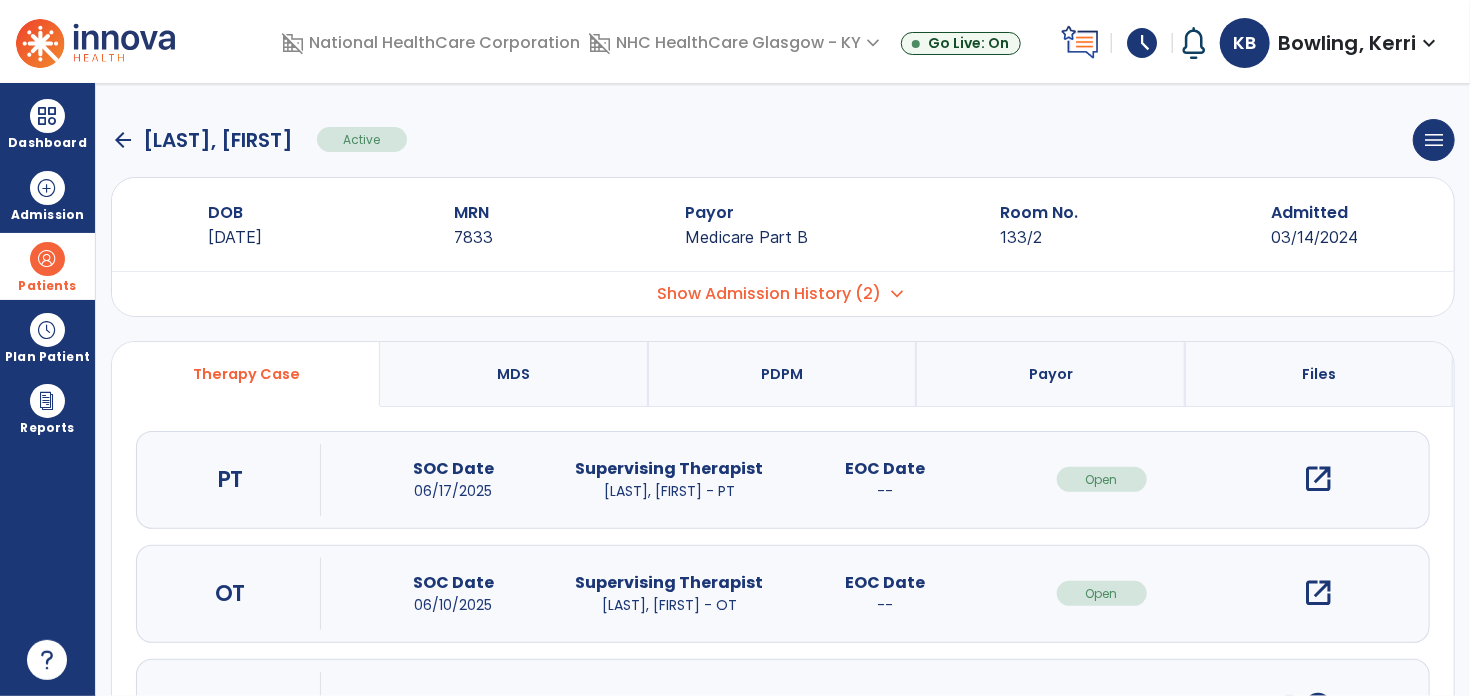 click on "arrow_back" 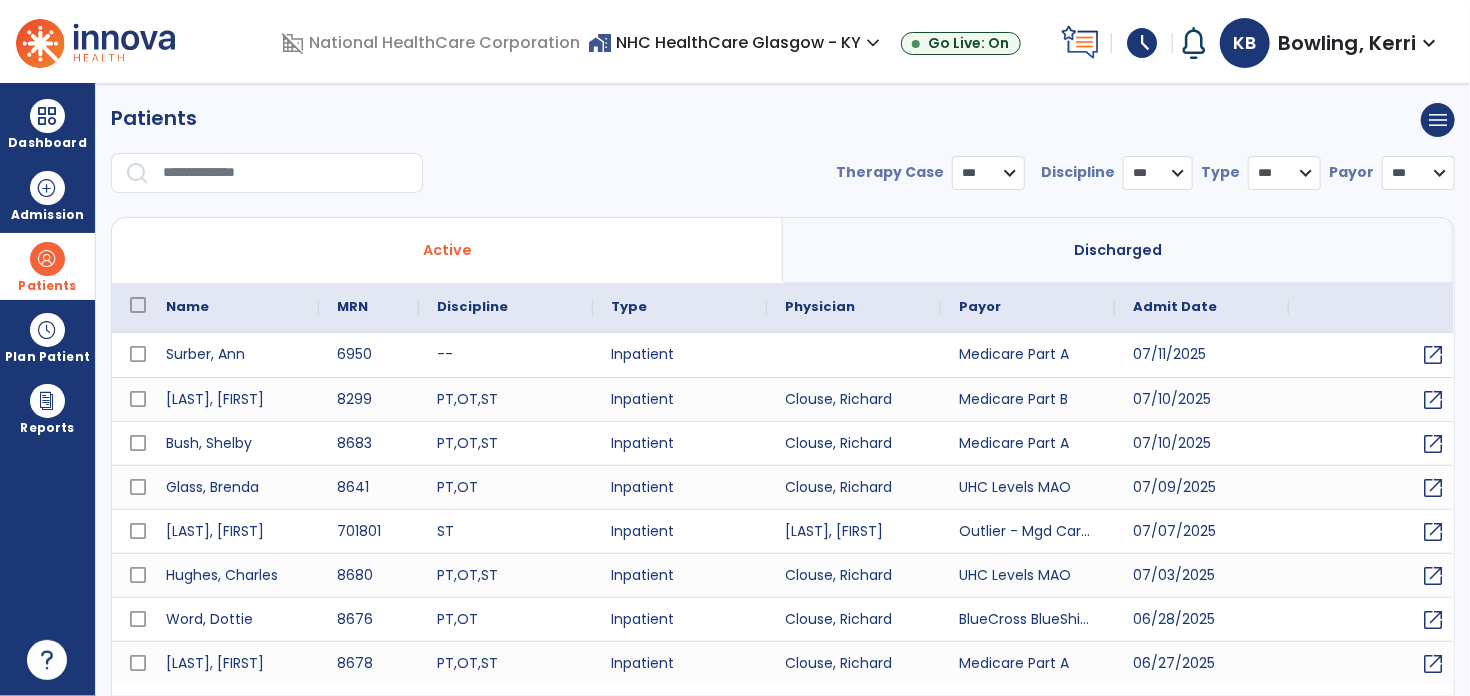 select on "***" 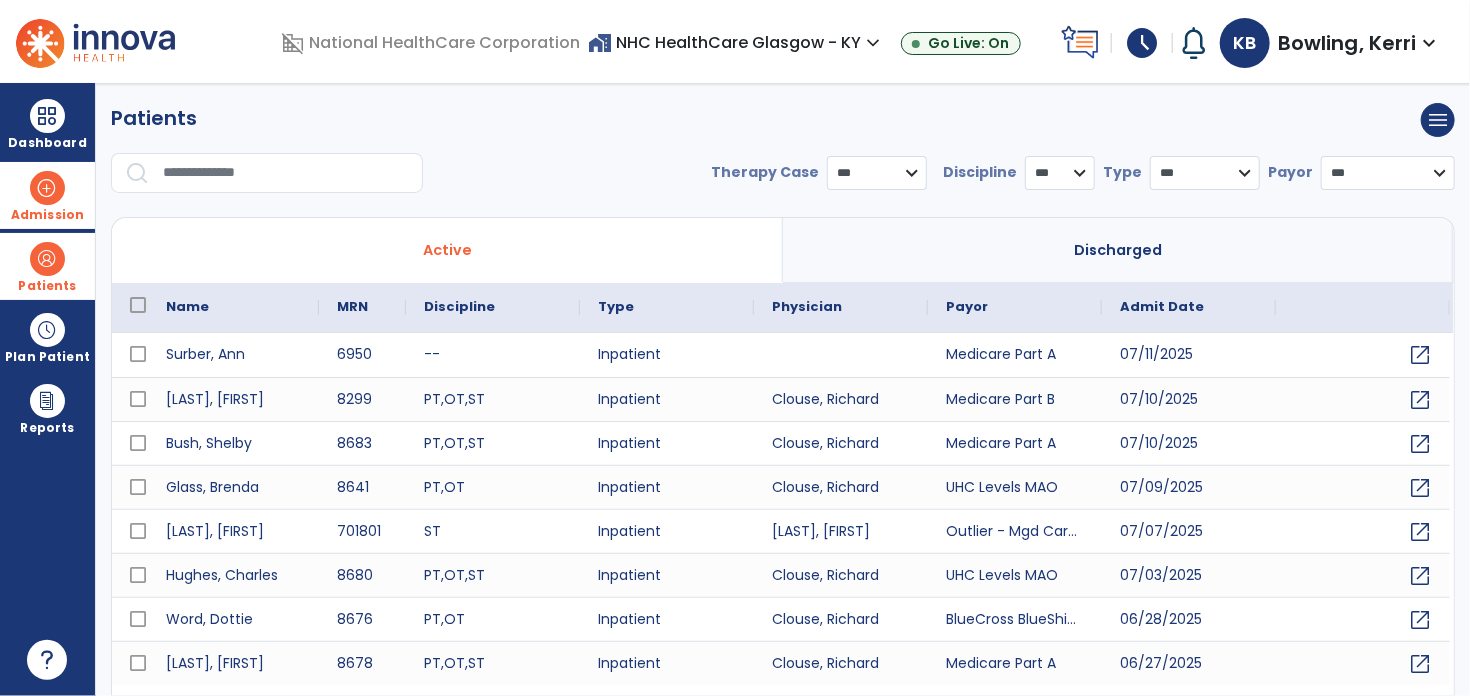 click at bounding box center [47, 188] 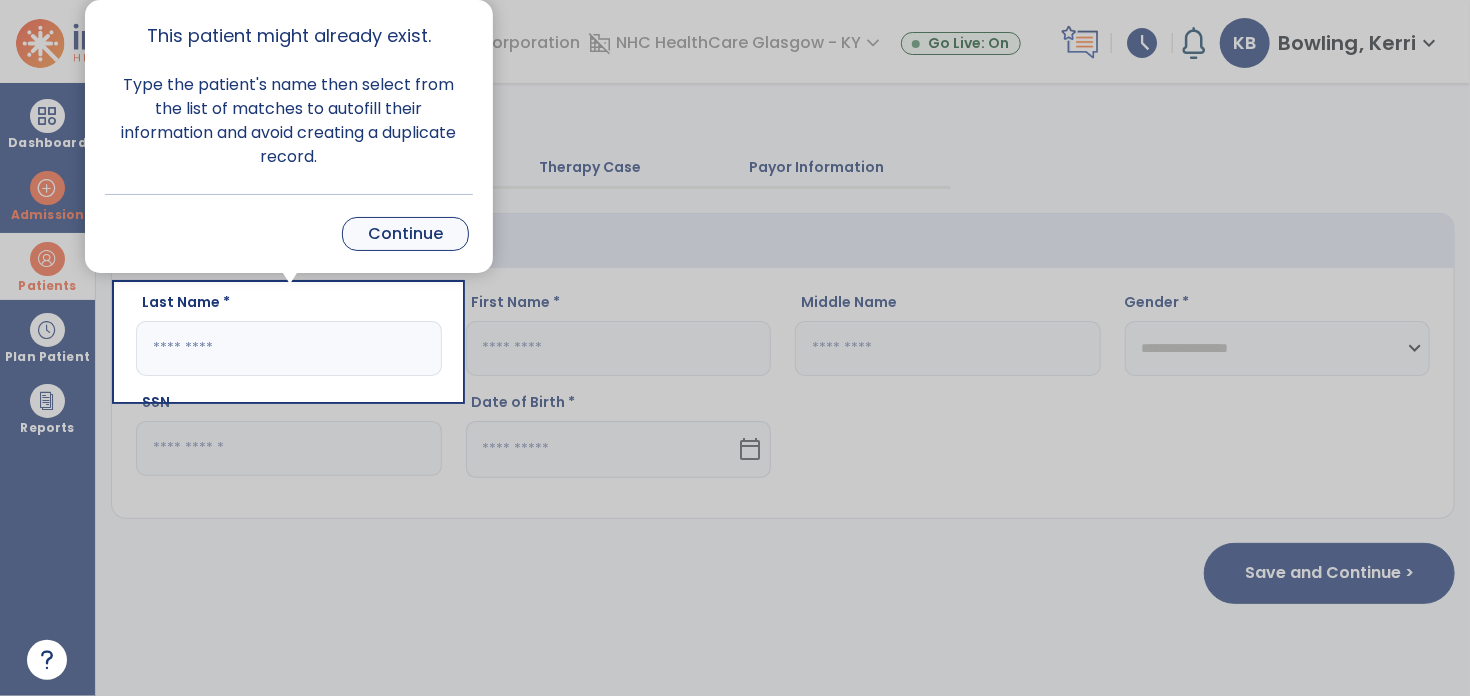 click on "Continue" at bounding box center (405, 234) 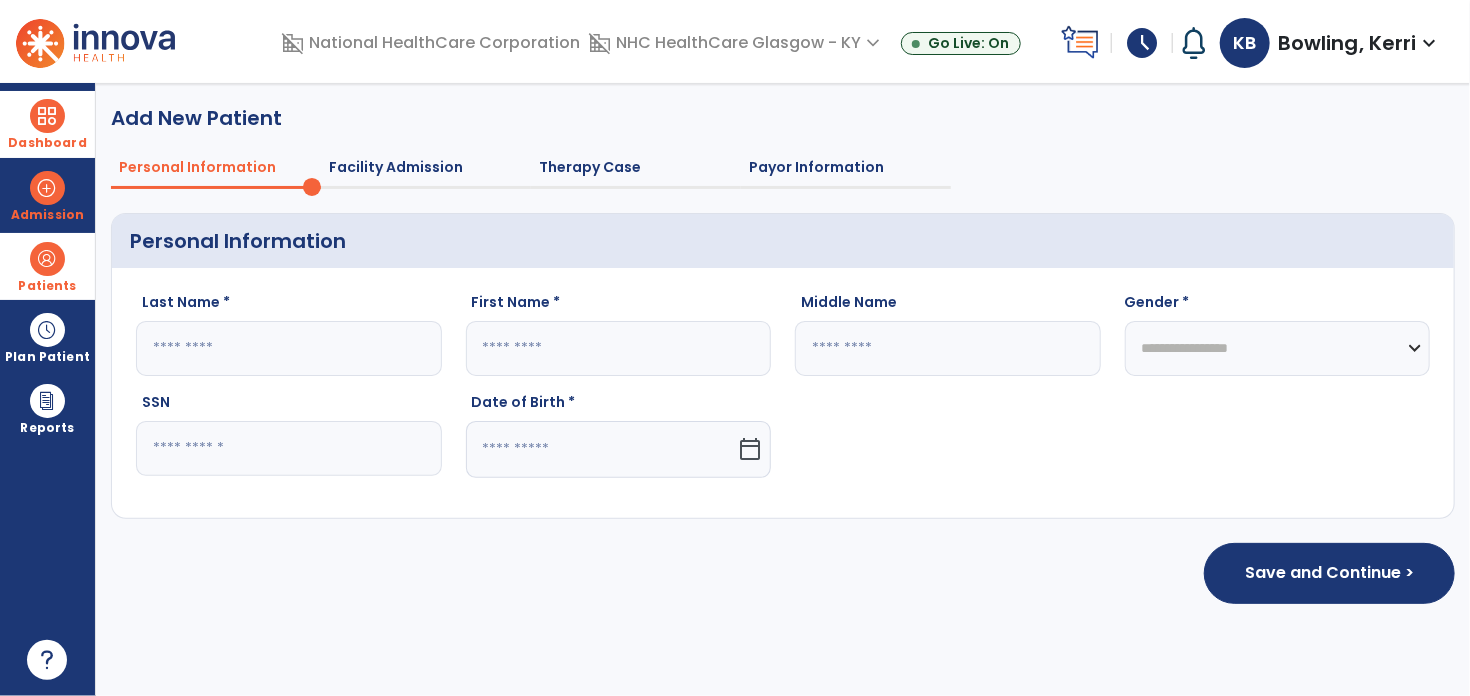 click on "Dashboard" at bounding box center (47, 124) 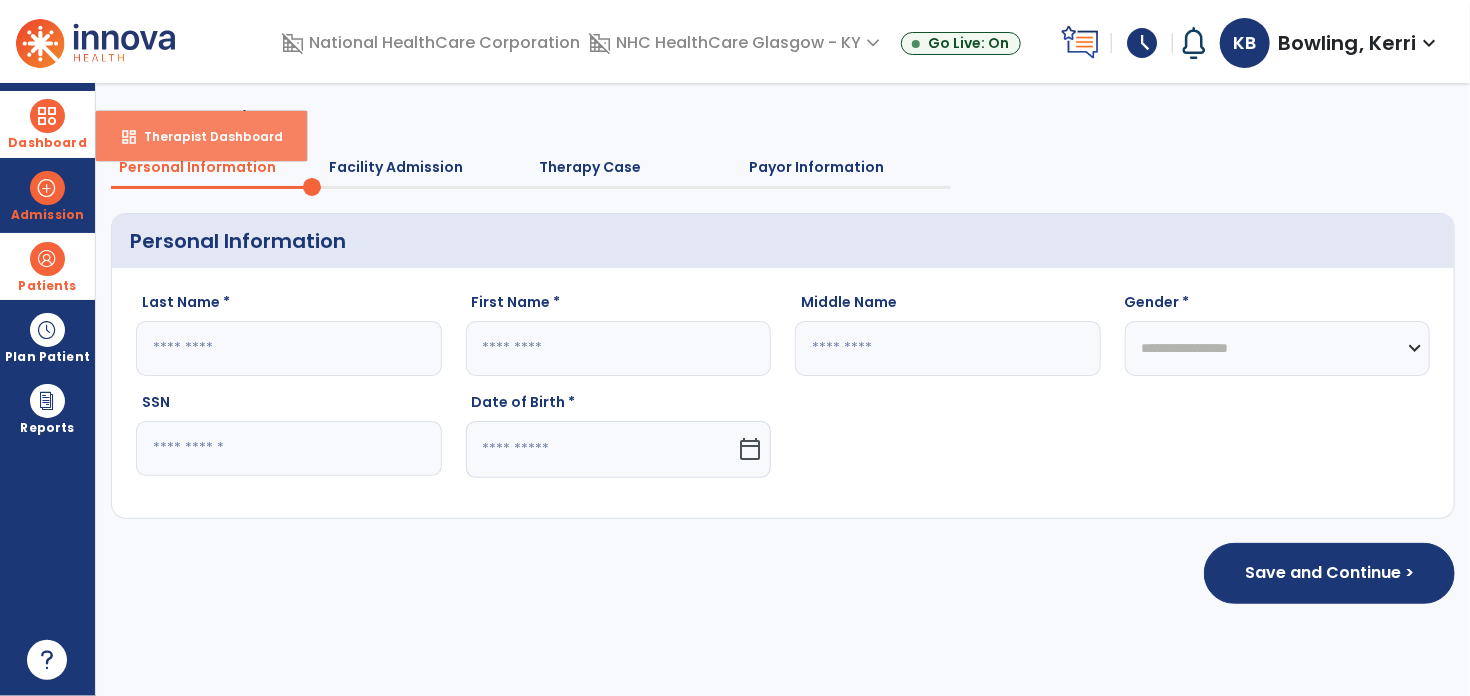 click on "Therapist Dashboard" at bounding box center (205, 136) 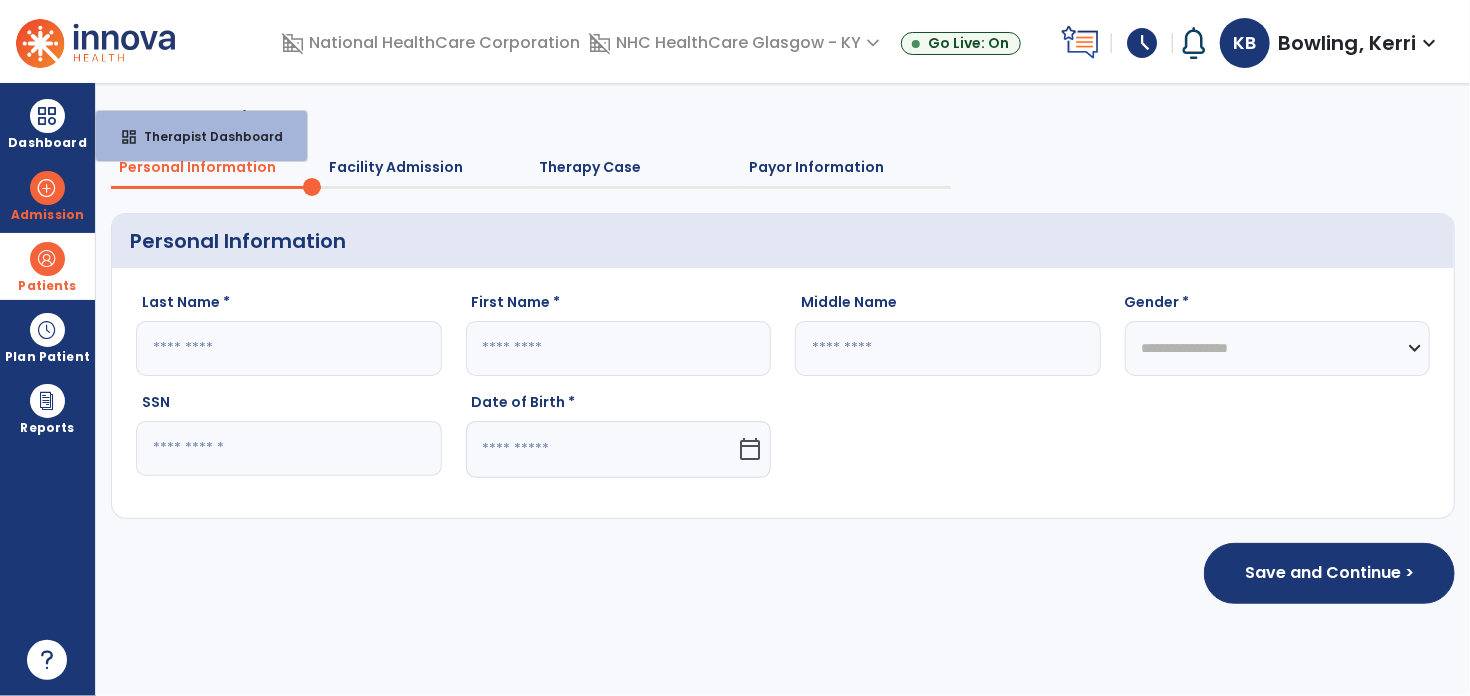 select on "****" 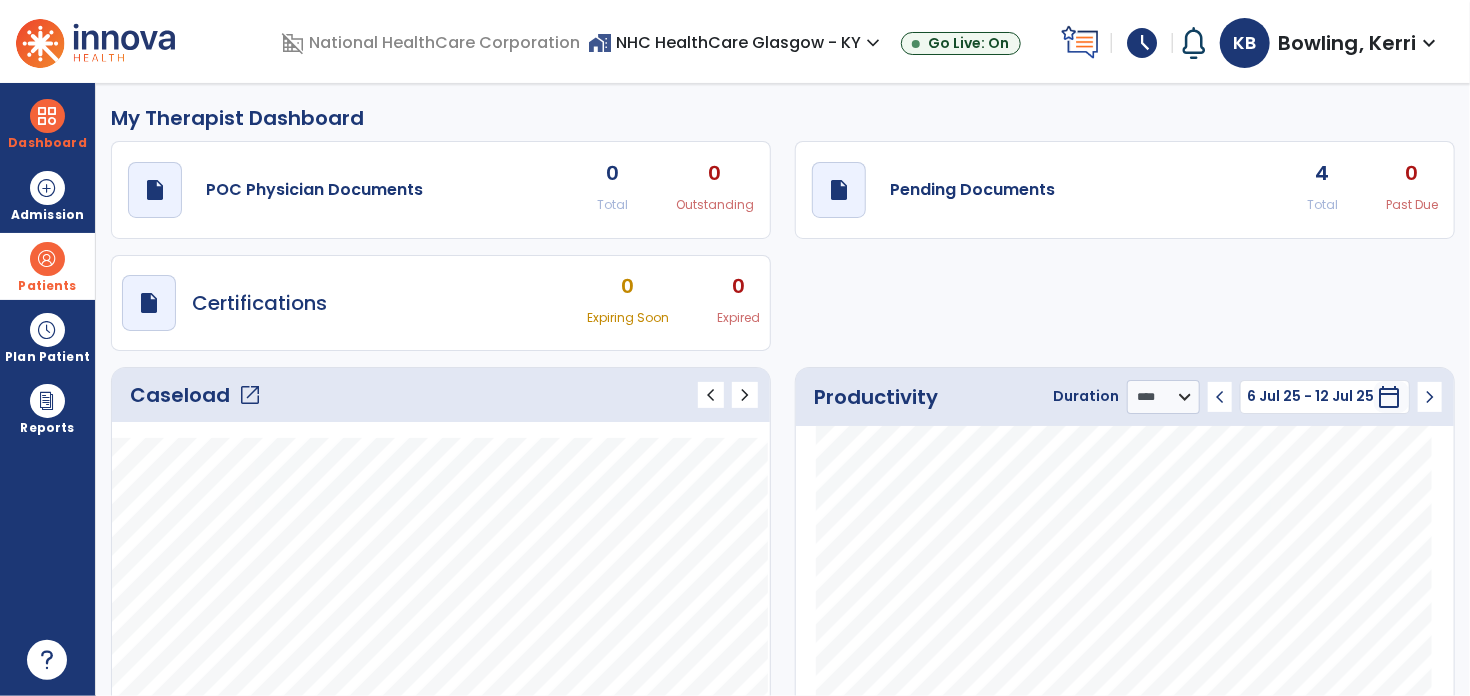 click on "4" 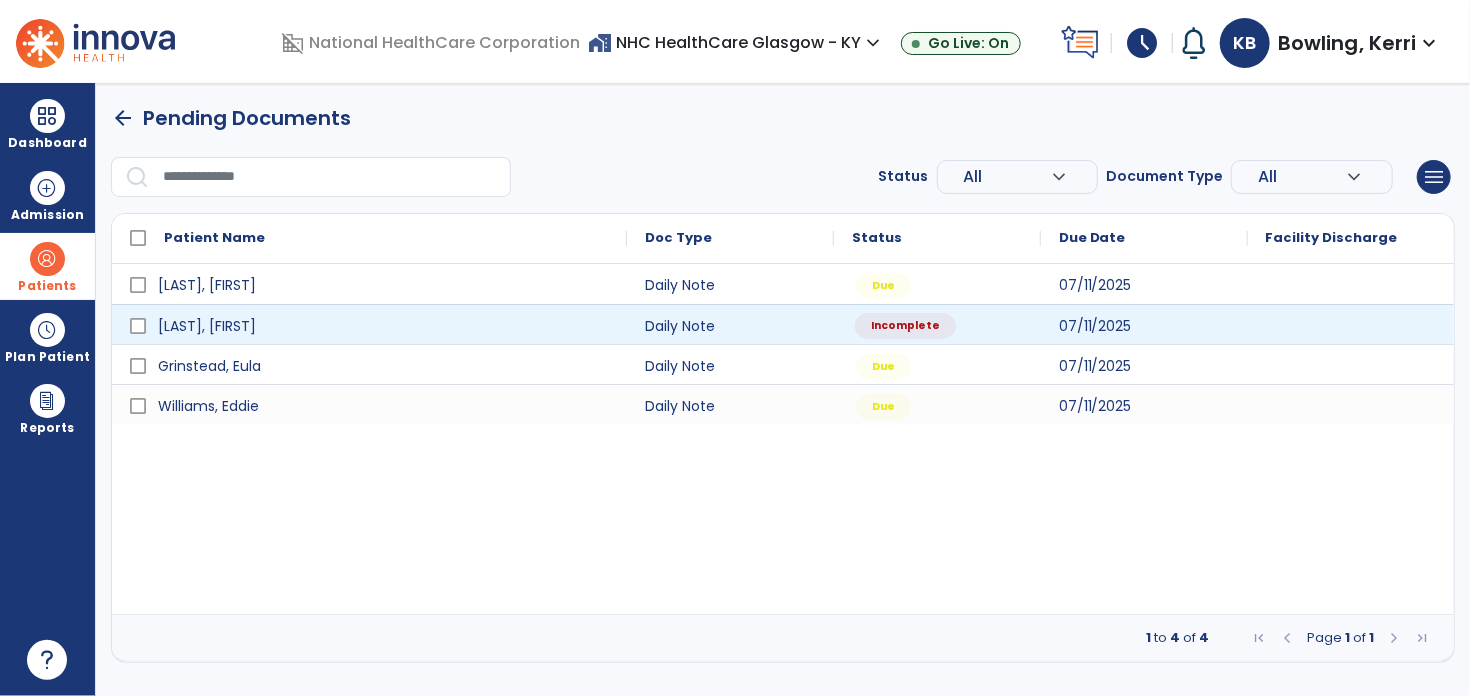 click on "Incomplete" at bounding box center [905, 326] 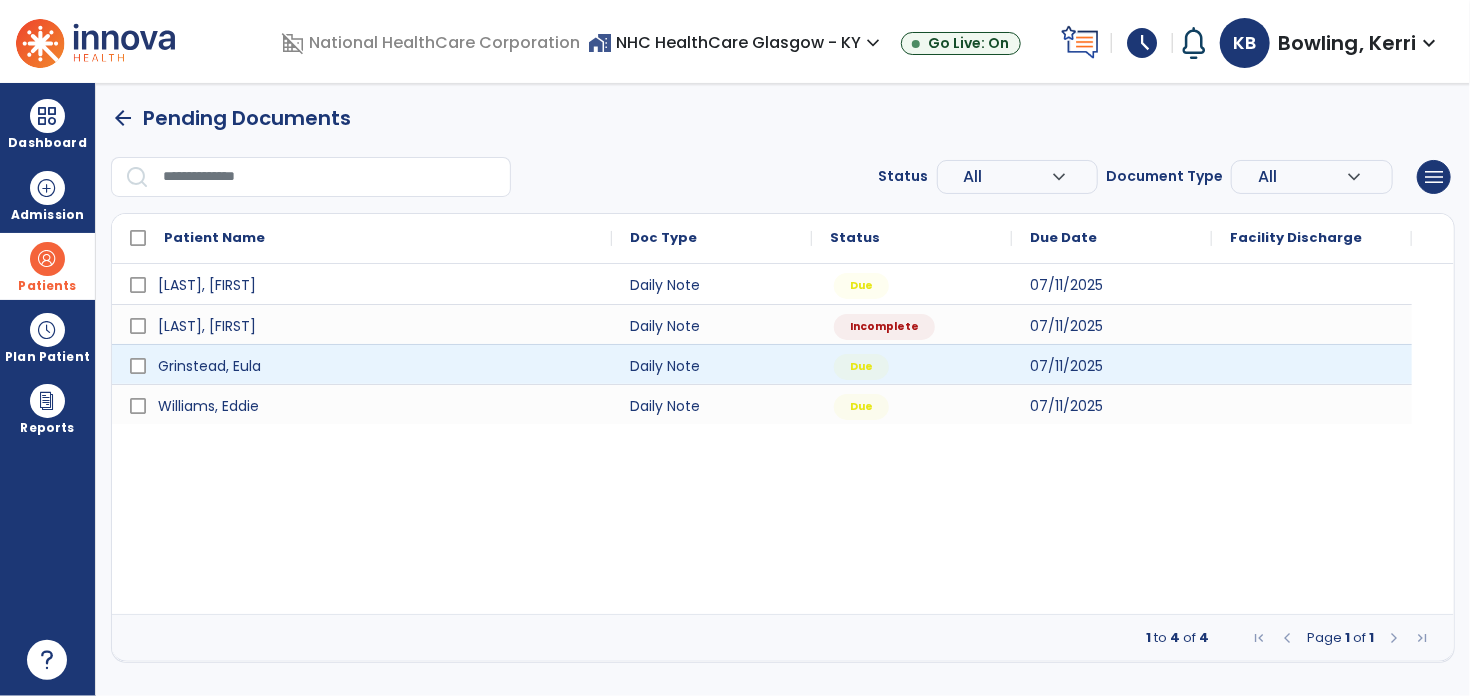 select on "*" 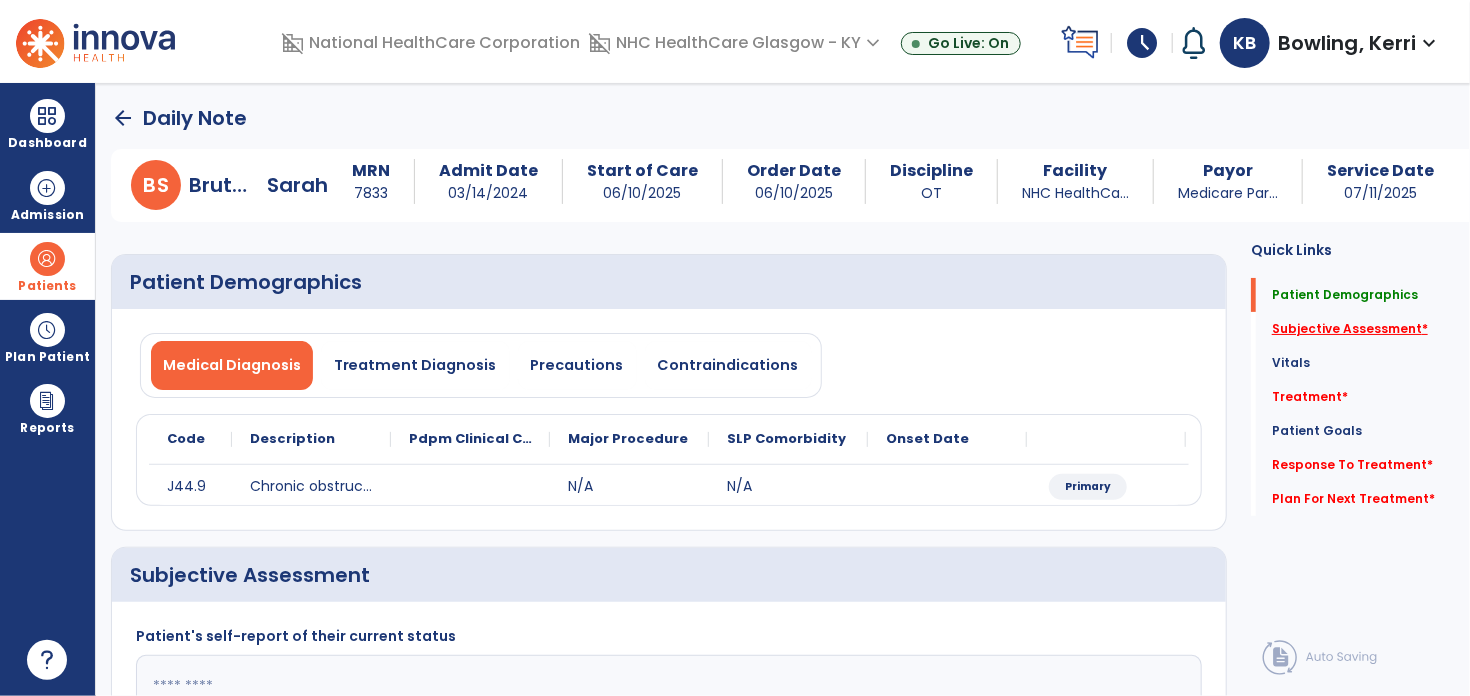 click on "Subjective Assessment   *" 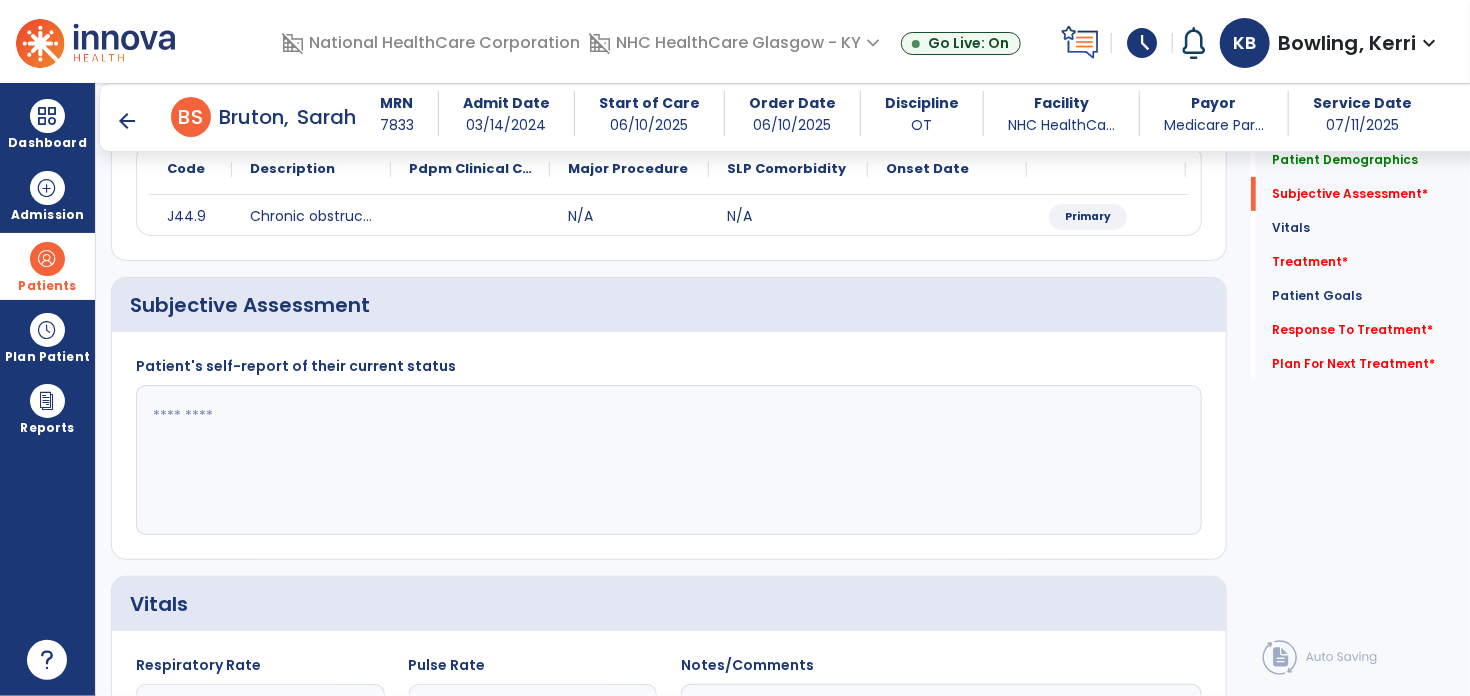 scroll, scrollTop: 297, scrollLeft: 0, axis: vertical 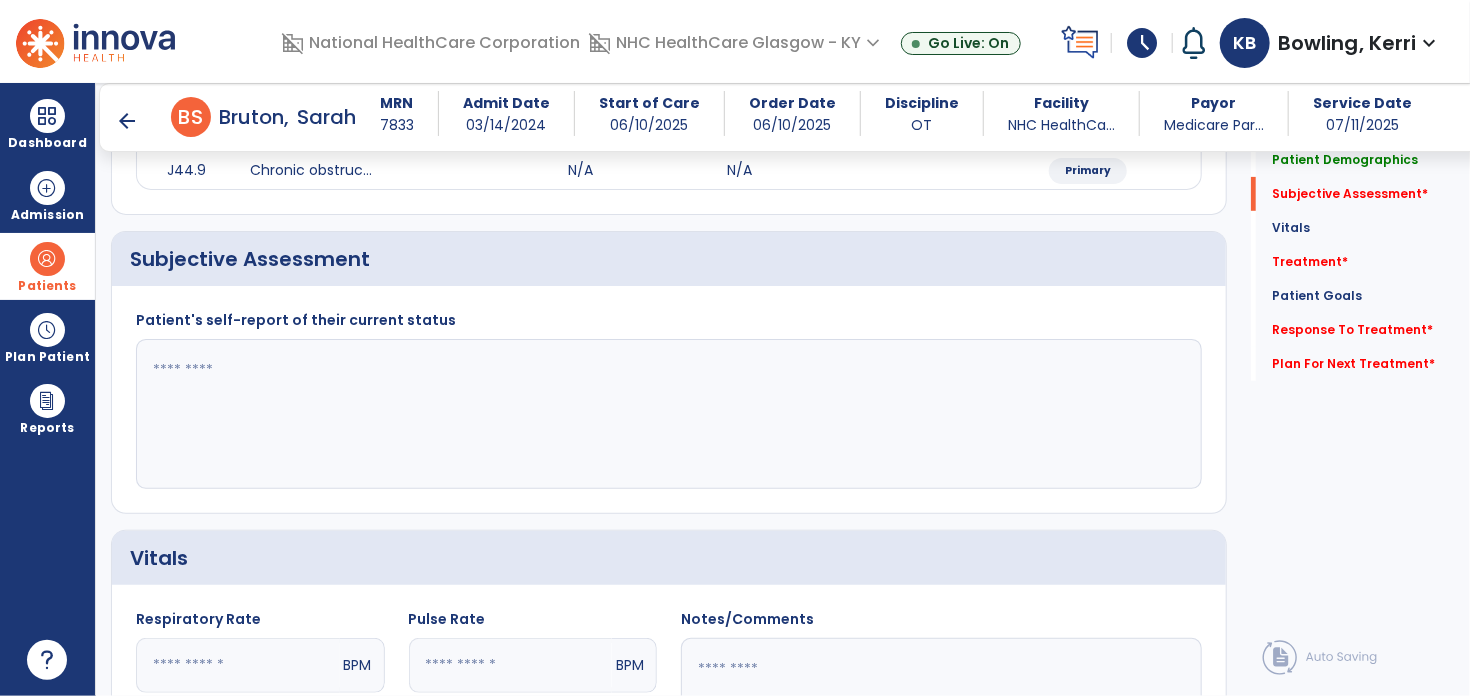 click 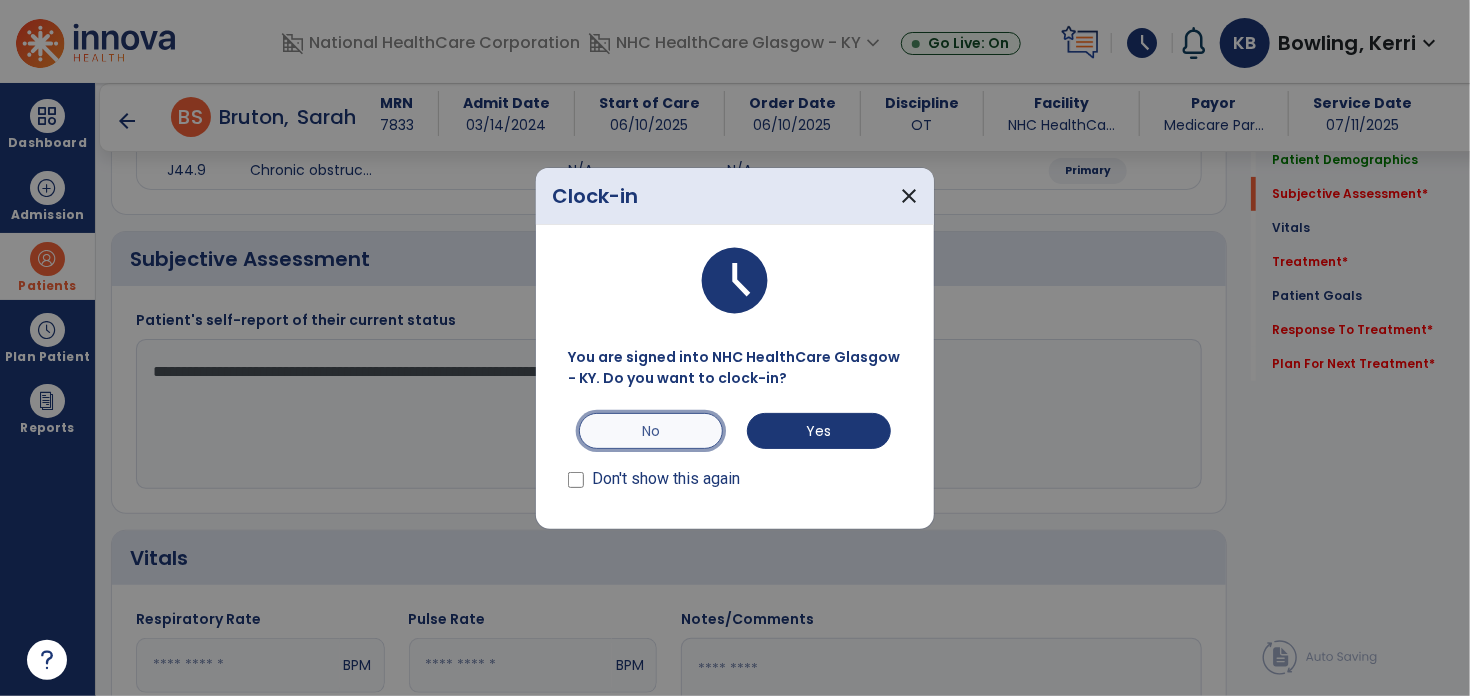click on "No" at bounding box center (651, 431) 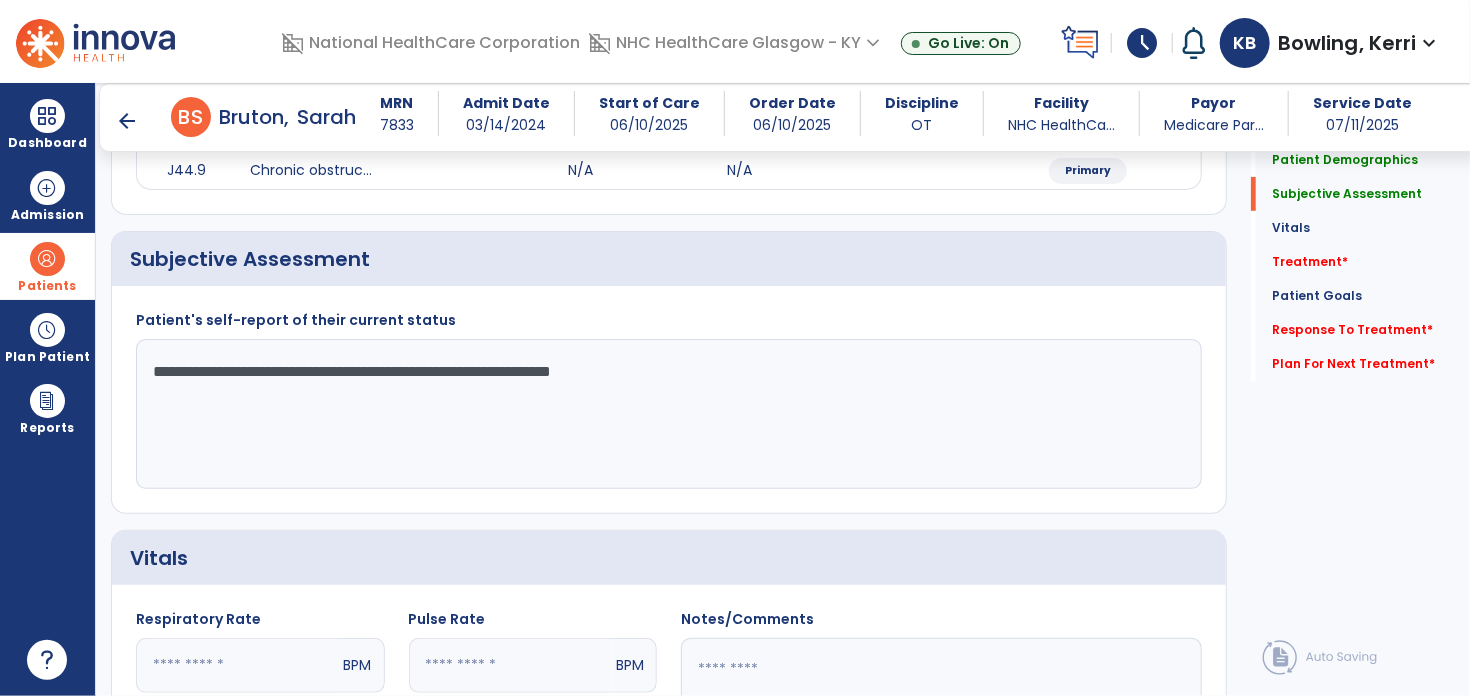 click on "**********" 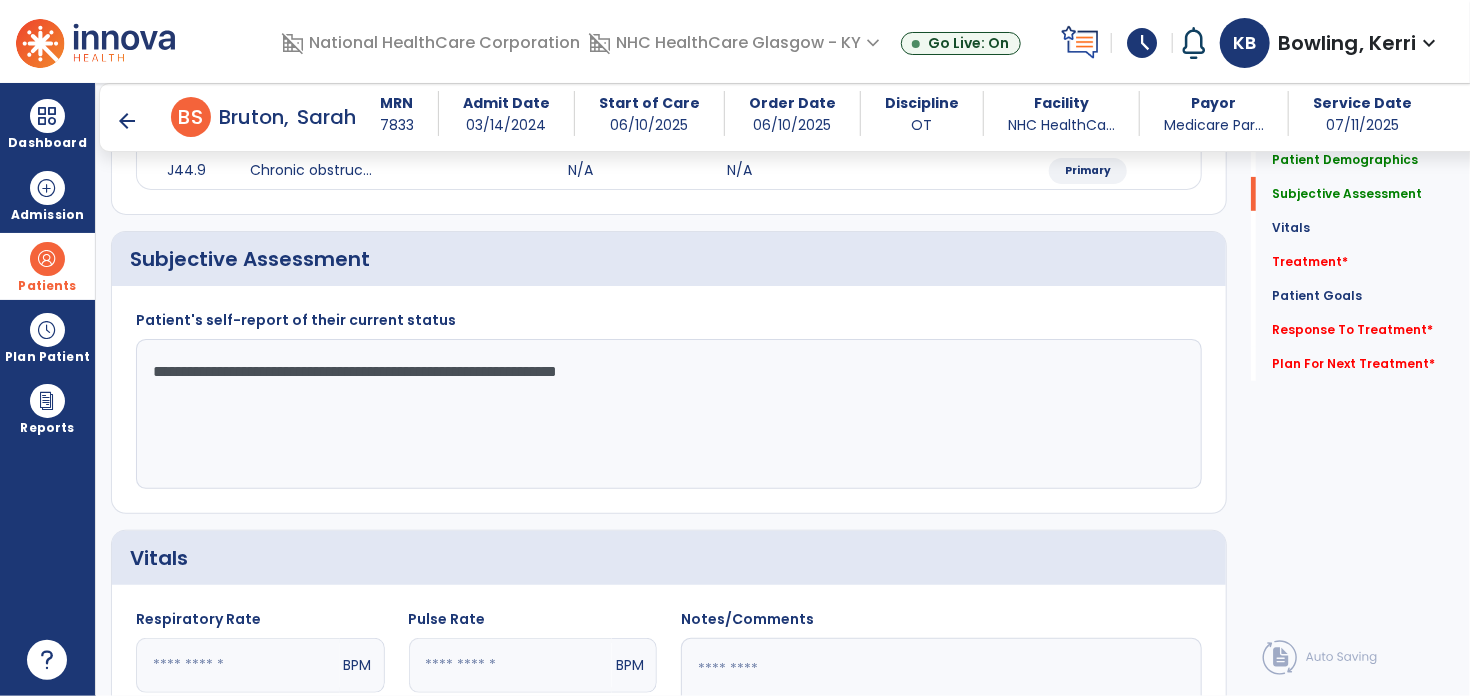 type on "**********" 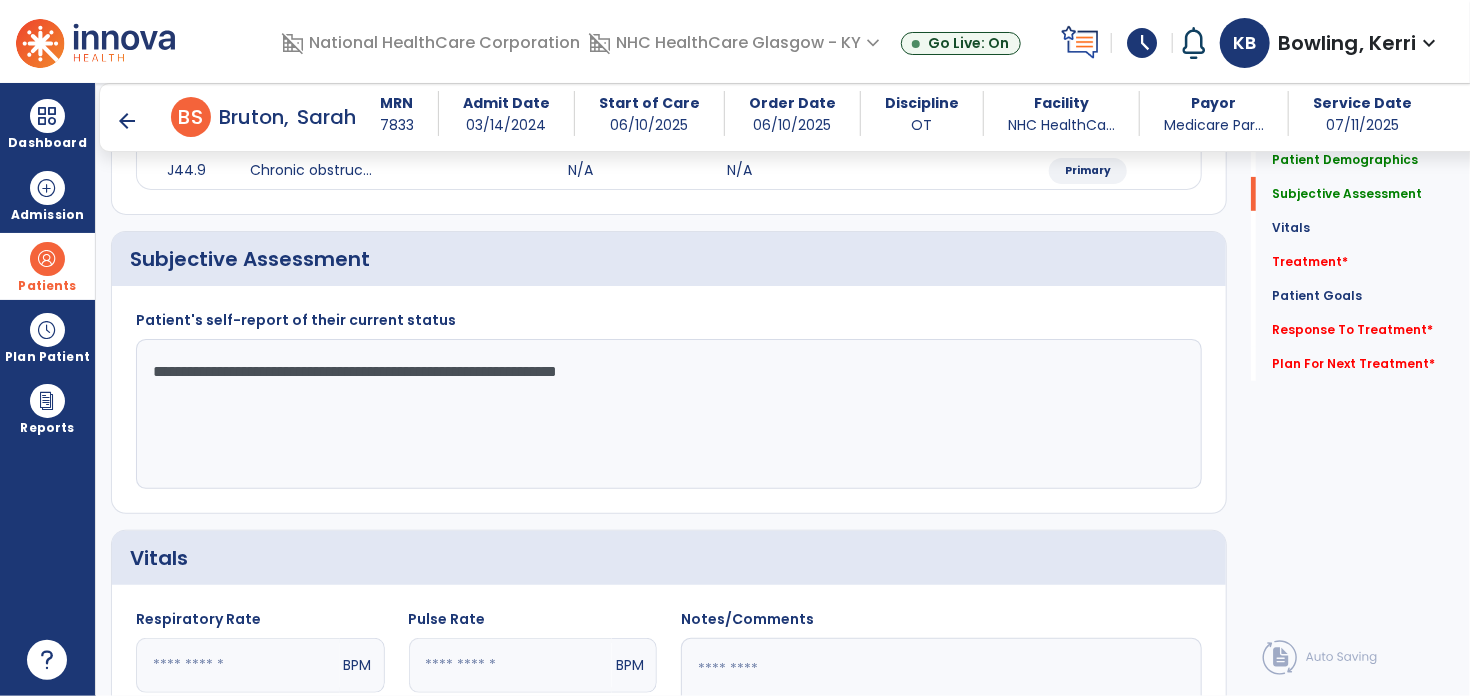 click on "Treatment   *  Treatment   *" 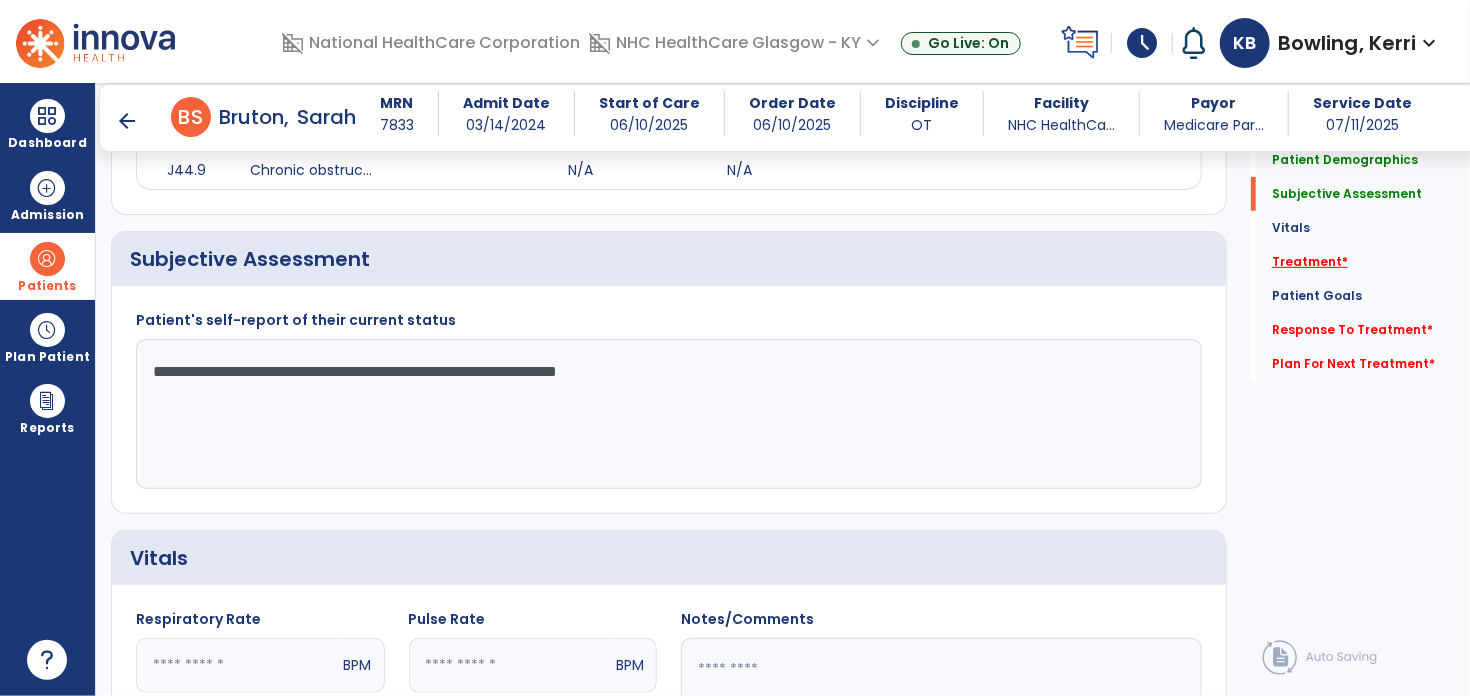 click on "Treatment   *" 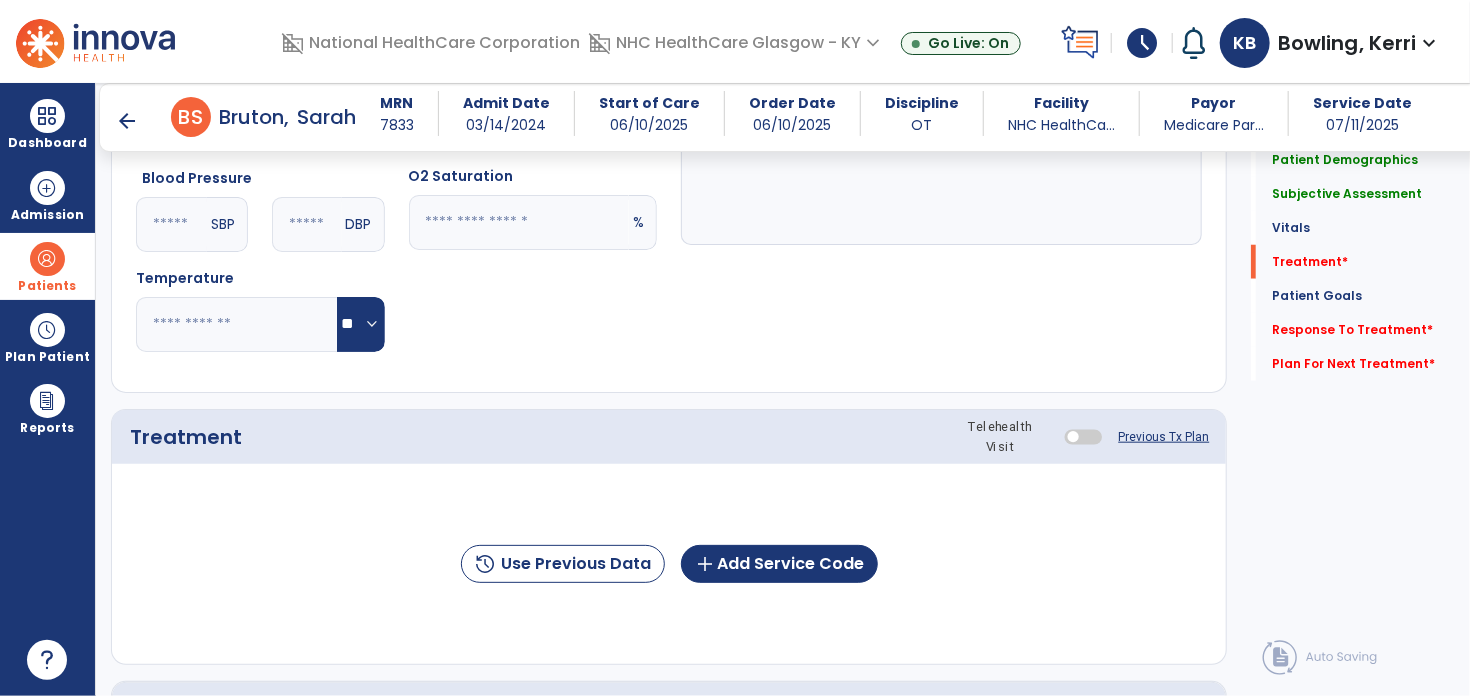 scroll, scrollTop: 986, scrollLeft: 0, axis: vertical 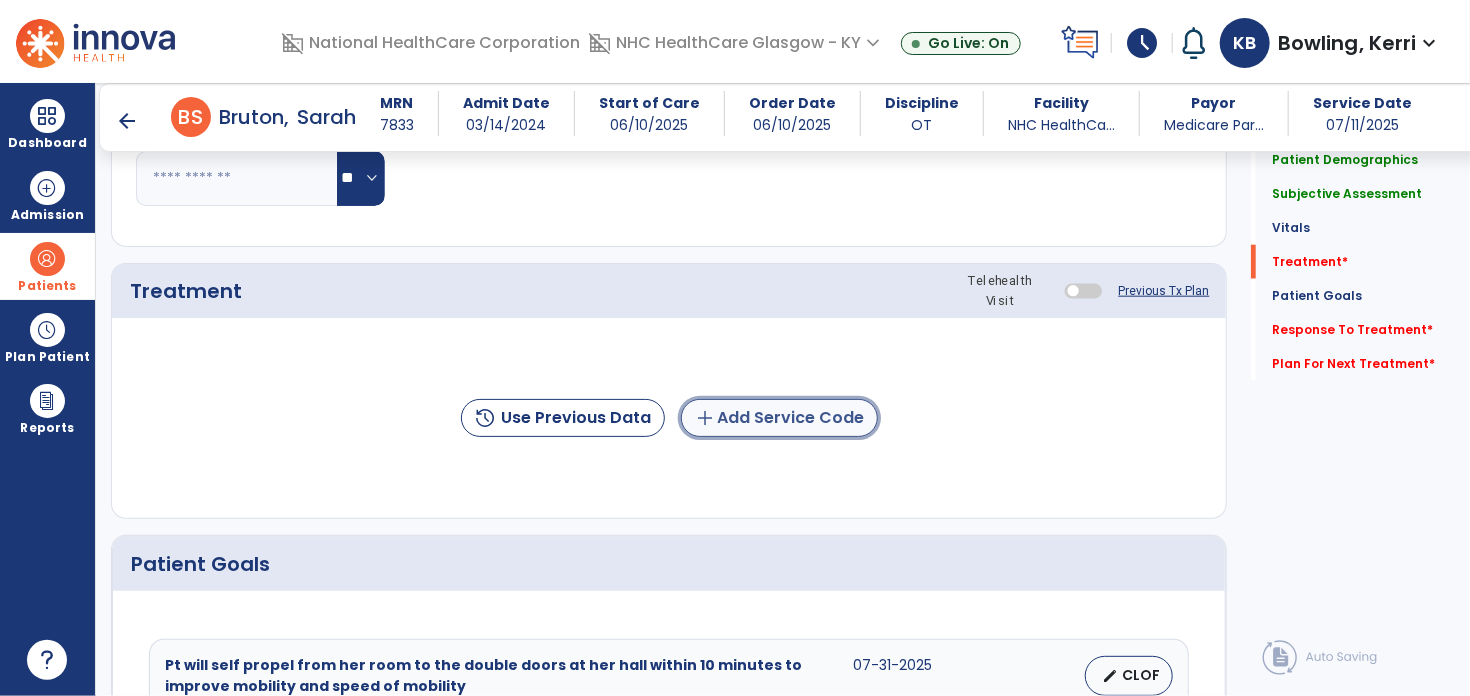 click on "add  Add Service Code" 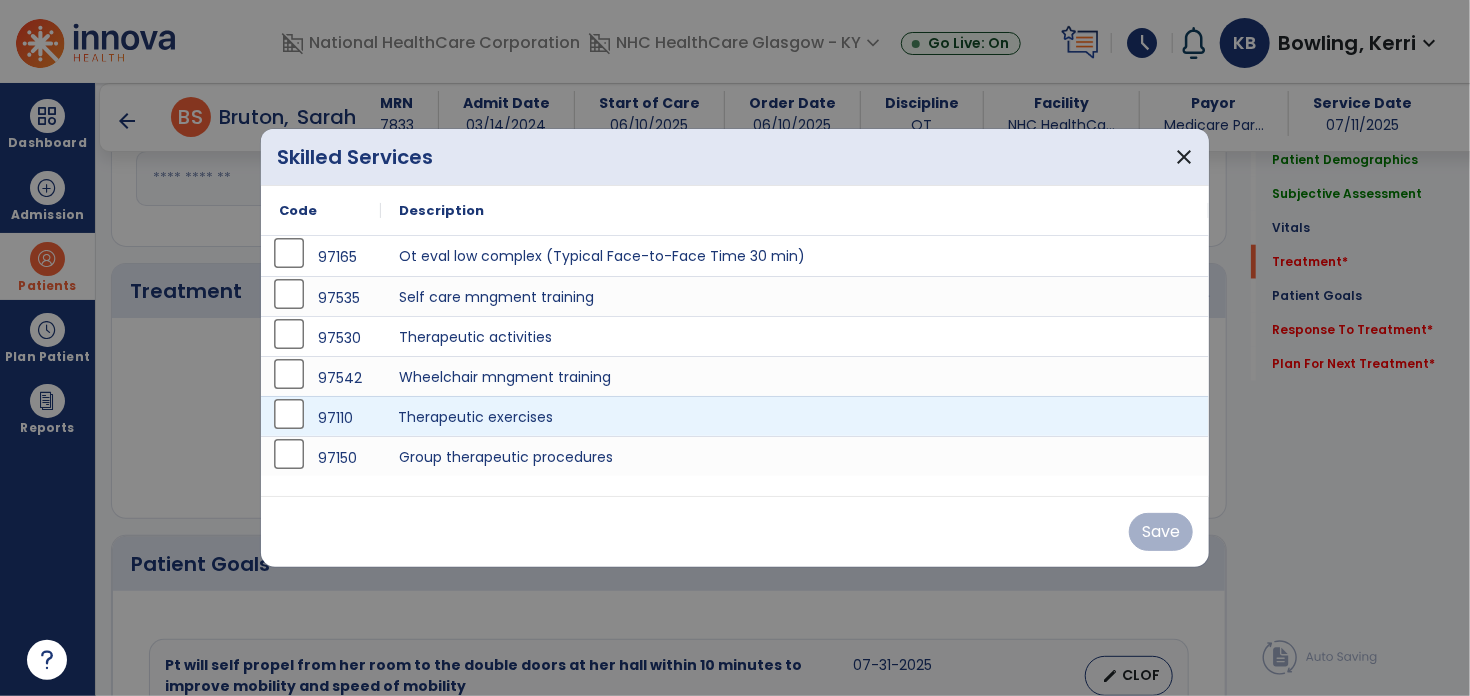 click on "Therapeutic exercises" at bounding box center [795, 416] 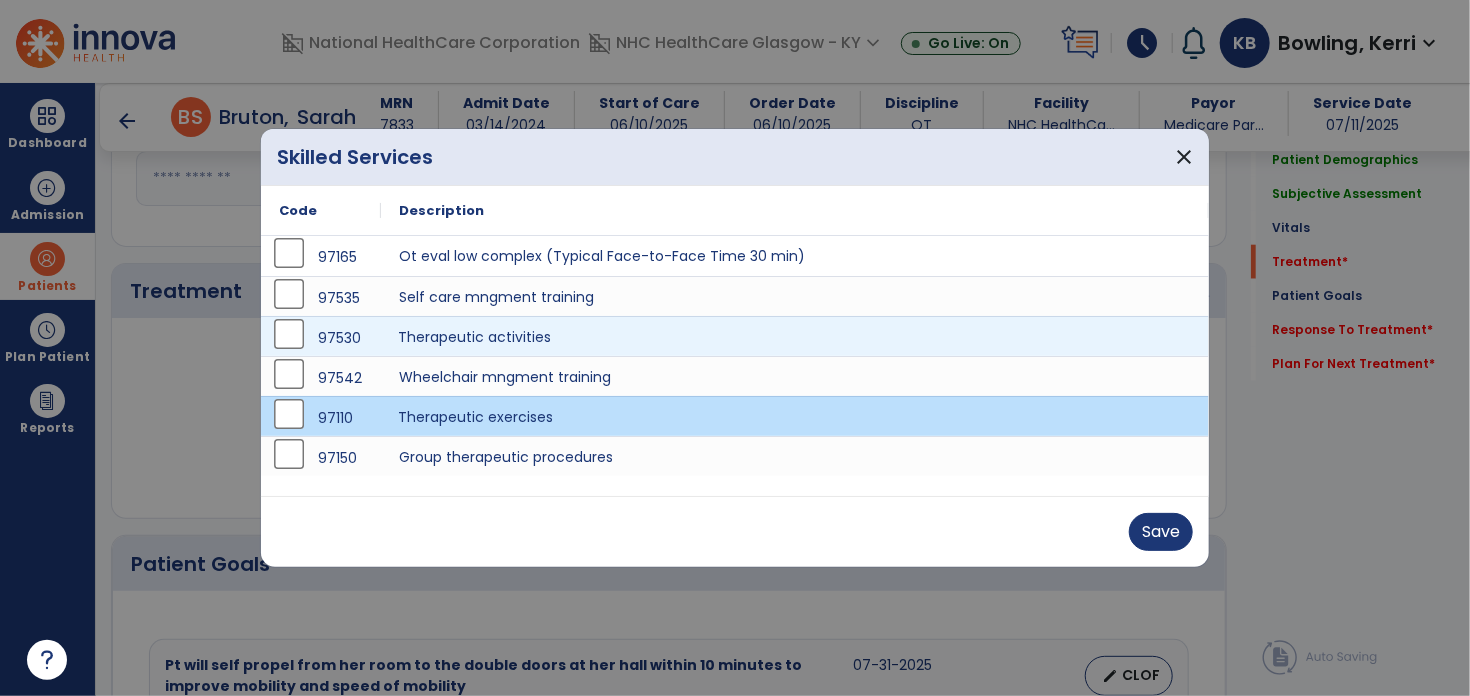 click on "Therapeutic activities" at bounding box center (795, 336) 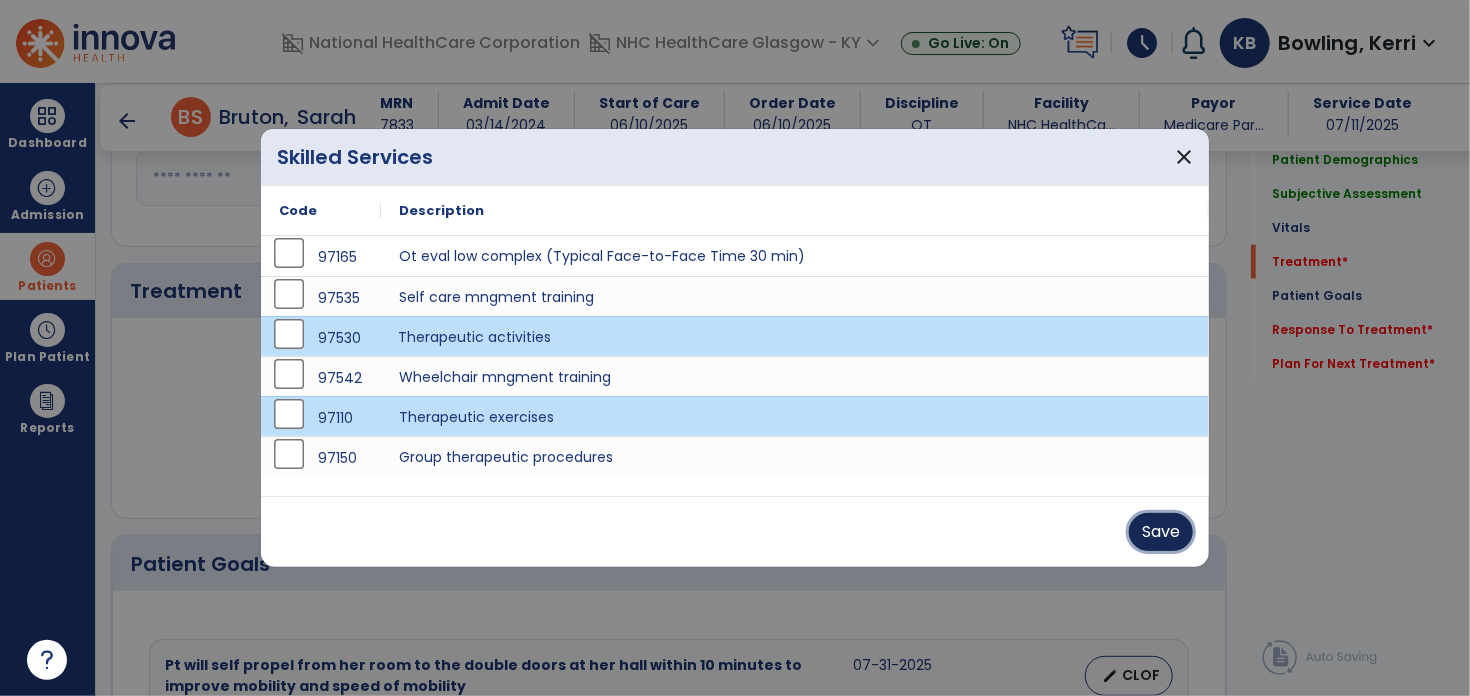 click on "Save" at bounding box center [1161, 532] 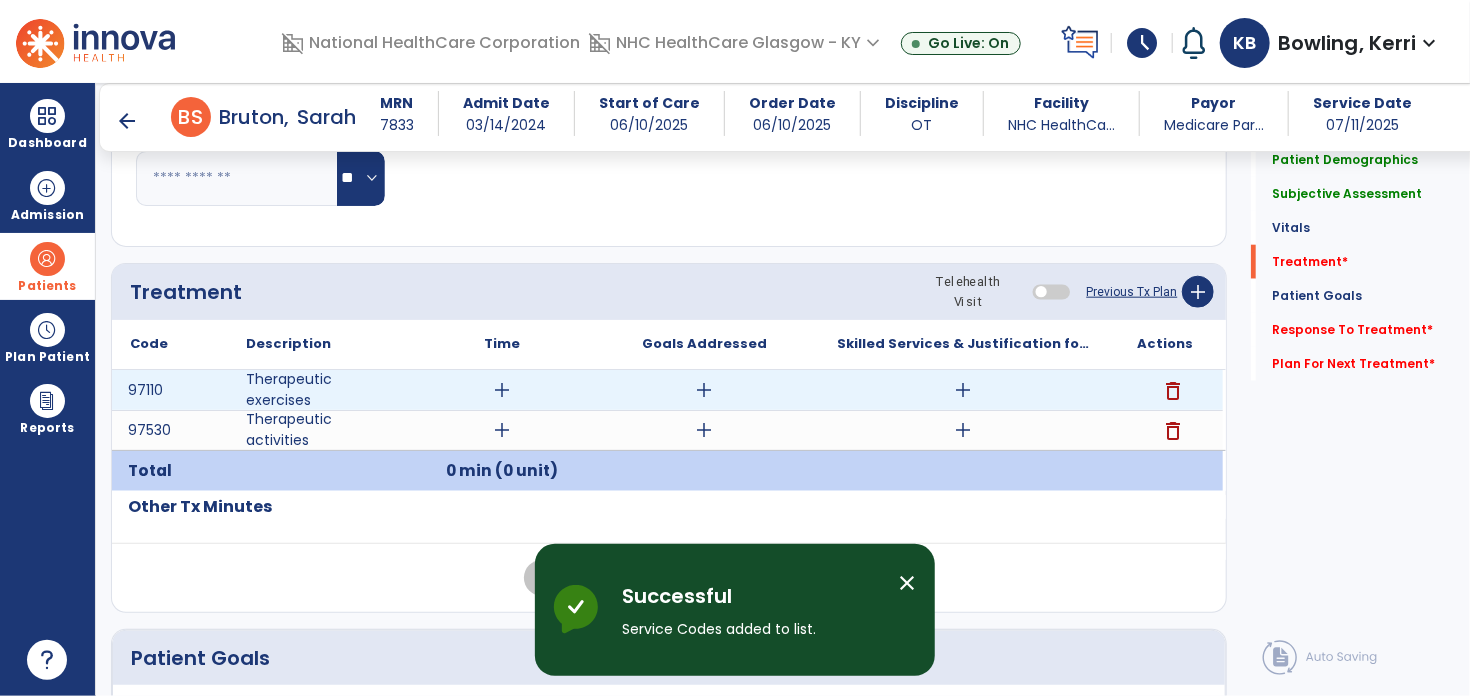 click on "add" at bounding box center [502, 390] 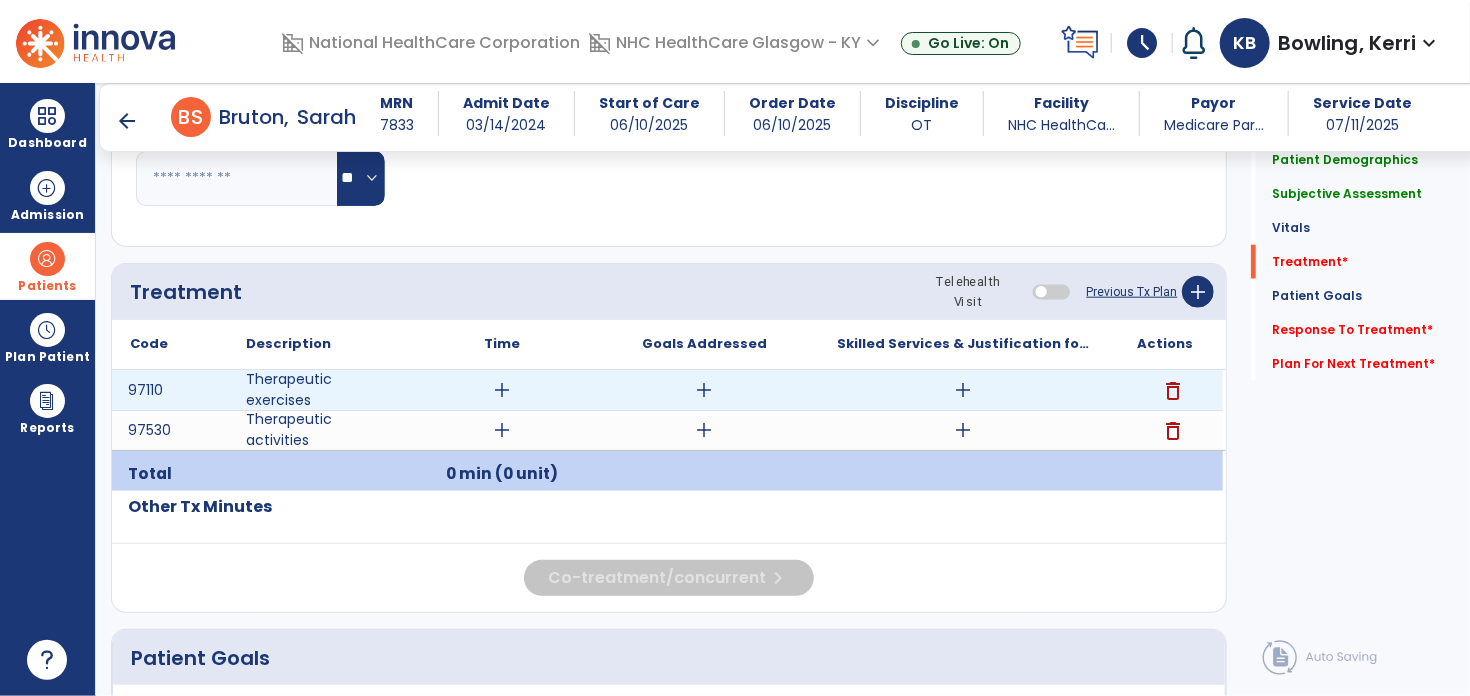 click on "add" at bounding box center [502, 390] 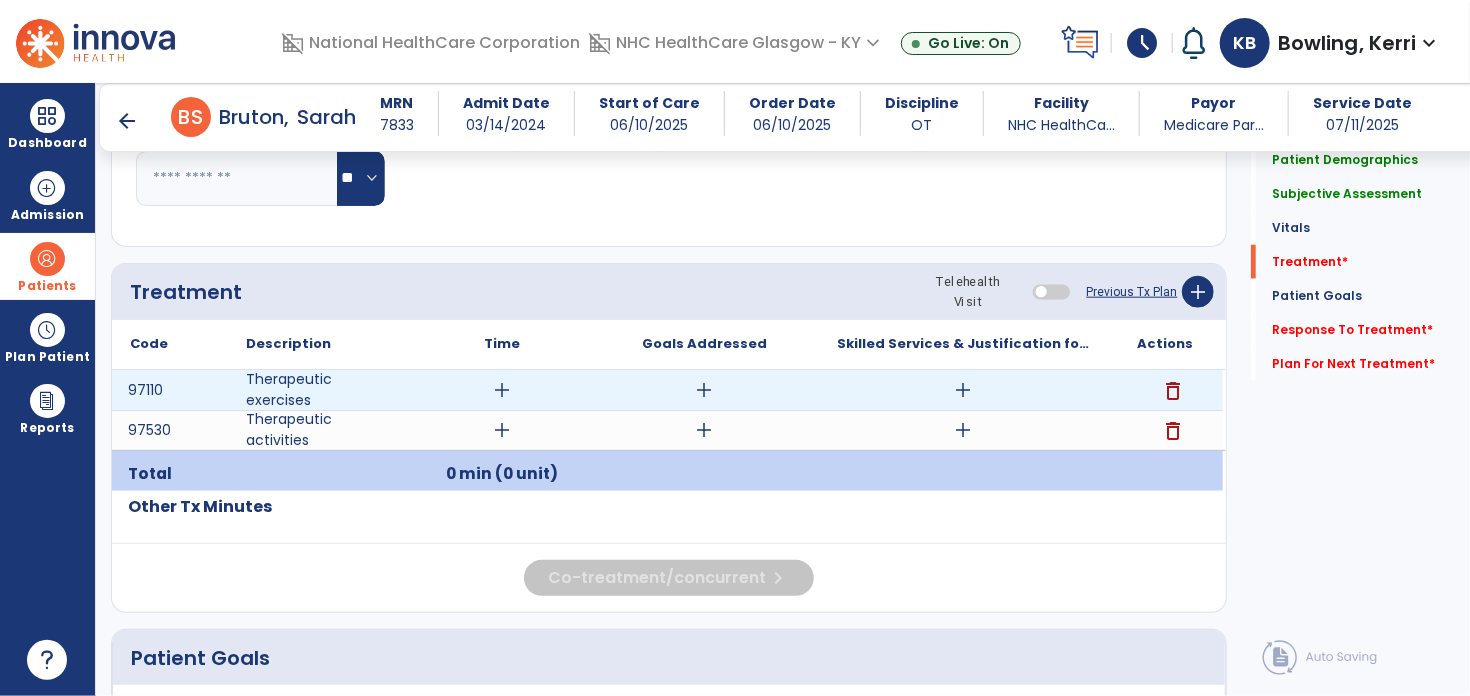 click on "add" at bounding box center [502, 390] 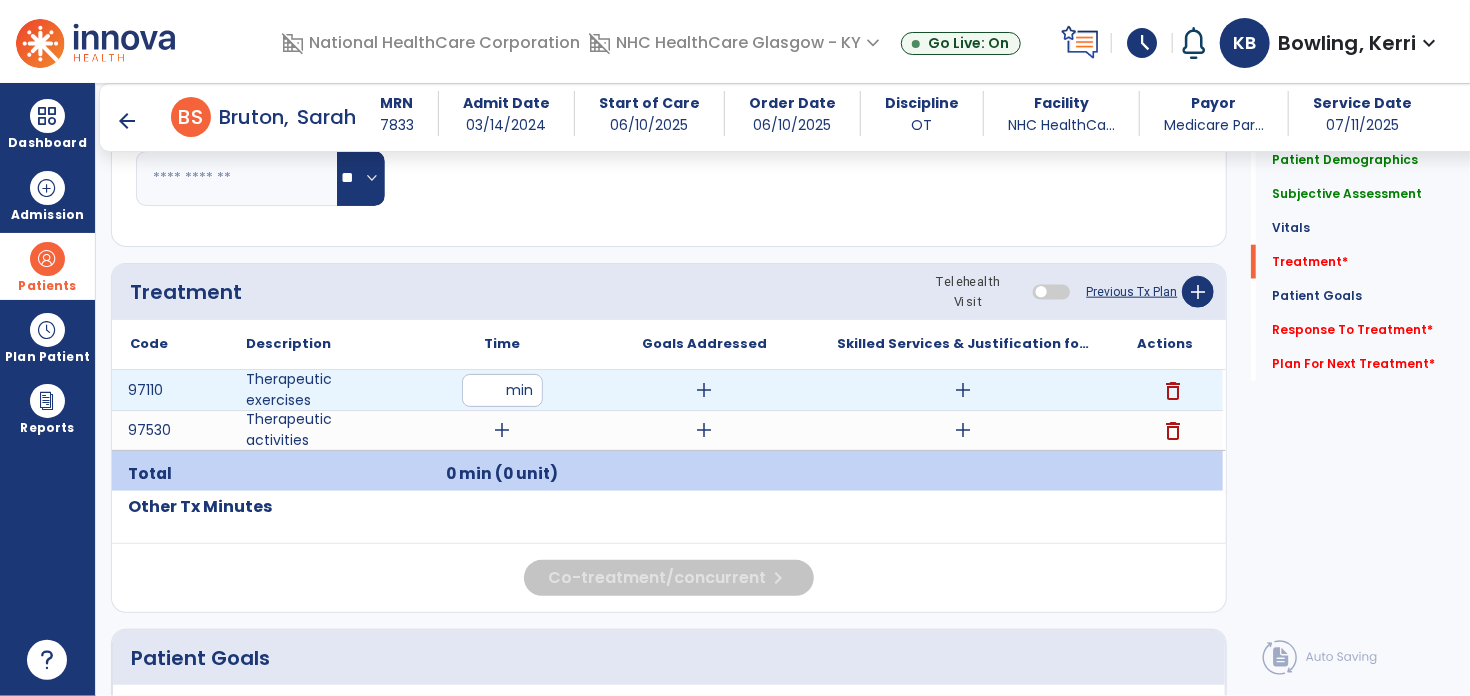 type on "**" 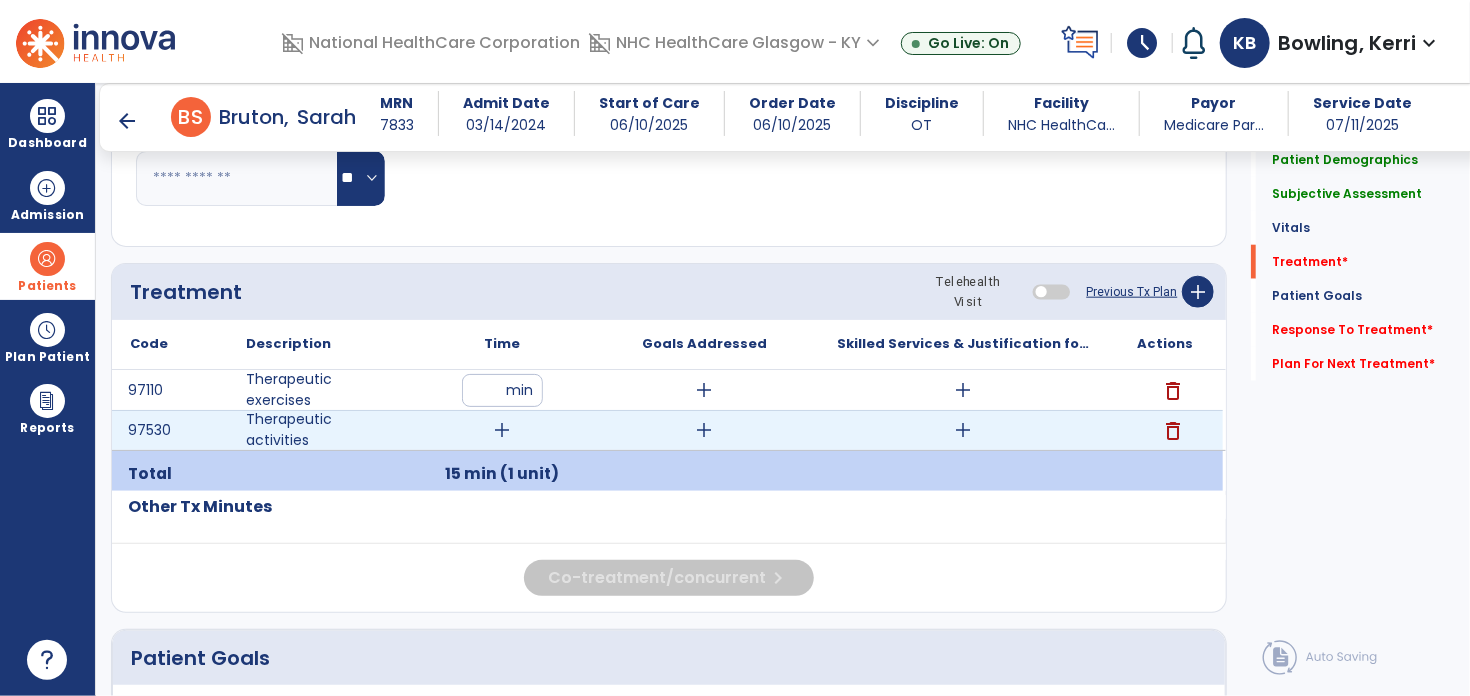 click on "add" at bounding box center [502, 430] 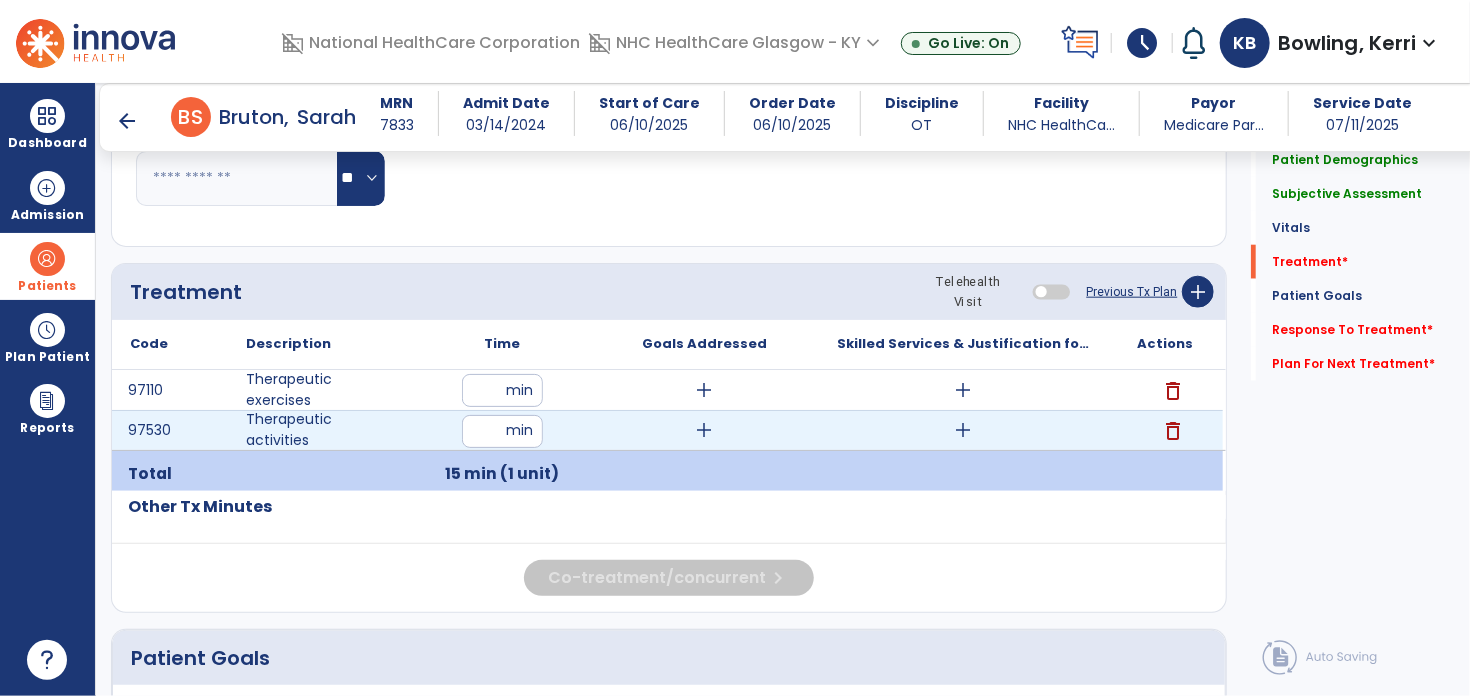 type on "*" 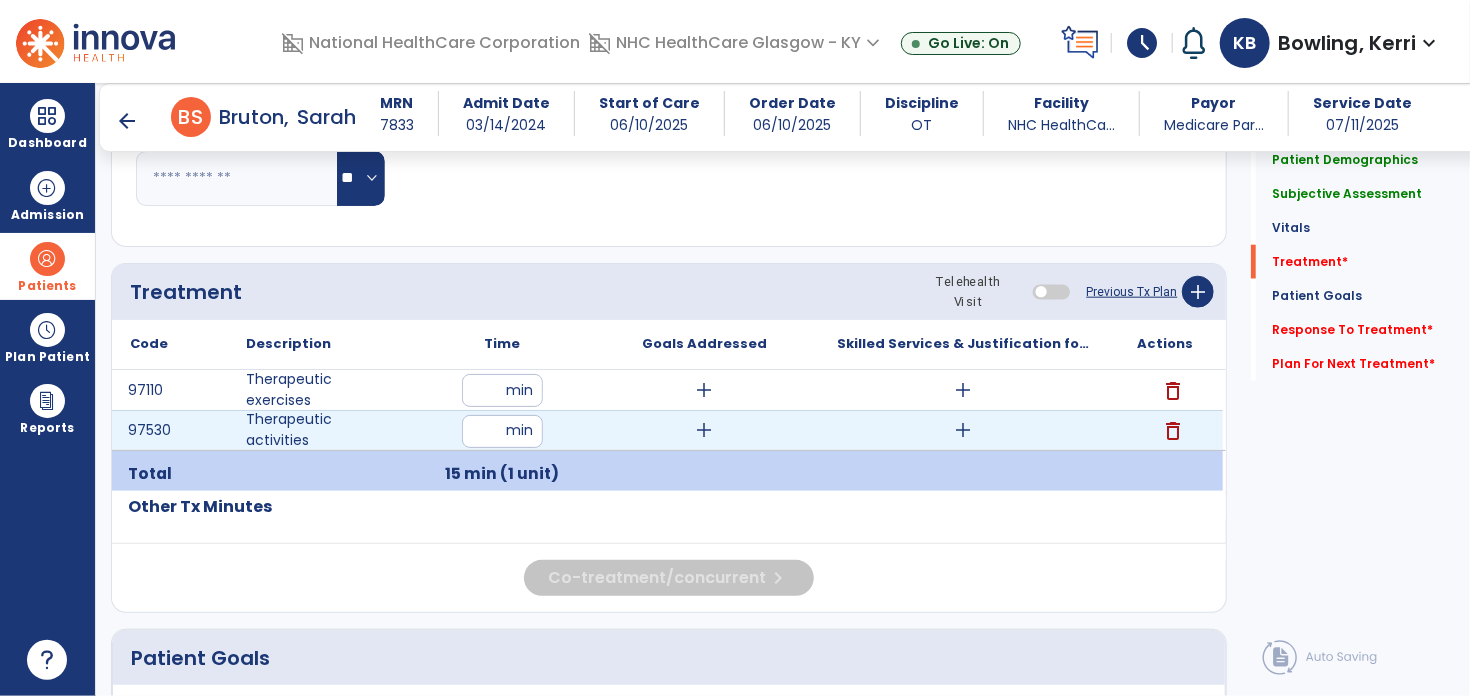 type on "*" 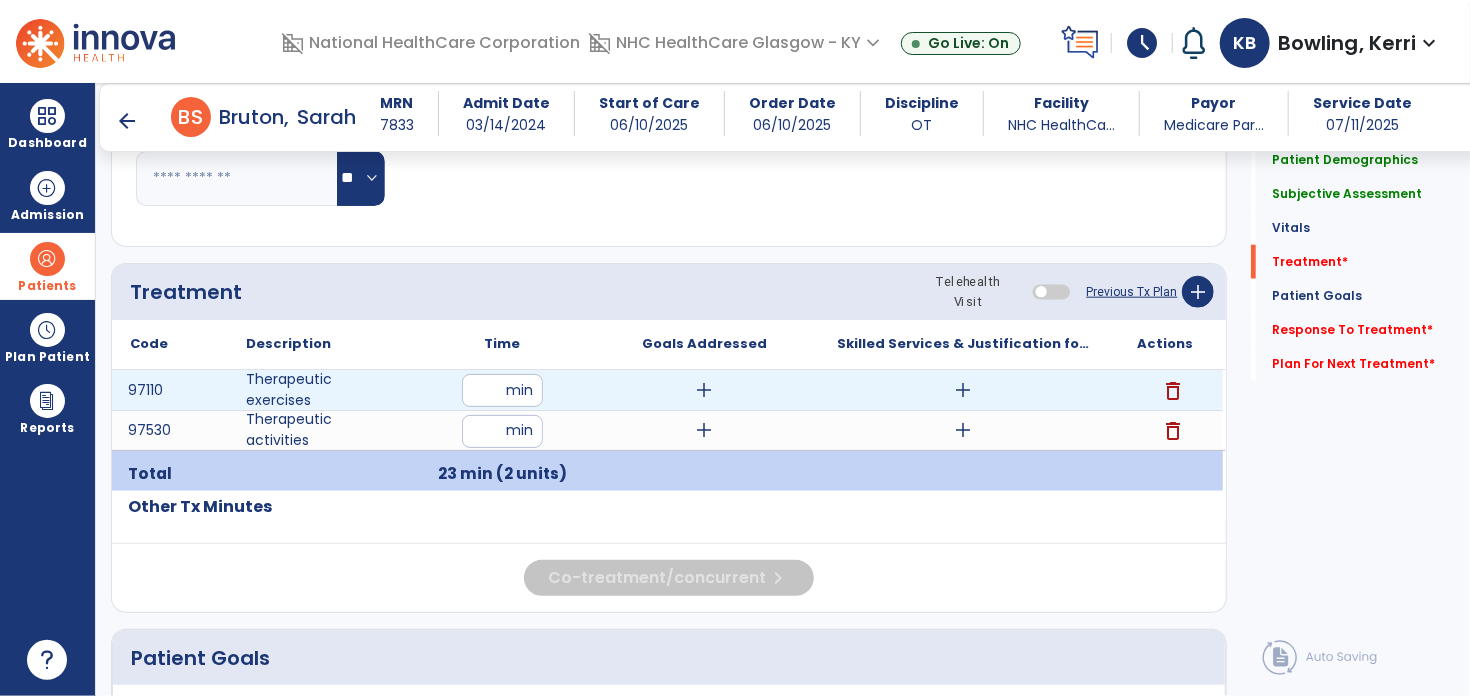 click on "add" at bounding box center (704, 390) 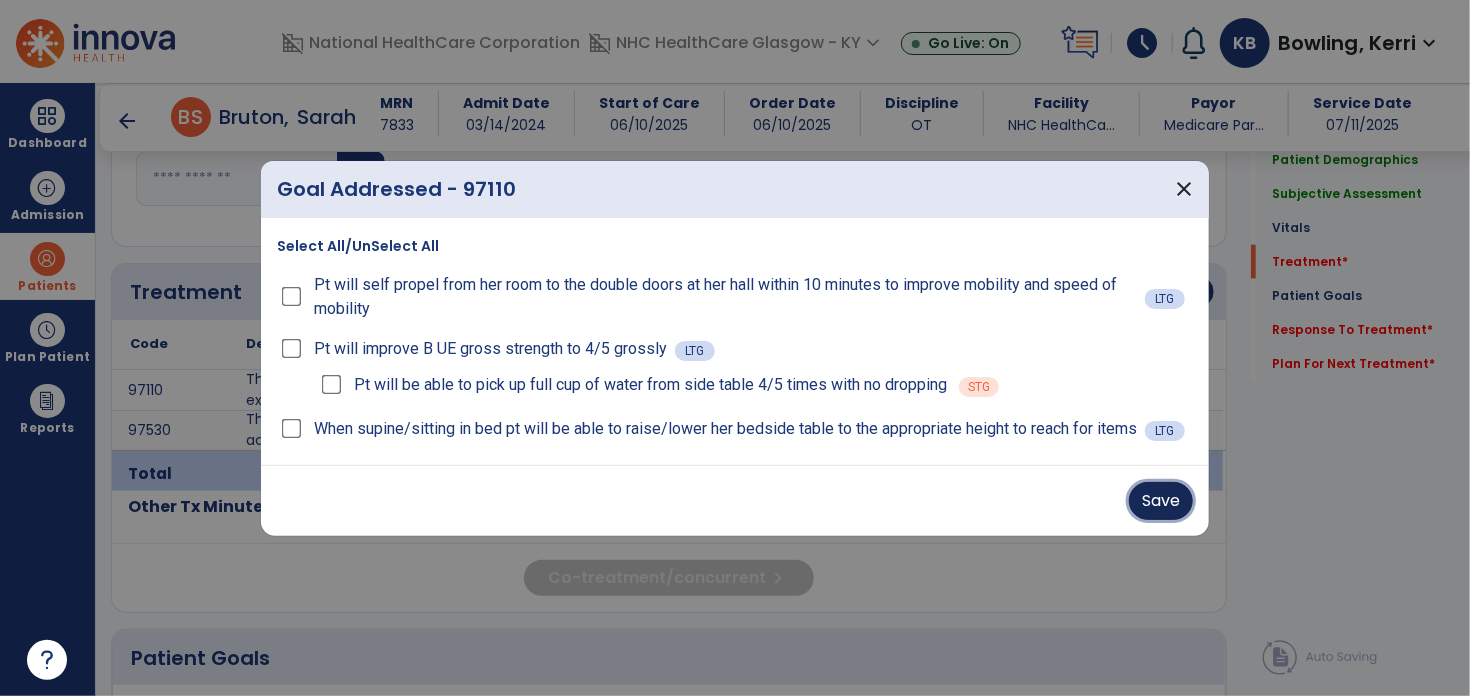 click on "Save" at bounding box center [1161, 501] 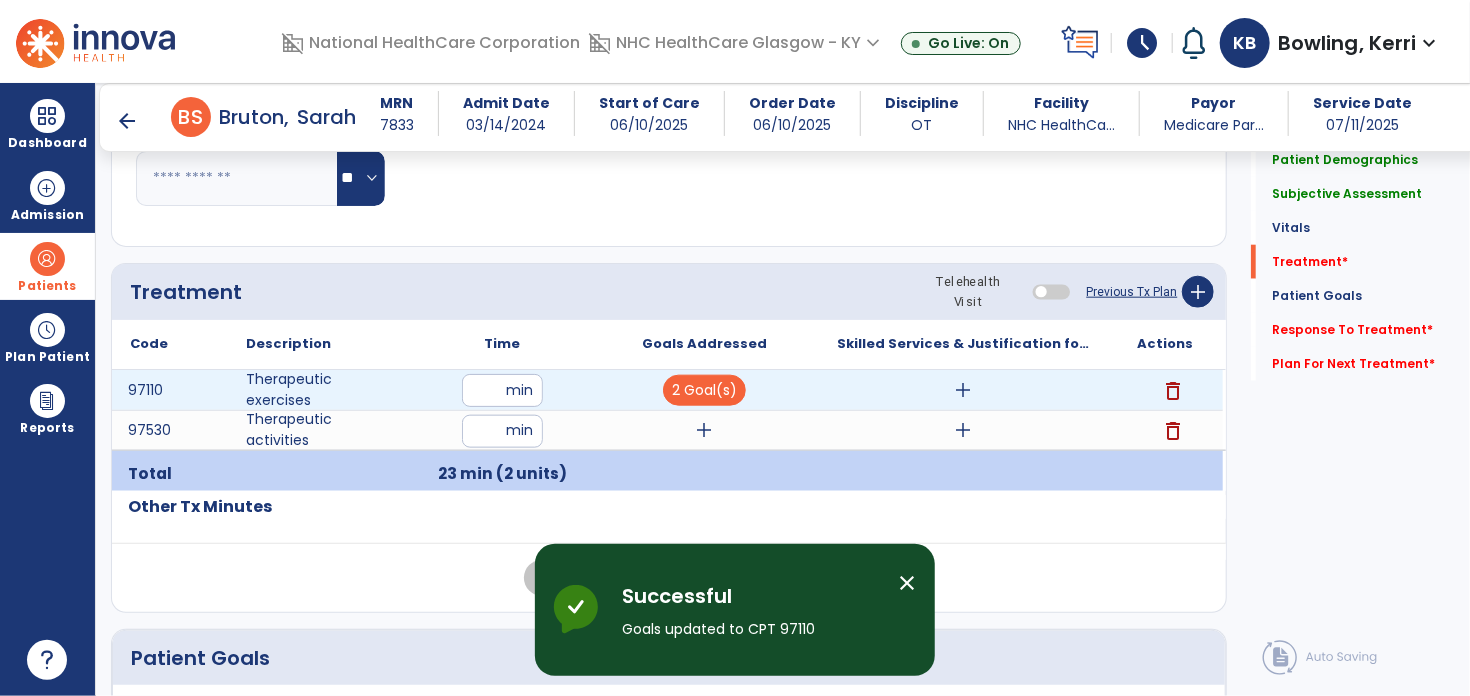 click on "add" at bounding box center [964, 390] 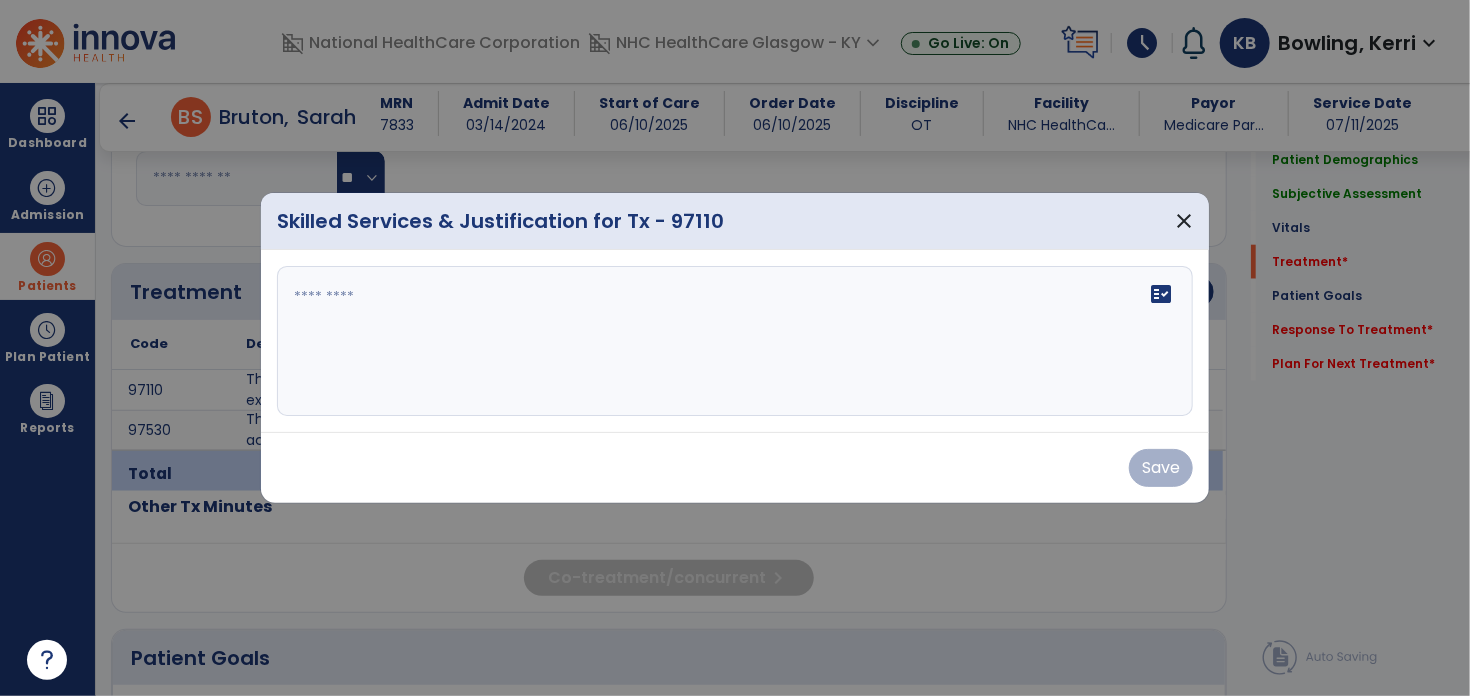 click on "fact_check" at bounding box center [735, 341] 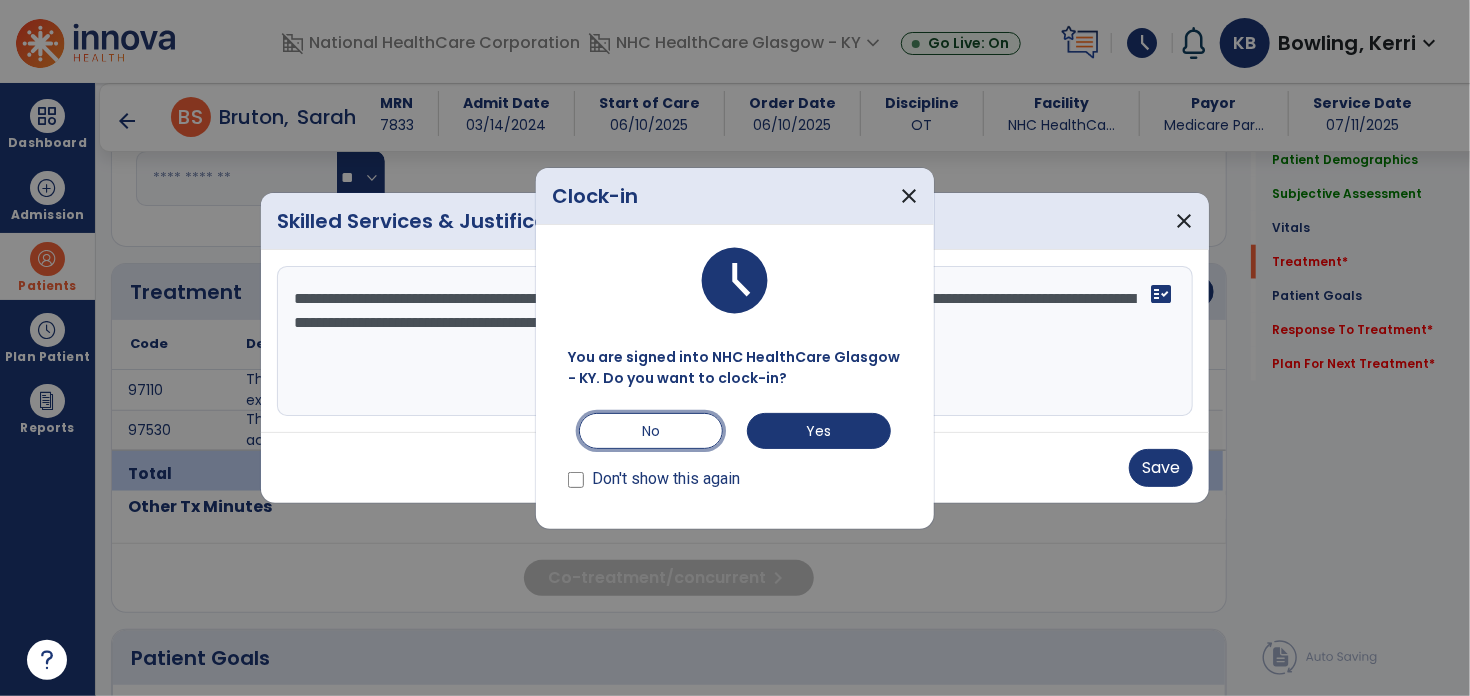 click on "No" at bounding box center [651, 431] 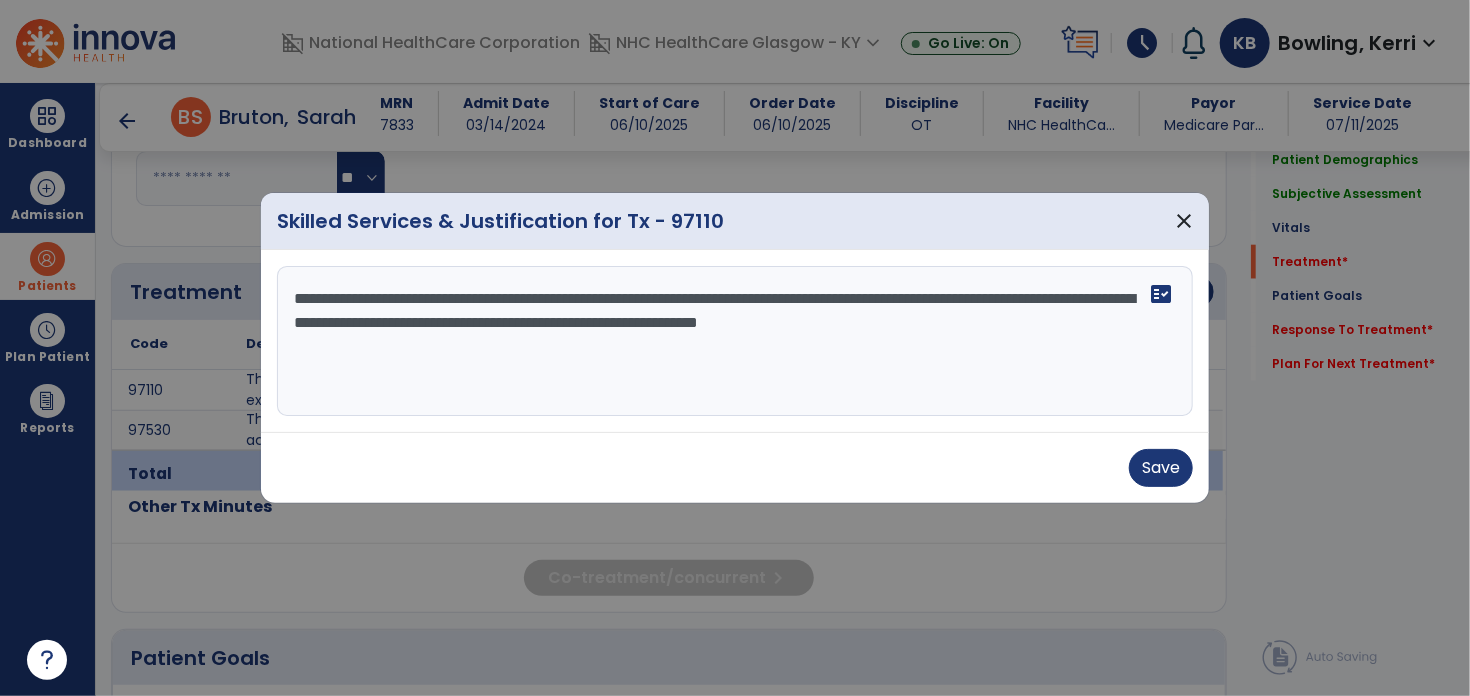 click on "**********" at bounding box center [735, 341] 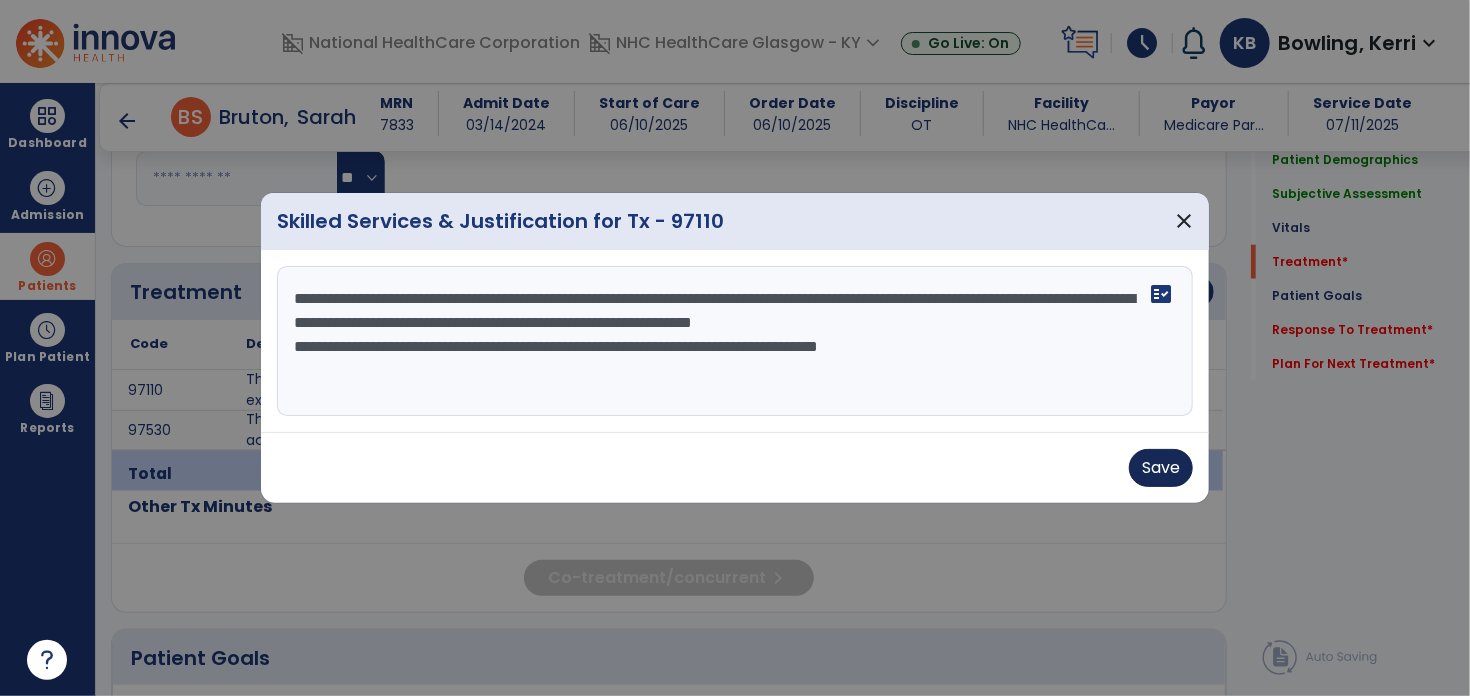 type on "**********" 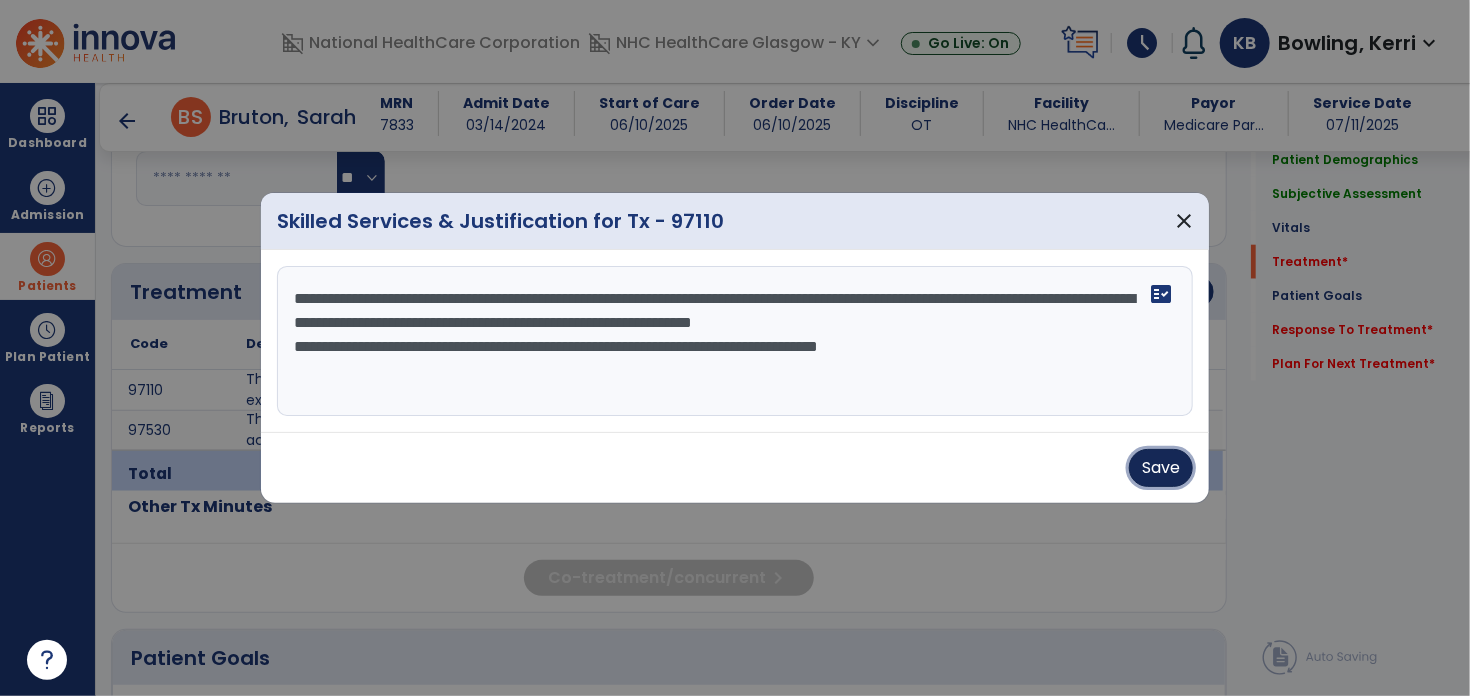click on "Save" at bounding box center (1161, 468) 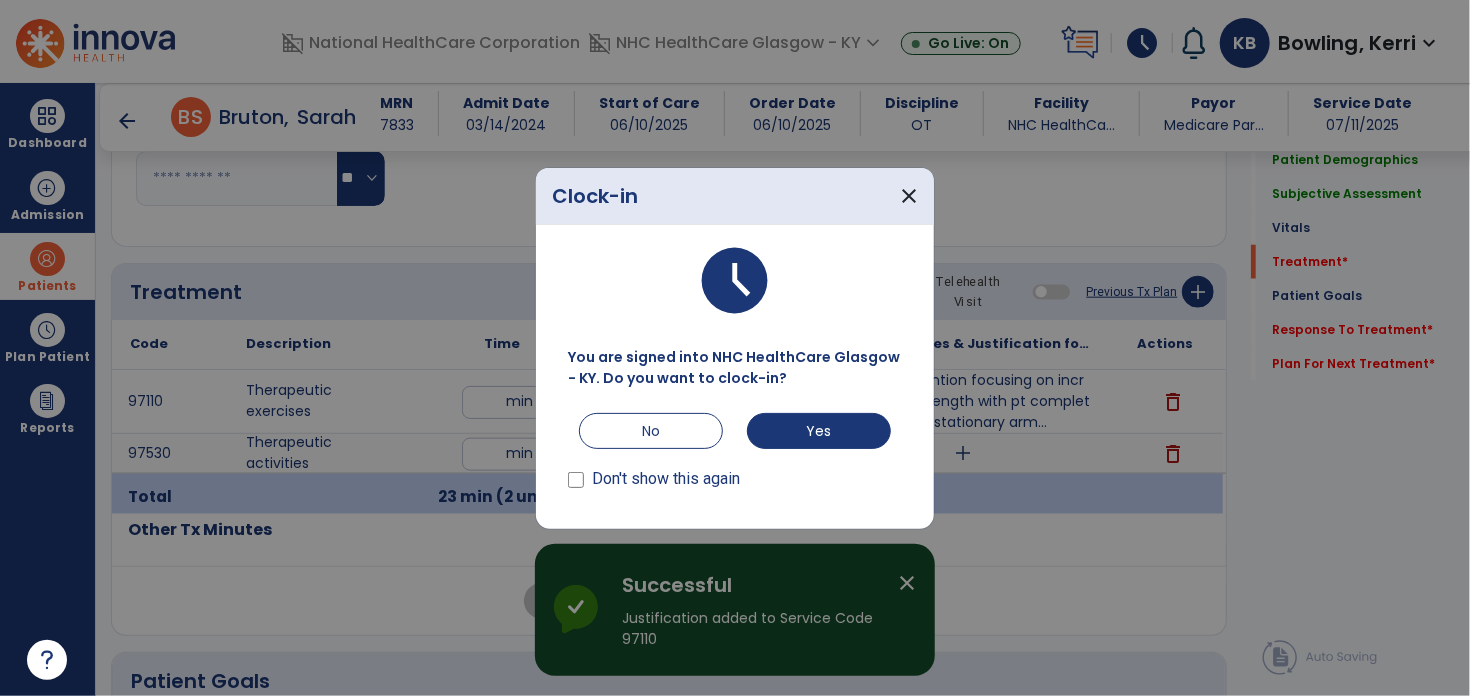 click on "Don't show this again" at bounding box center [654, 473] 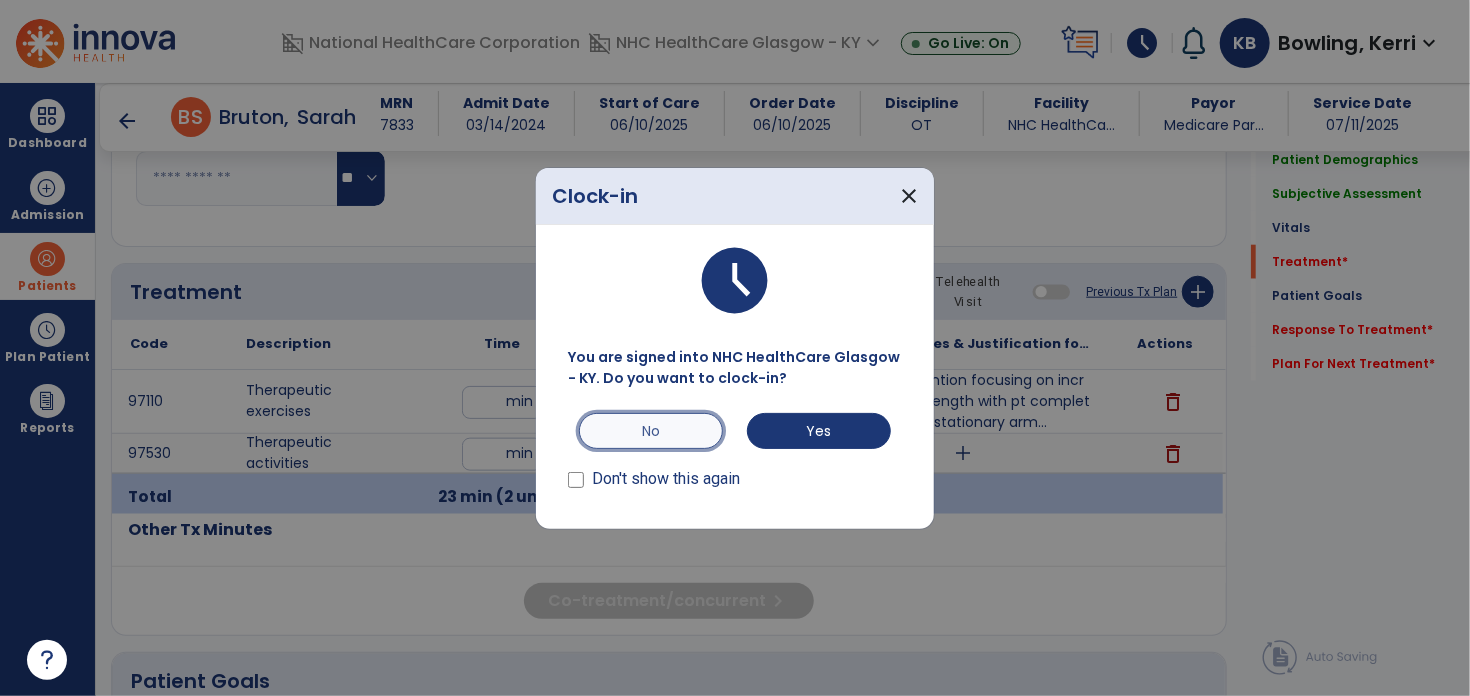 click on "No" at bounding box center (651, 431) 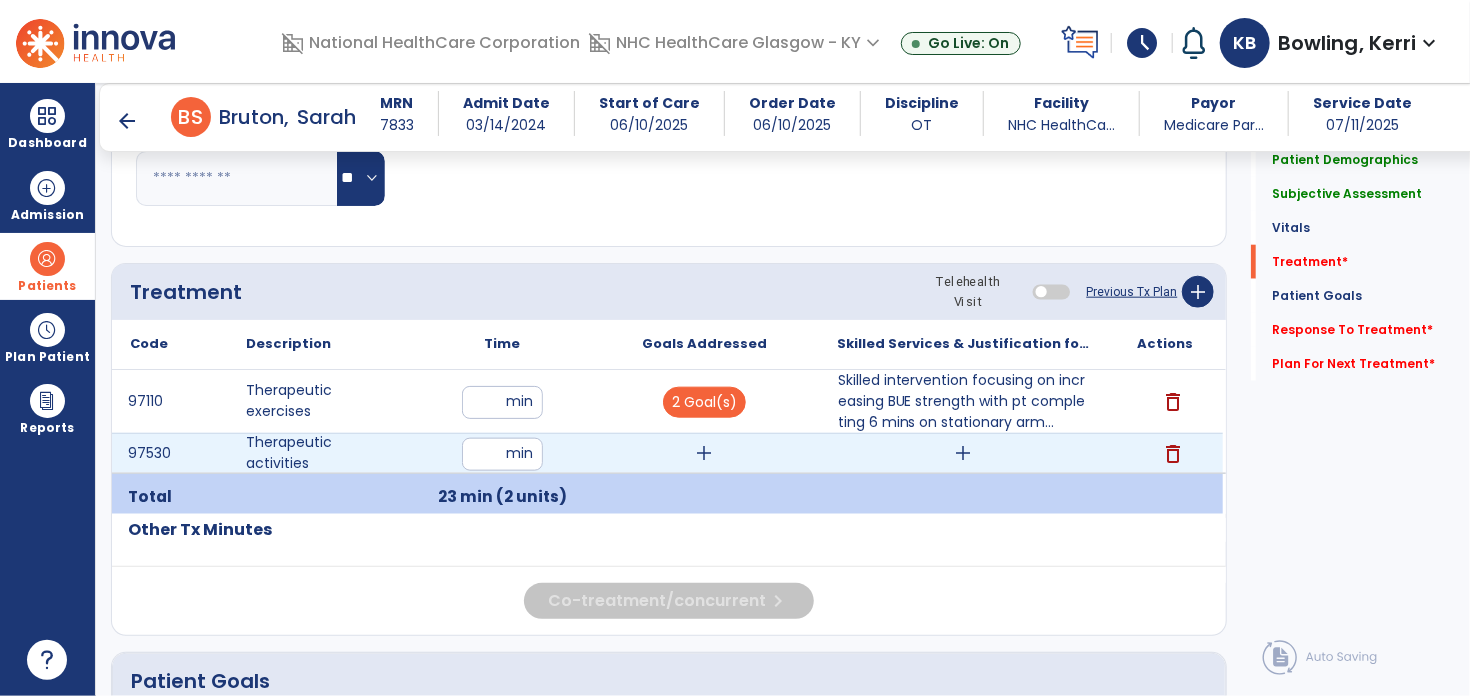click on "add" at bounding box center [704, 453] 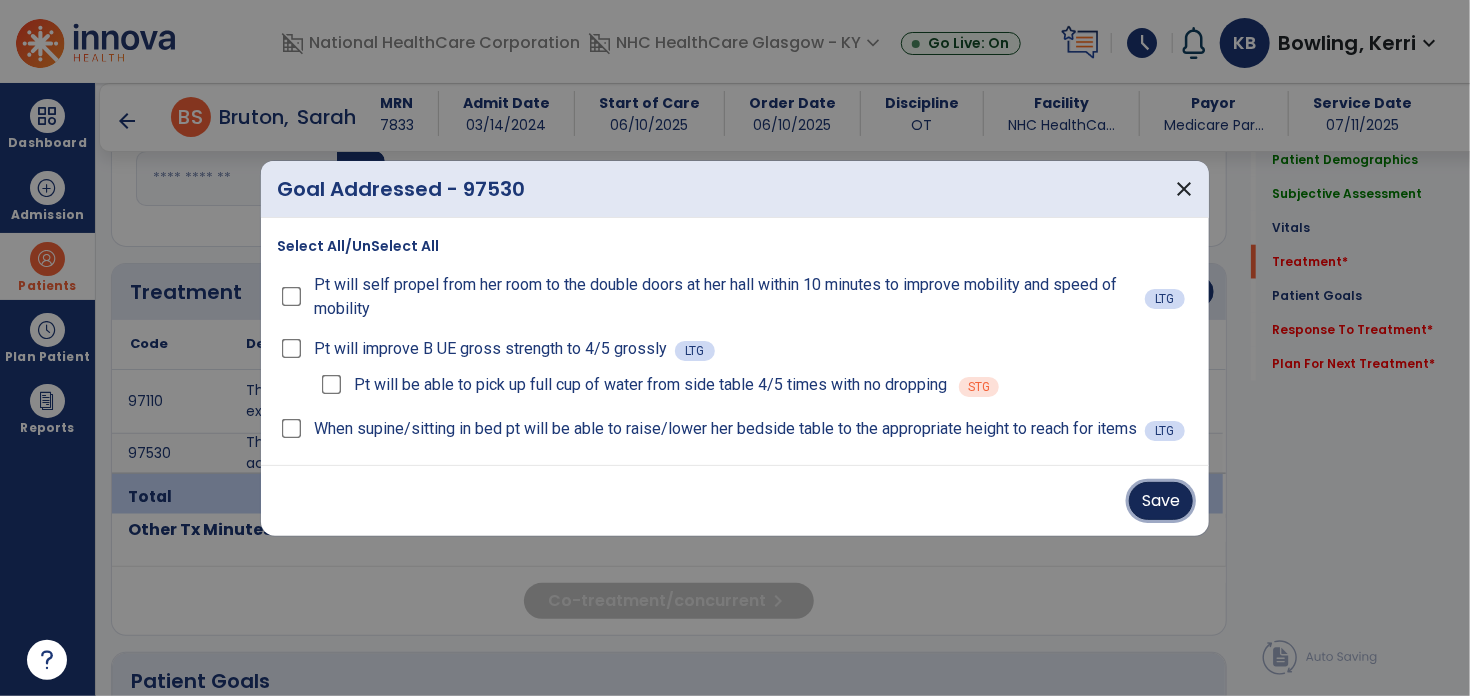 click on "Save" at bounding box center [1161, 501] 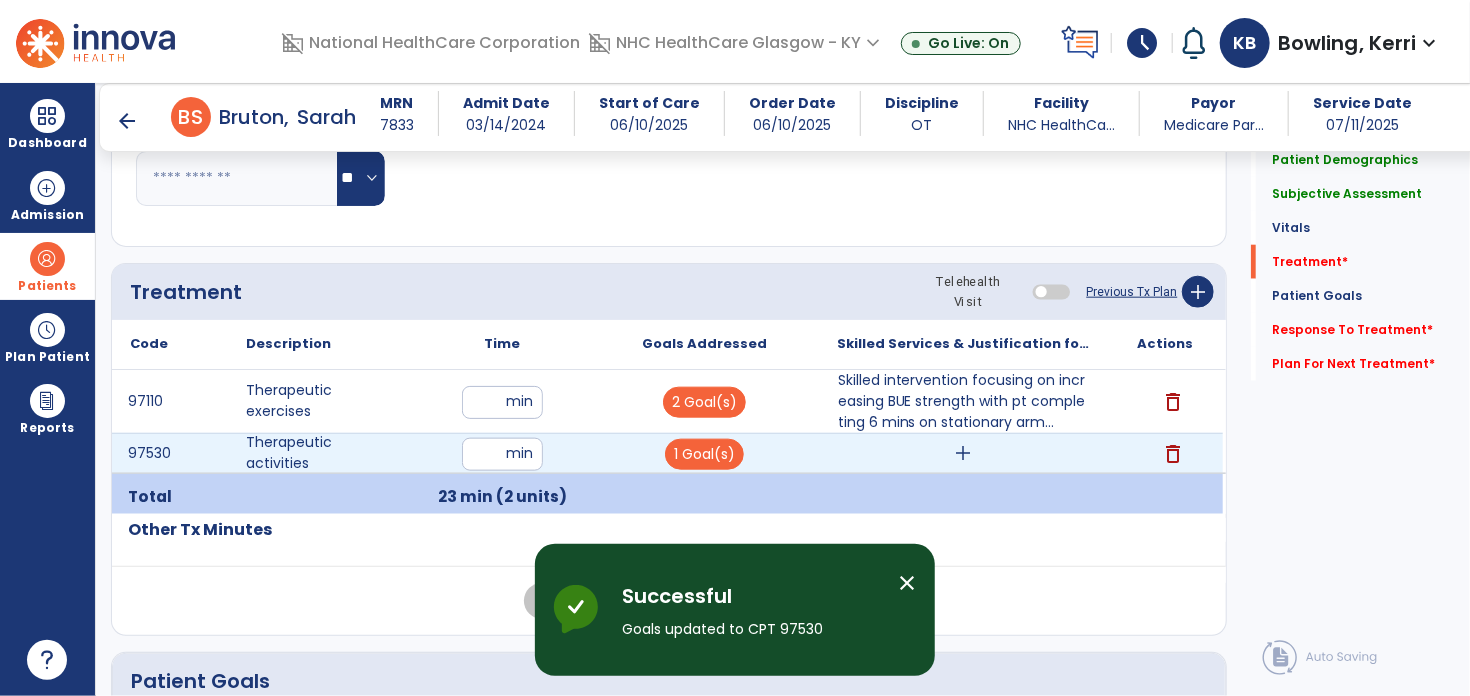 click on "add" at bounding box center (964, 453) 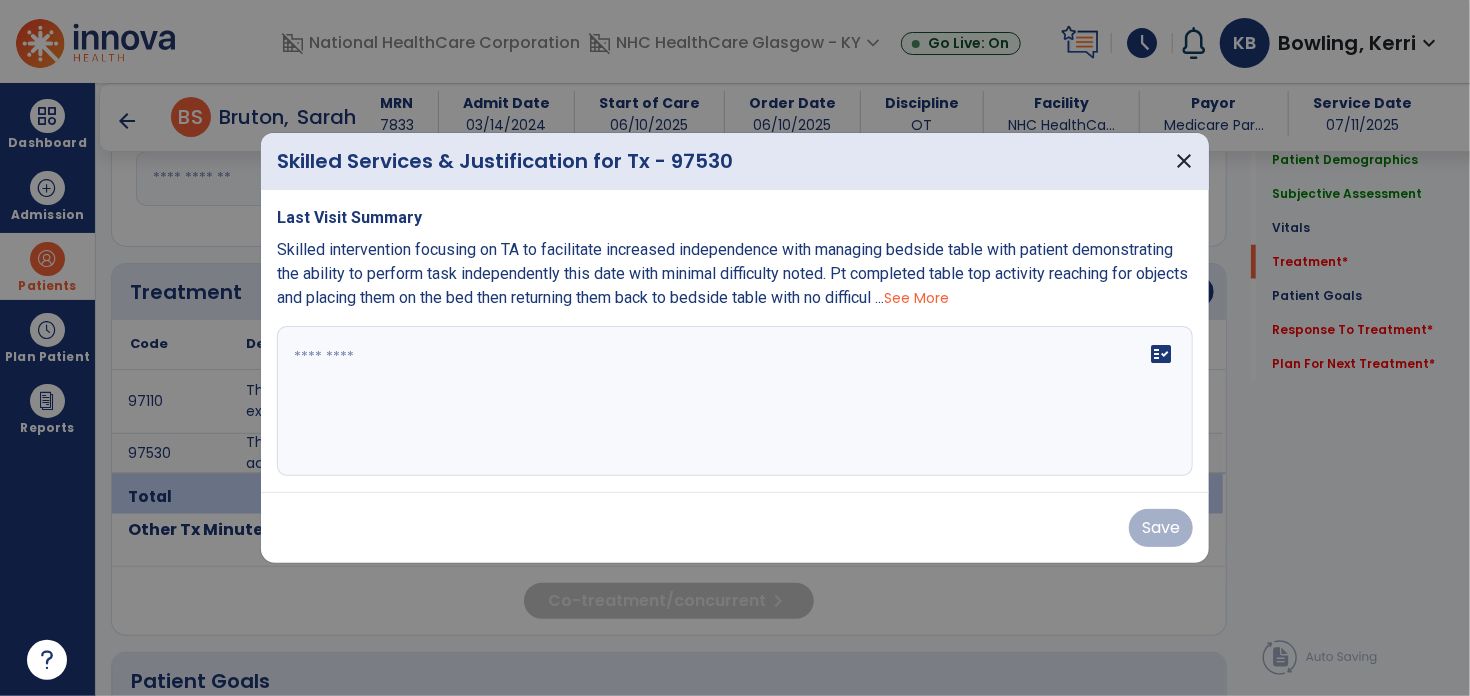 click on "fact_check" at bounding box center (735, 401) 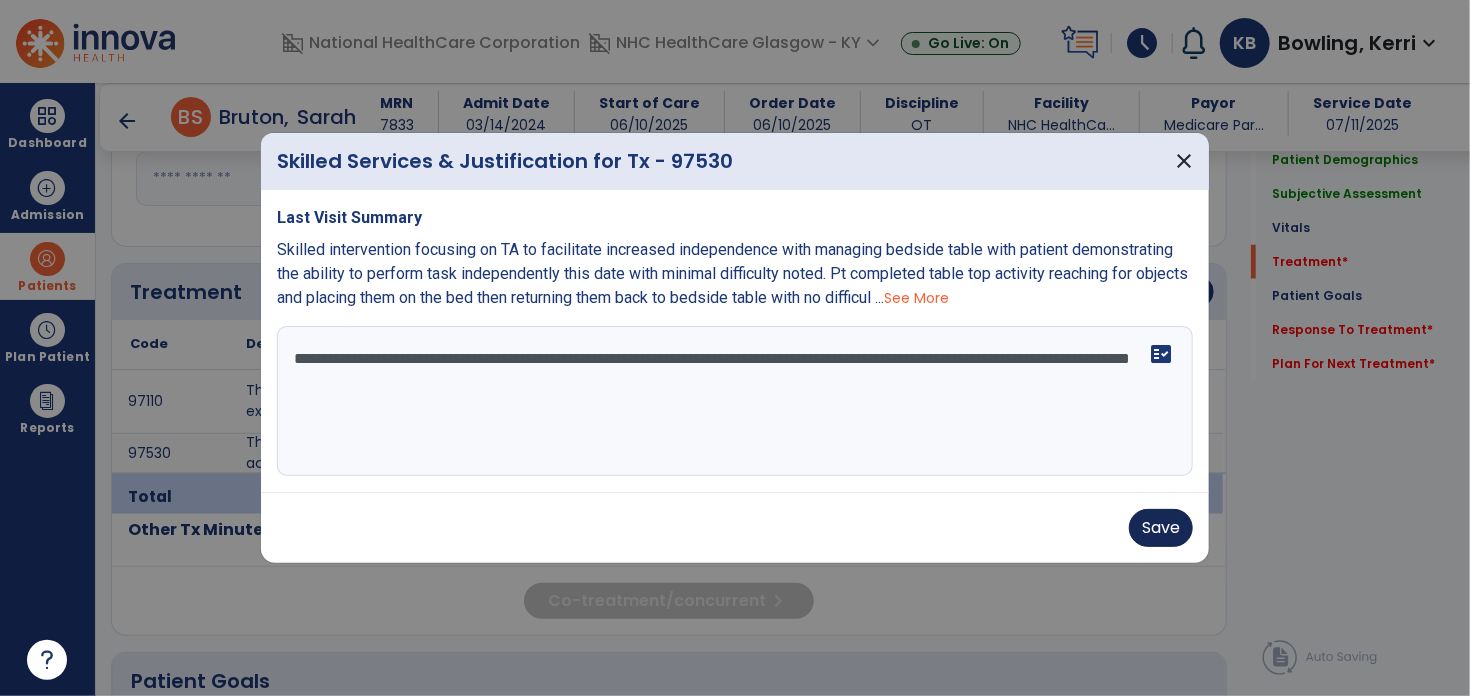 type on "**********" 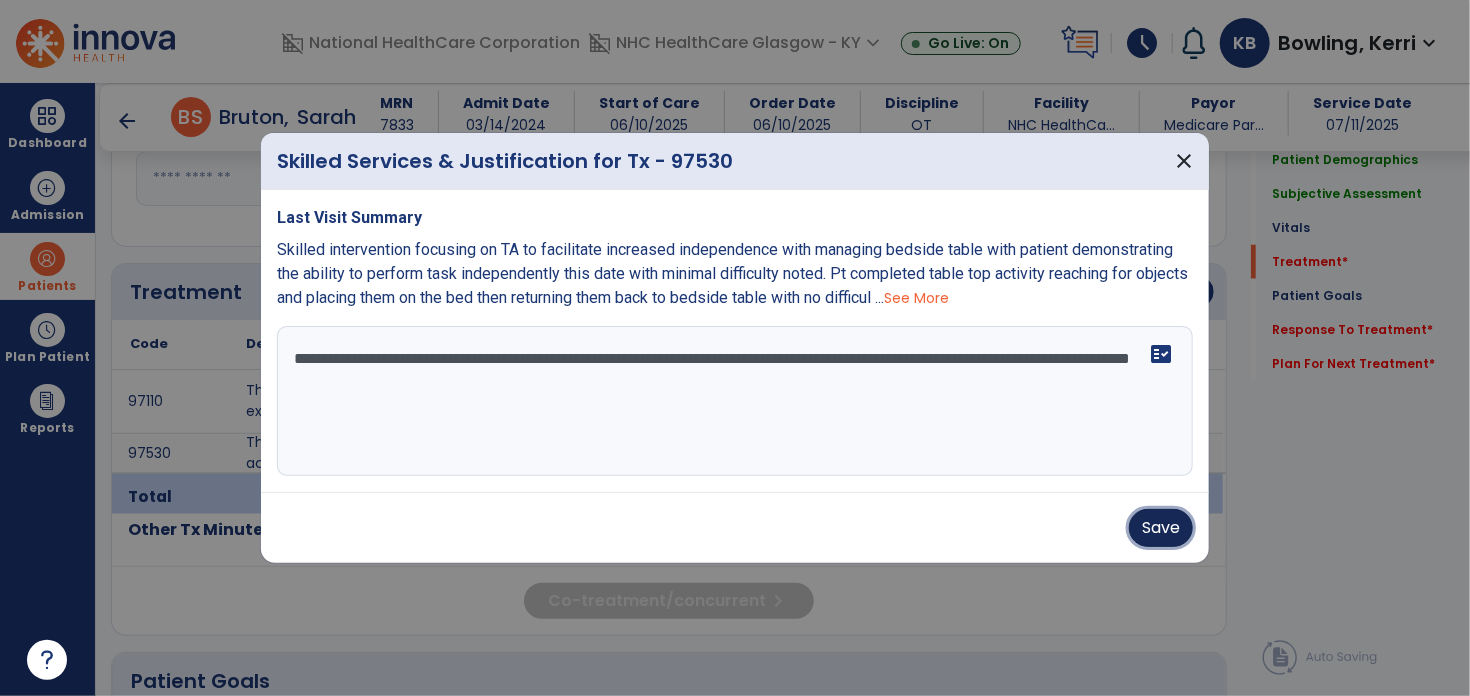 click on "Save" at bounding box center (1161, 528) 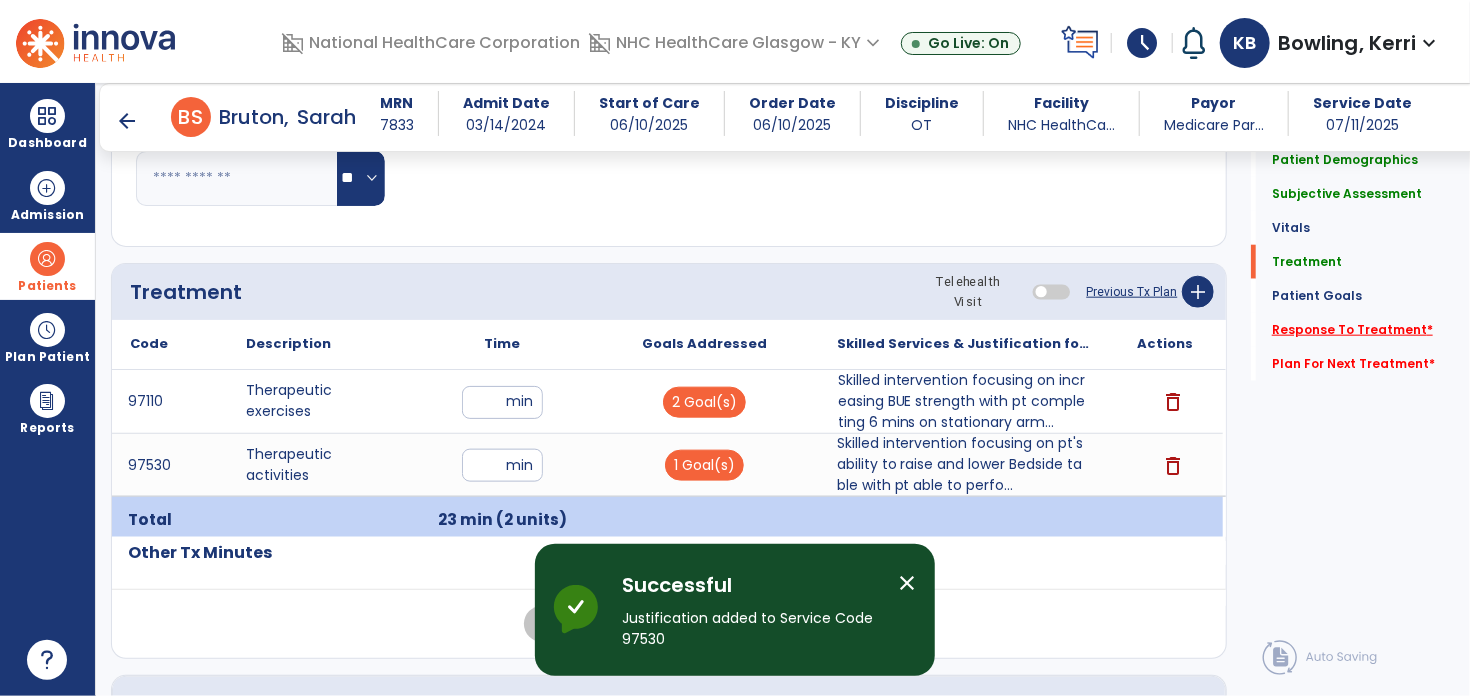 click on "Response To Treatment   *" 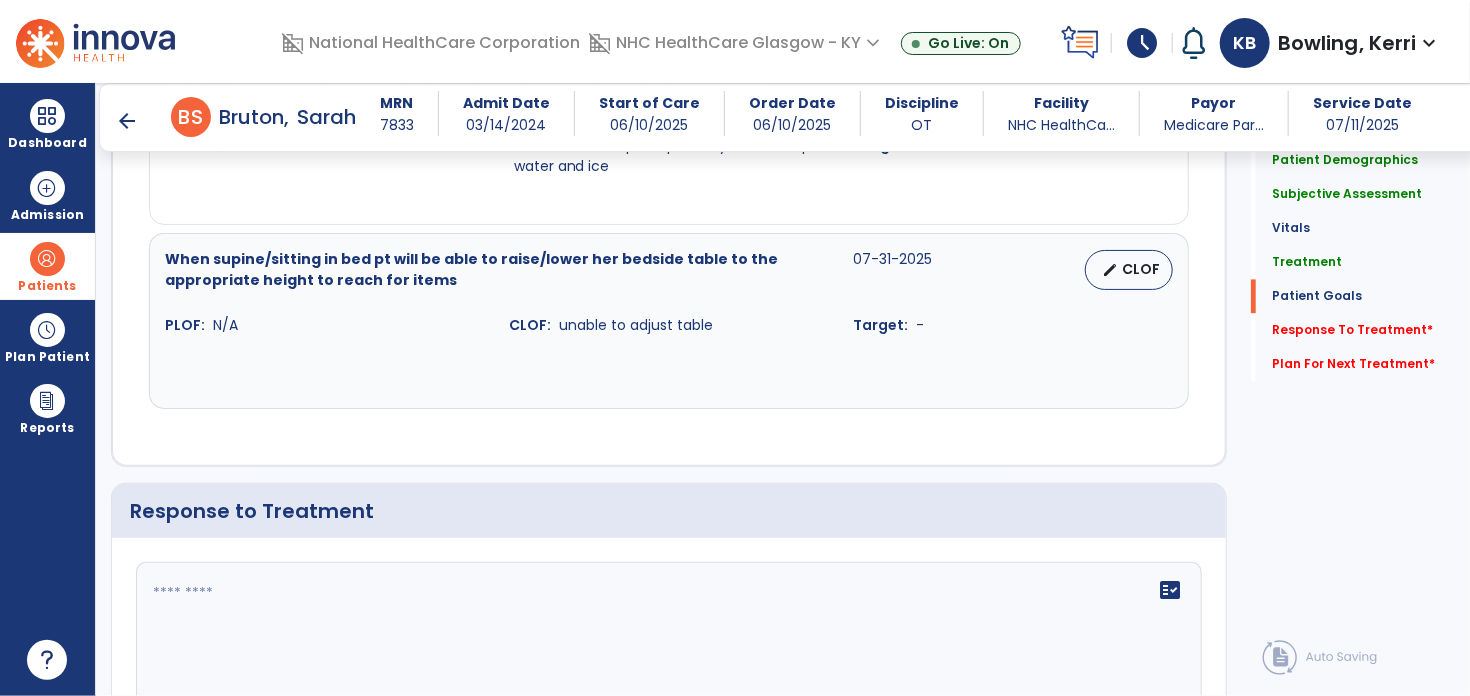 scroll, scrollTop: 2228, scrollLeft: 0, axis: vertical 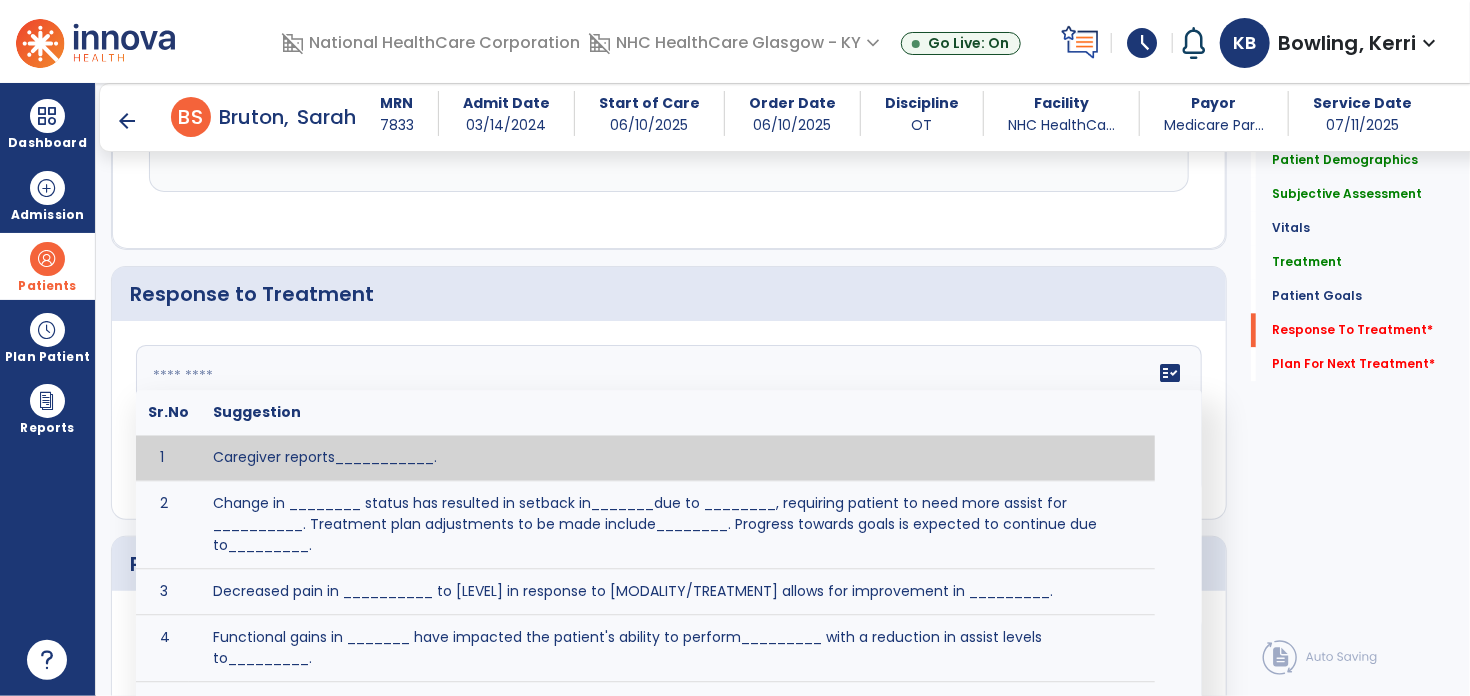 click on "fact_check  Sr.No Suggestion 1 Caregiver reports___________. 2 Change in ________ status has resulted in setback in_______due to ________, requiring patient to need more assist for __________.   Treatment plan adjustments to be made include________.  Progress towards goals is expected to continue due to_________. 3 Decreased pain in __________ to [LEVEL] in response to [MODALITY/TREATMENT] allows for improvement in _________. 4 Functional gains in _______ have impacted the patient's ability to perform_________ with a reduction in assist levels to_________. 5 Functional progress this week has been significant due to__________. 6 Gains in ________ have improved the patient's ability to perform ______with decreased levels of assist to___________. 7 Improvement in ________allows patient to tolerate higher levels of challenges in_________. 8 Pain in [AREA] has decreased to [LEVEL] in response to [TREATMENT/MODALITY], allowing fore ease in completing__________. 9 10 11 12 13 14 15 16 17 18 19 20 21" 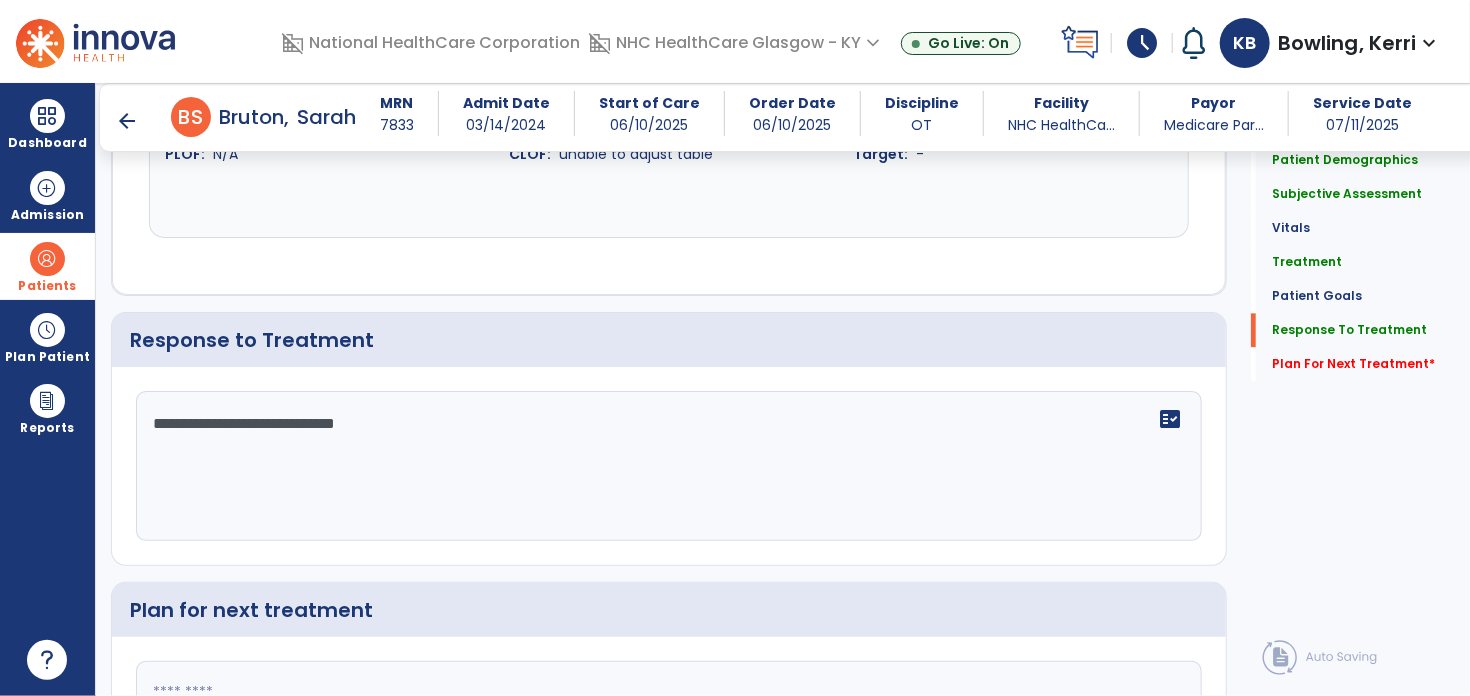 scroll, scrollTop: 2228, scrollLeft: 0, axis: vertical 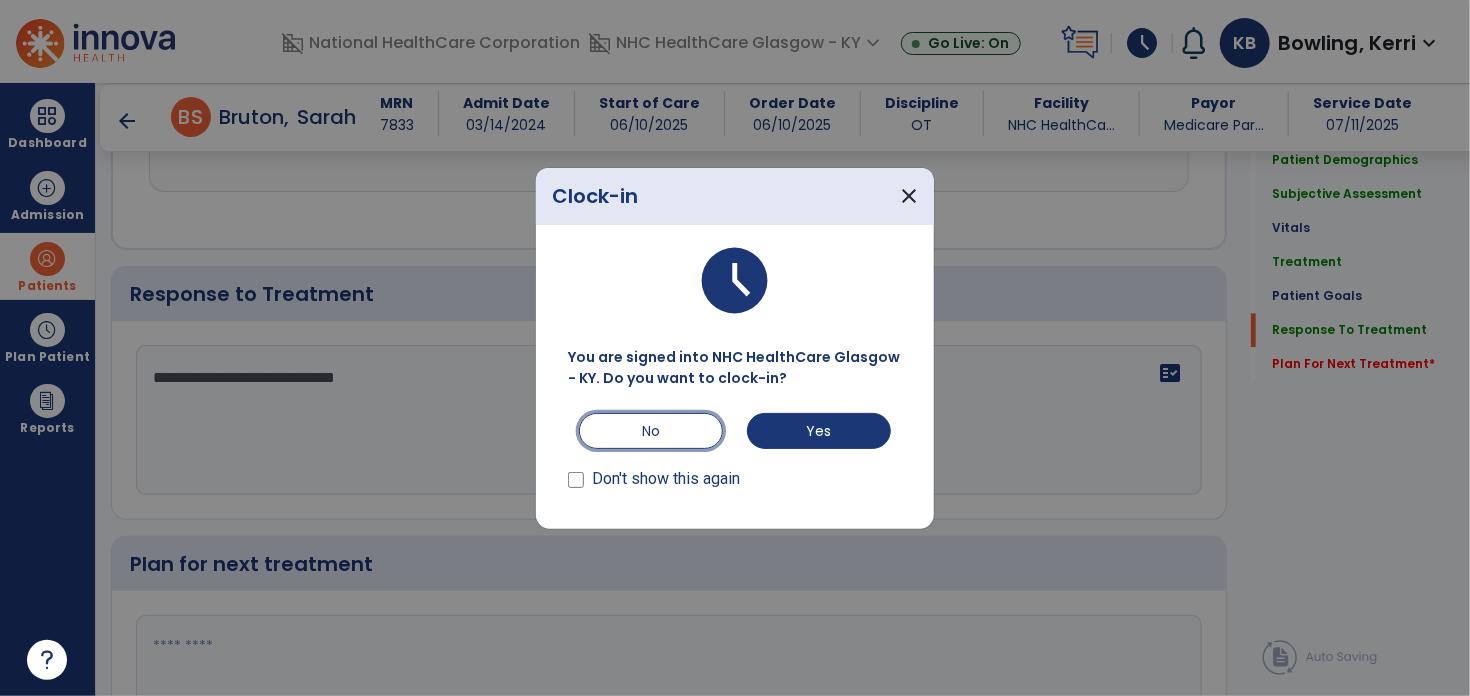 click on "No" at bounding box center (651, 431) 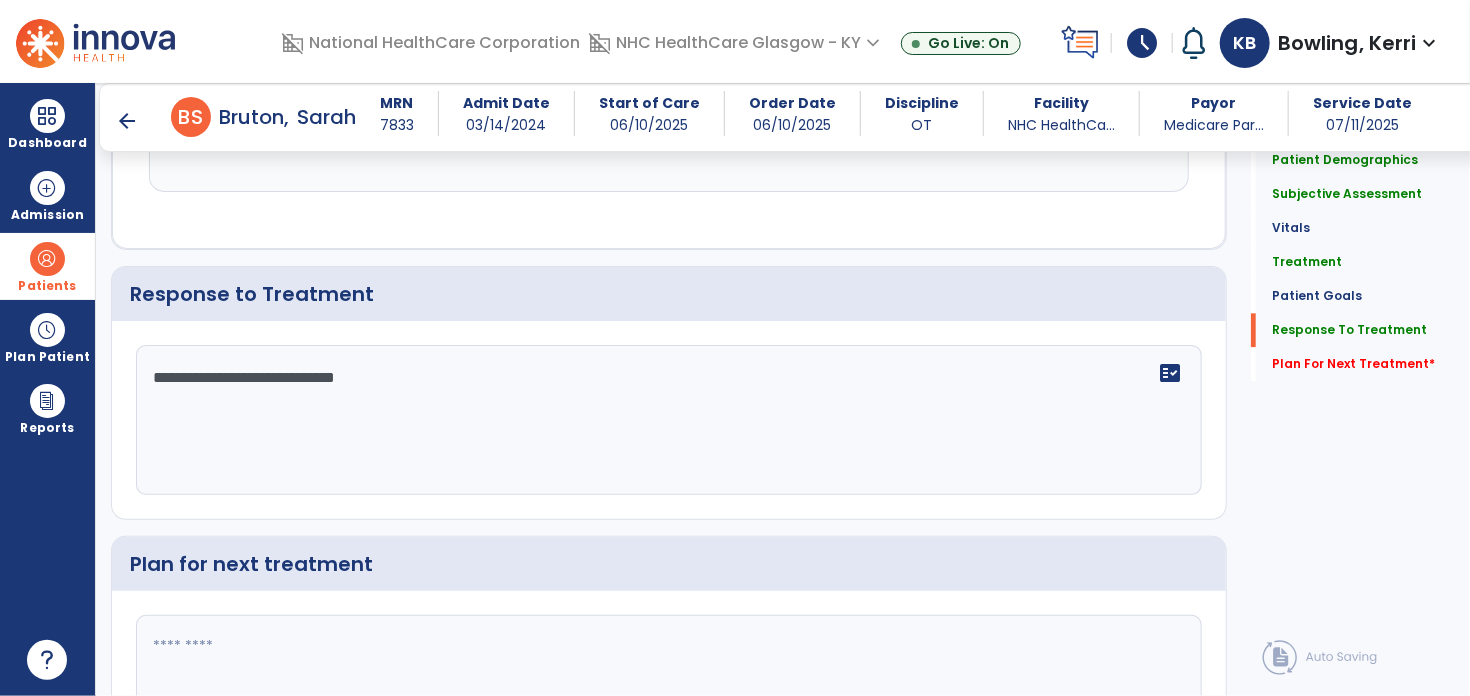 click on "**********" 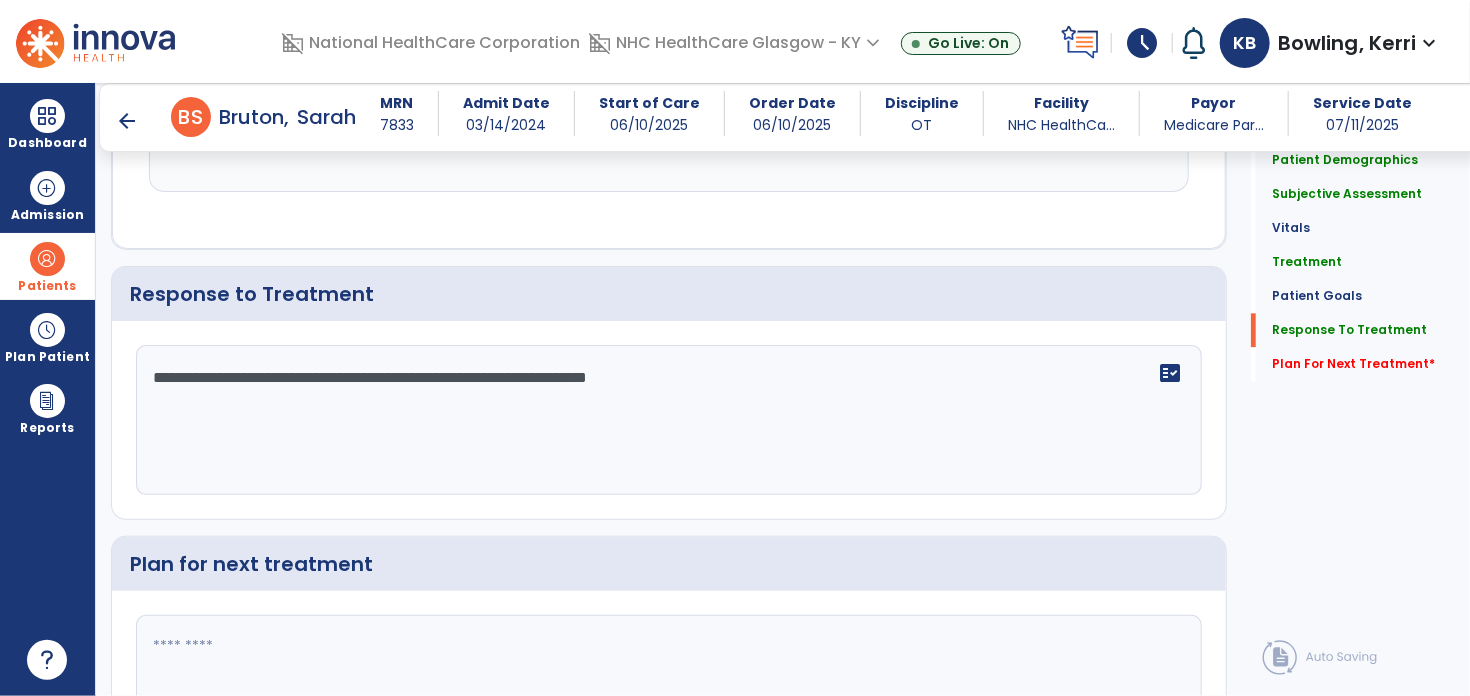 type on "**********" 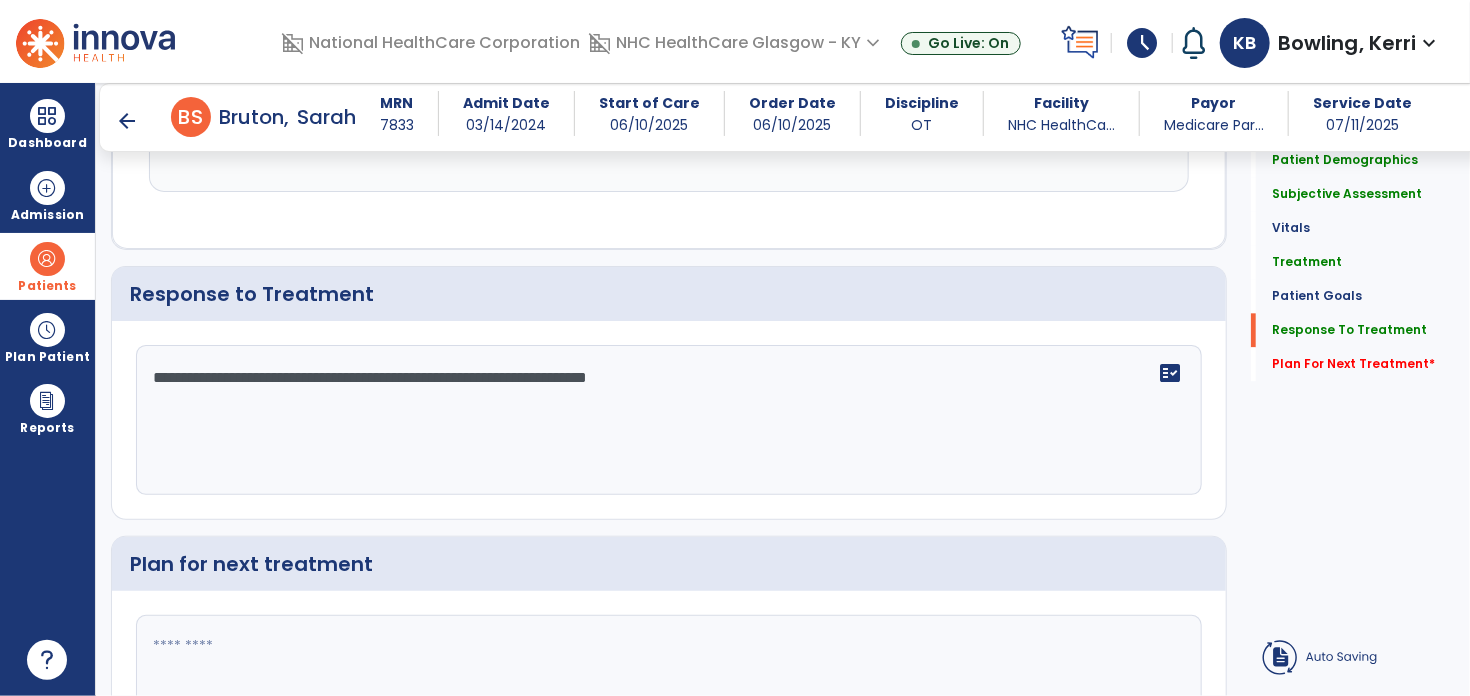 click 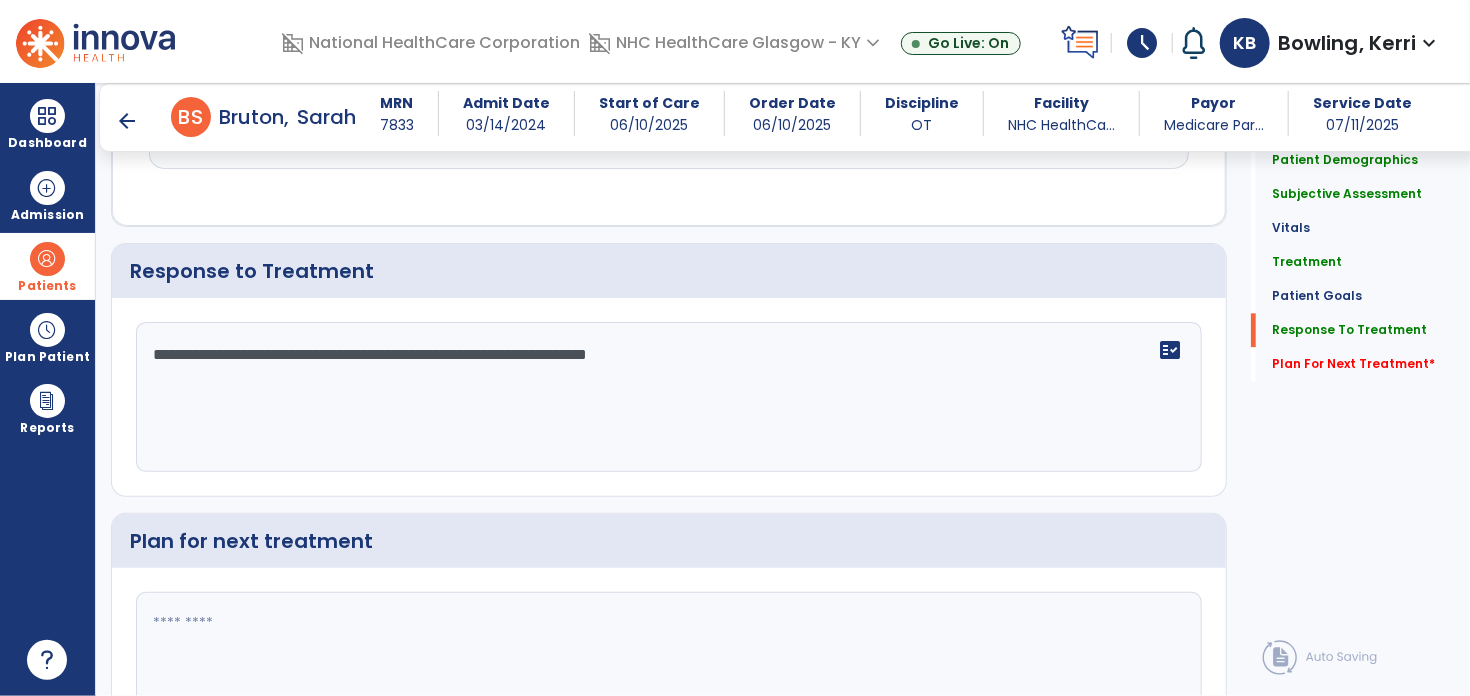 scroll, scrollTop: 2228, scrollLeft: 0, axis: vertical 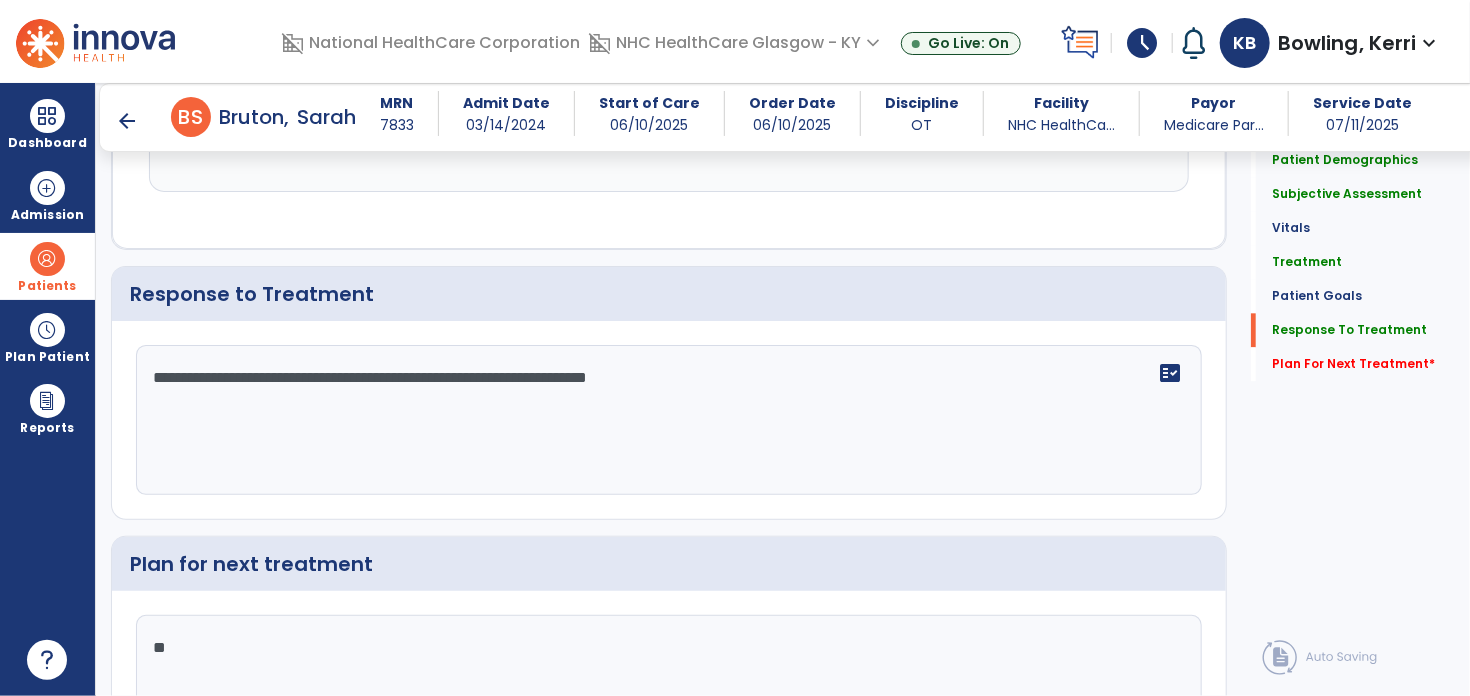 type on "*" 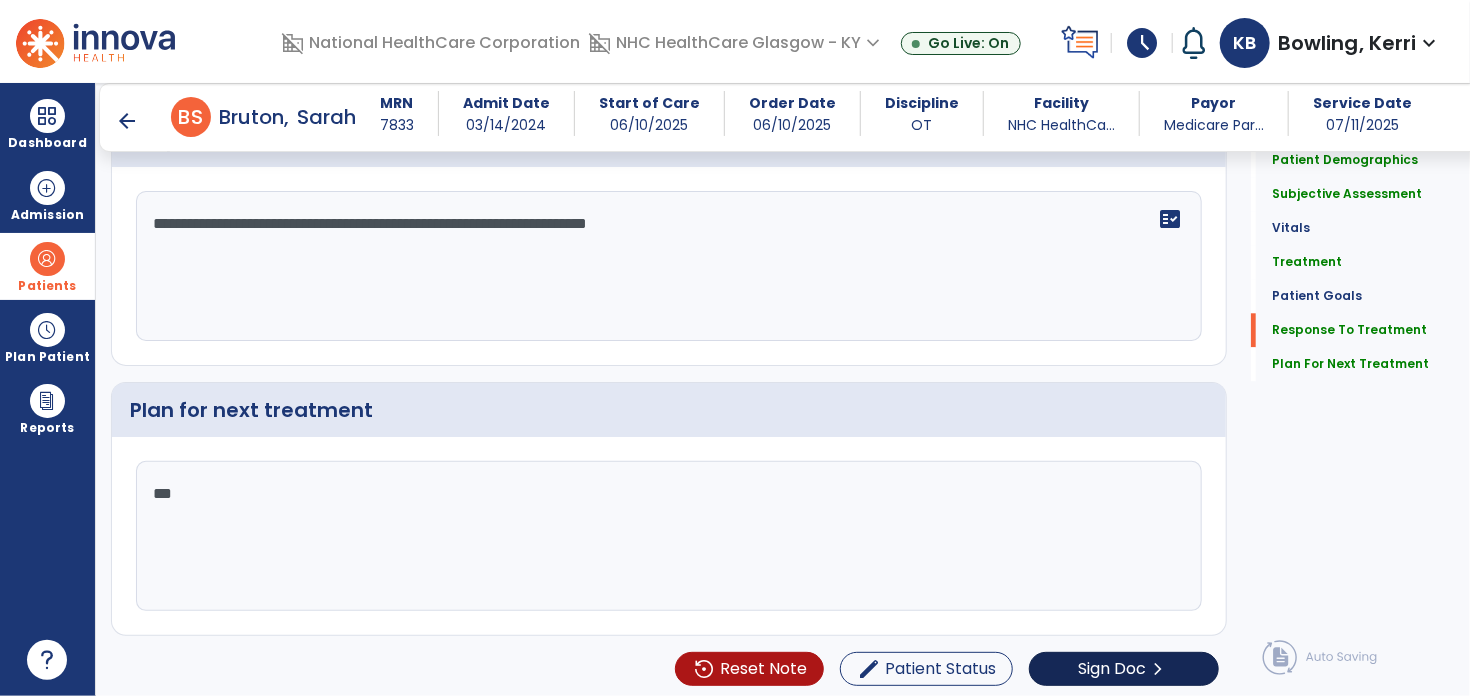 scroll, scrollTop: 2382, scrollLeft: 0, axis: vertical 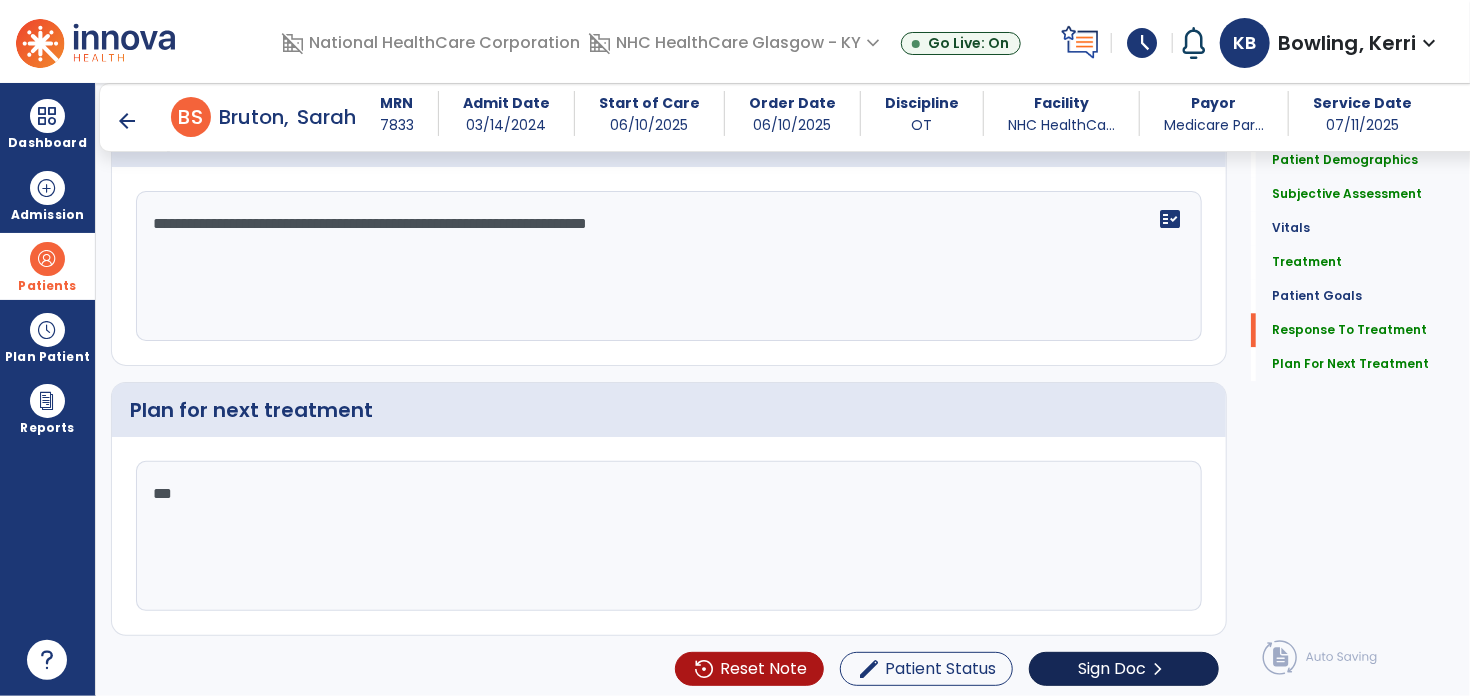 type on "**" 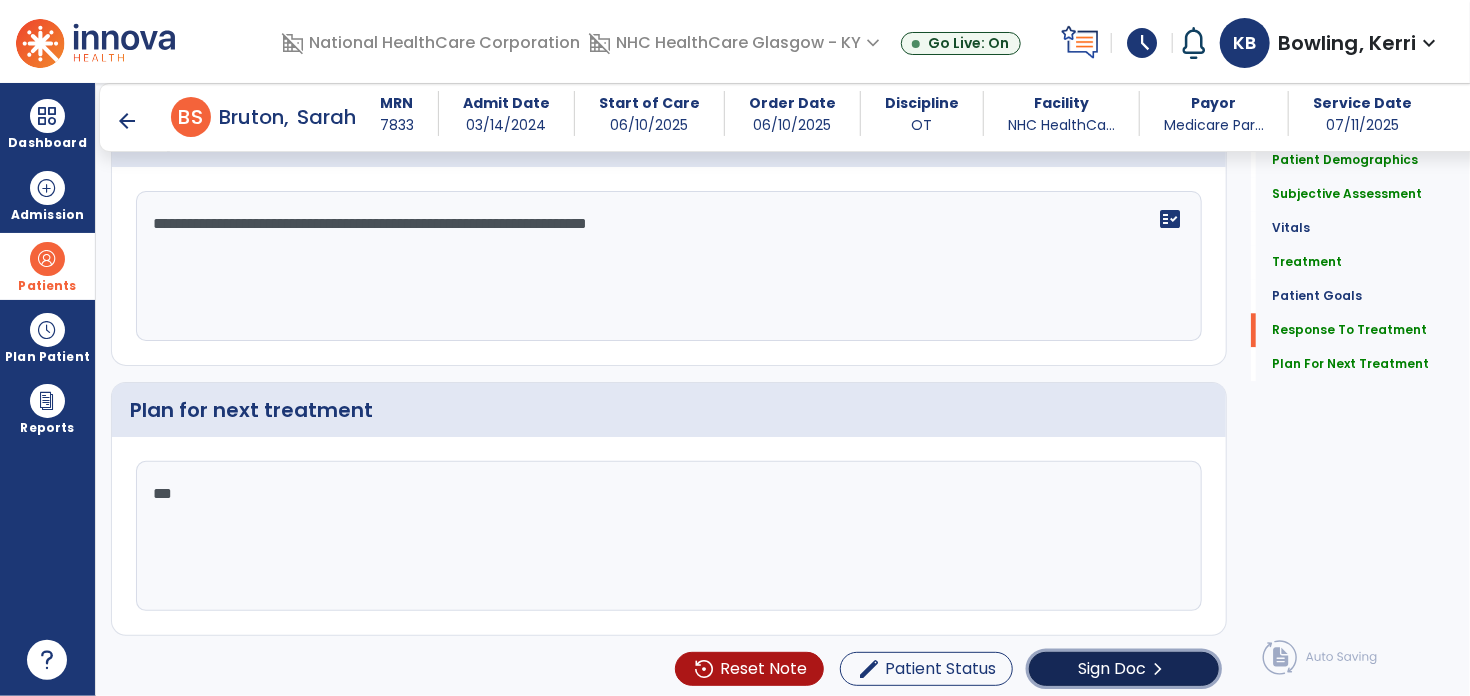 click on "Sign Doc  chevron_right" 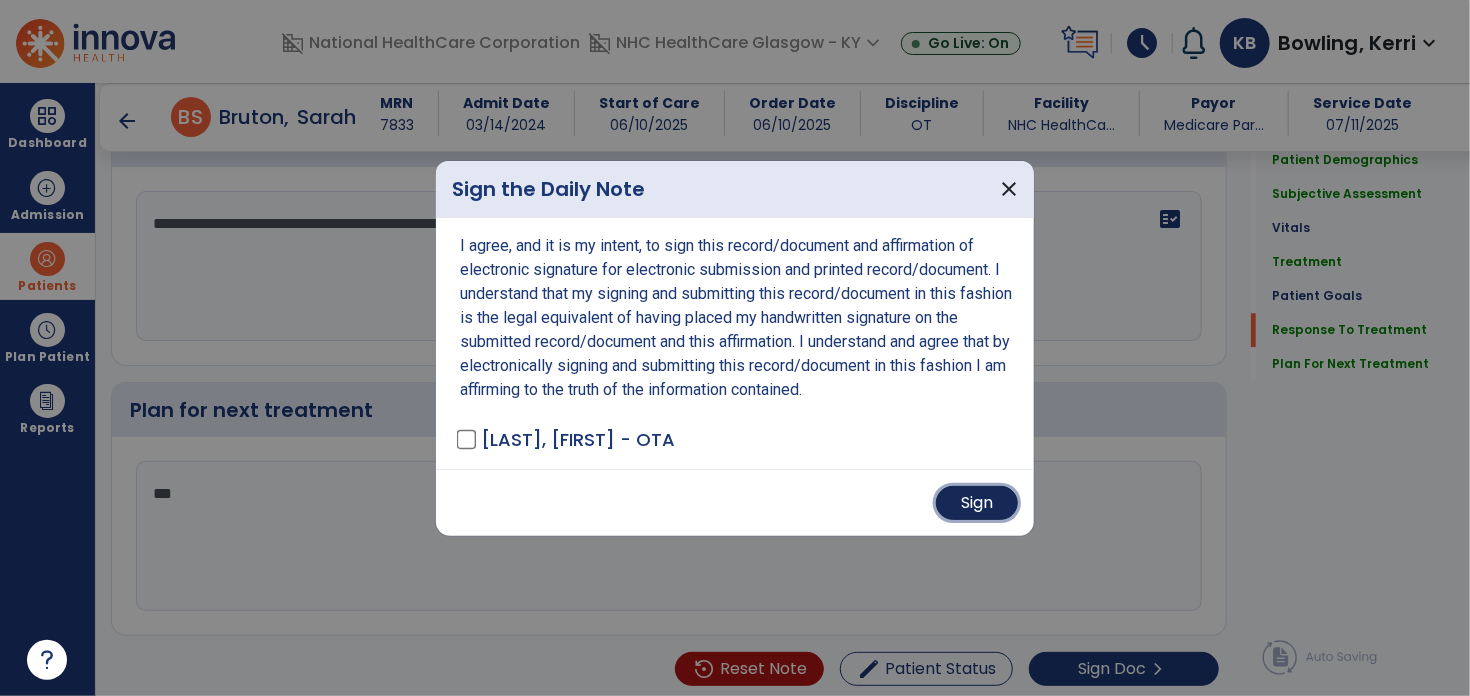 click on "Sign" at bounding box center (977, 503) 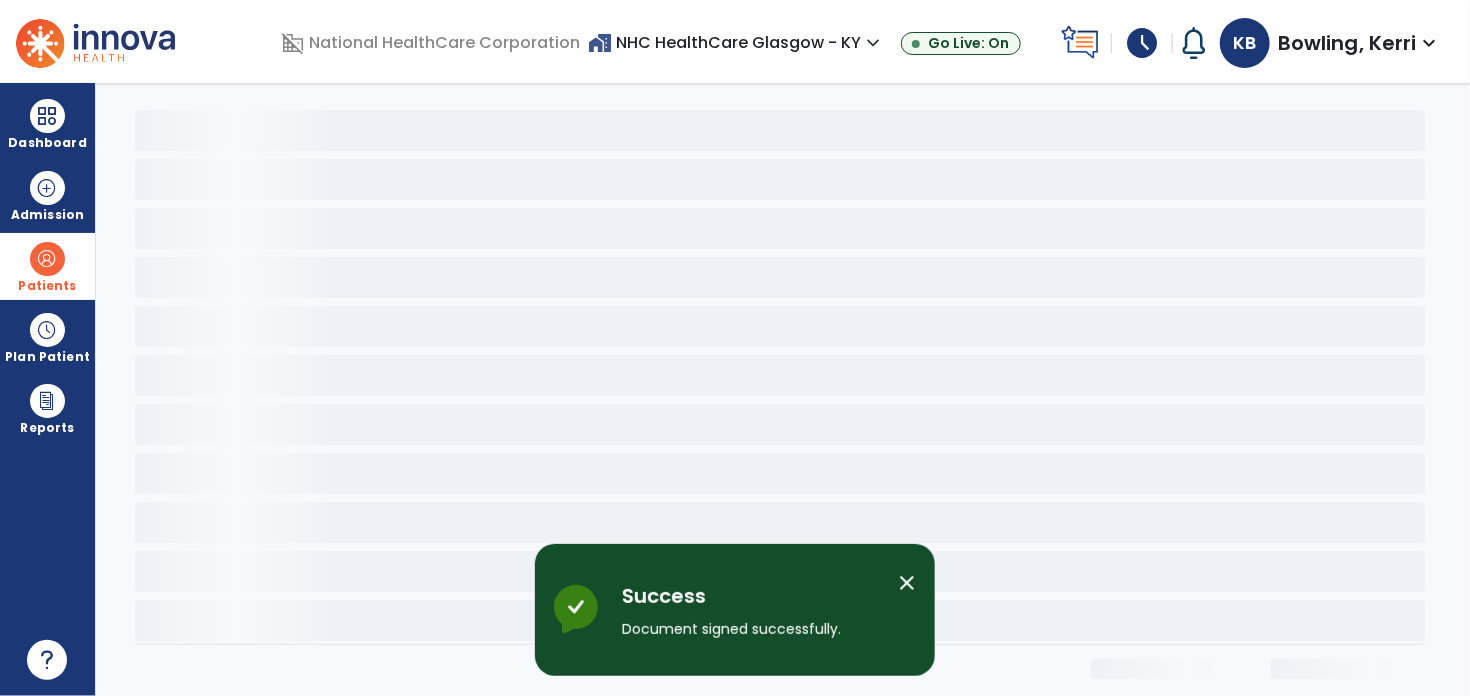 scroll, scrollTop: 0, scrollLeft: 0, axis: both 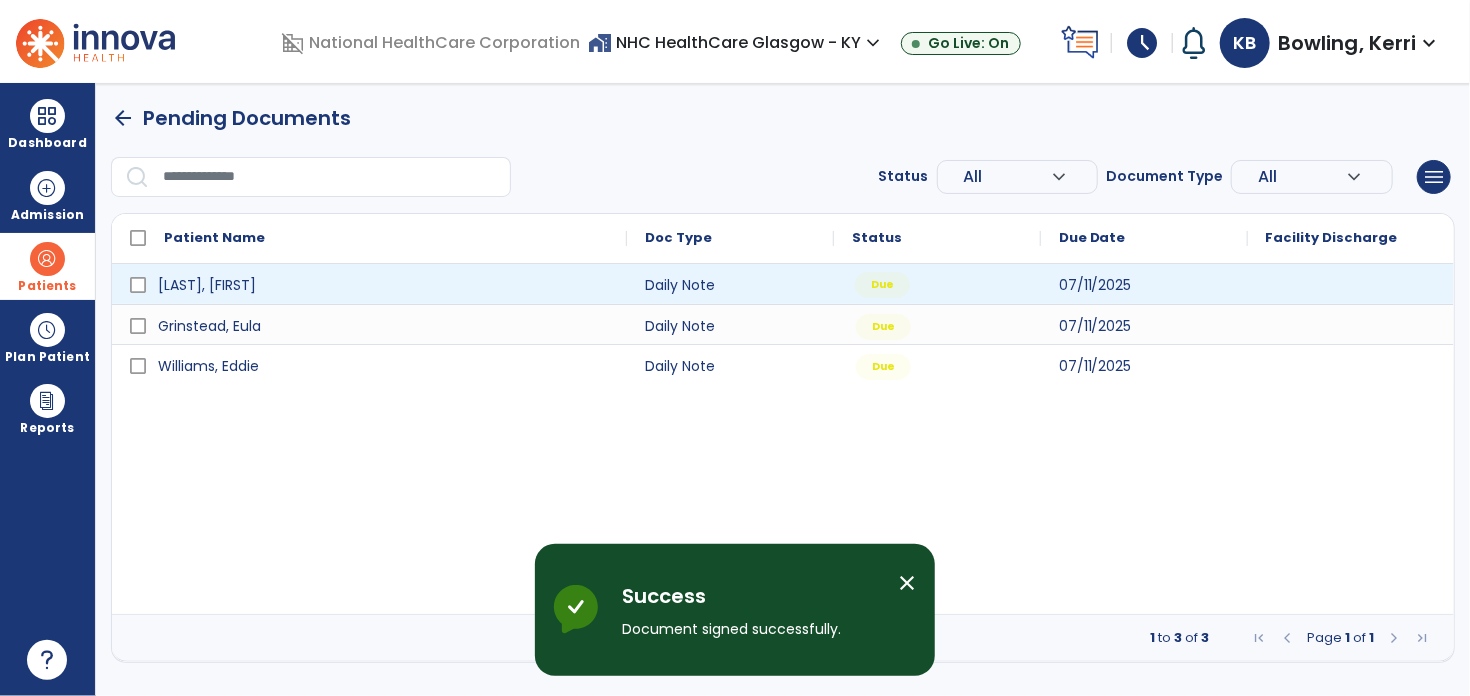 click on "Due" at bounding box center [882, 285] 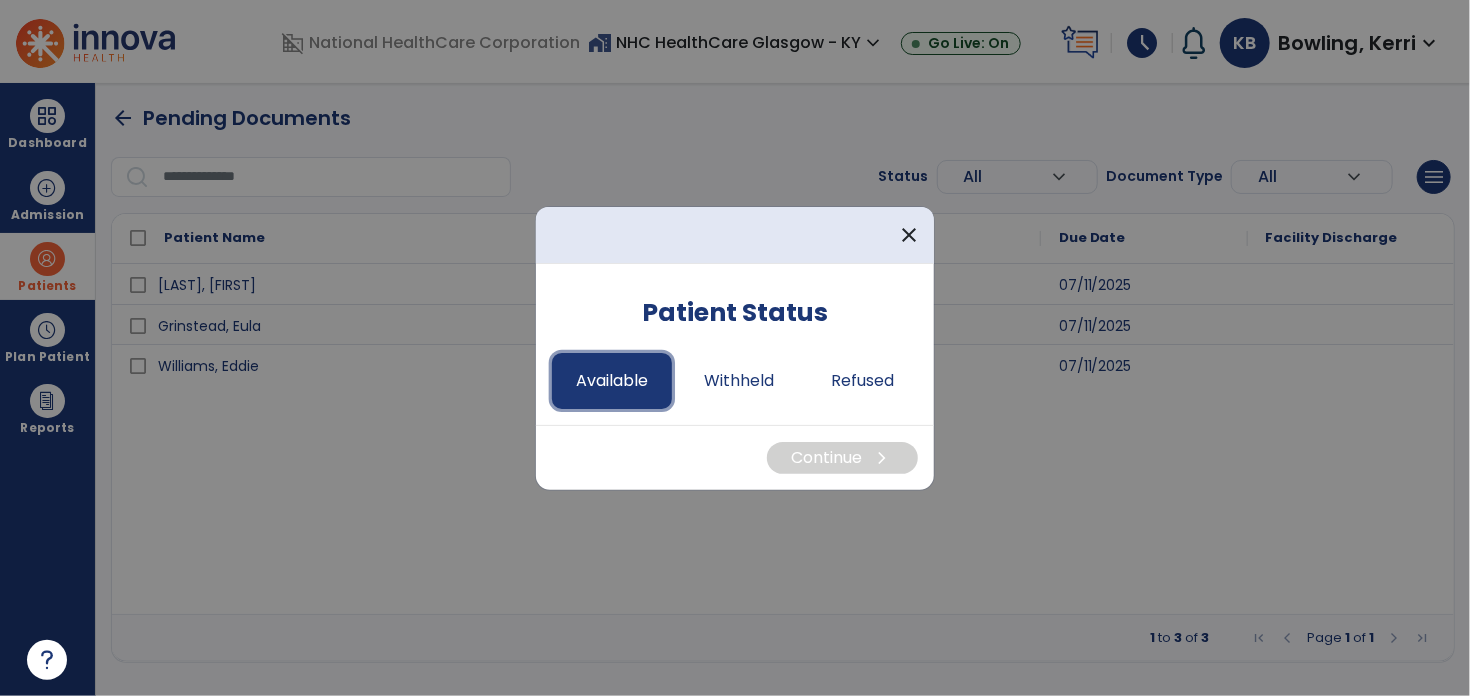 click on "Available" at bounding box center (612, 381) 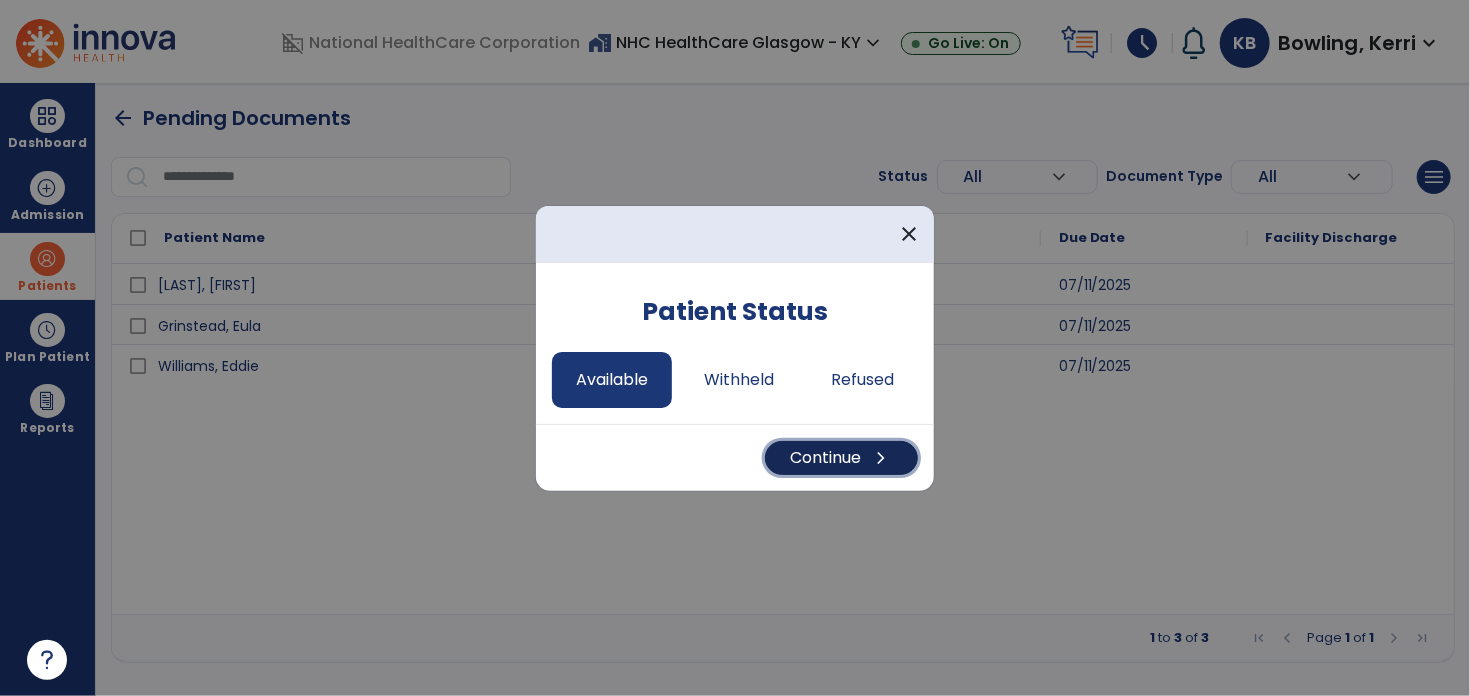 click on "Continue   chevron_right" at bounding box center [841, 458] 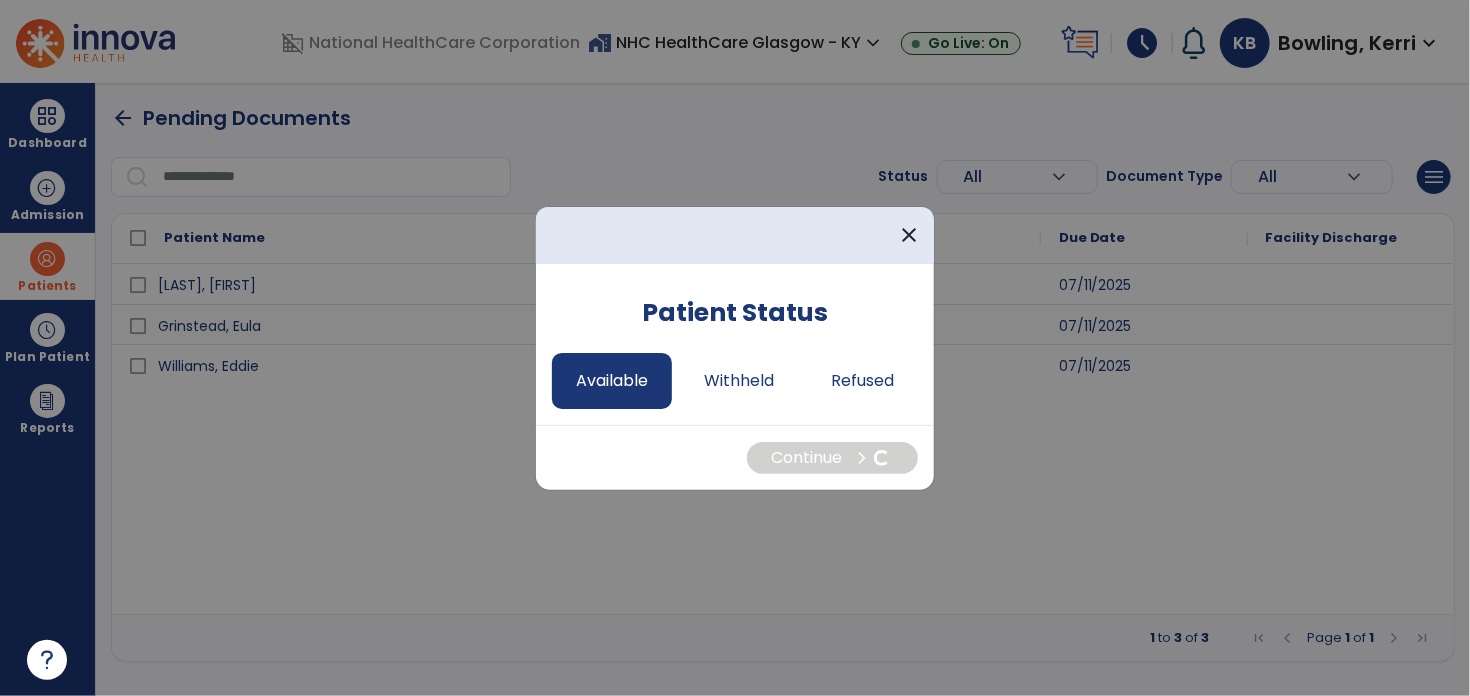 select on "*" 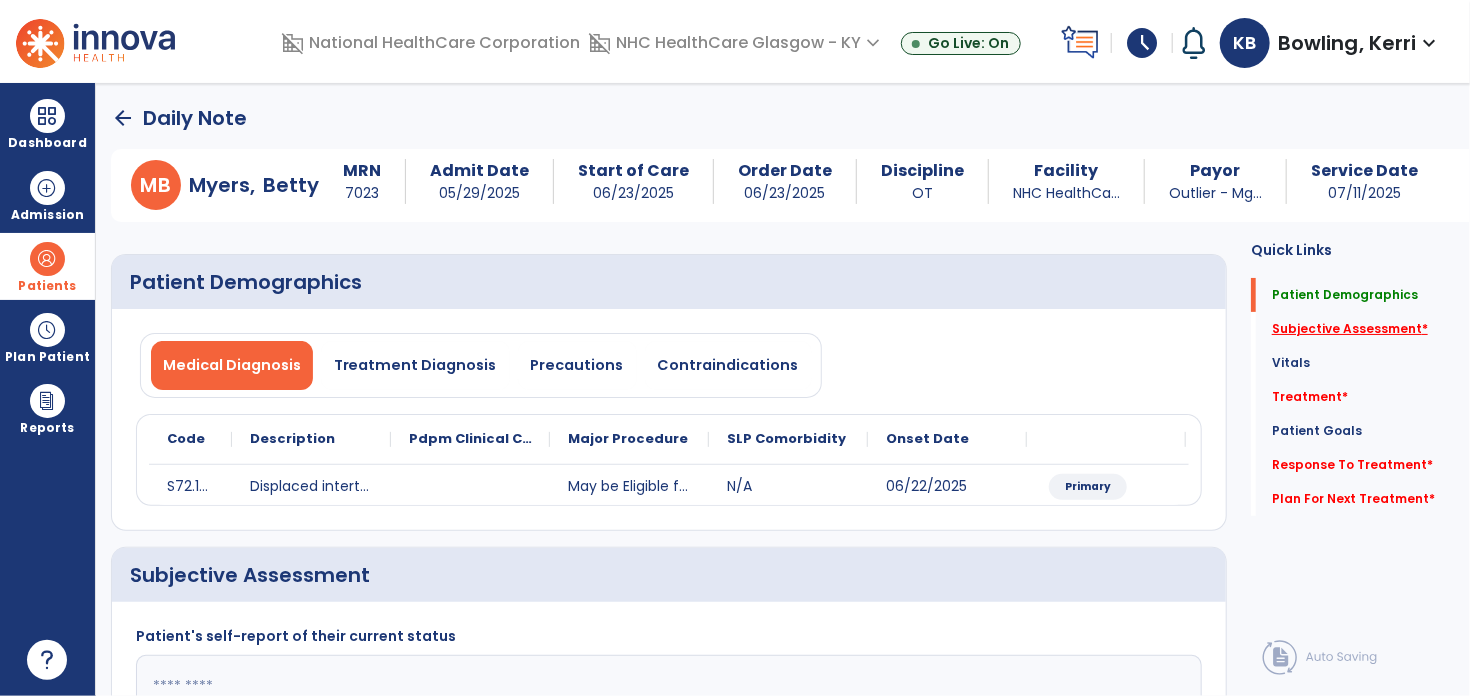 click on "Subjective Assessment   *" 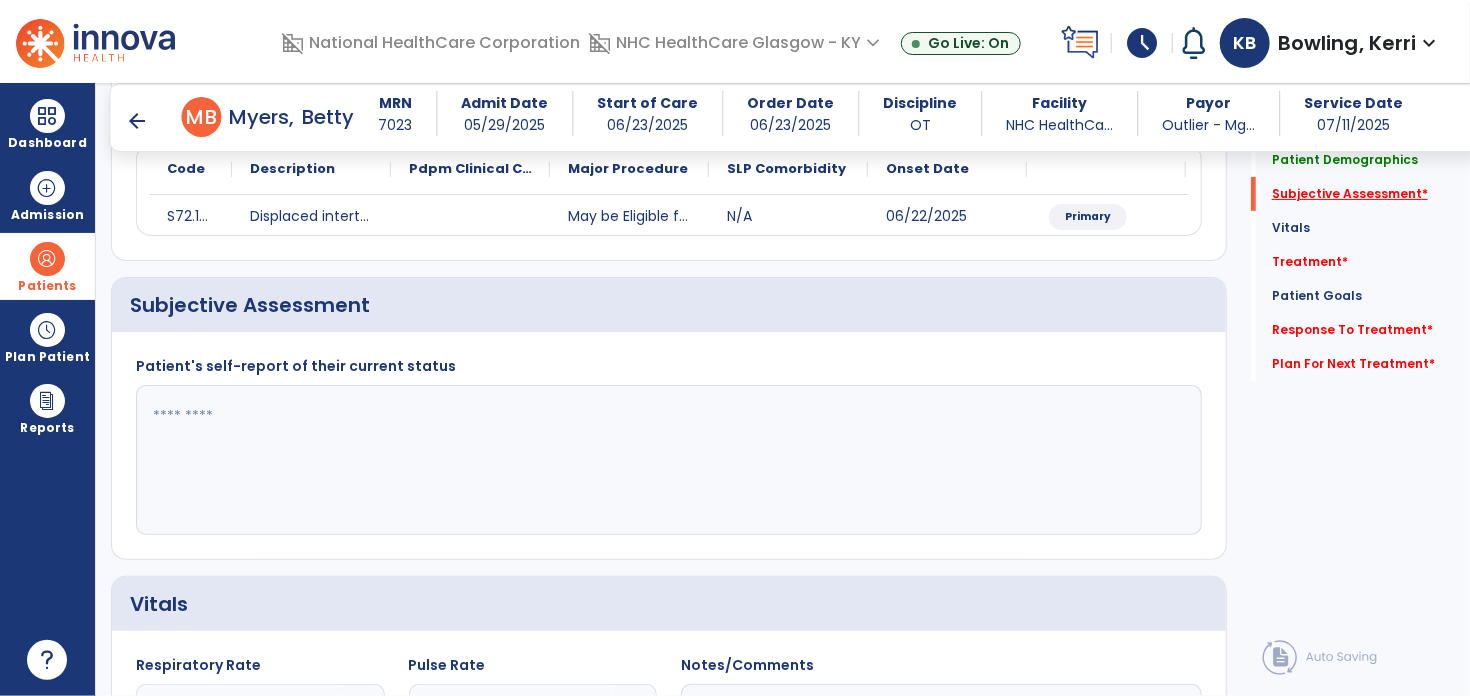 scroll, scrollTop: 297, scrollLeft: 0, axis: vertical 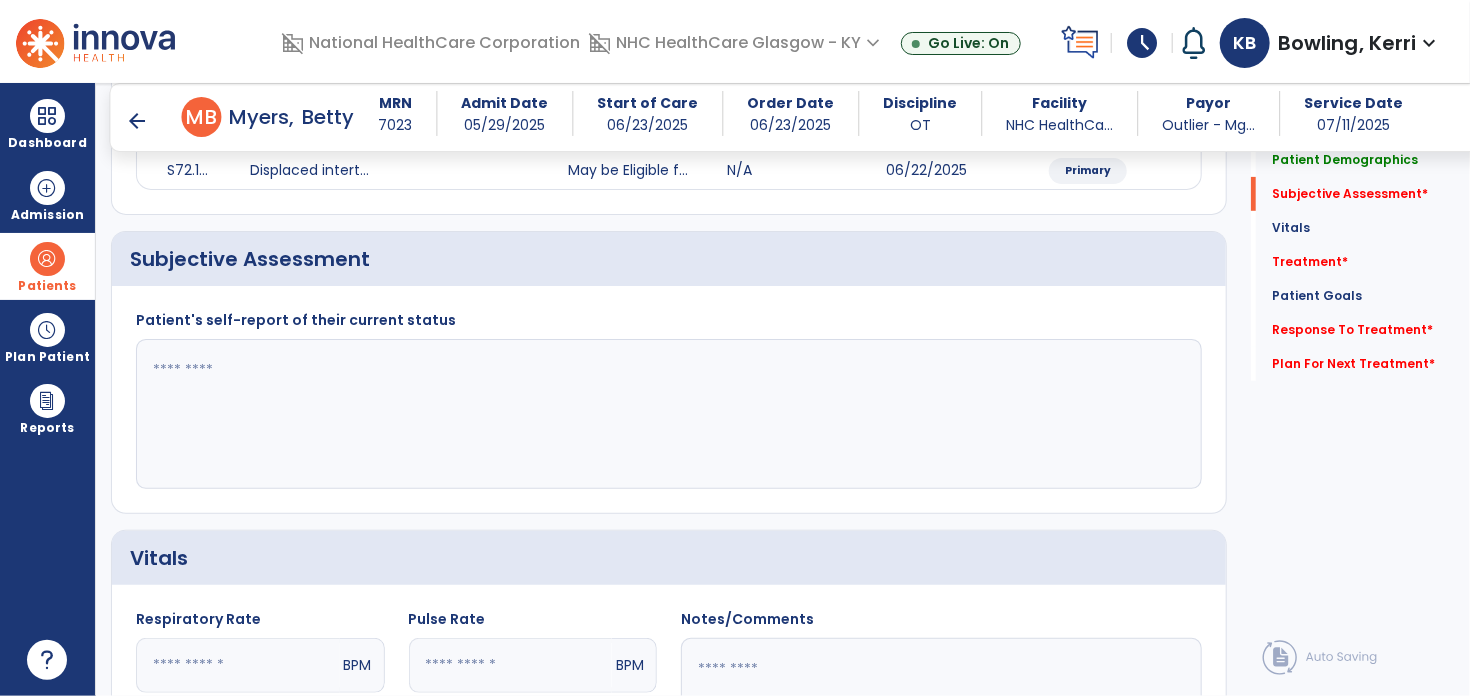 click 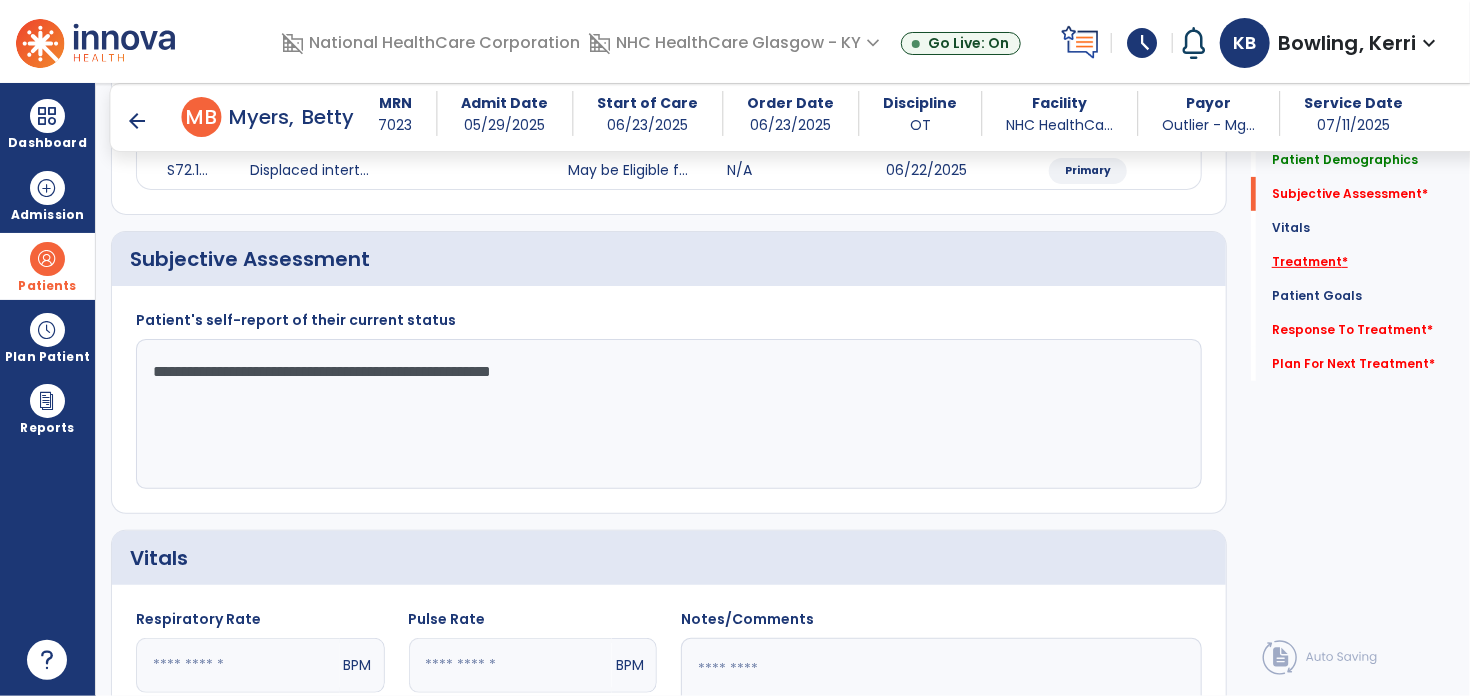 type on "**********" 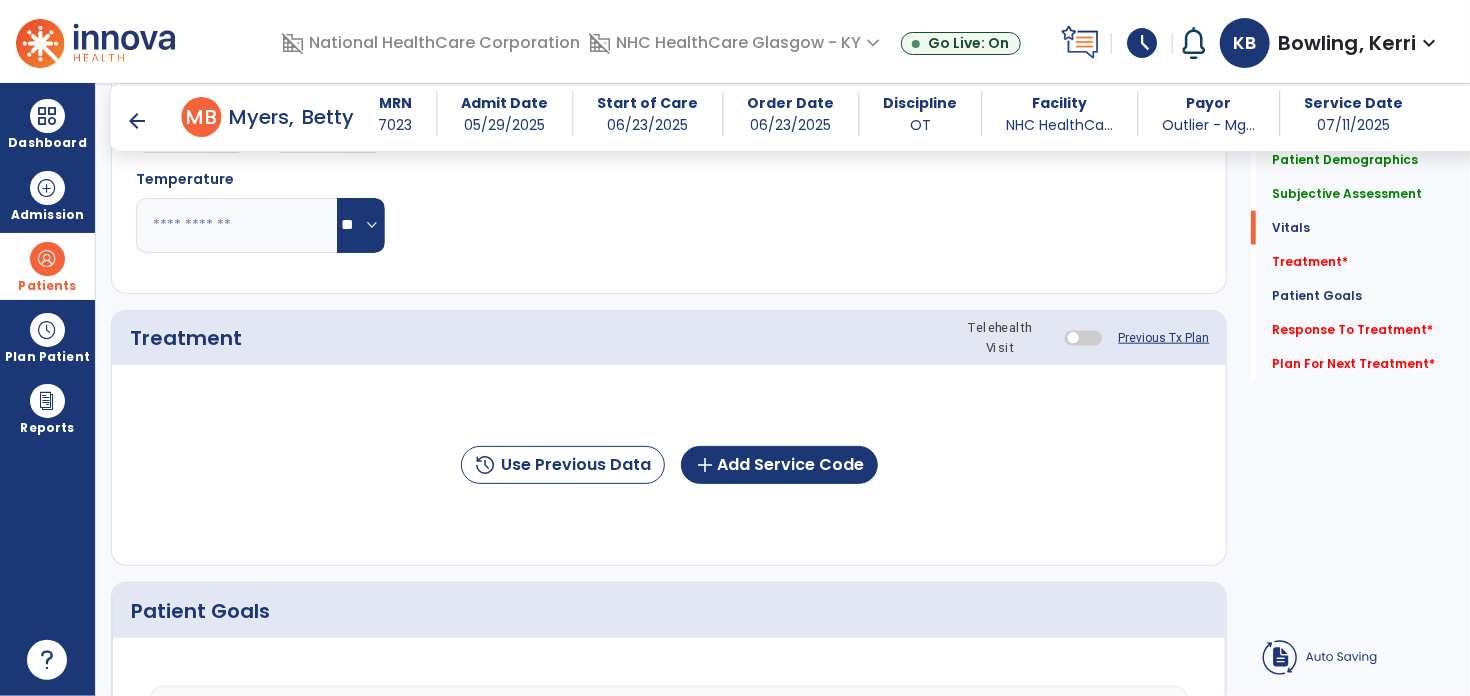 scroll, scrollTop: 986, scrollLeft: 0, axis: vertical 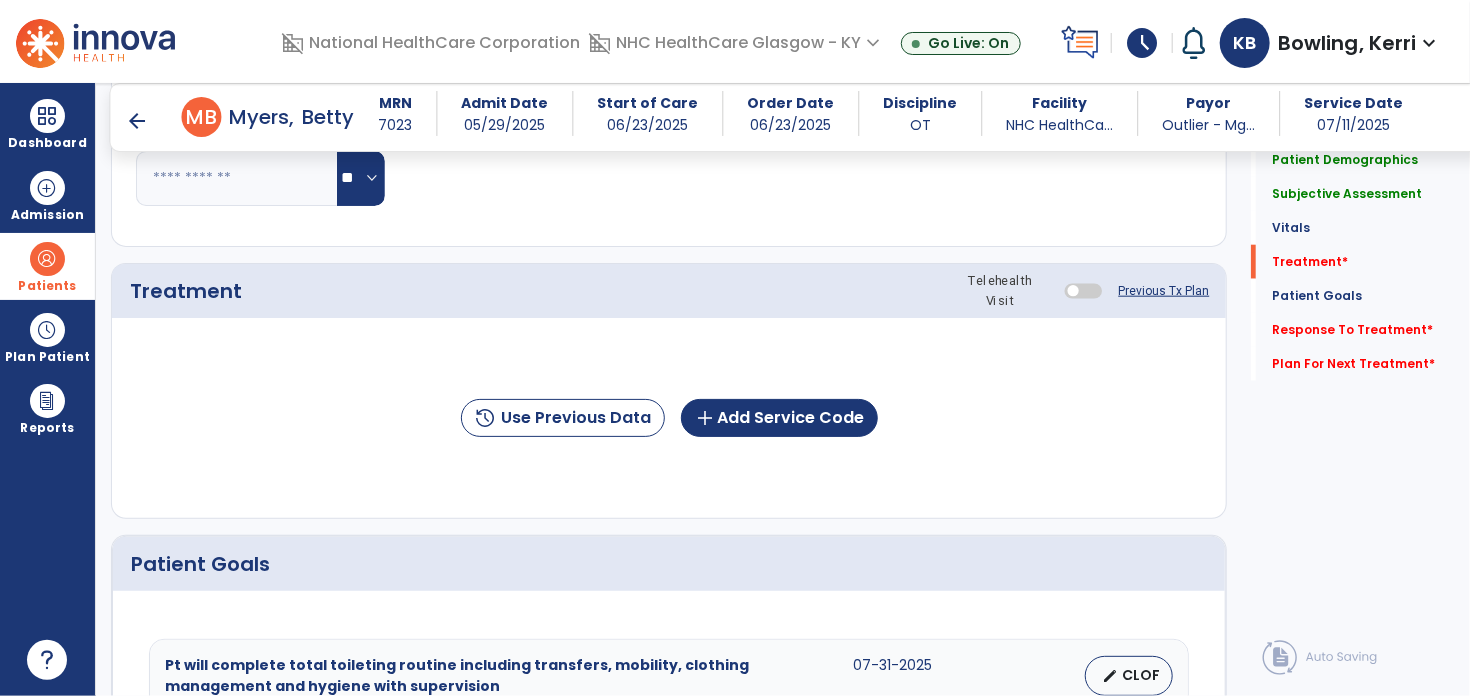 click on "history  Use Previous Data  add  Add Service Code" 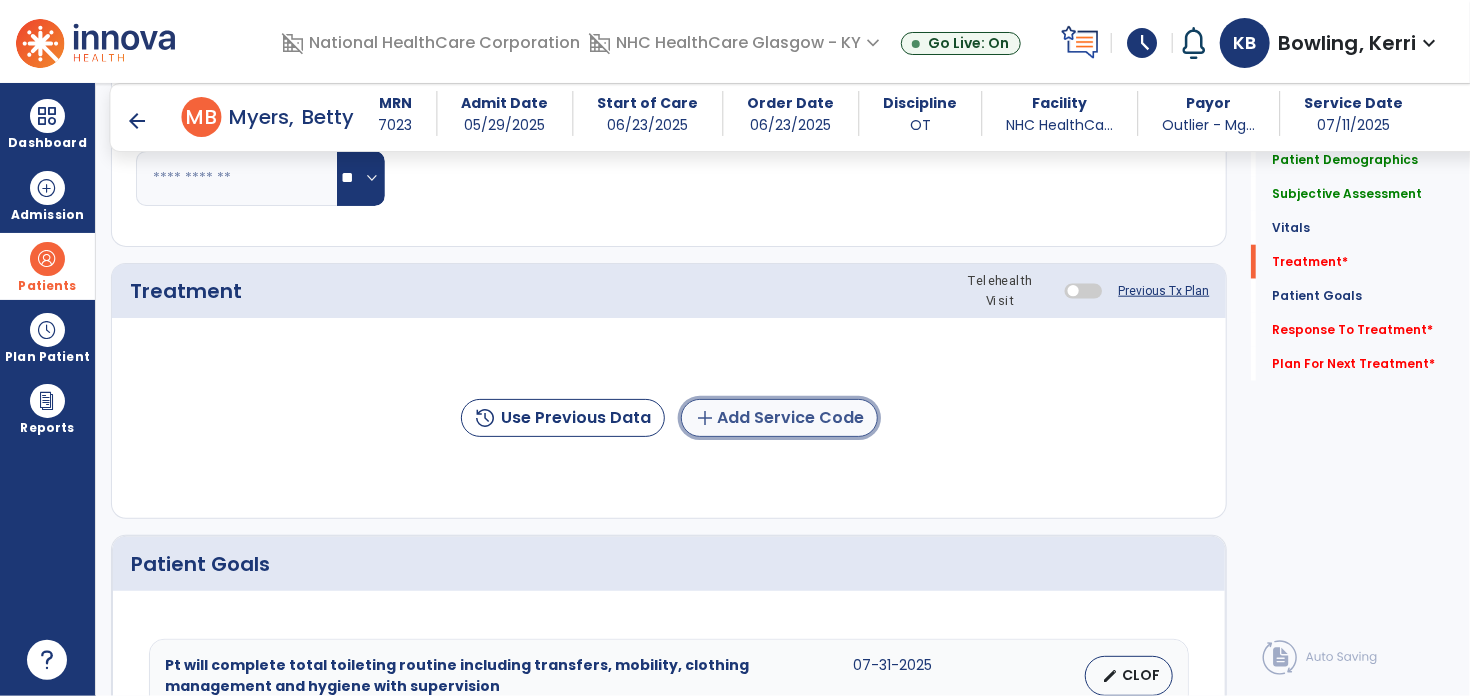 click on "add  Add Service Code" 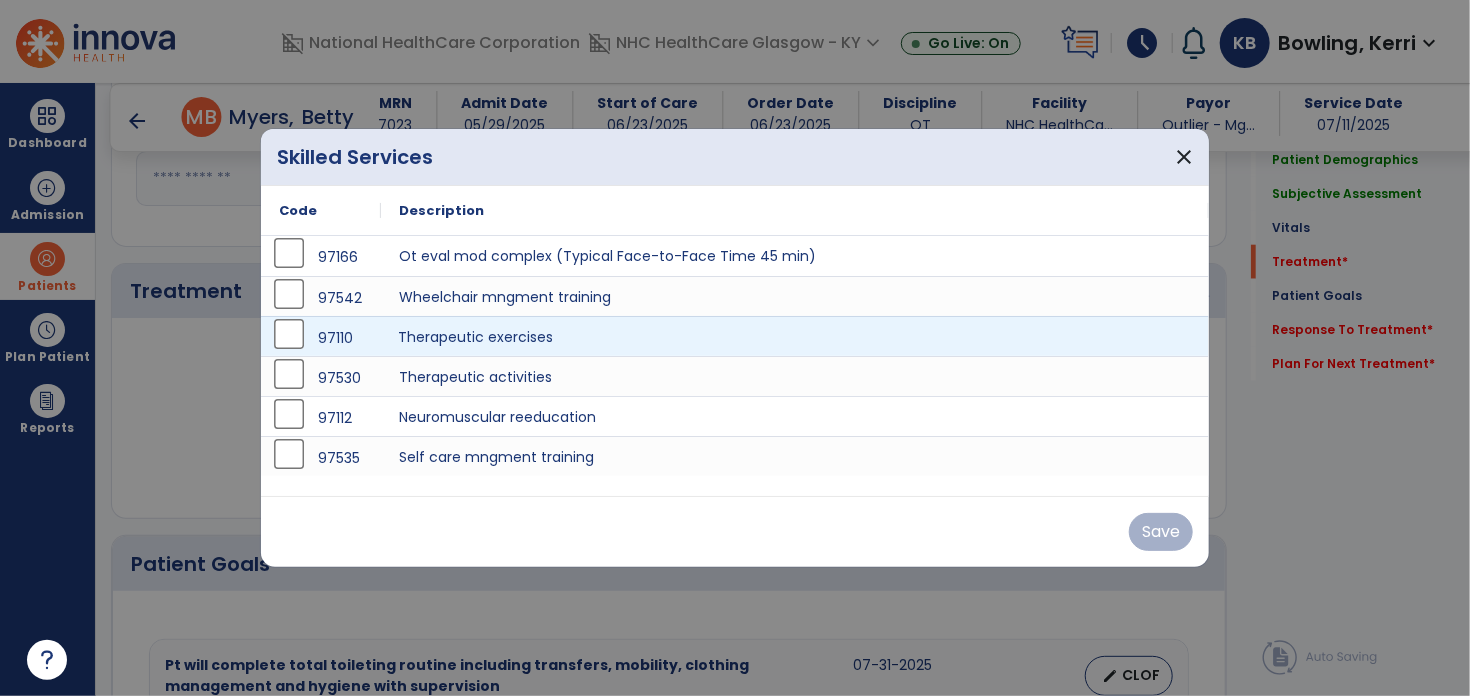 click on "Therapeutic exercises" at bounding box center [795, 336] 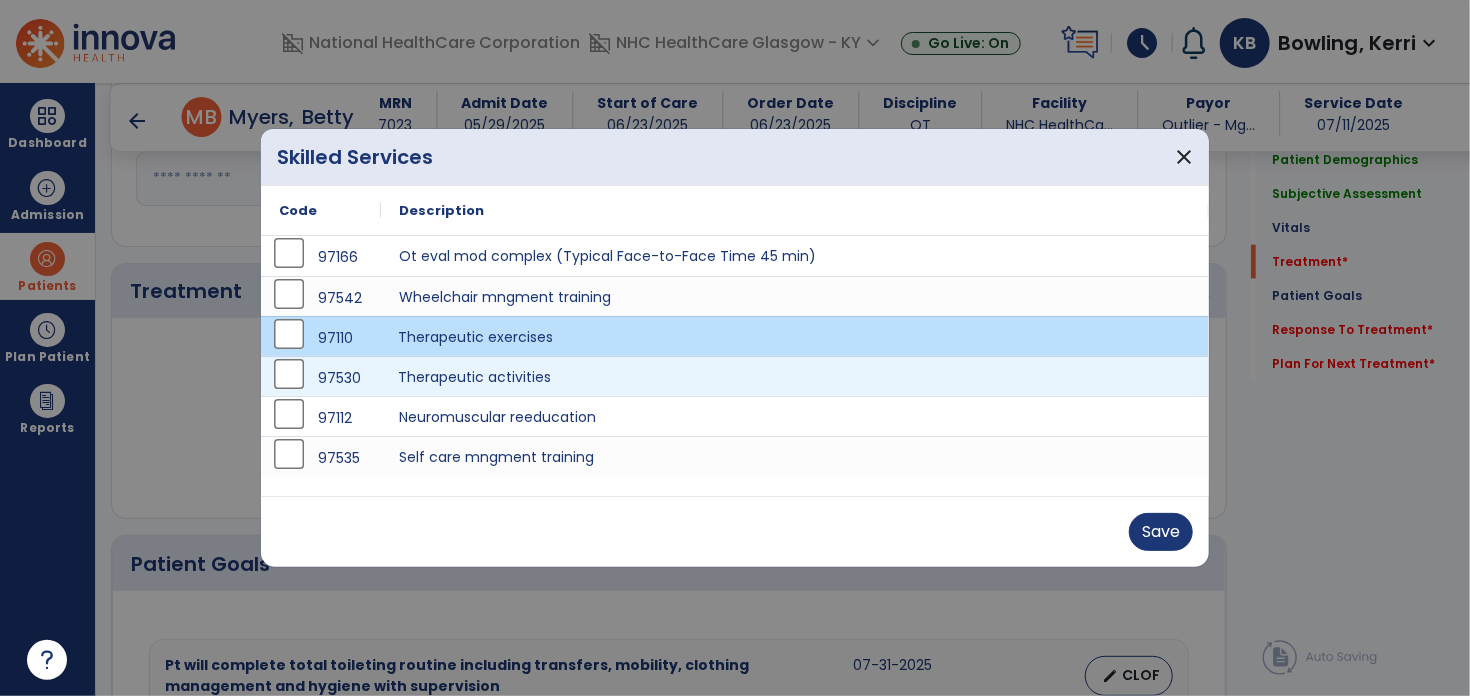 click on "Therapeutic activities" at bounding box center (795, 376) 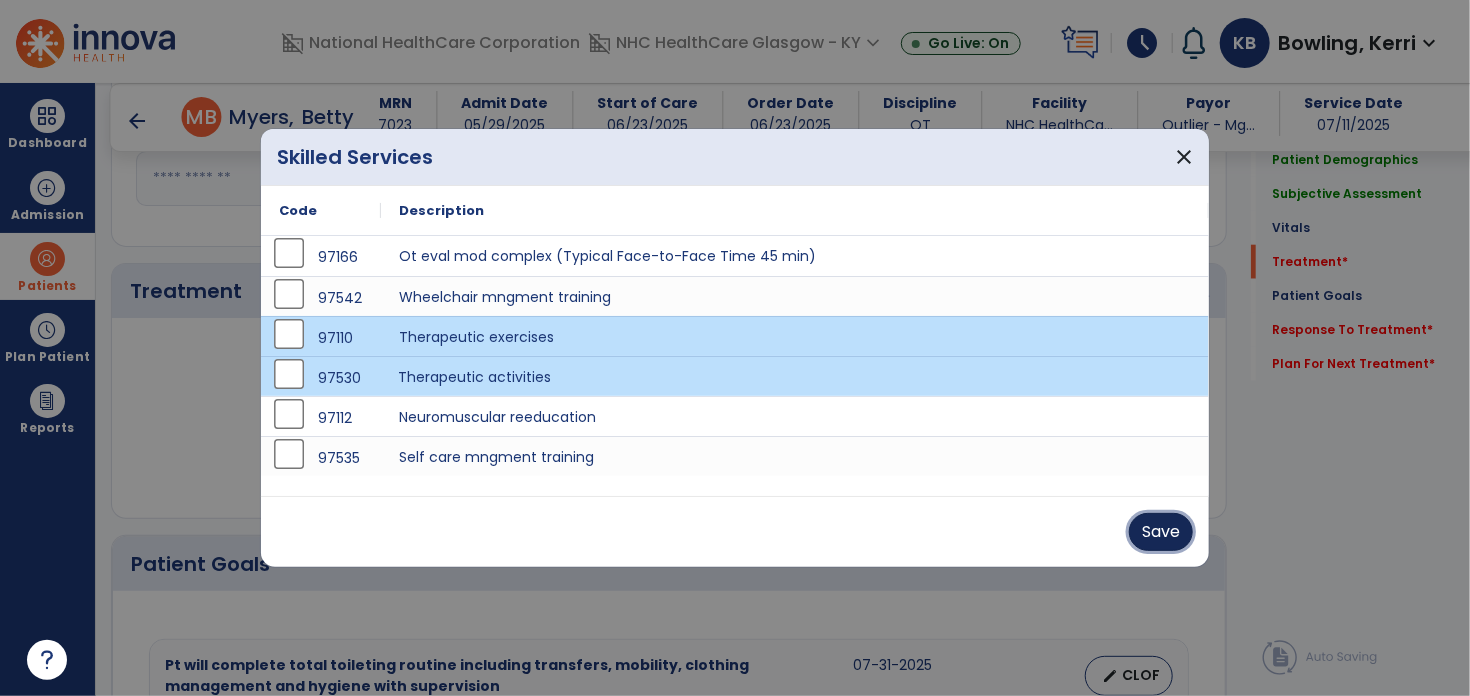 click on "Save" at bounding box center (1161, 532) 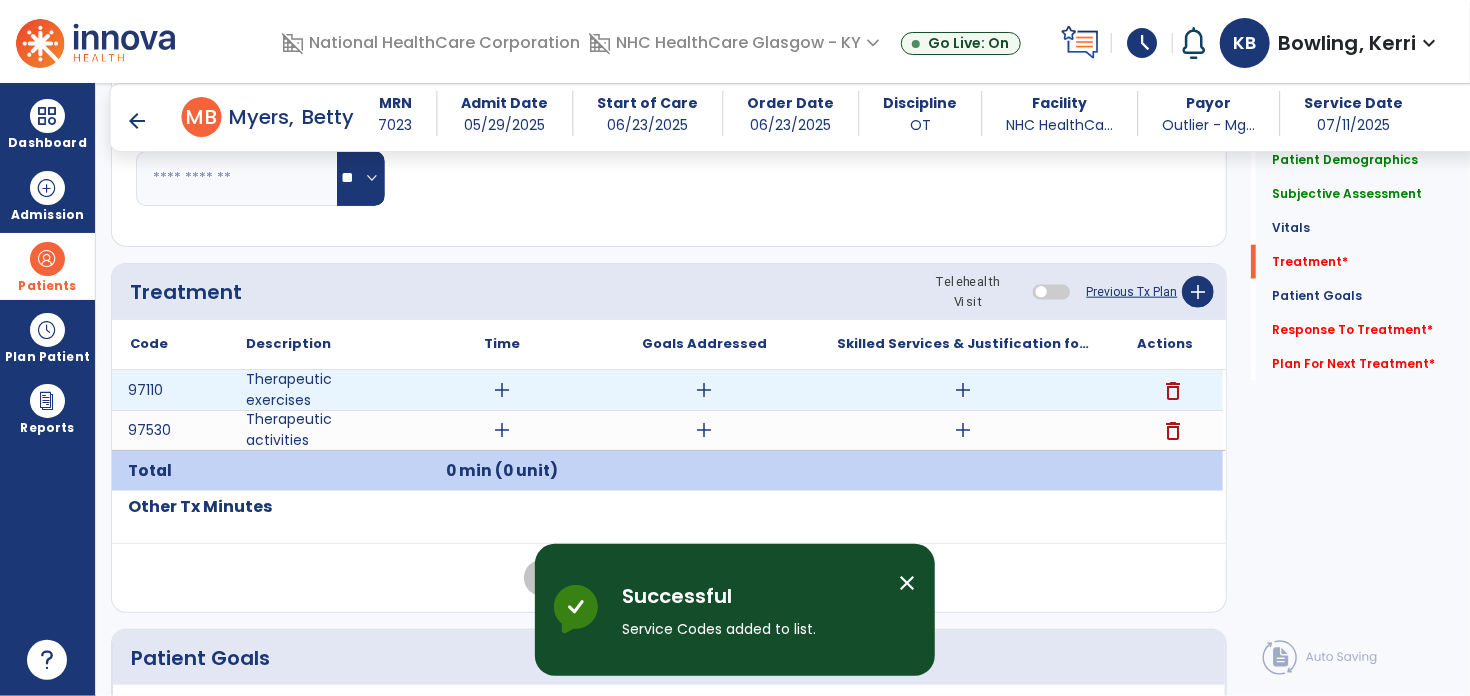 click on "add" at bounding box center (502, 390) 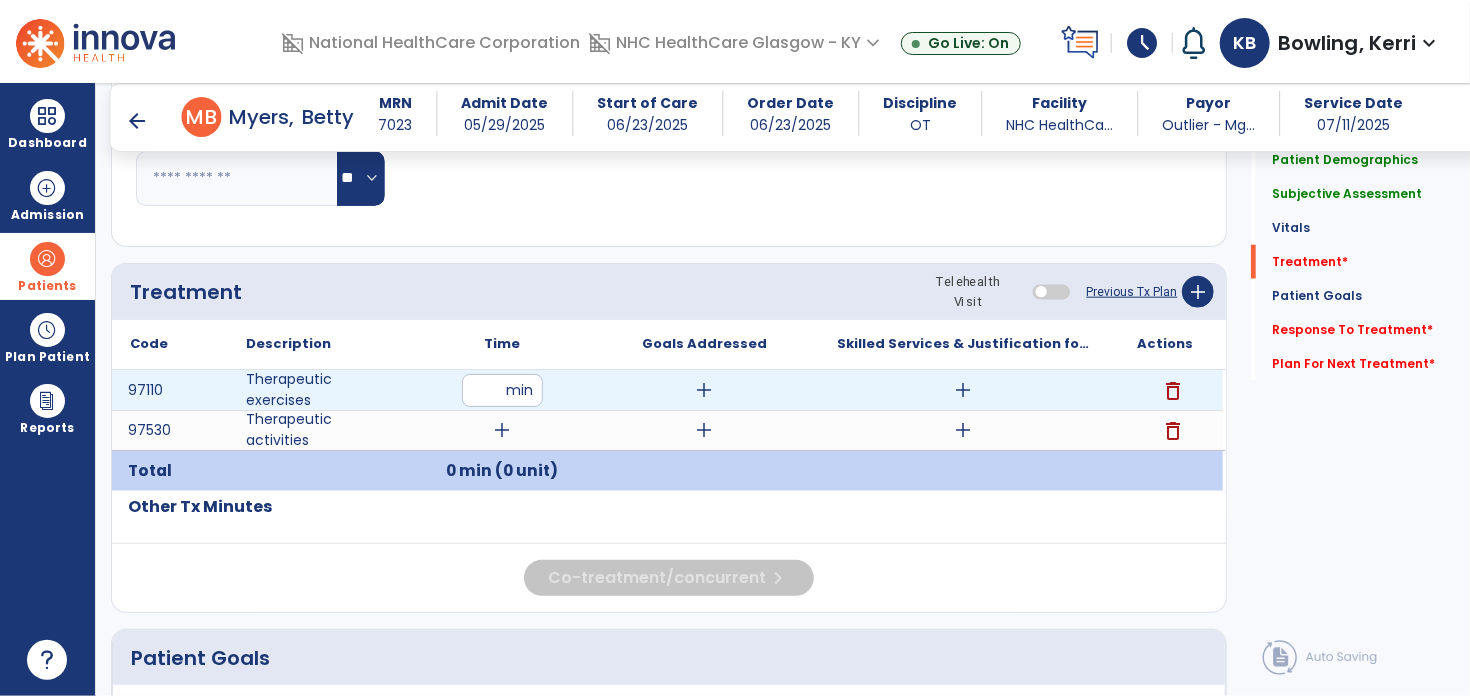 type on "**" 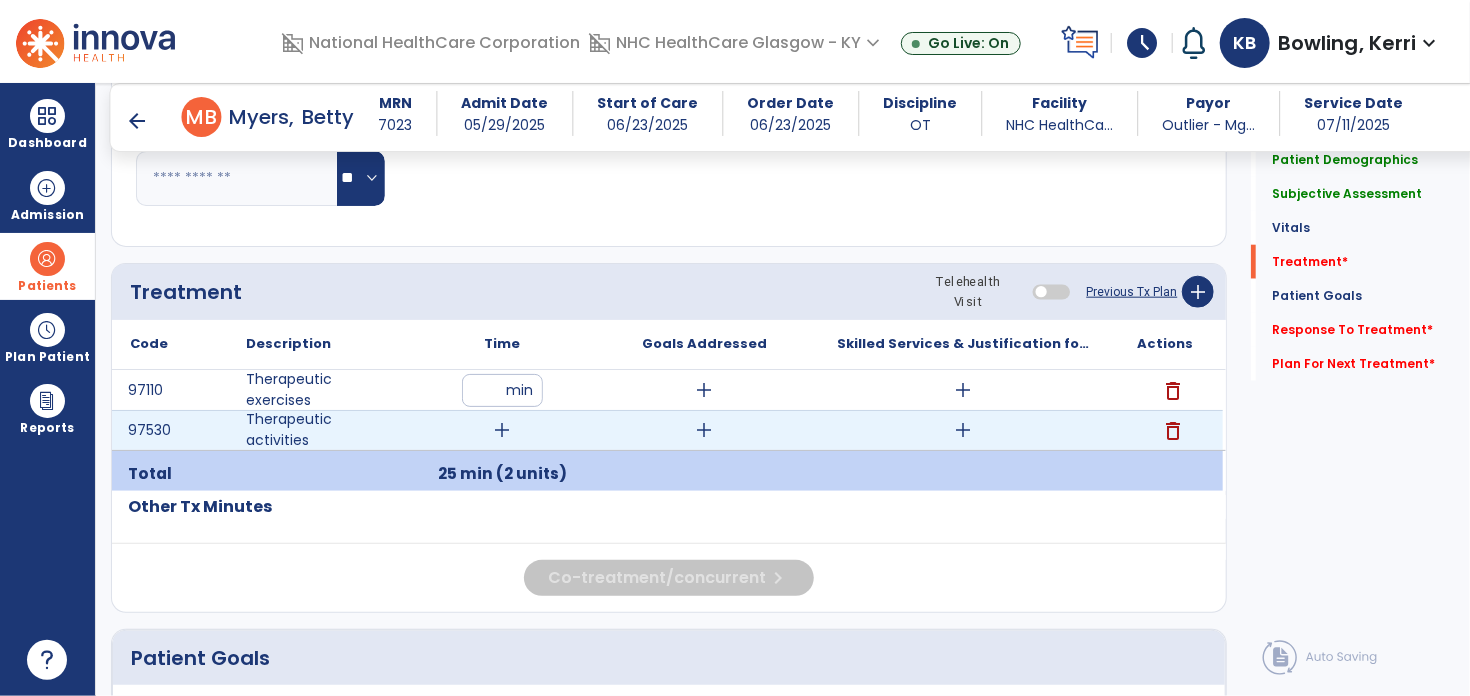 click on "add" at bounding box center [502, 430] 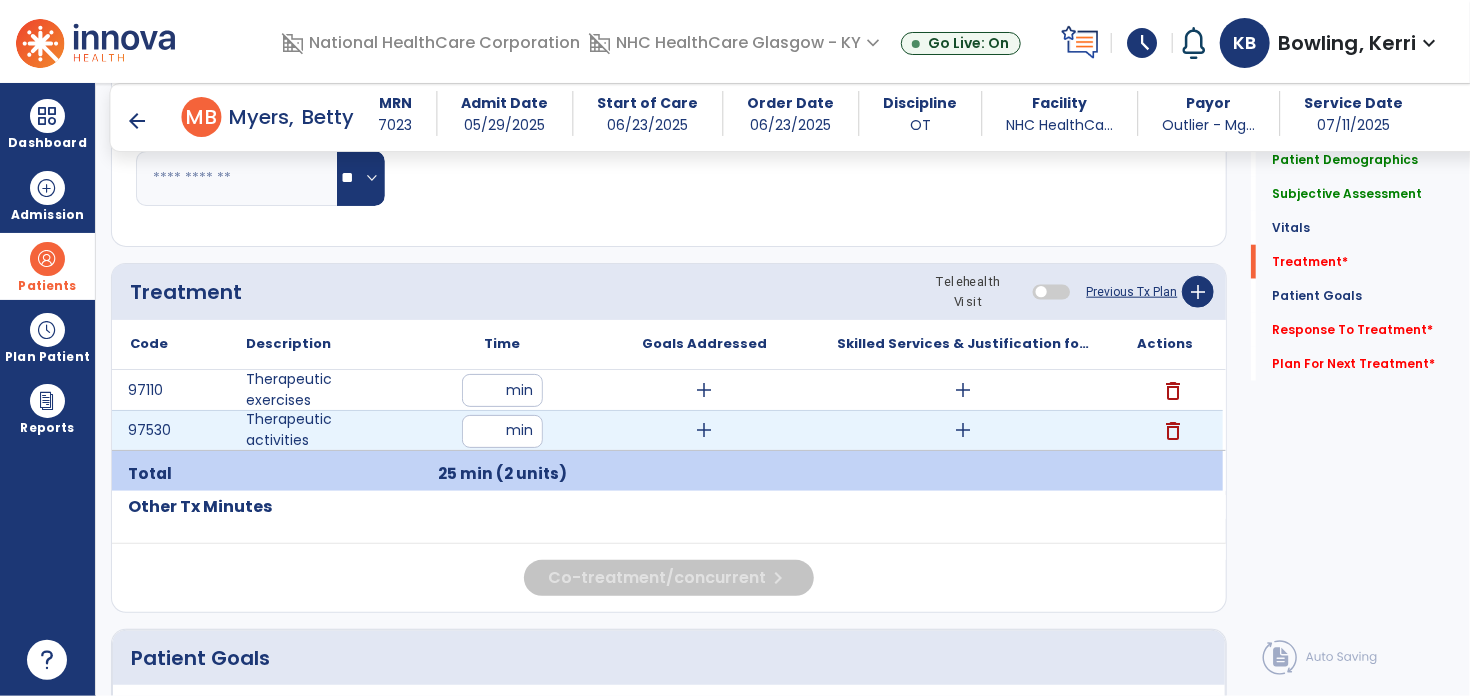 type on "**" 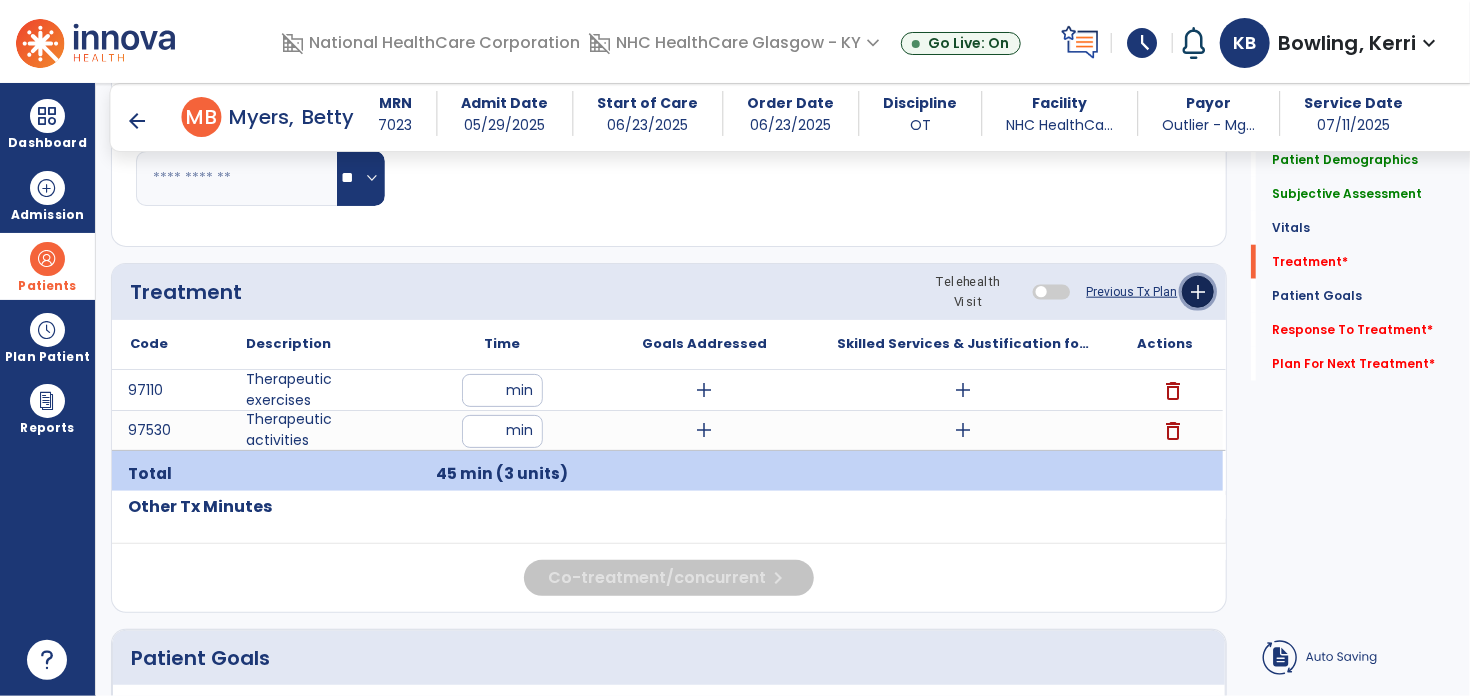 click on "add" 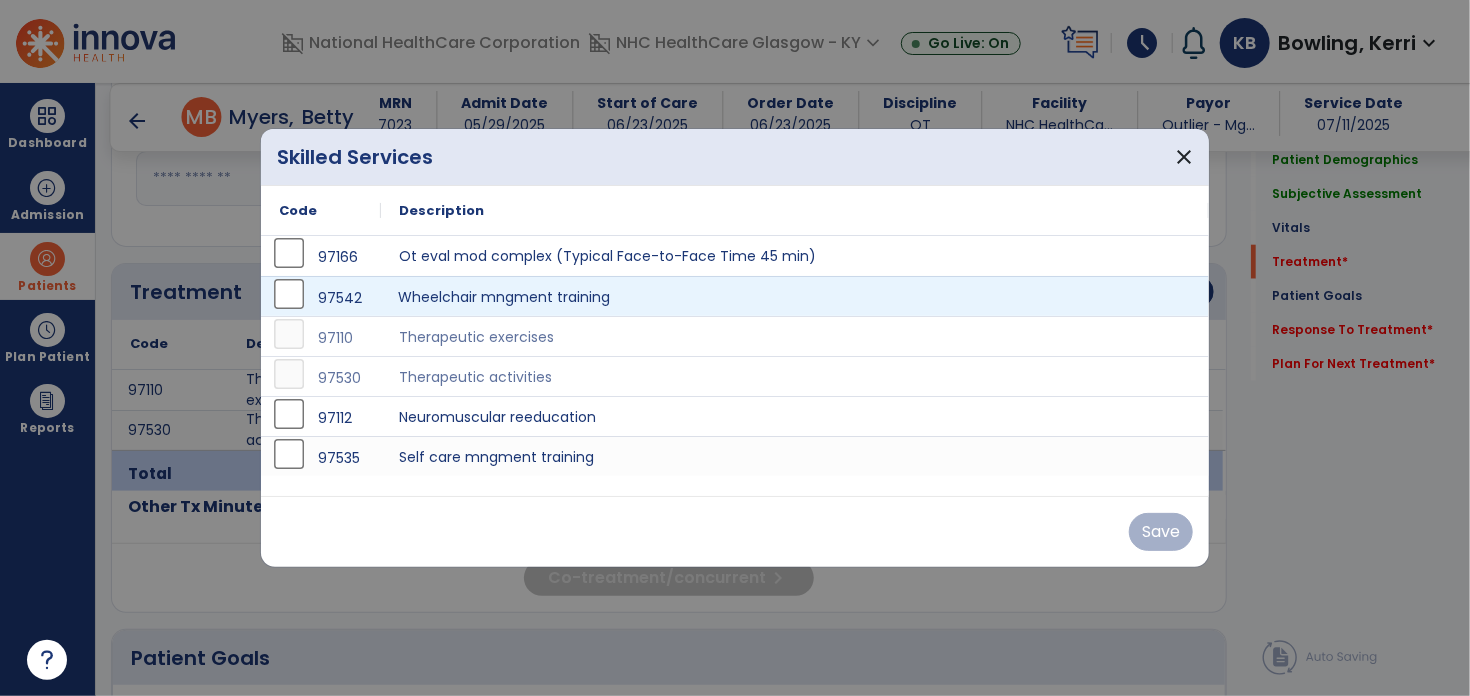 click on "Wheelchair mngment training" at bounding box center [795, 296] 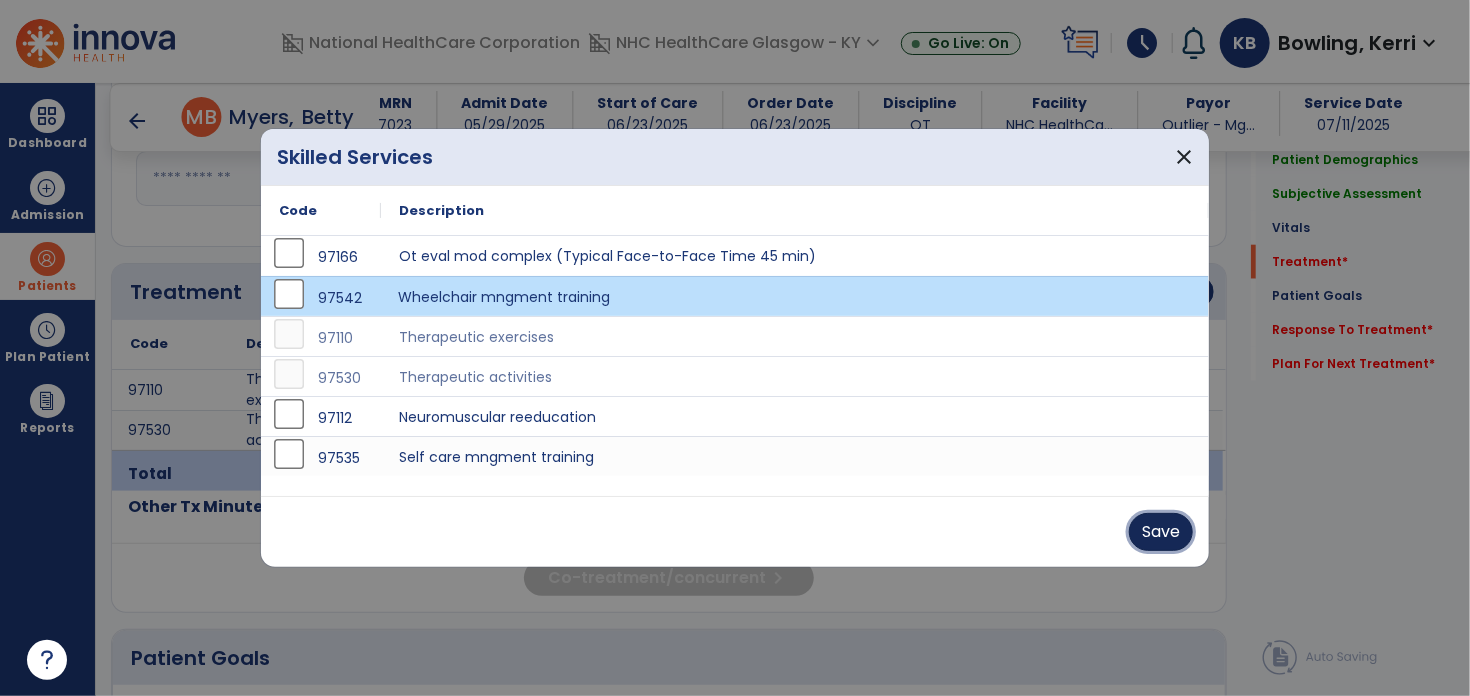 click on "Save" at bounding box center [1161, 532] 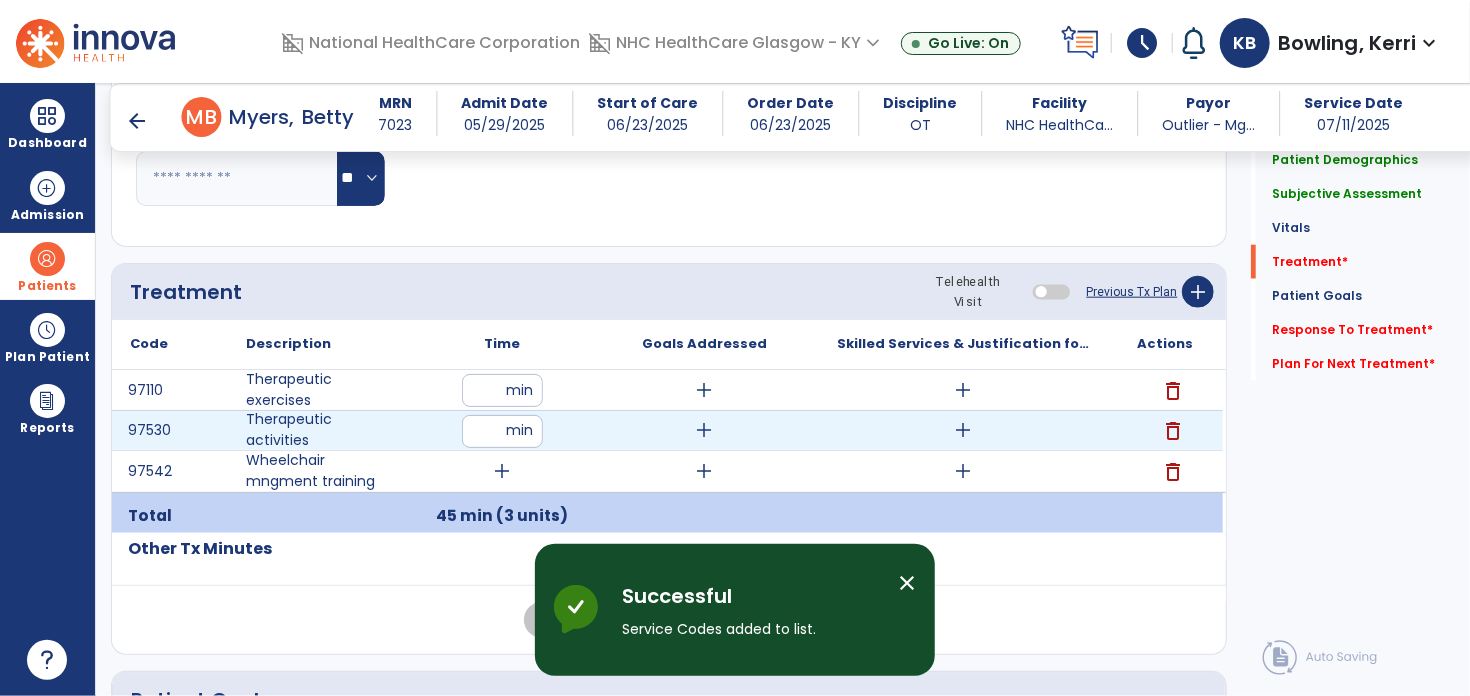 click on "**" at bounding box center [502, 431] 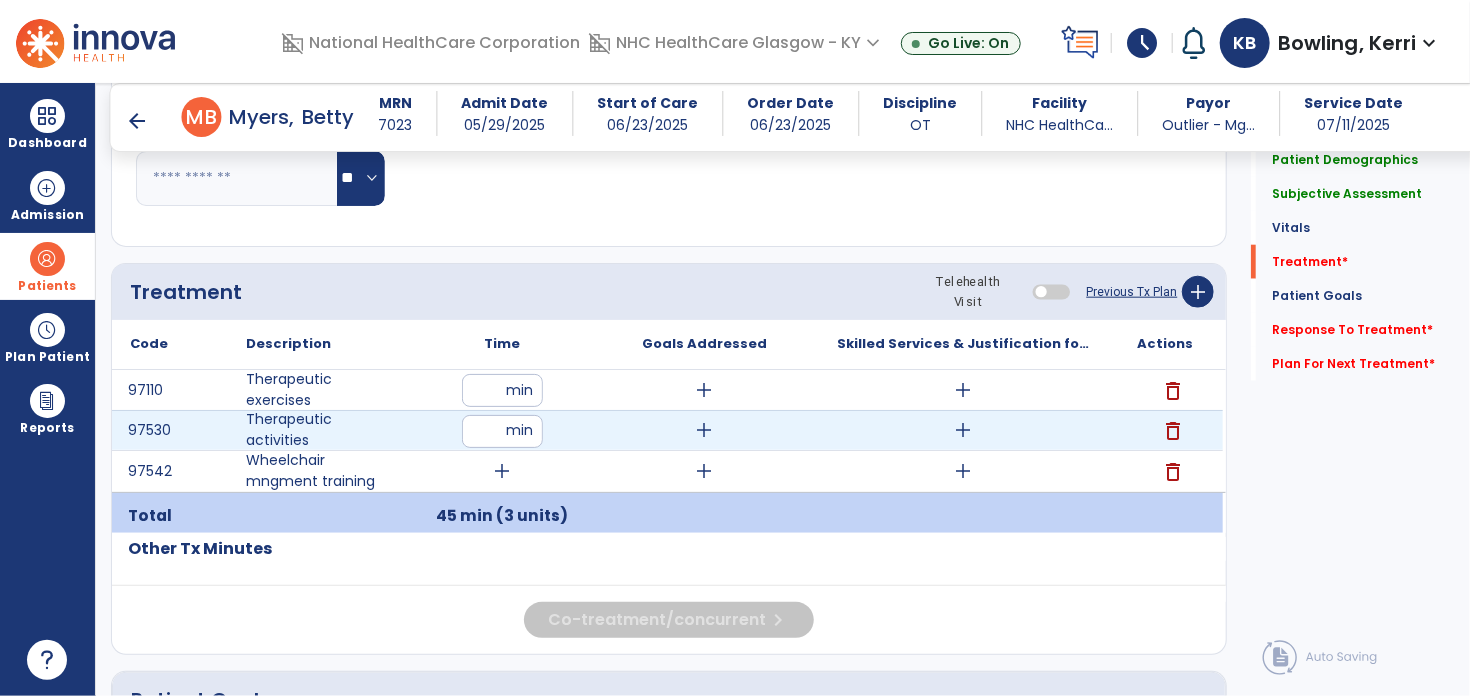 type on "*" 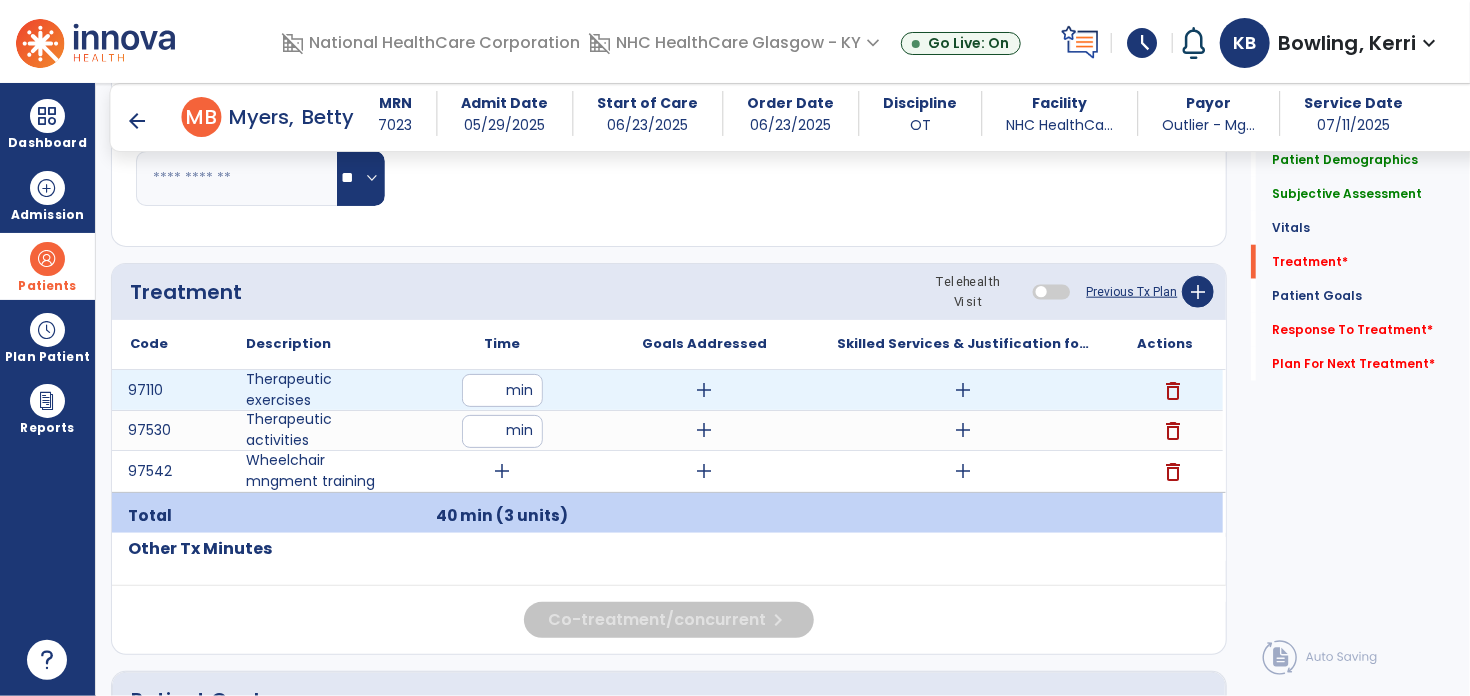 click on "**" at bounding box center [502, 390] 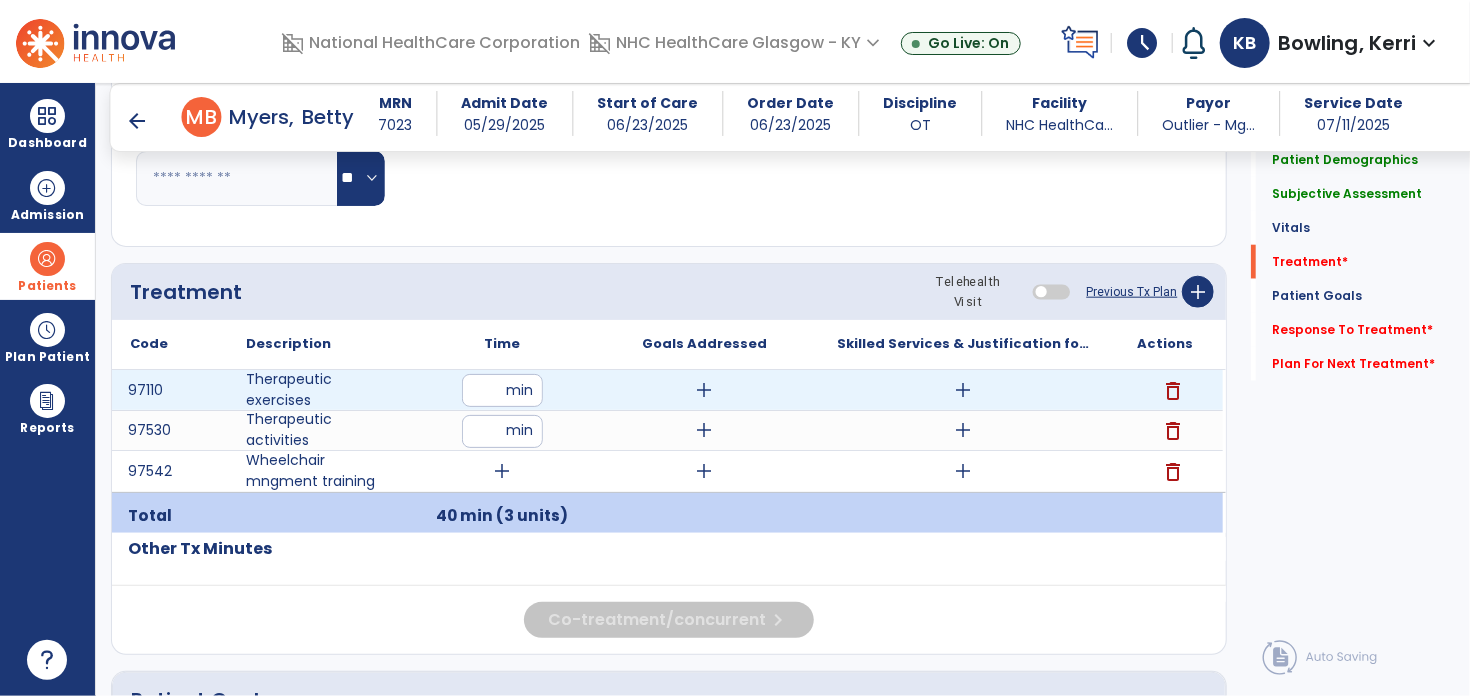type on "**" 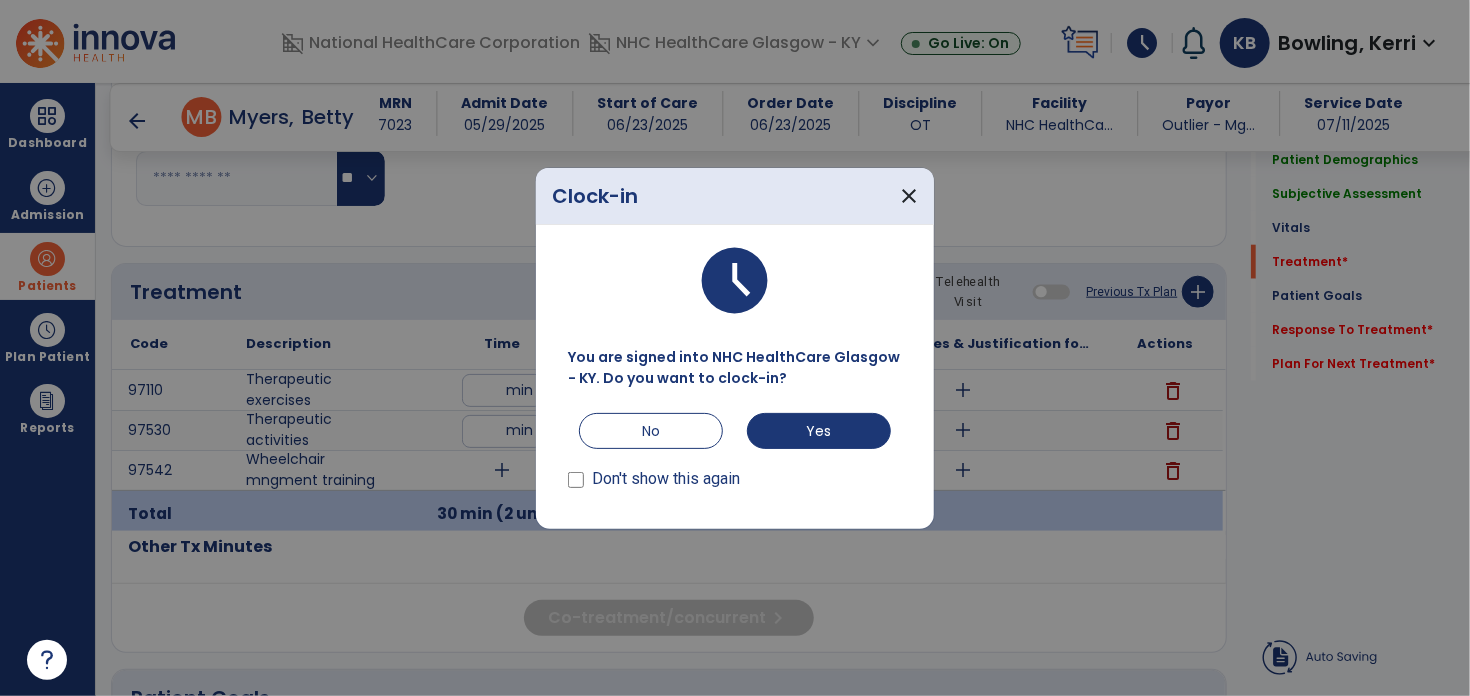 click at bounding box center [735, 348] 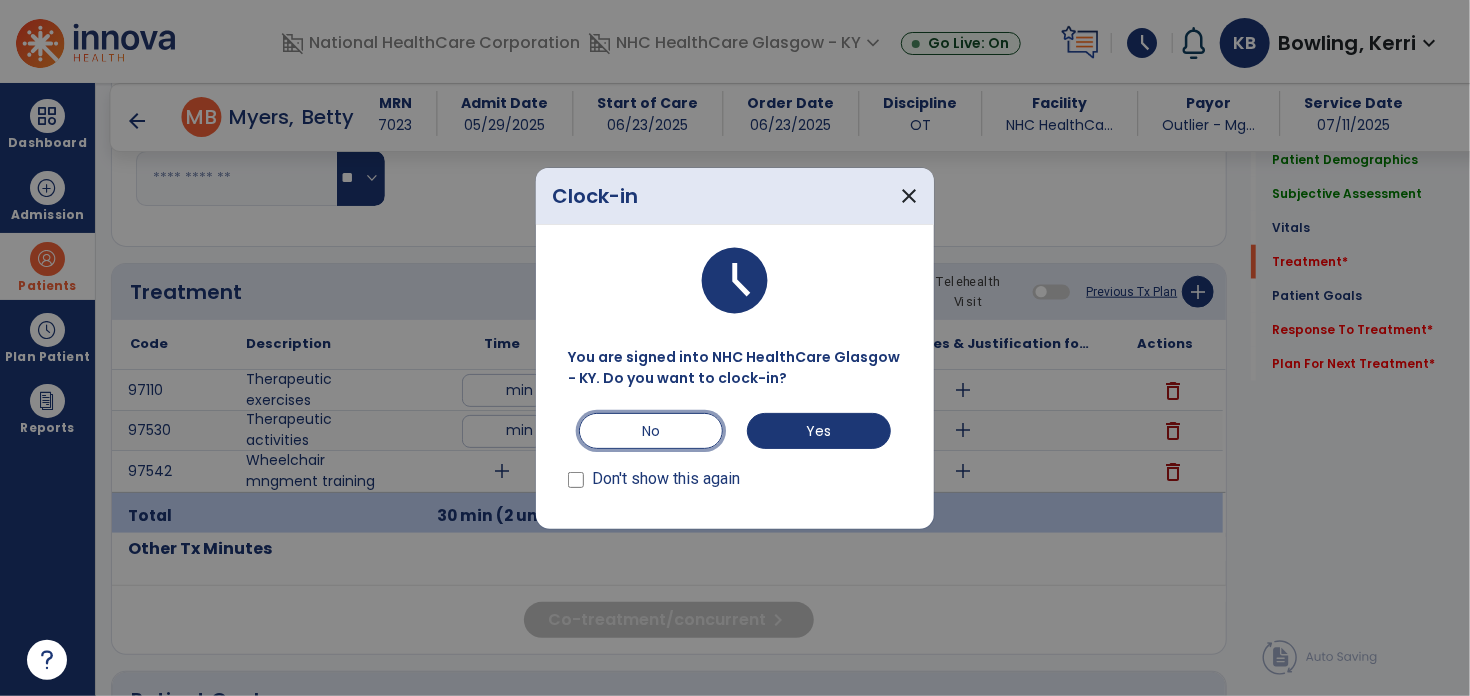 click on "No" at bounding box center (651, 431) 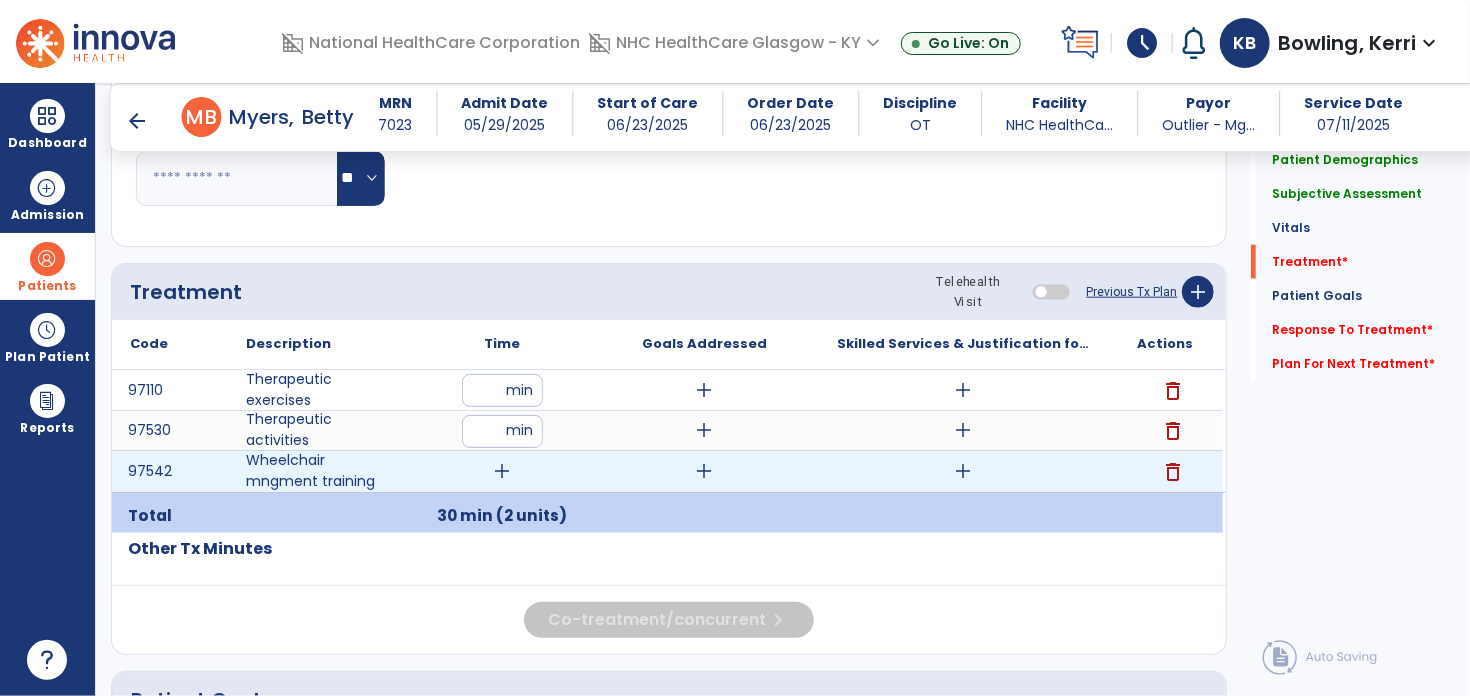 click on "add" at bounding box center [502, 471] 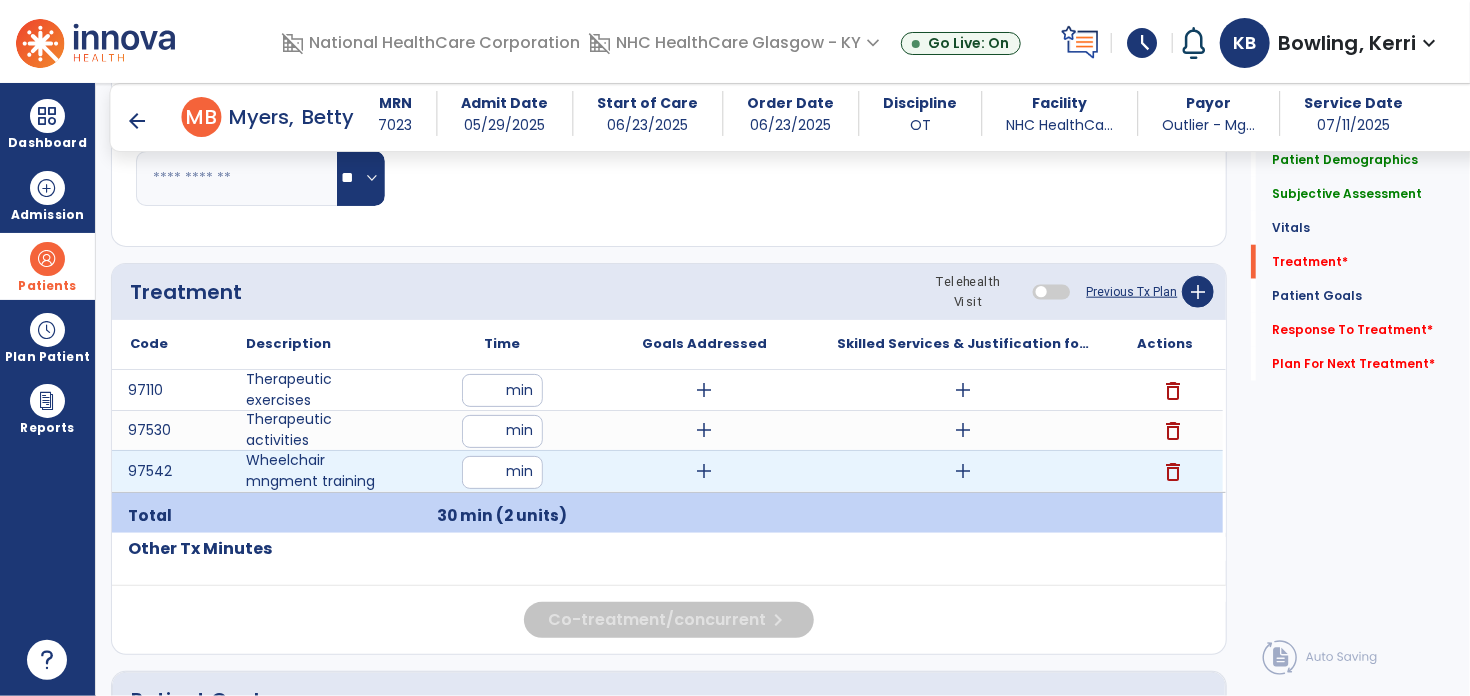 click at bounding box center (502, 472) 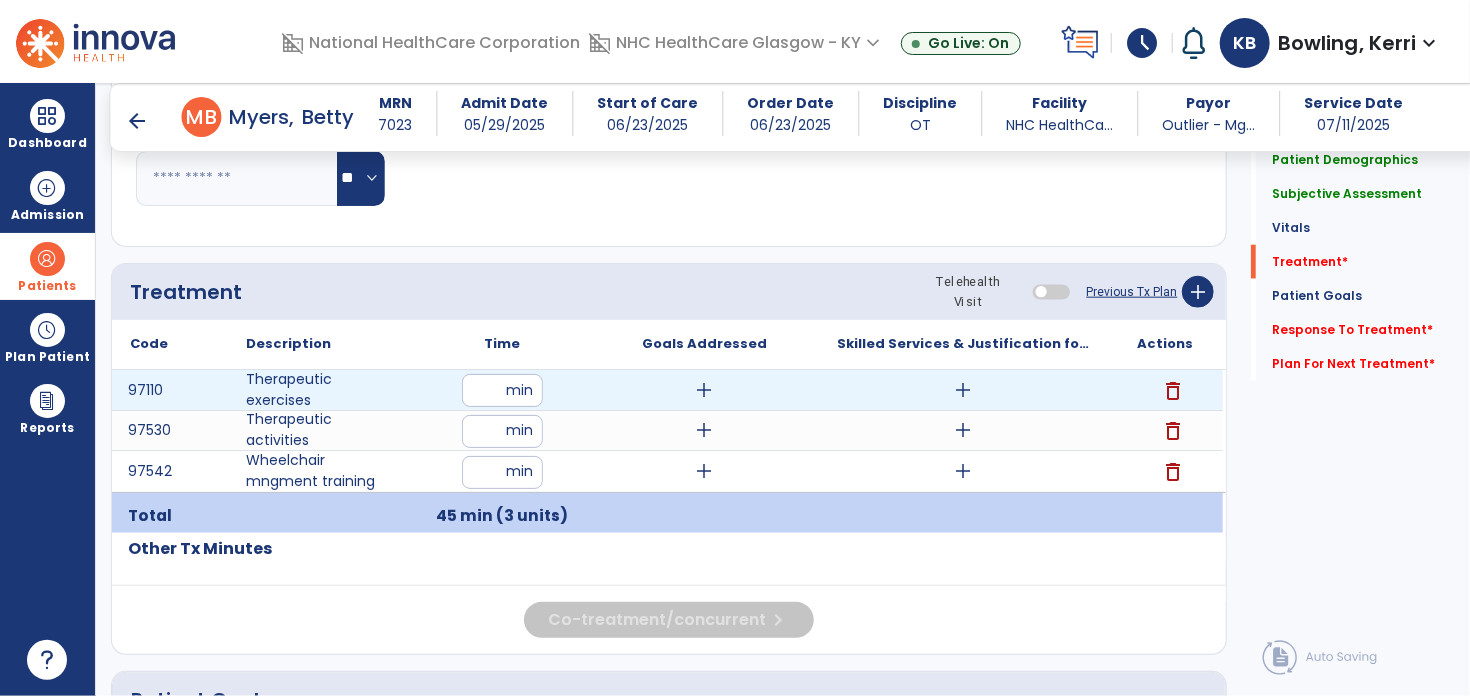 click on "add" at bounding box center (704, 390) 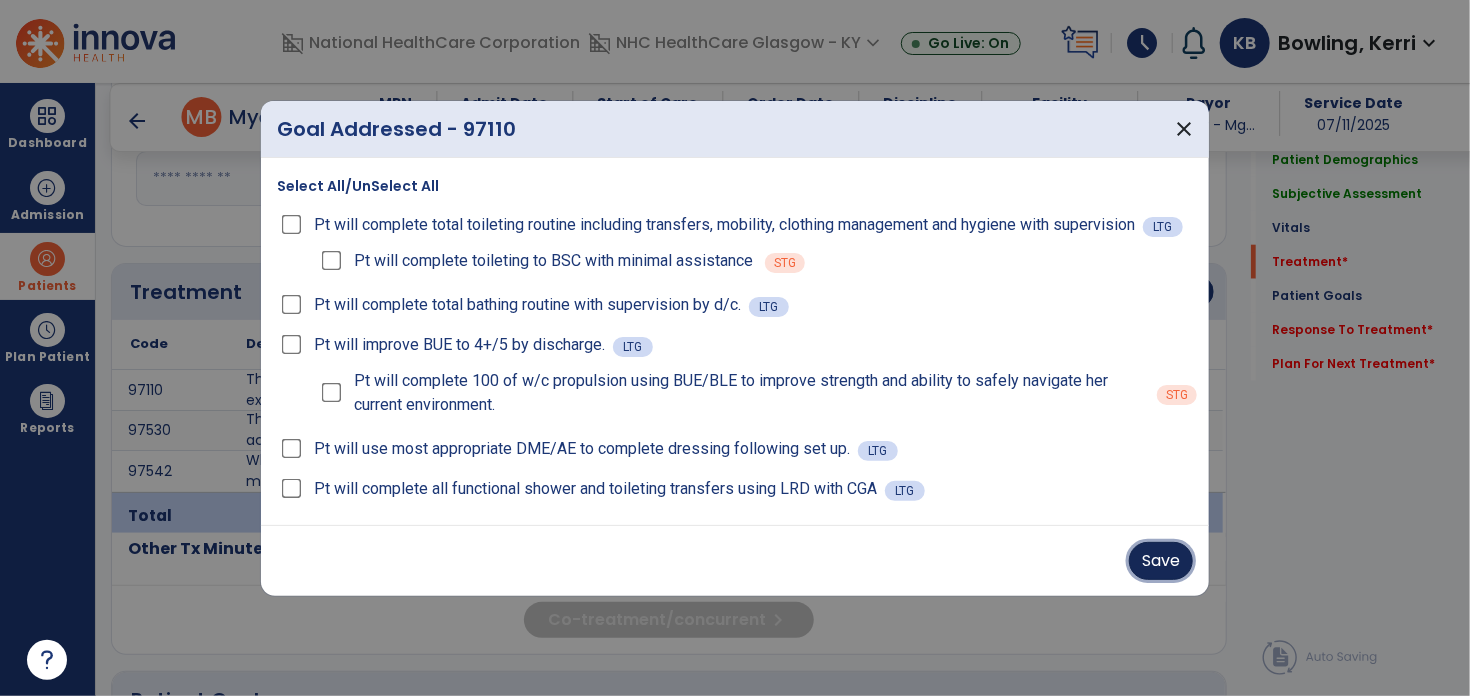 click on "Save" at bounding box center [1161, 561] 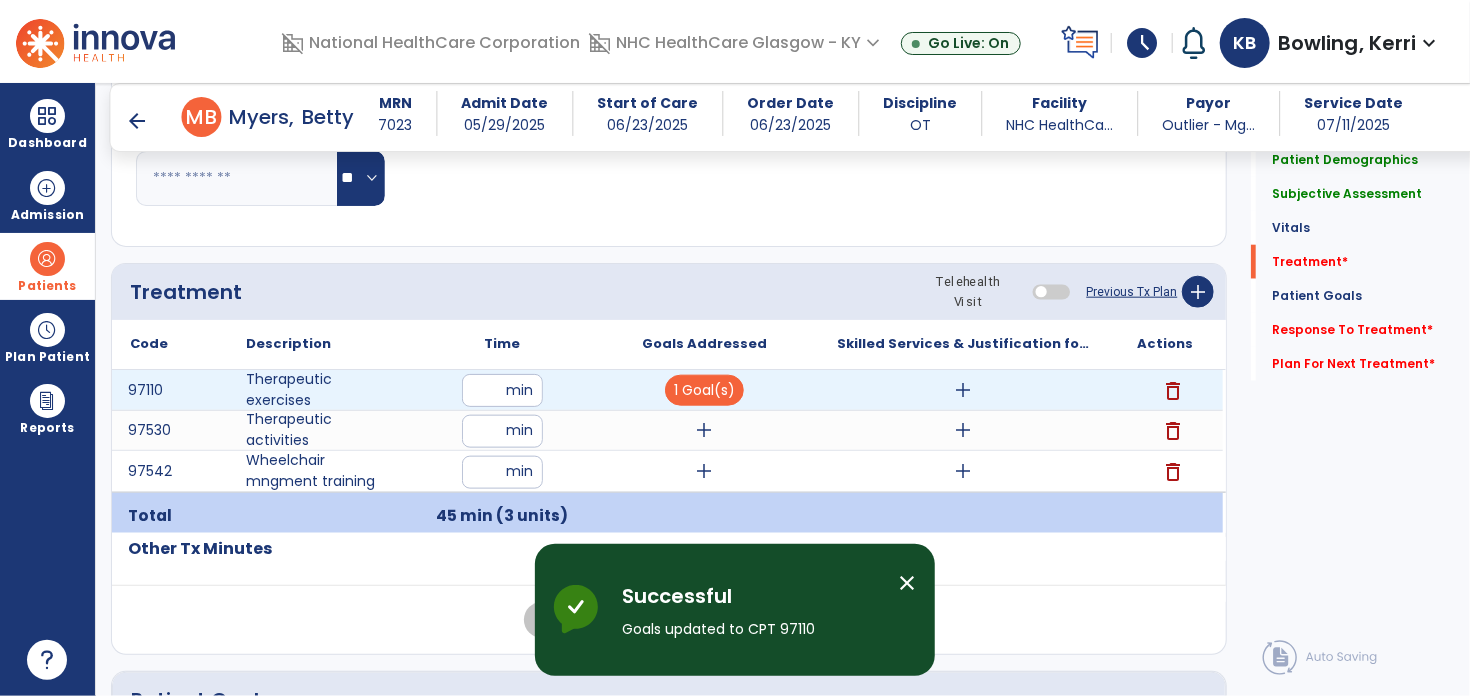 click on "add" at bounding box center (964, 390) 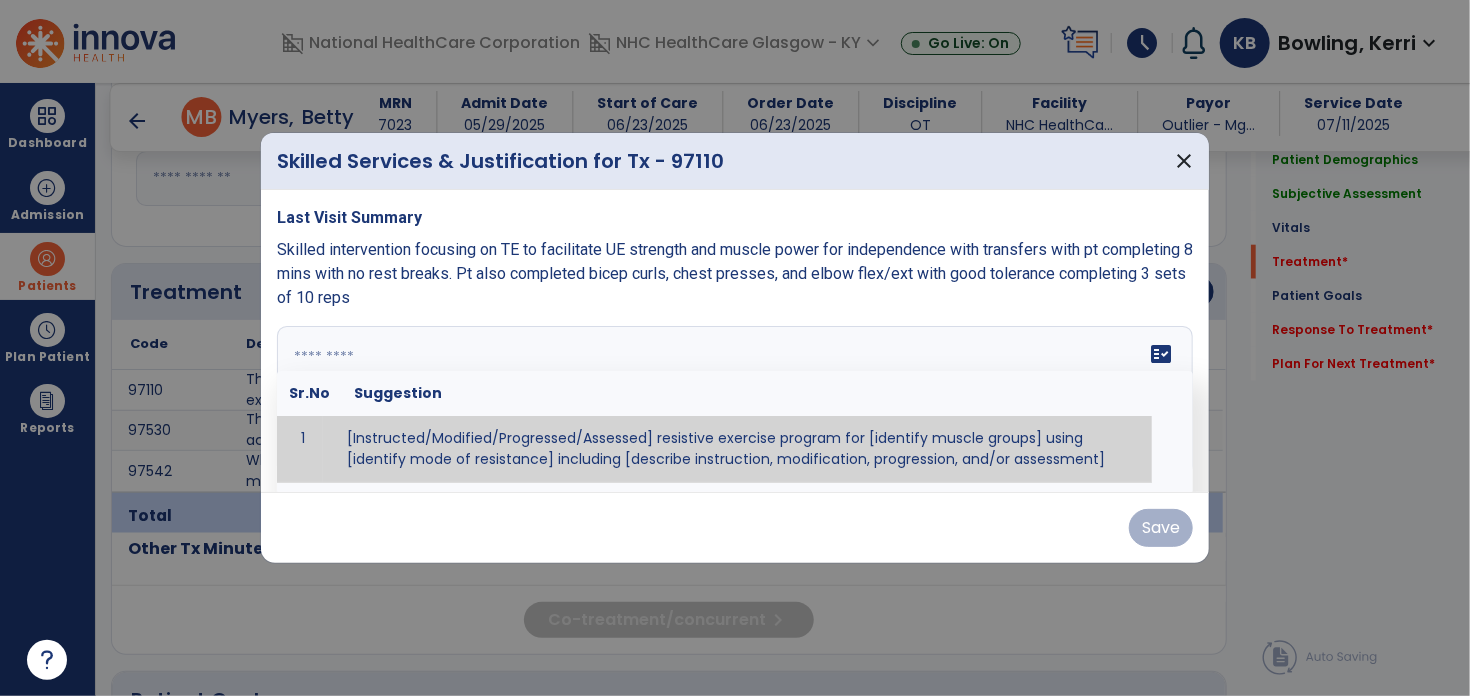 click on "fact_check  Sr.No Suggestion 1 [Instructed/Modified/Progressed/Assessed] resistive exercise program for [identify muscle groups] using [identify mode of resistance] including [describe instruction, modification, progression, and/or assessment] 2 [Instructed/Modified/Progressed/Assessed] aerobic exercise program using [identify equipment/mode] including [describe instruction, modification,progression, and/or assessment] 3 [Instructed/Modified/Progressed/Assessed] [PROM/A/AROM/AROM] program for [identify joint movements] using [contract-relax, over-pressure, inhibitory techniques, other] 4 [Assessed/Tested] aerobic capacity with administration of [aerobic capacity test]" at bounding box center (735, 401) 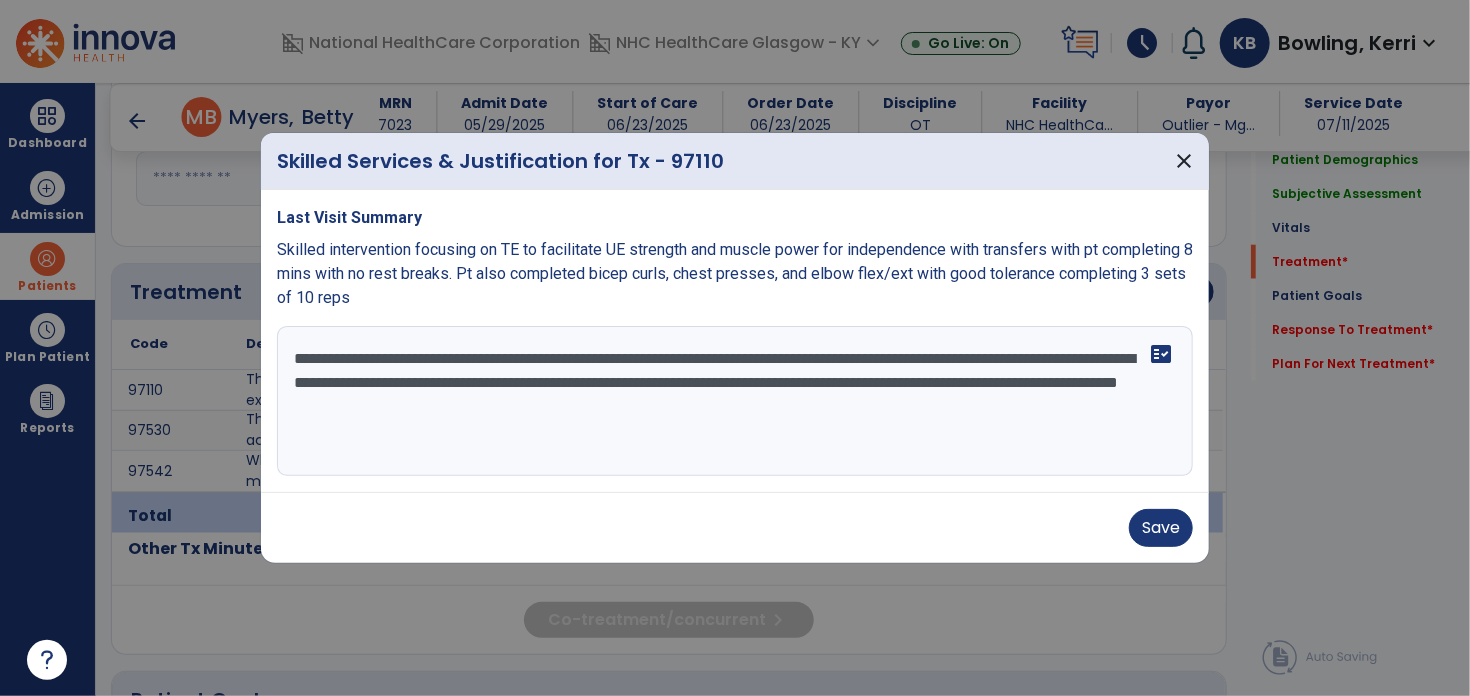 click on "**********" at bounding box center (735, 401) 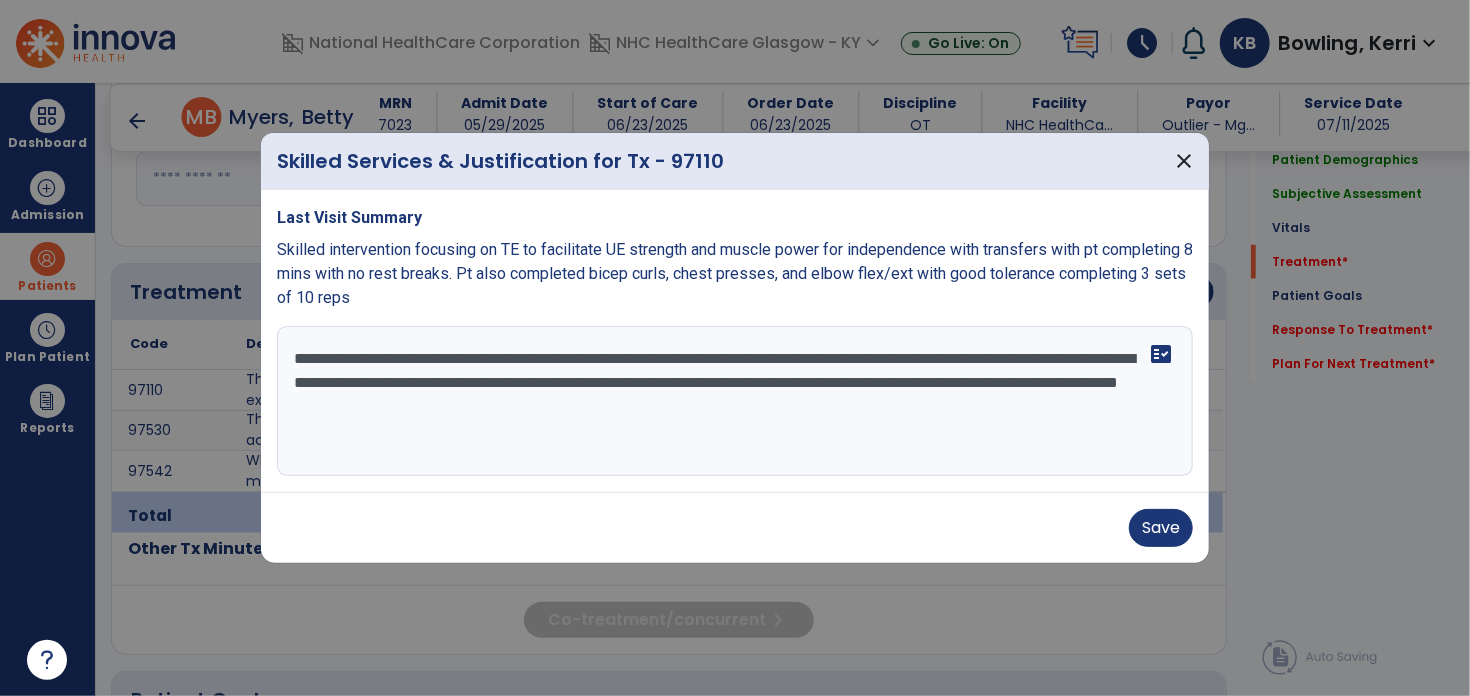 click on "**********" at bounding box center (735, 401) 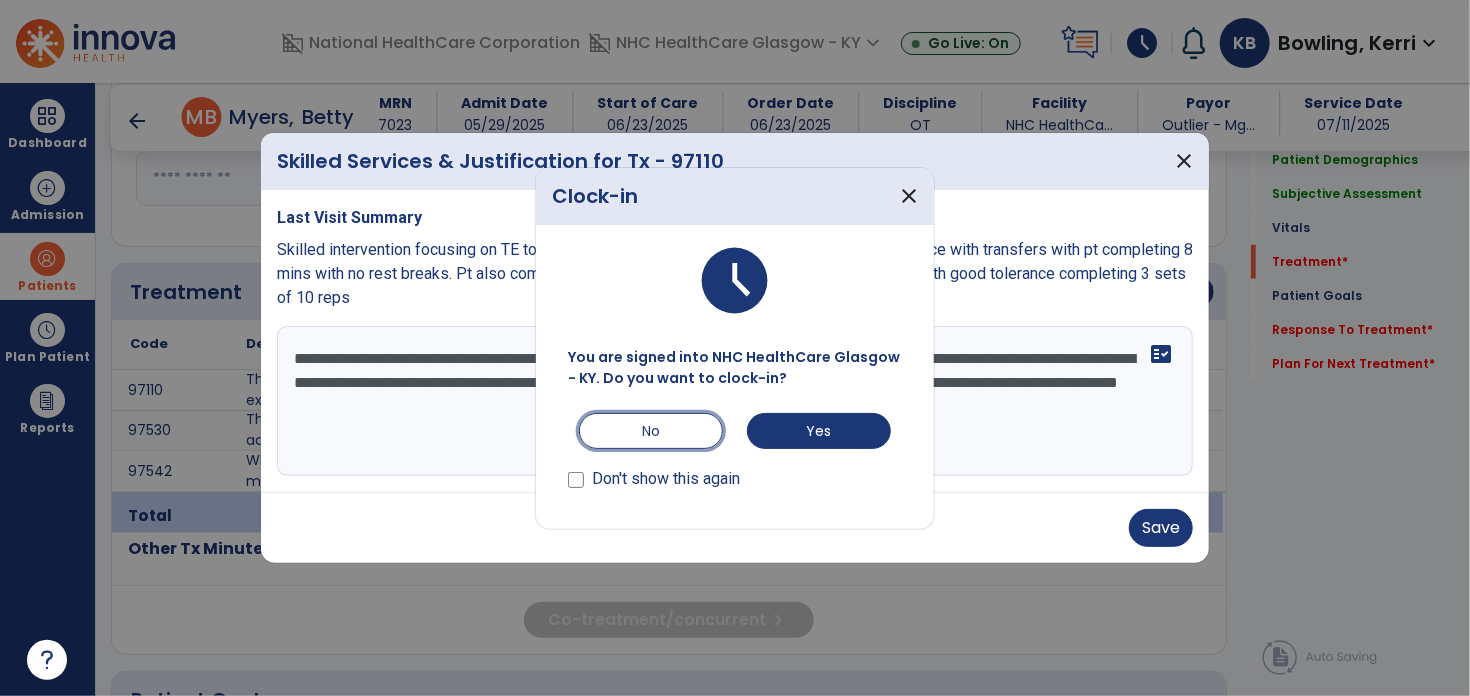click on "No" at bounding box center (651, 431) 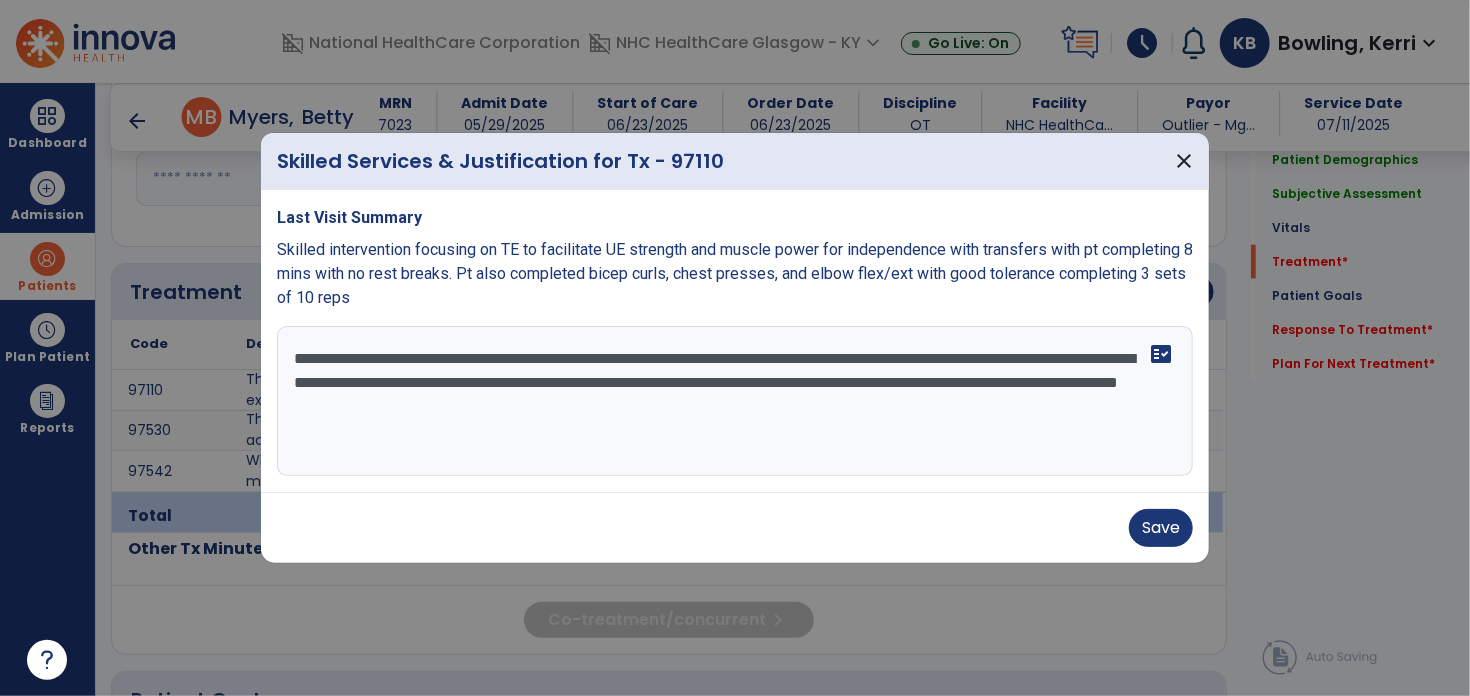 click on "**********" at bounding box center [735, 401] 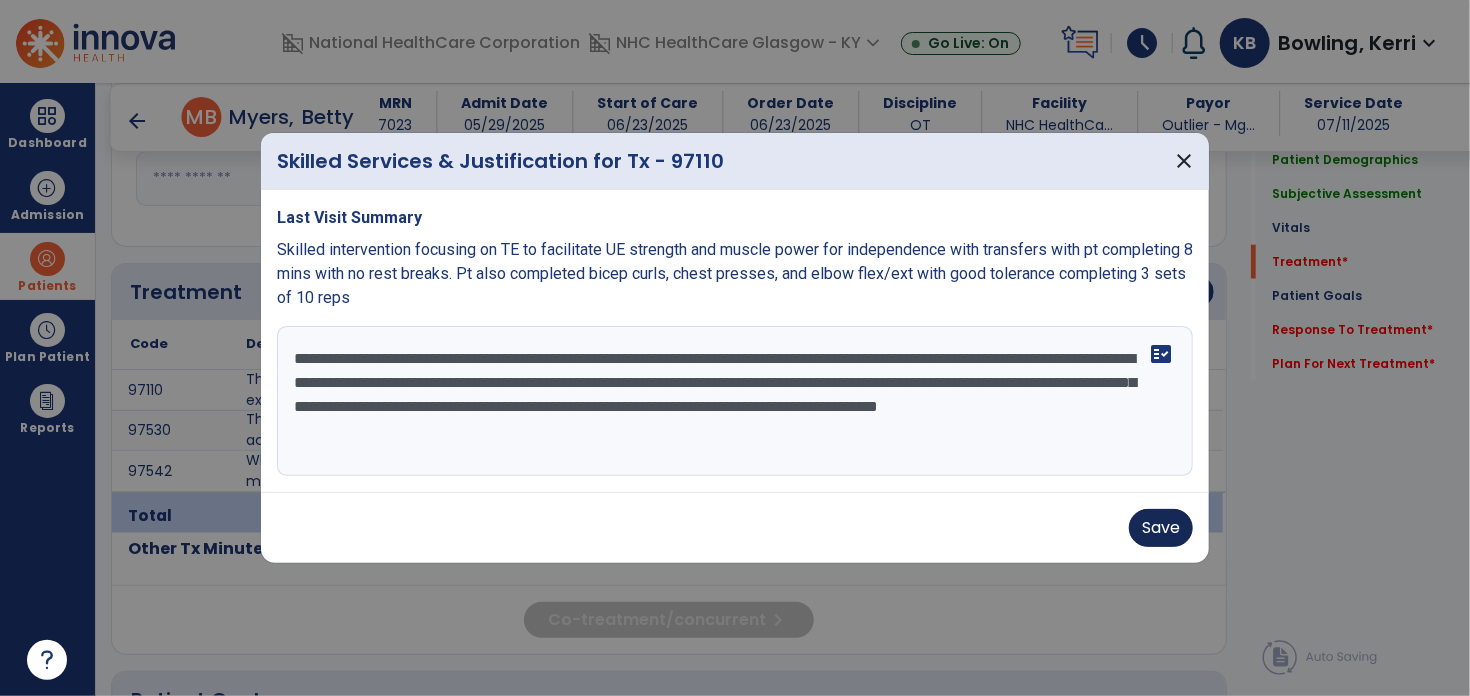 type on "**********" 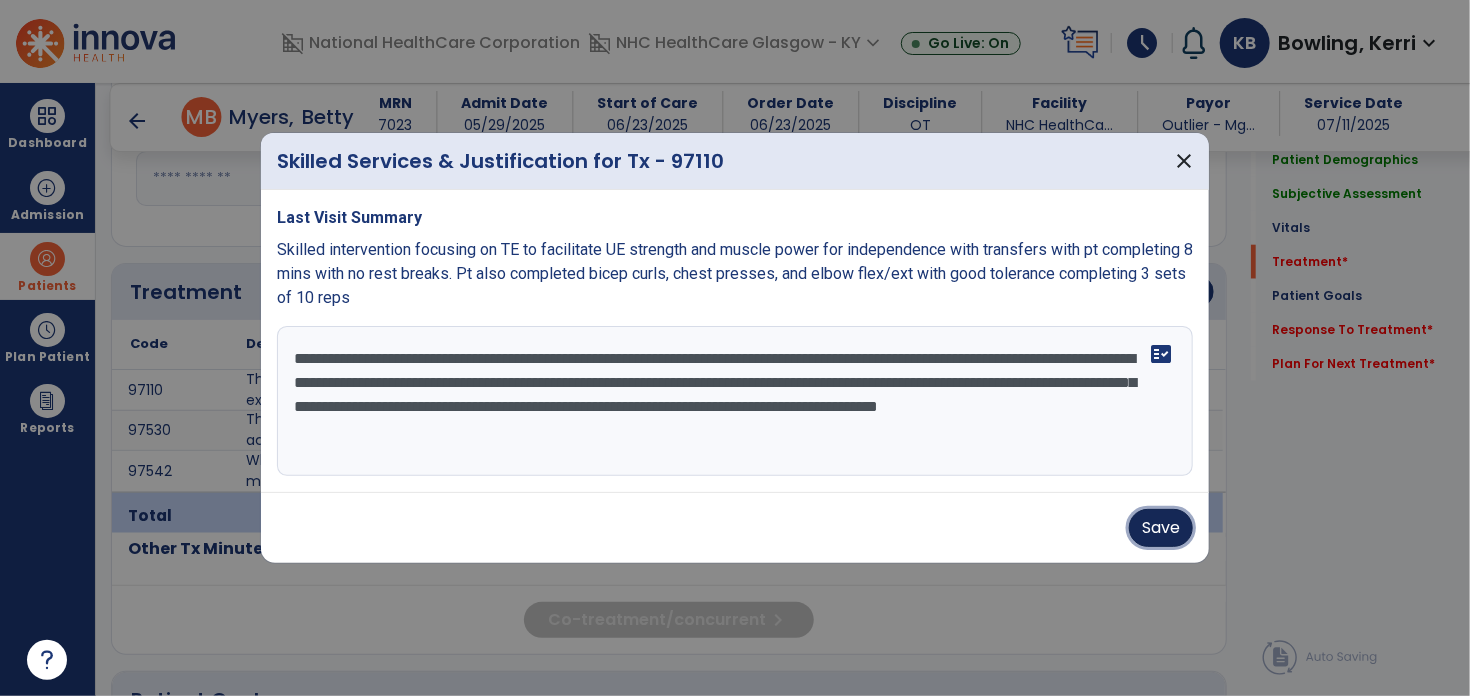 click on "Save" at bounding box center (1161, 528) 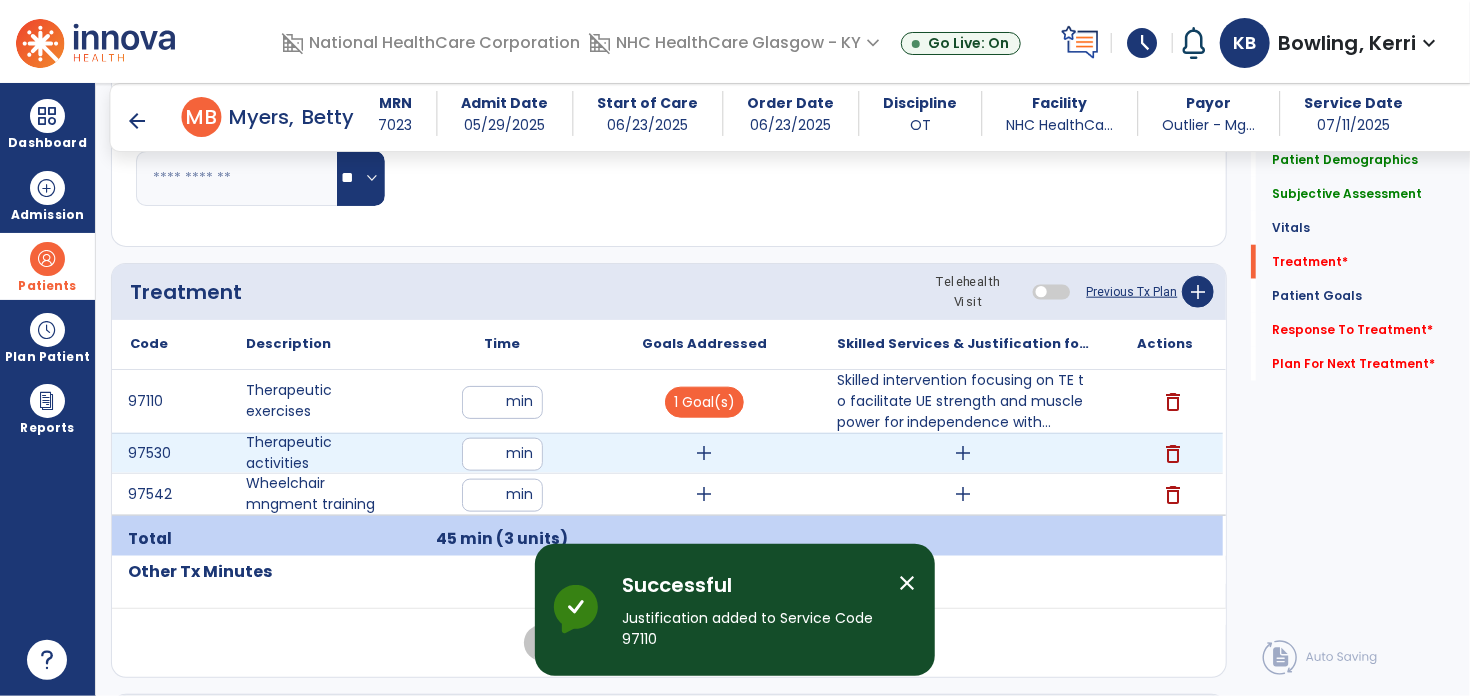click on "add" at bounding box center (704, 453) 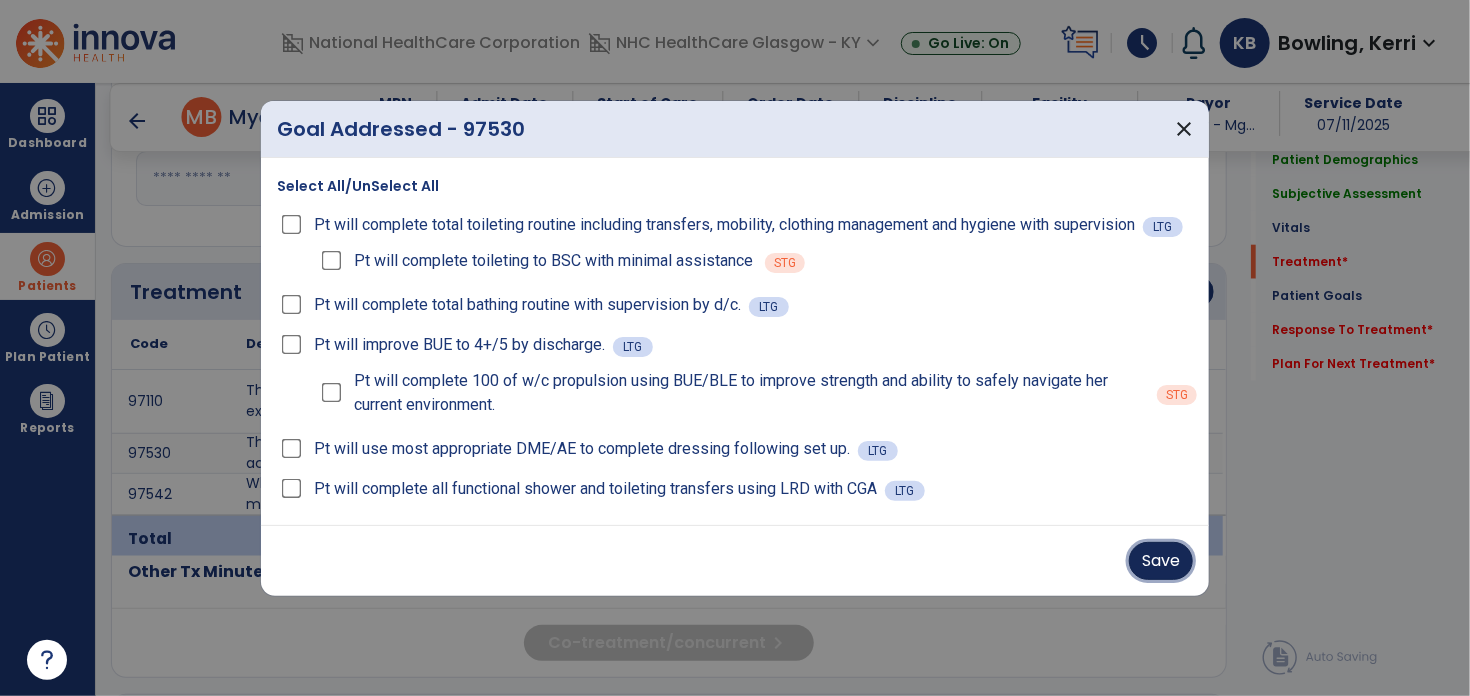 click on "Save" at bounding box center [1161, 561] 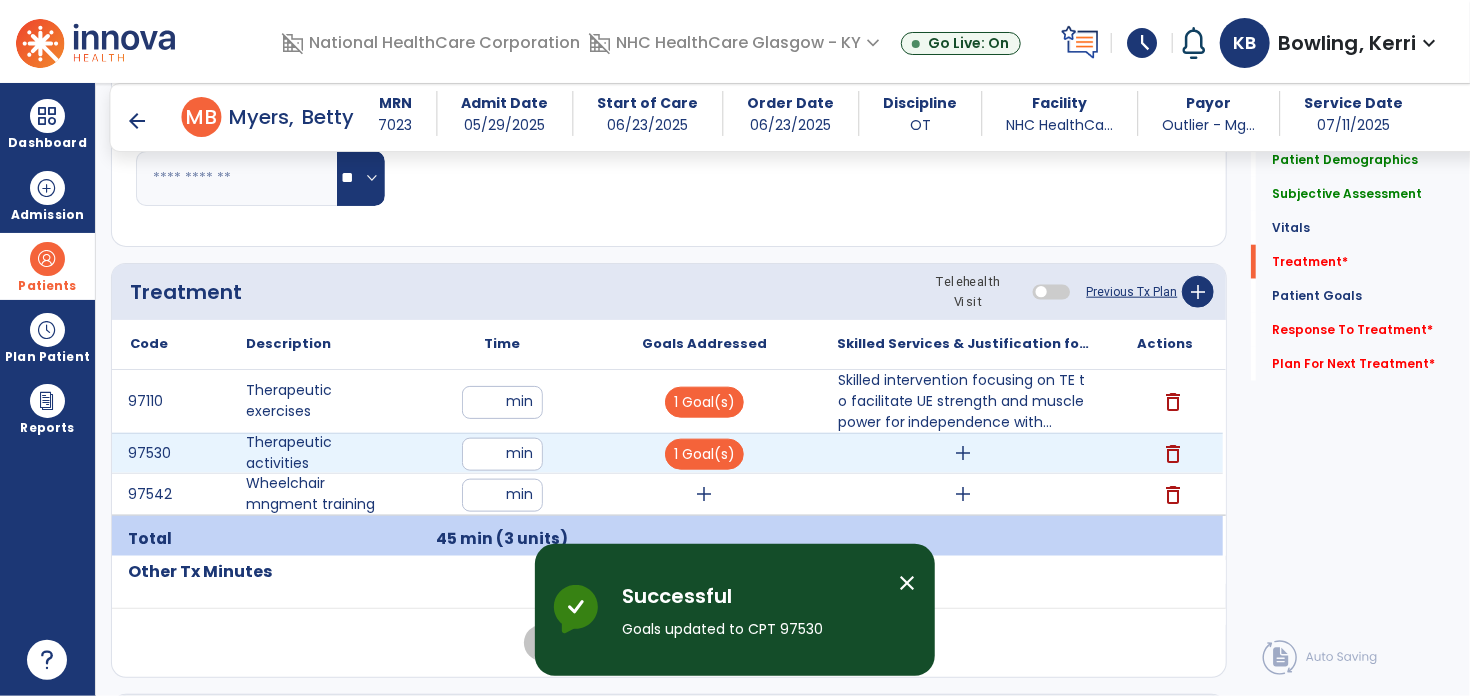 click on "add" at bounding box center (964, 453) 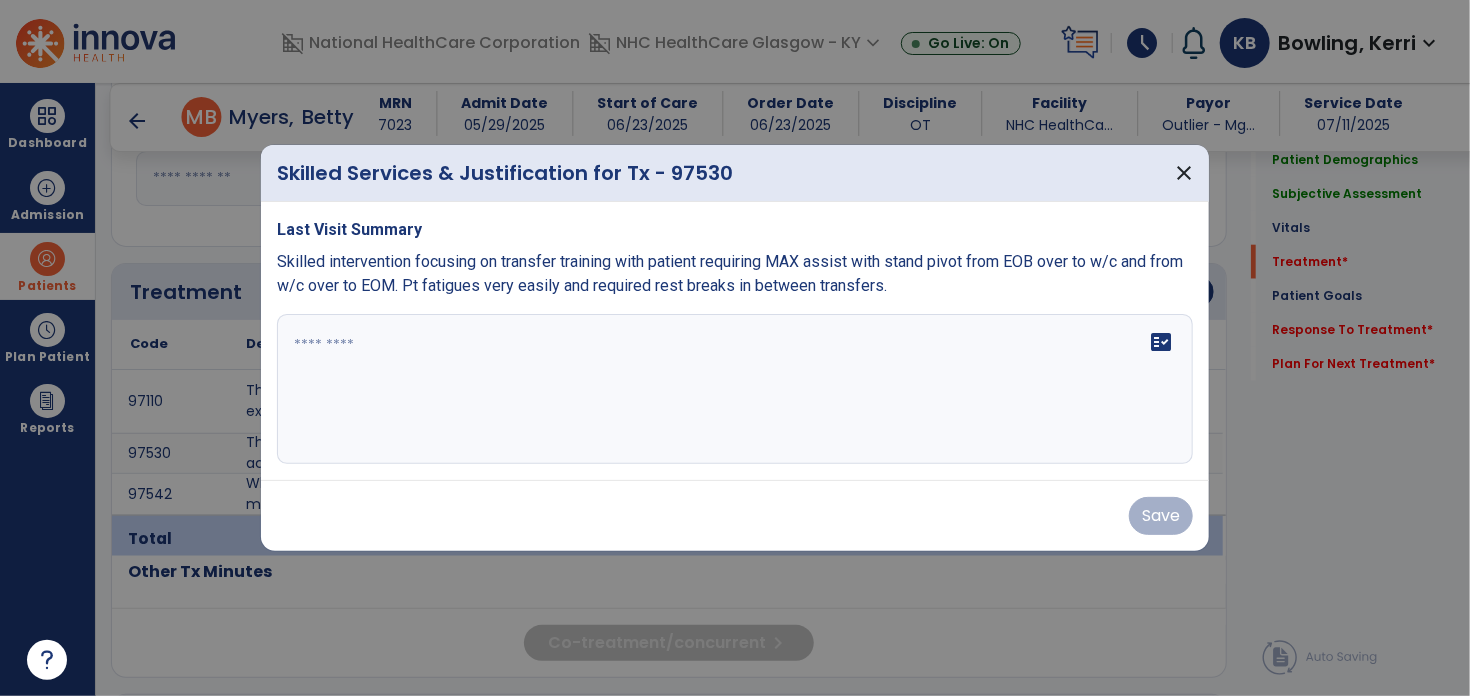 click at bounding box center (735, 389) 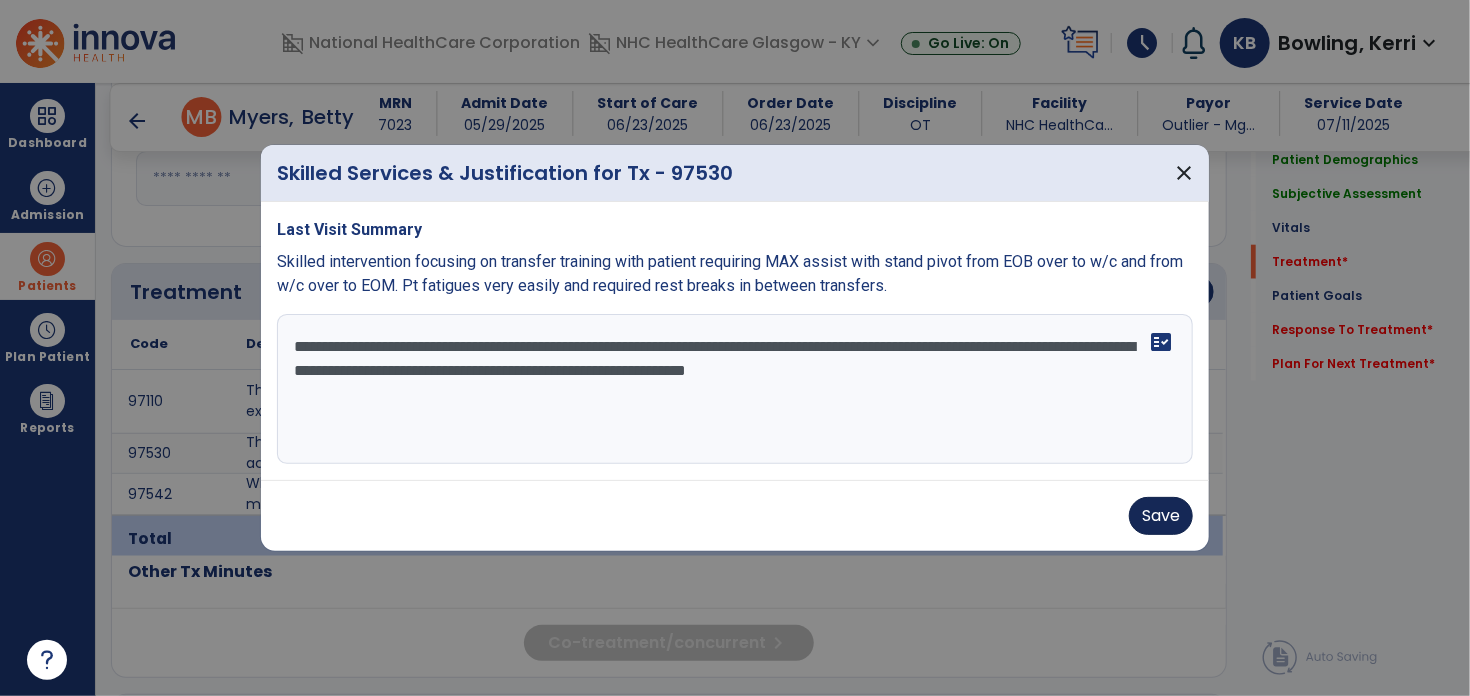 type on "**********" 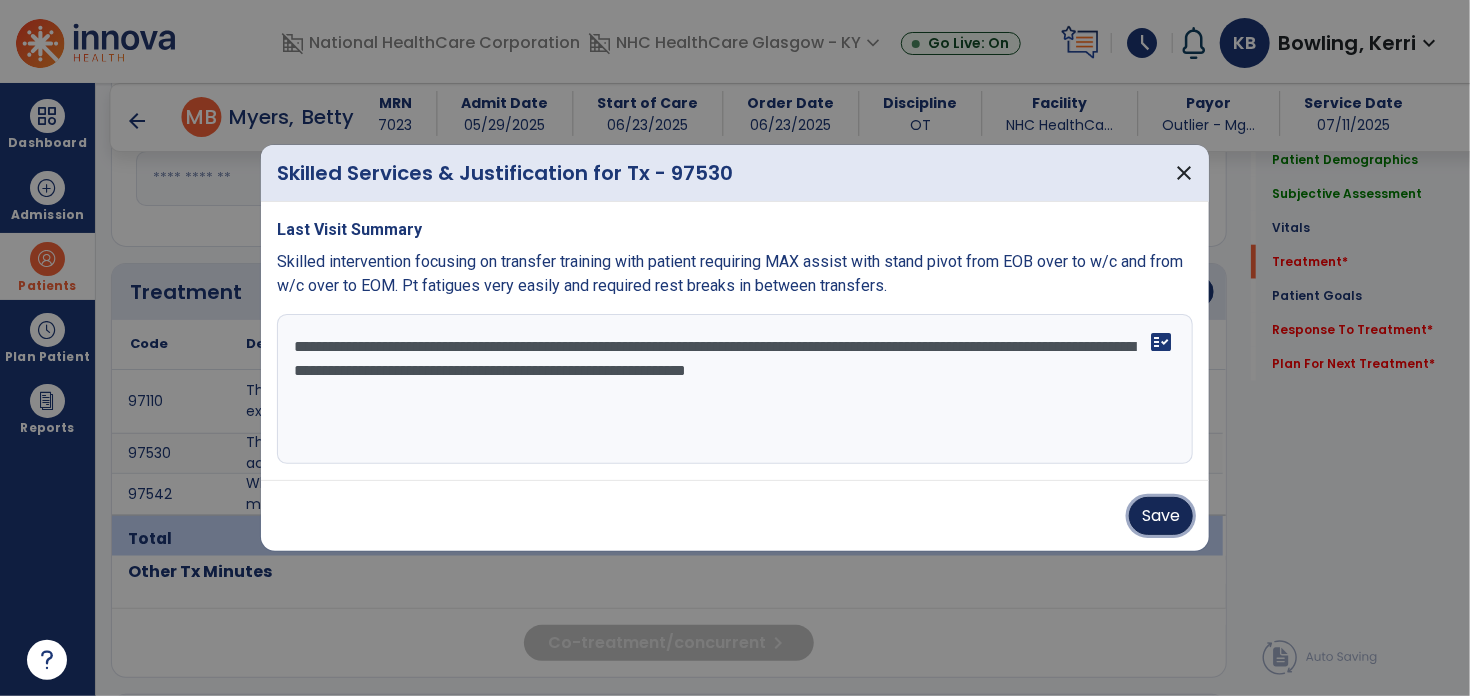 click on "Save" at bounding box center (1161, 516) 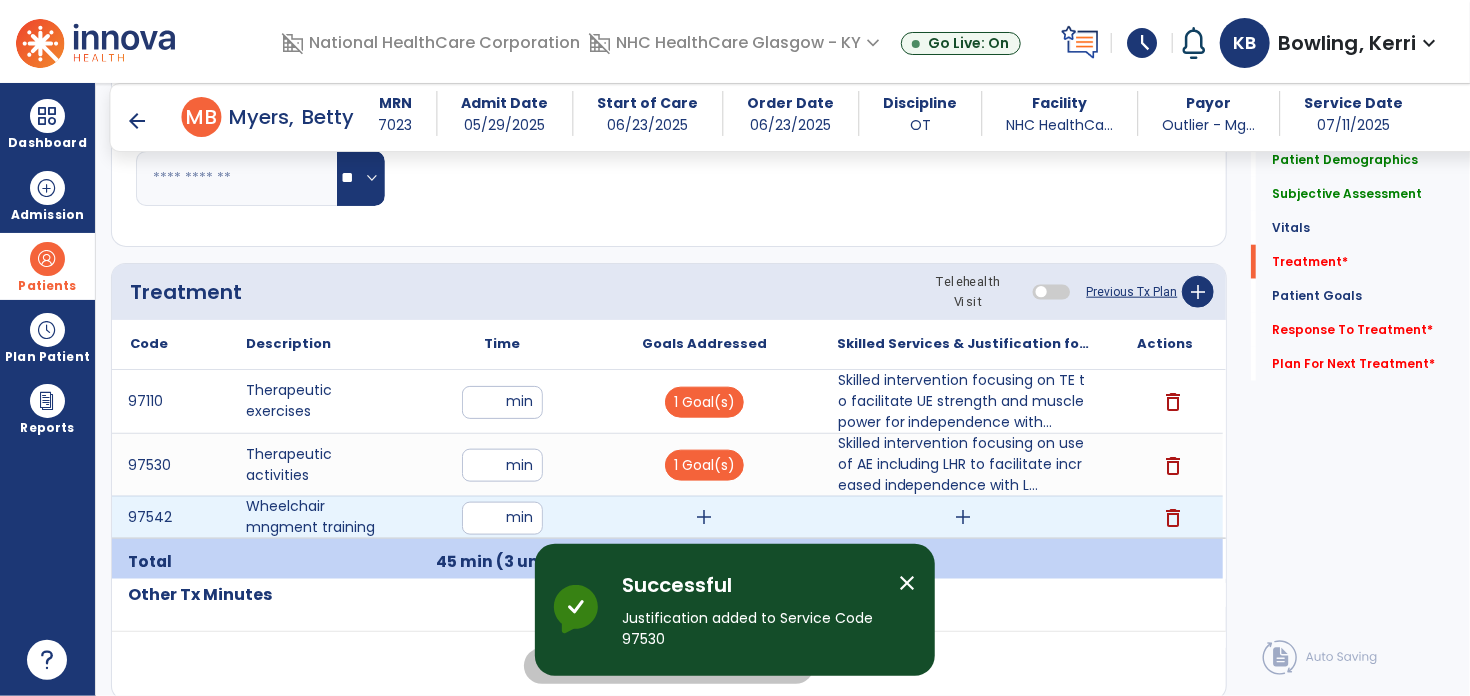 click on "add" at bounding box center [704, 517] 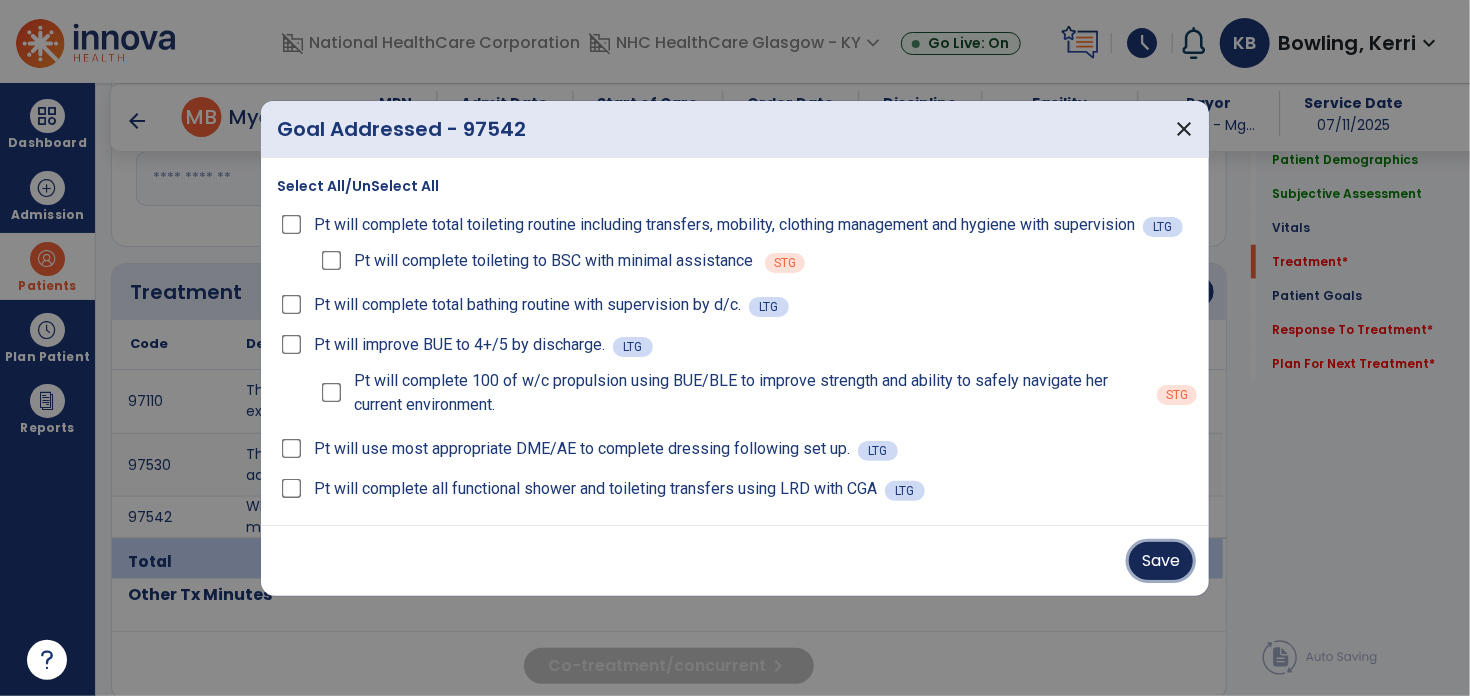 click on "Save" at bounding box center (1161, 561) 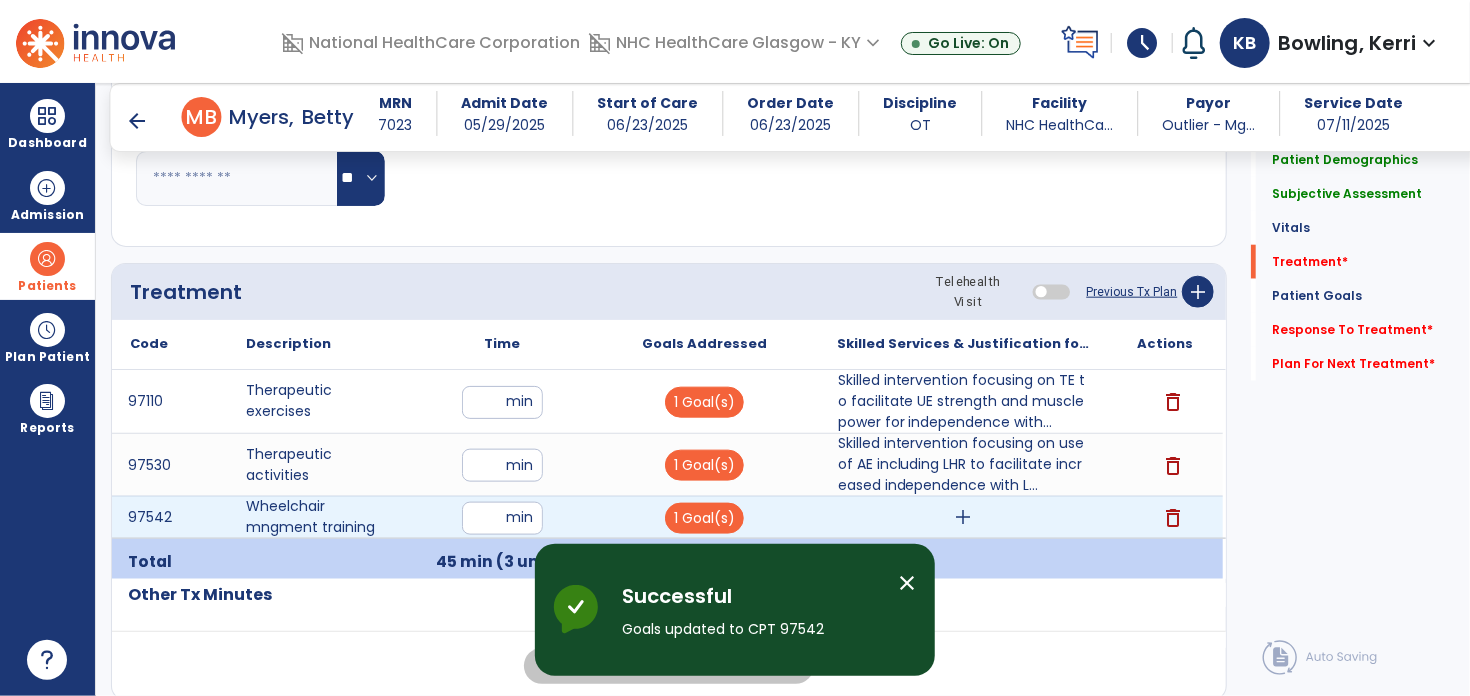 click on "add" at bounding box center [964, 517] 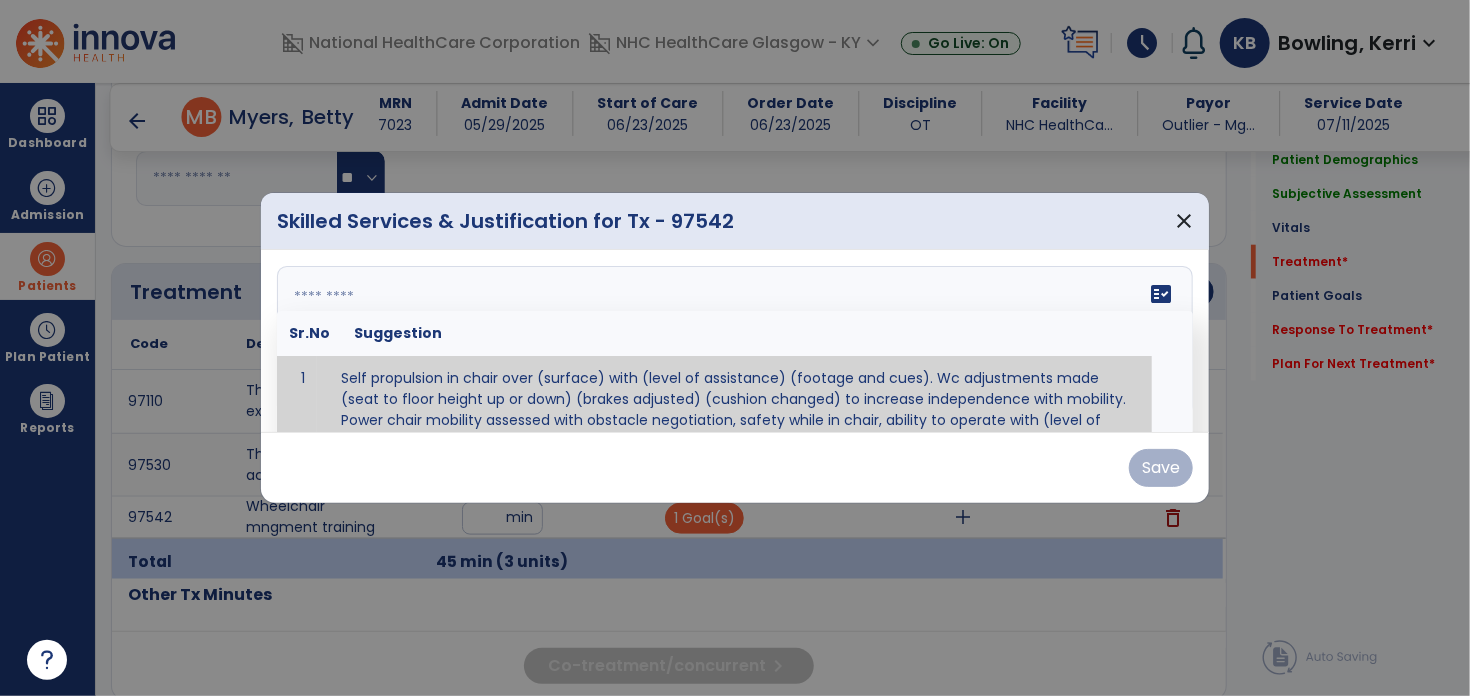 click on "fact_check  Sr.No Suggestion 1 Self propulsion in chair over (surface) with (level of assistance) (footage and cues). Wc adjustments made (seat to floor height up or down) (brakes adjusted) (cushion changed) to increase independence with mobility. Power chair mobility assessed with obstacle negotiation, safety while in chair, ability to operate with (level of assistance).  postural alignment, facilitation of normal mvmt, postural control, prevention of skin breakdown, trunk stabilization." at bounding box center (735, 341) 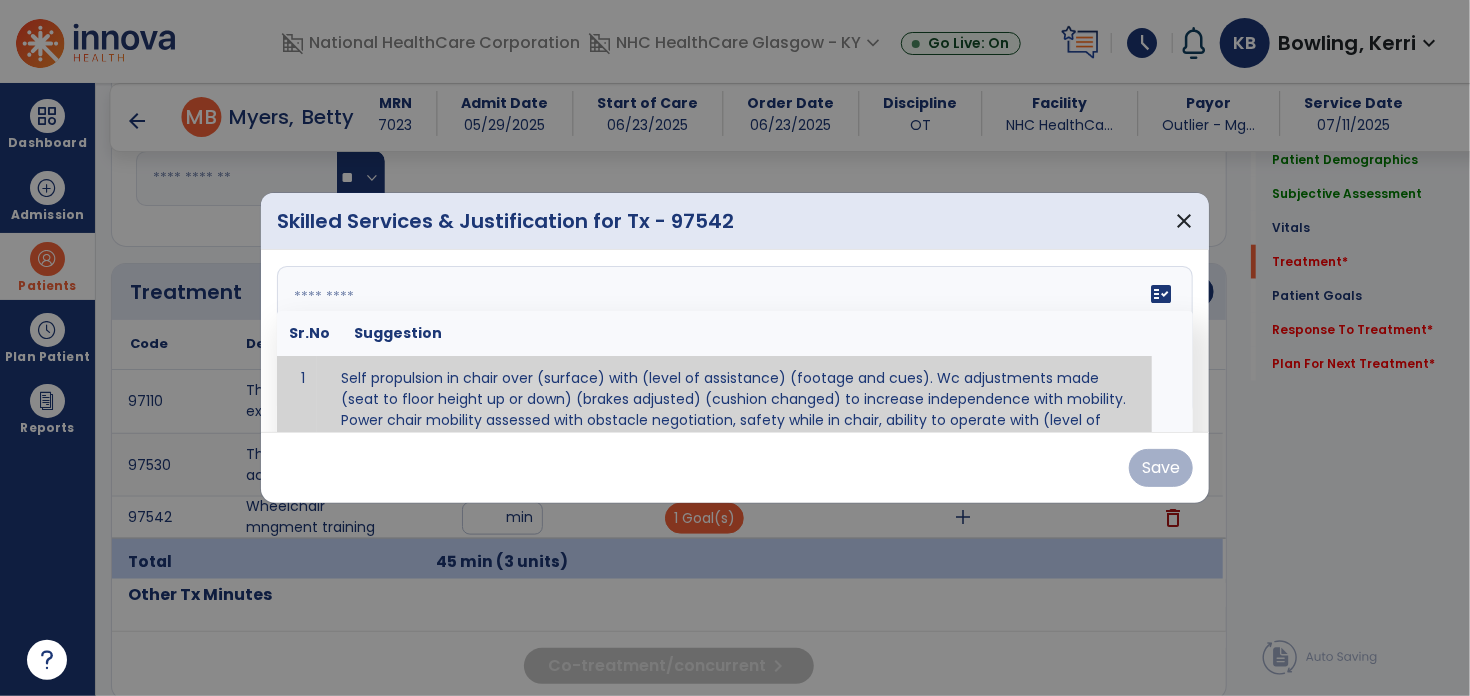 scroll, scrollTop: 70, scrollLeft: 0, axis: vertical 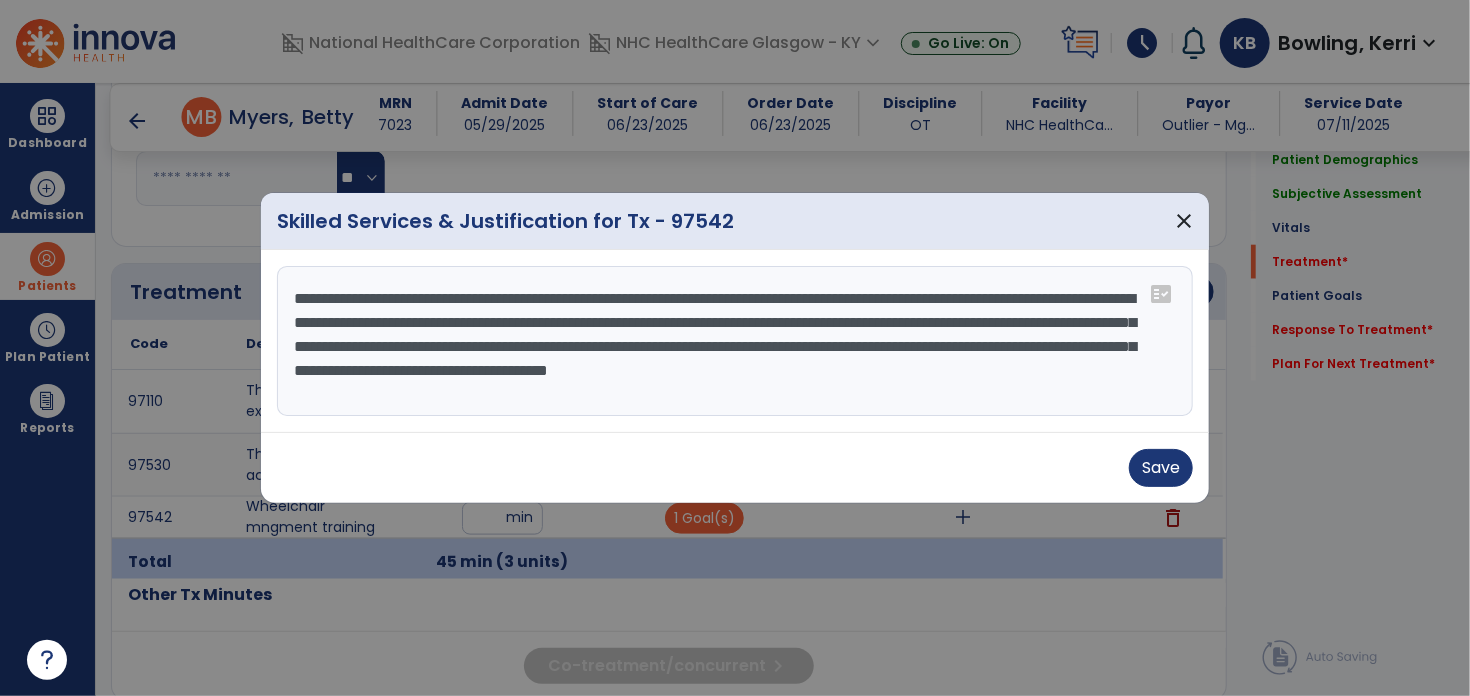 click on "**********" at bounding box center (735, 341) 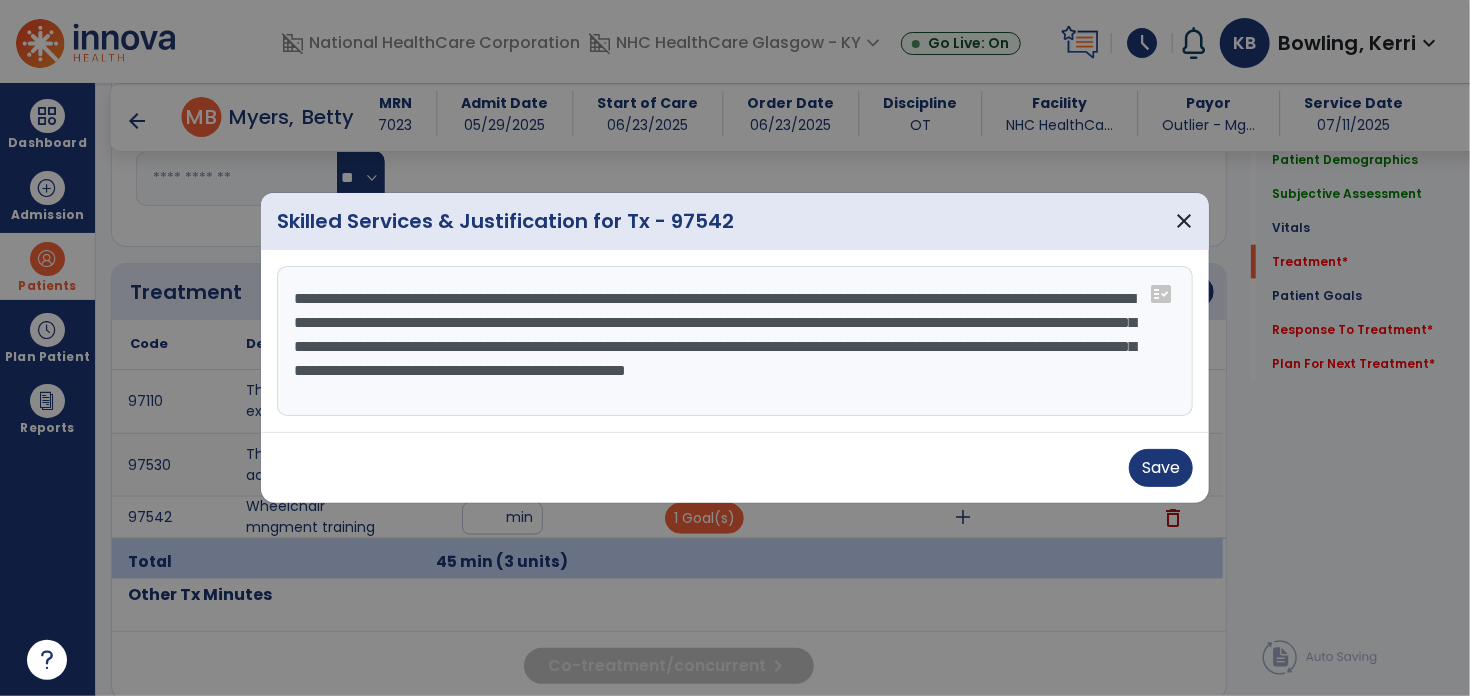 click on "**********" at bounding box center (735, 341) 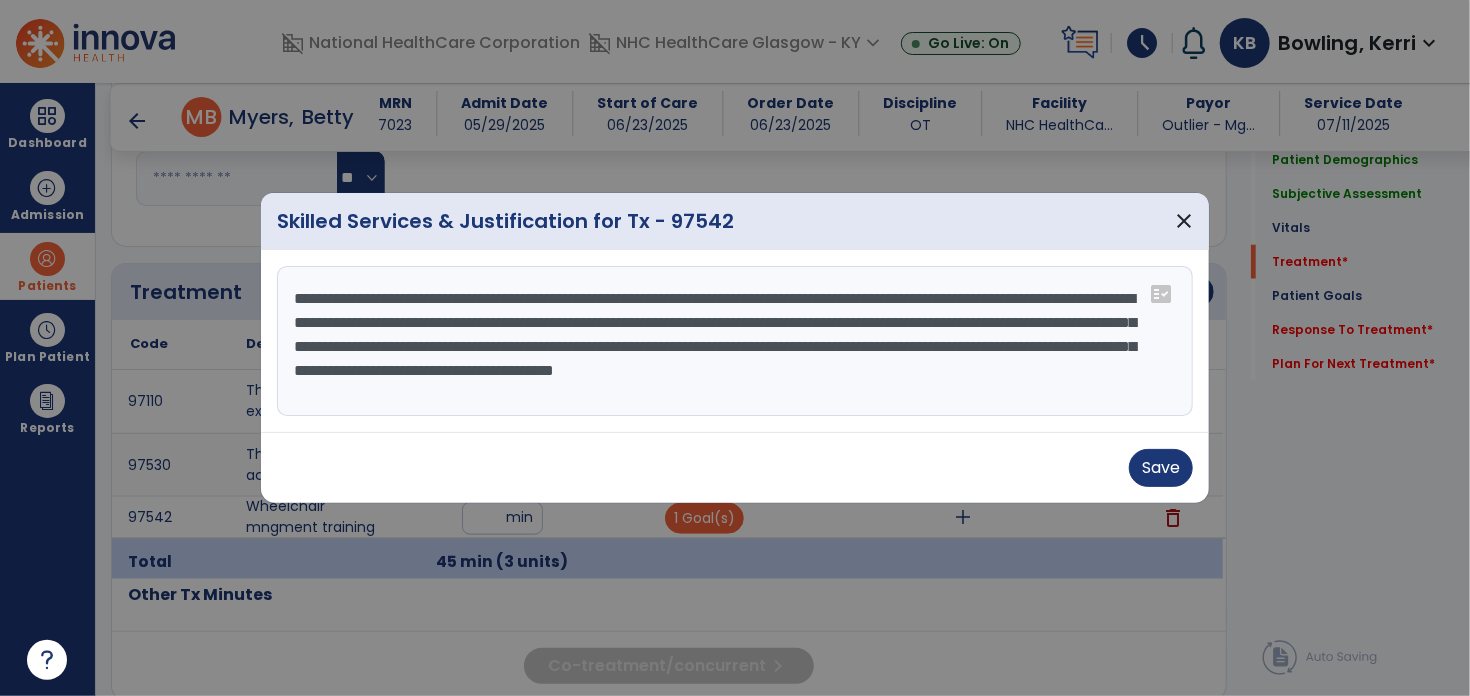 click on "**********" at bounding box center (735, 341) 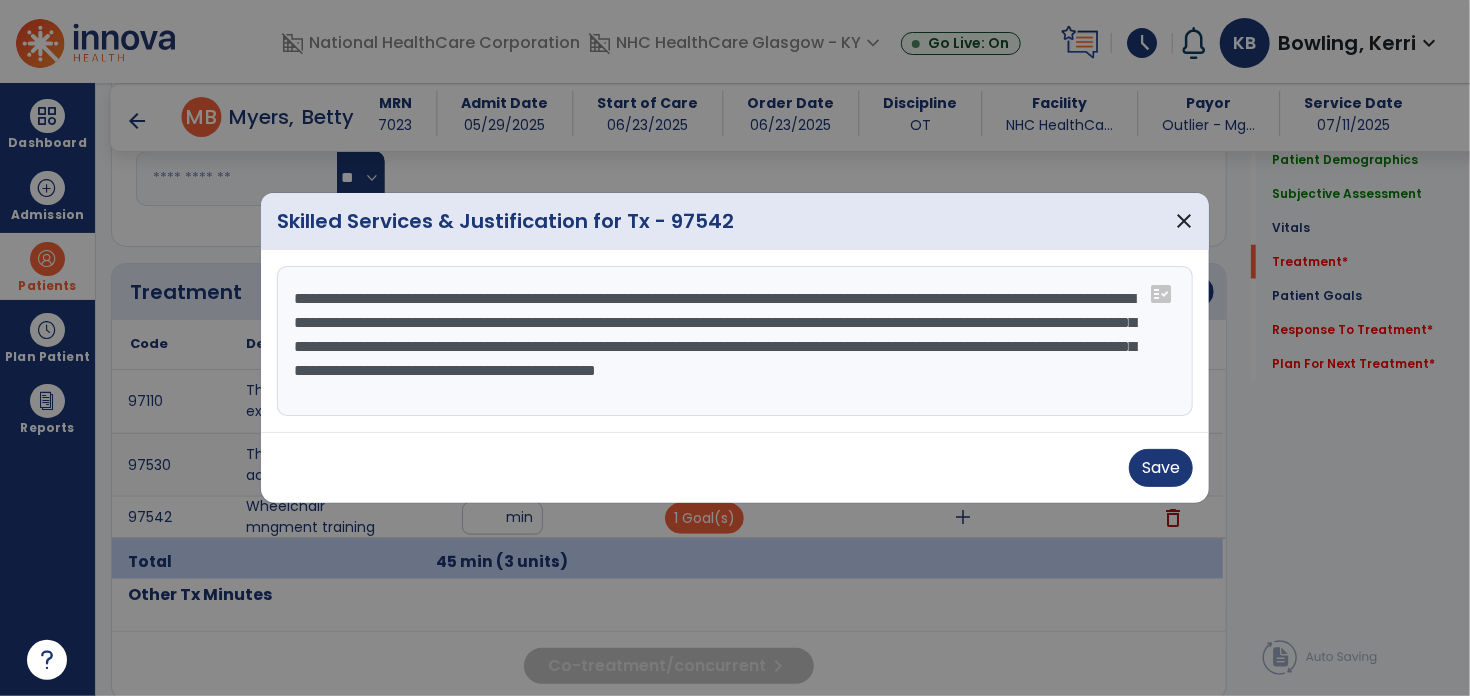 drag, startPoint x: 1011, startPoint y: 293, endPoint x: 944, endPoint y: 300, distance: 67.36468 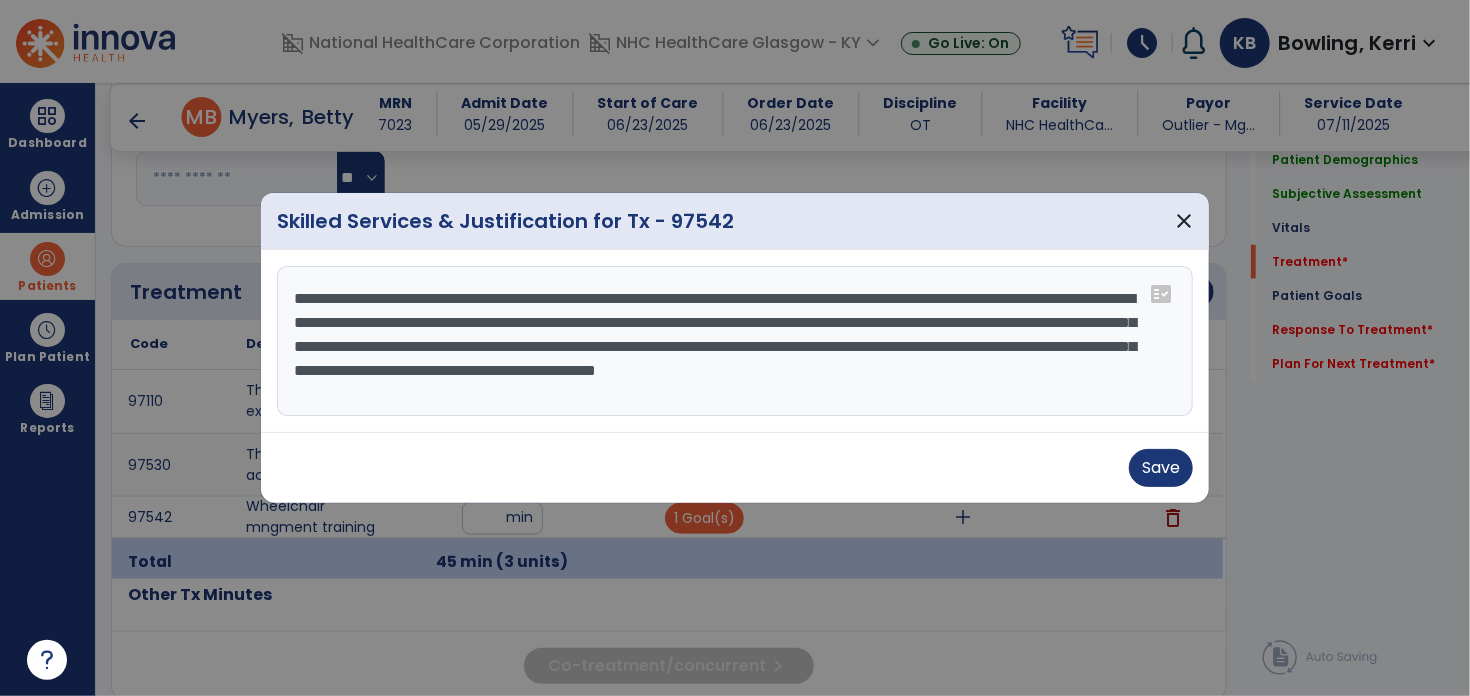 click on "**********" at bounding box center (735, 341) 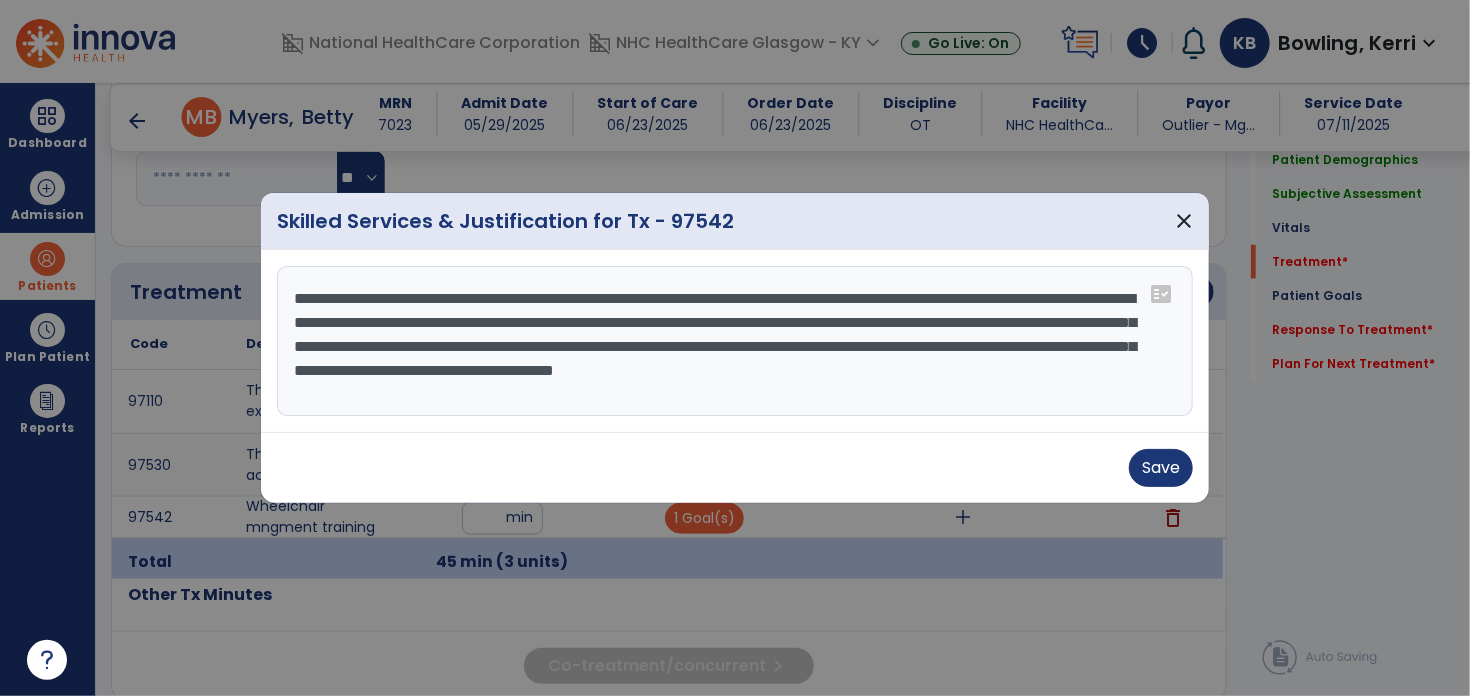 click on "**********" at bounding box center [735, 341] 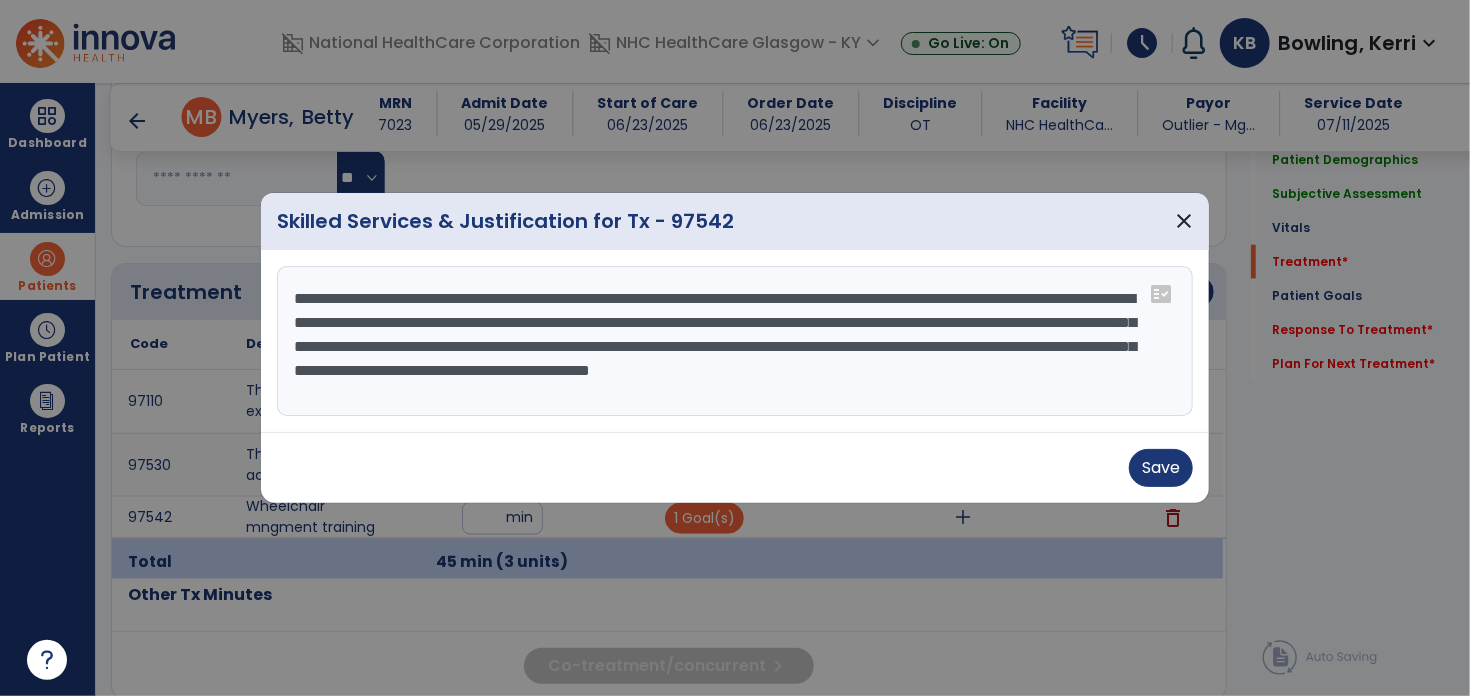 click on "**********" at bounding box center [735, 341] 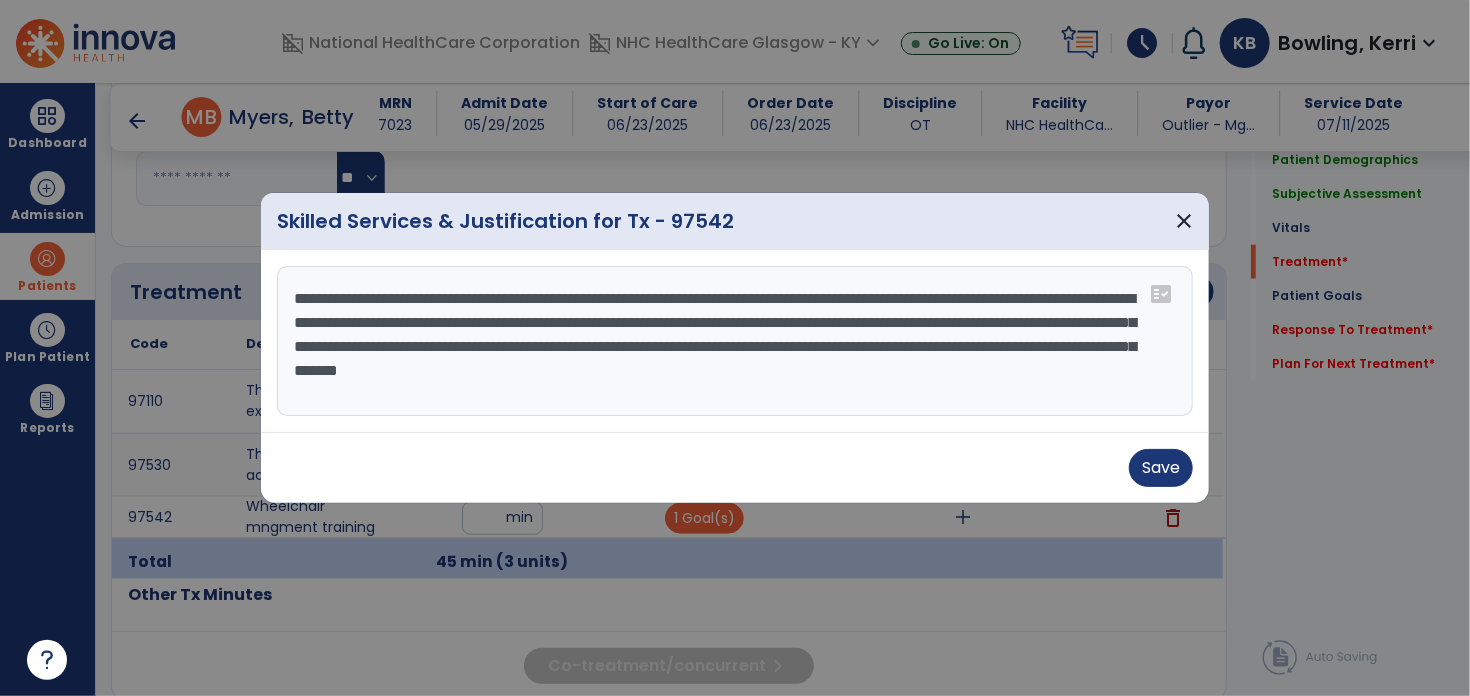 click on "**********" at bounding box center (735, 341) 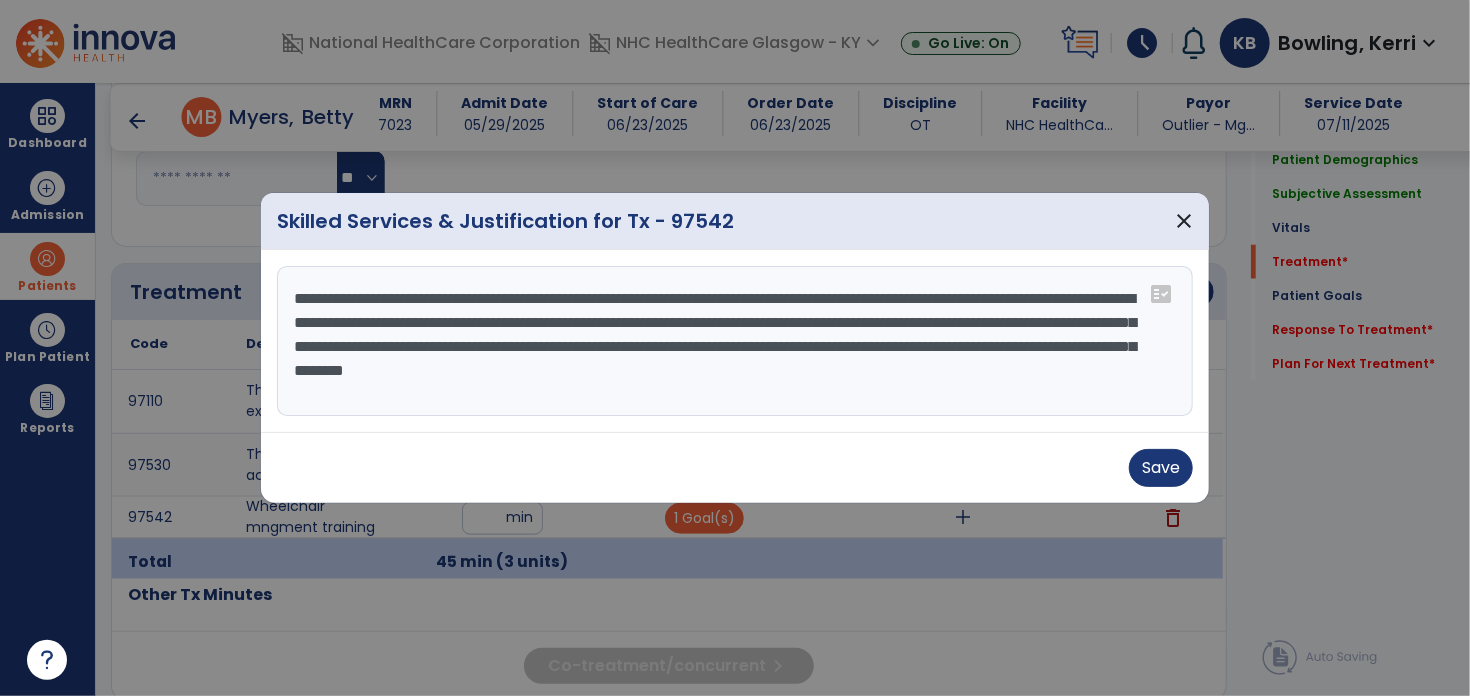 click on "**********" at bounding box center (735, 341) 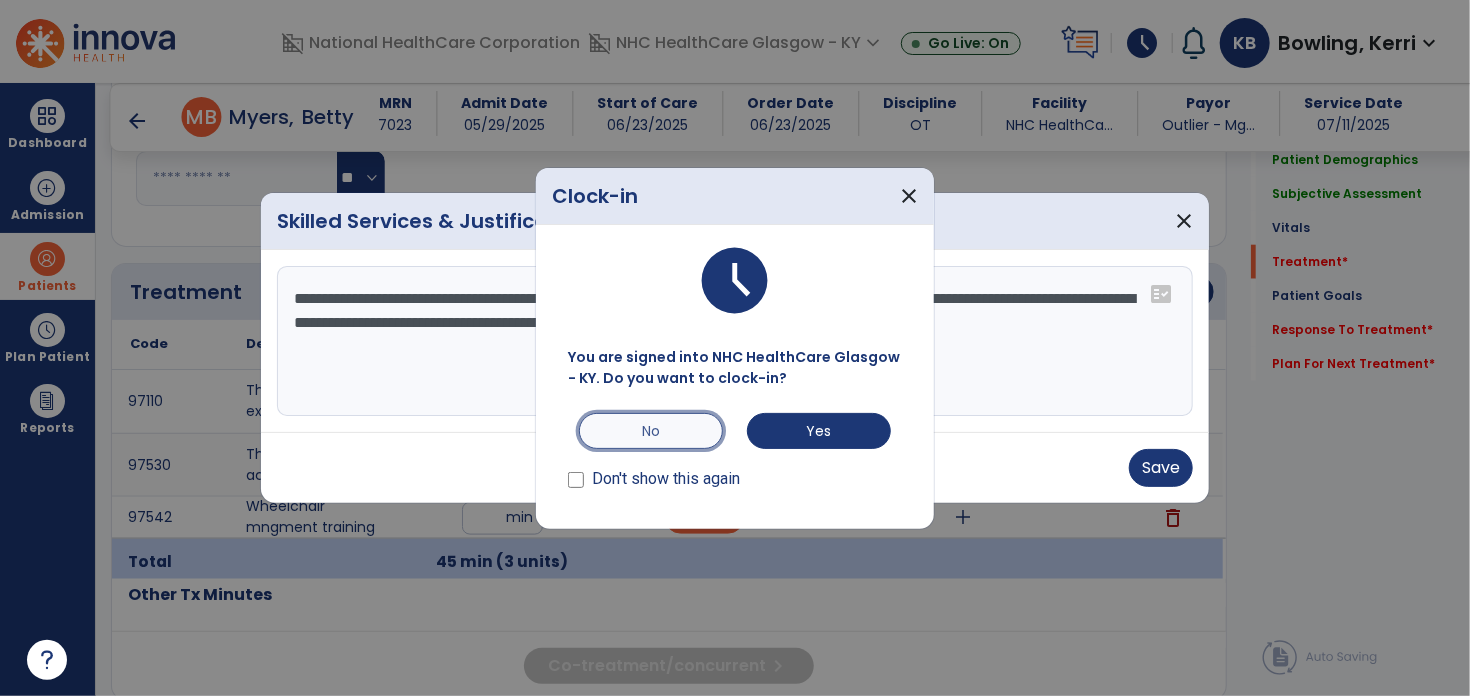 click on "No" at bounding box center (651, 431) 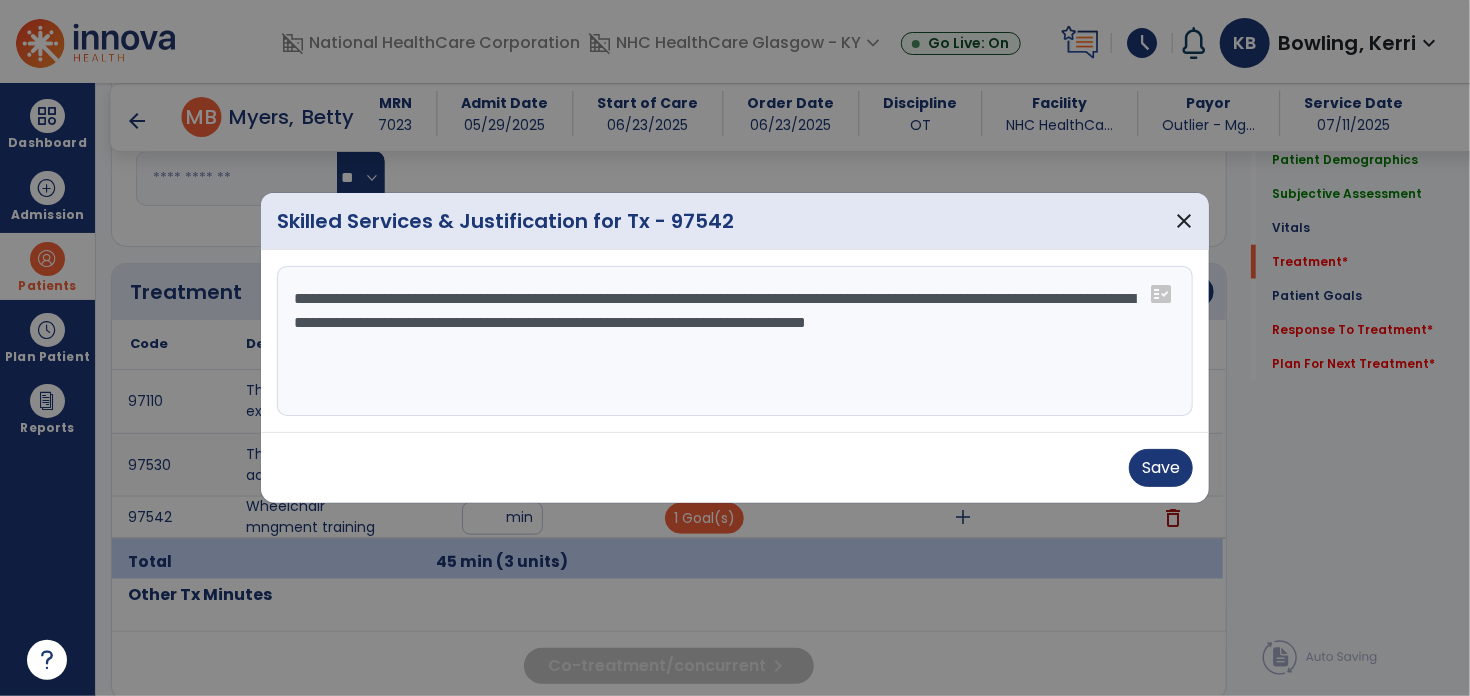 click on "**********" at bounding box center [735, 341] 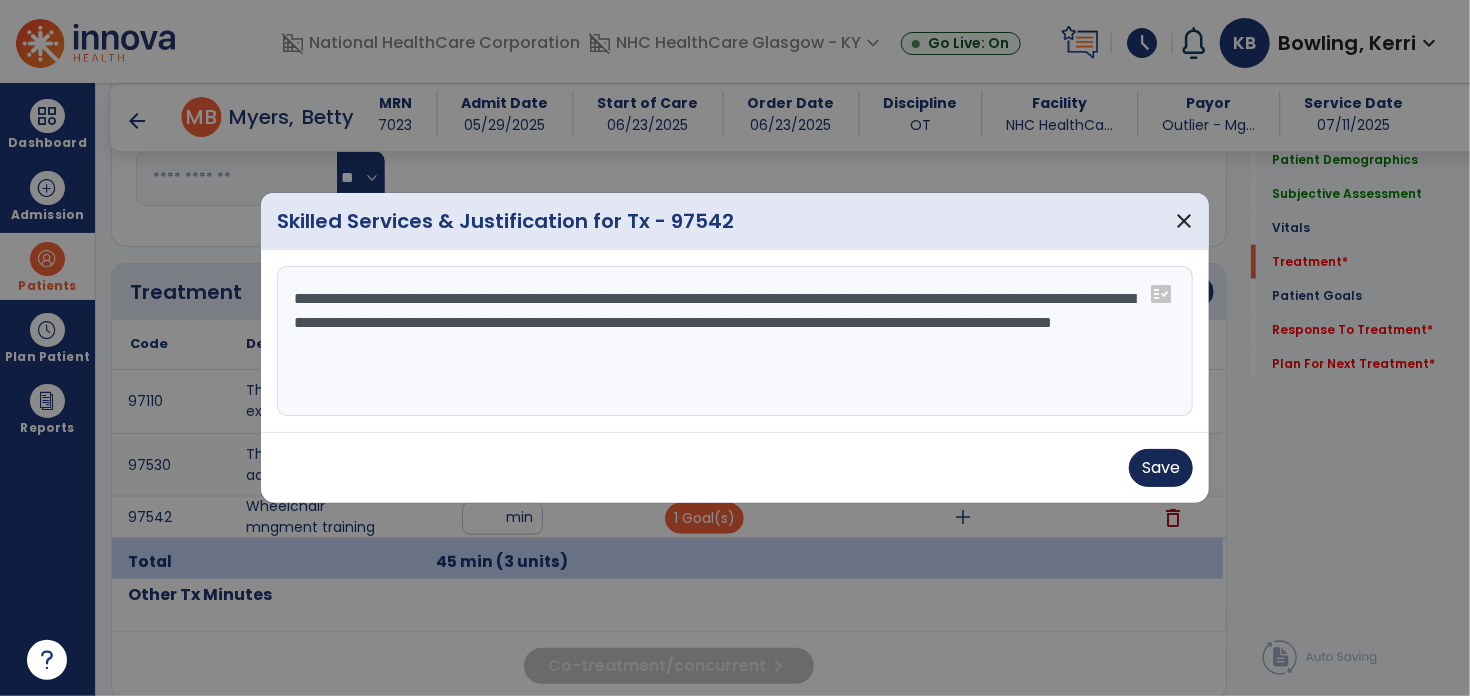 type on "**********" 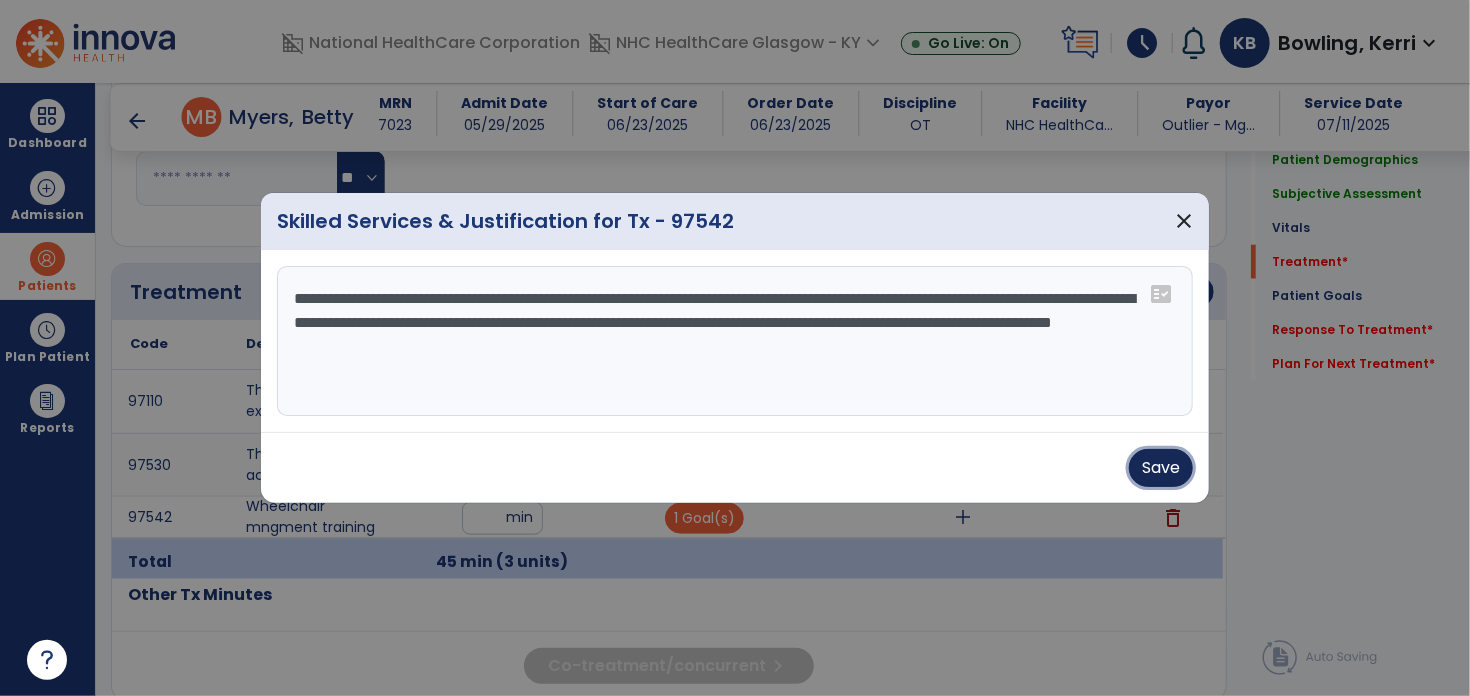 click on "Save" at bounding box center [1161, 468] 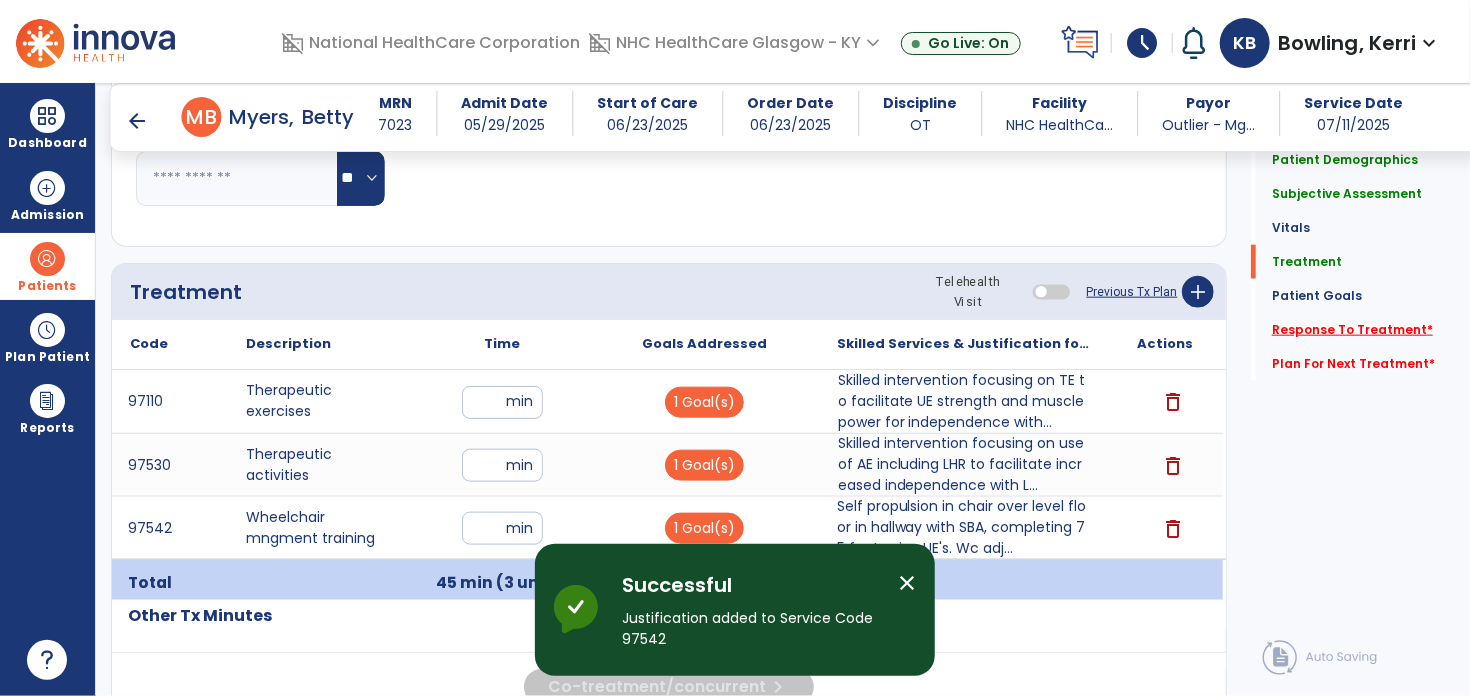click on "Response To Treatment   *" 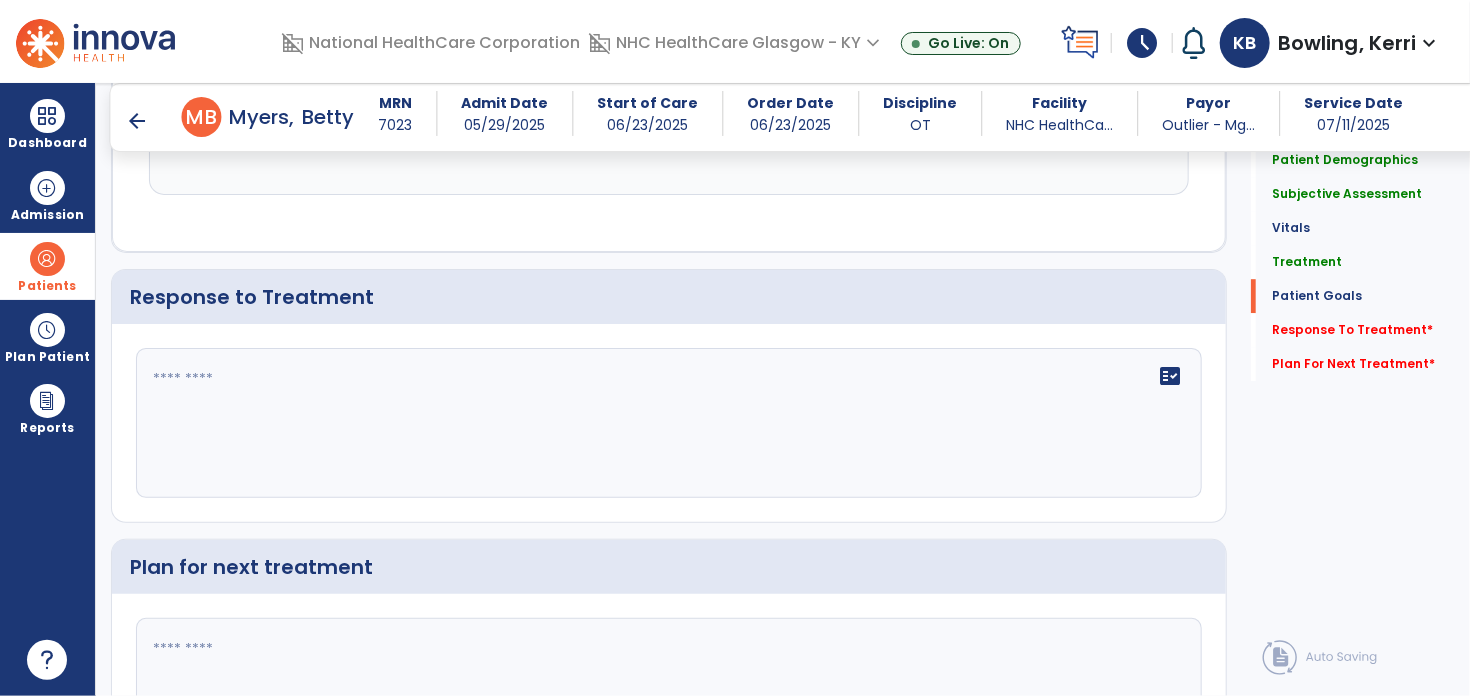 scroll, scrollTop: 2741, scrollLeft: 0, axis: vertical 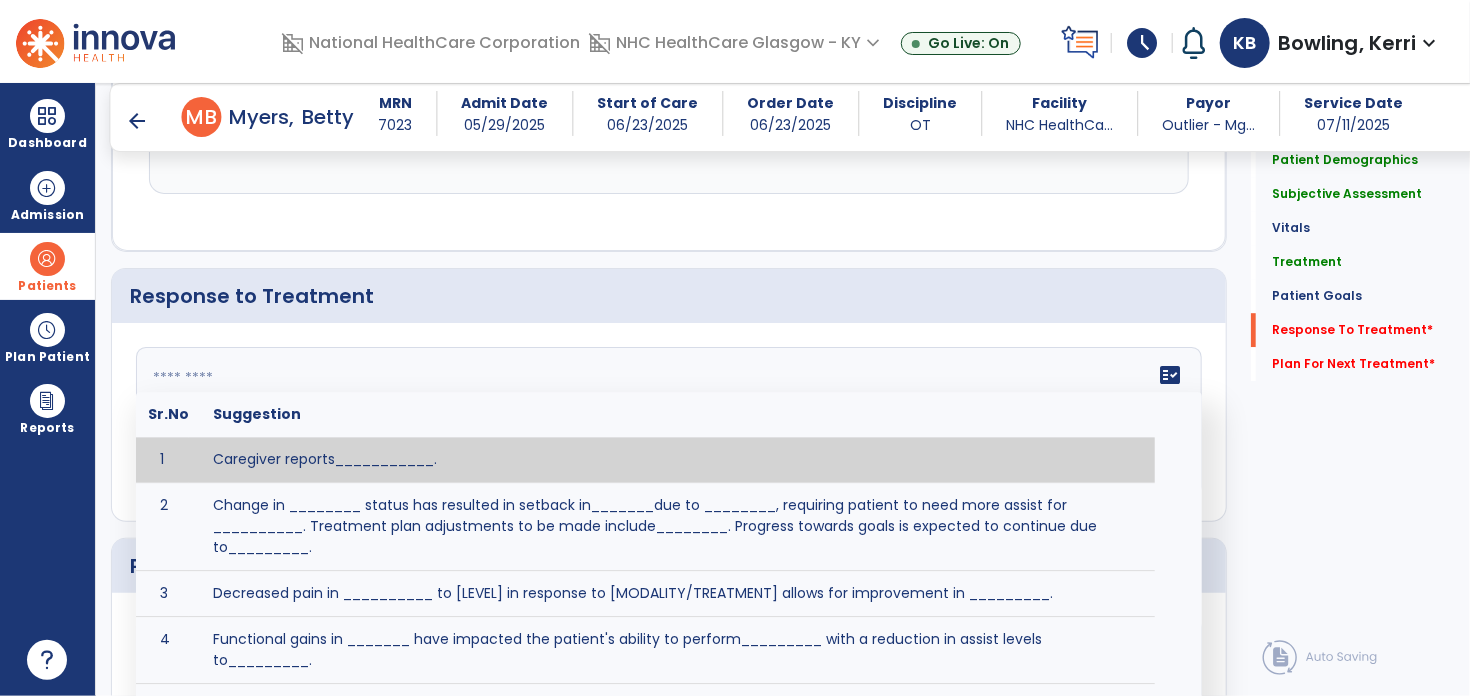 click on "fact_check  Sr.No Suggestion 1 Caregiver reports___________. 2 Change in ________ status has resulted in setback in_______due to ________, requiring patient to need more assist for __________.   Treatment plan adjustments to be made include________.  Progress towards goals is expected to continue due to_________. 3 Decreased pain in __________ to [LEVEL] in response to [MODALITY/TREATMENT] allows for improvement in _________. 4 Functional gains in _______ have impacted the patient's ability to perform_________ with a reduction in assist levels to_________. 5 Functional progress this week has been significant due to__________. 6 Gains in ________ have improved the patient's ability to perform ______with decreased levels of assist to___________. 7 Improvement in ________allows patient to tolerate higher levels of challenges in_________. 8 Pain in [AREA] has decreased to [LEVEL] in response to [TREATMENT/MODALITY], allowing fore ease in completing__________. 9 10 11 12 13 14 15 16 17 18 19 20 21" 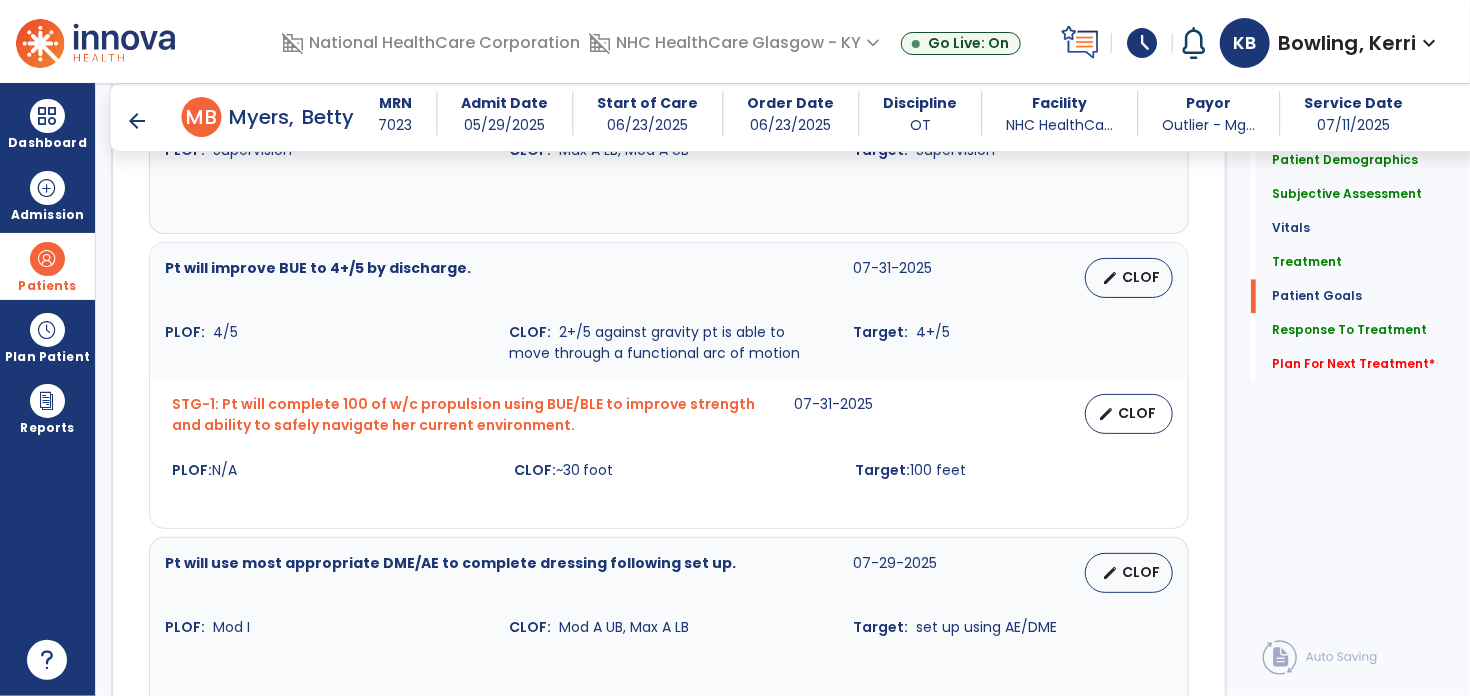 scroll, scrollTop: 2041, scrollLeft: 0, axis: vertical 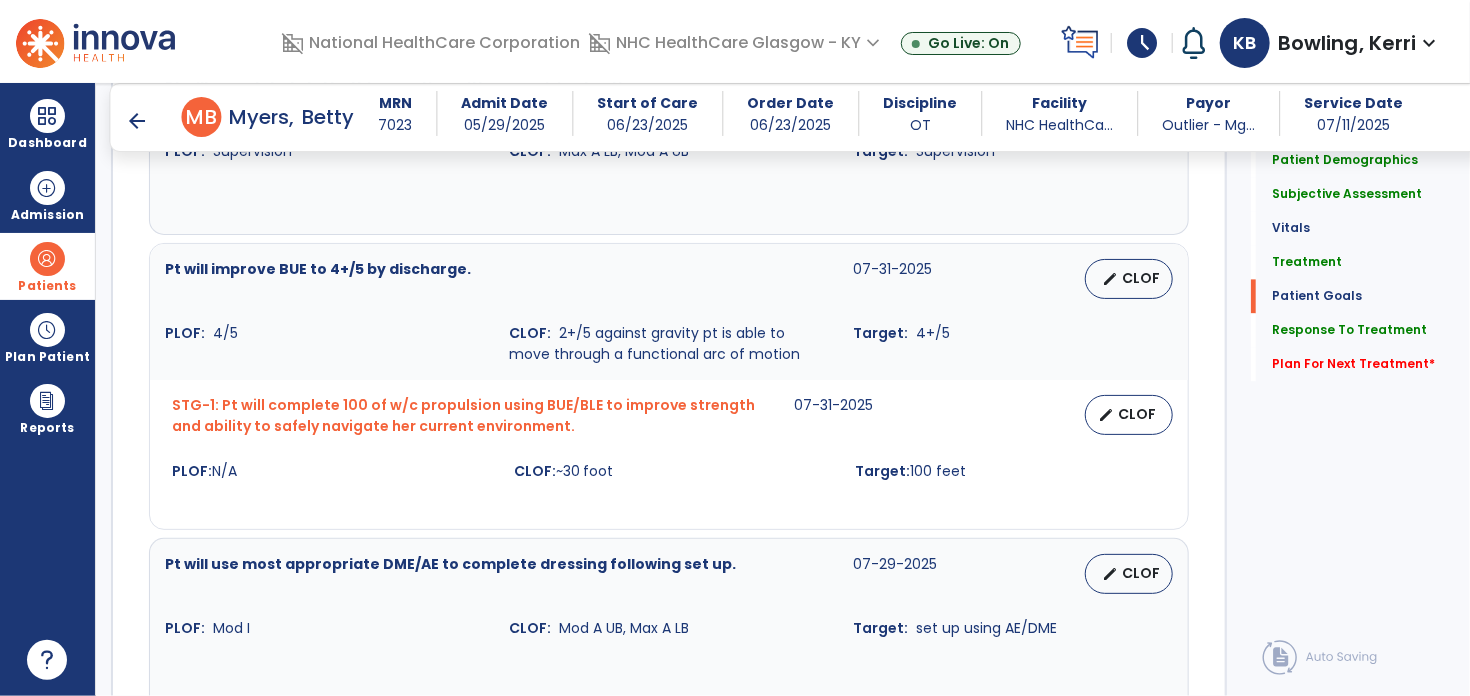 type on "**********" 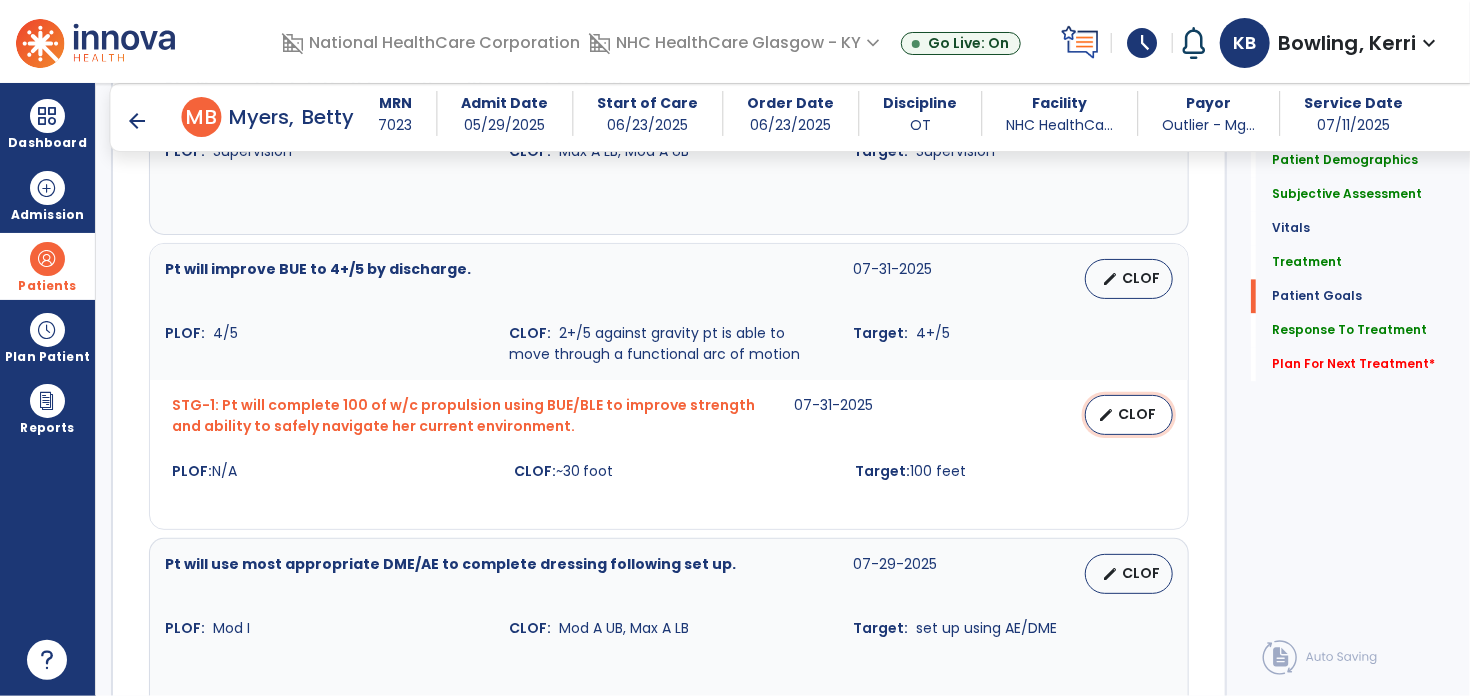 click on "CLOF" at bounding box center [1137, 414] 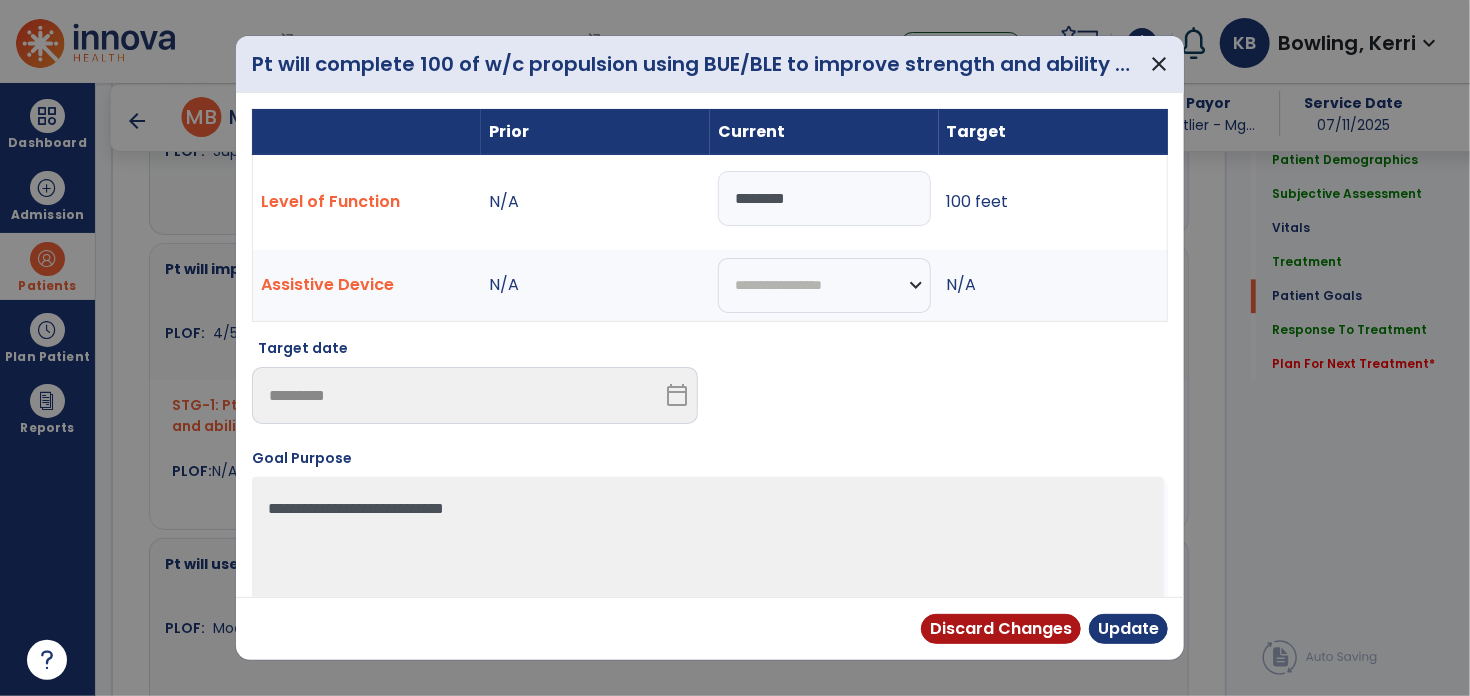 click on "********" at bounding box center (824, 198) 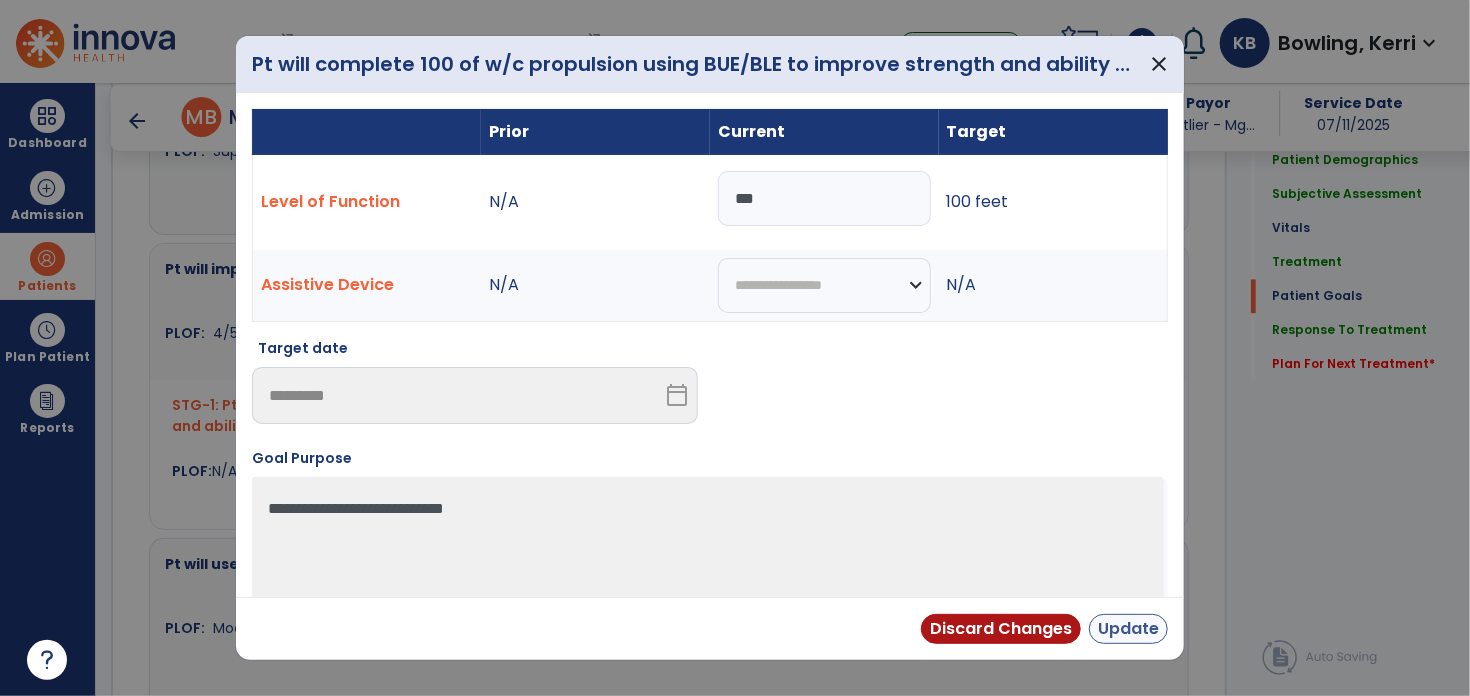 type on "***" 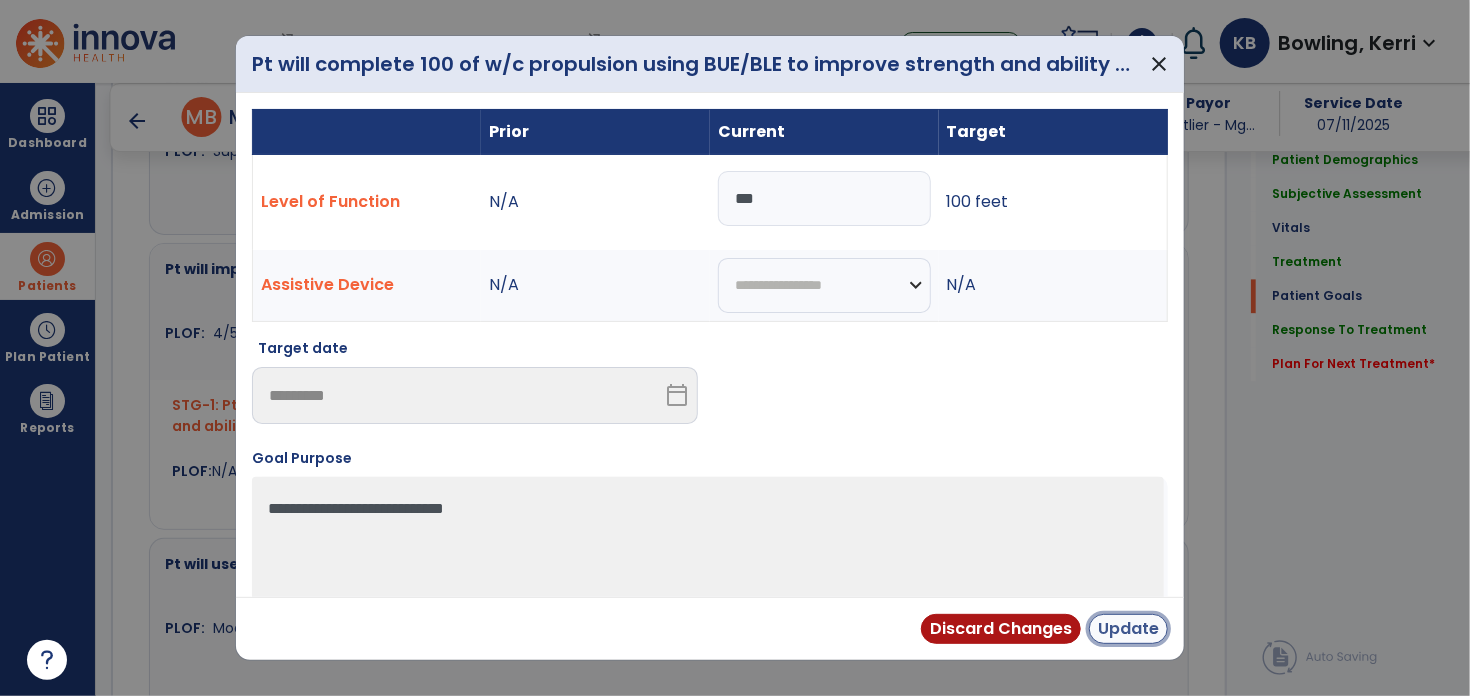 click on "Update" at bounding box center [1128, 629] 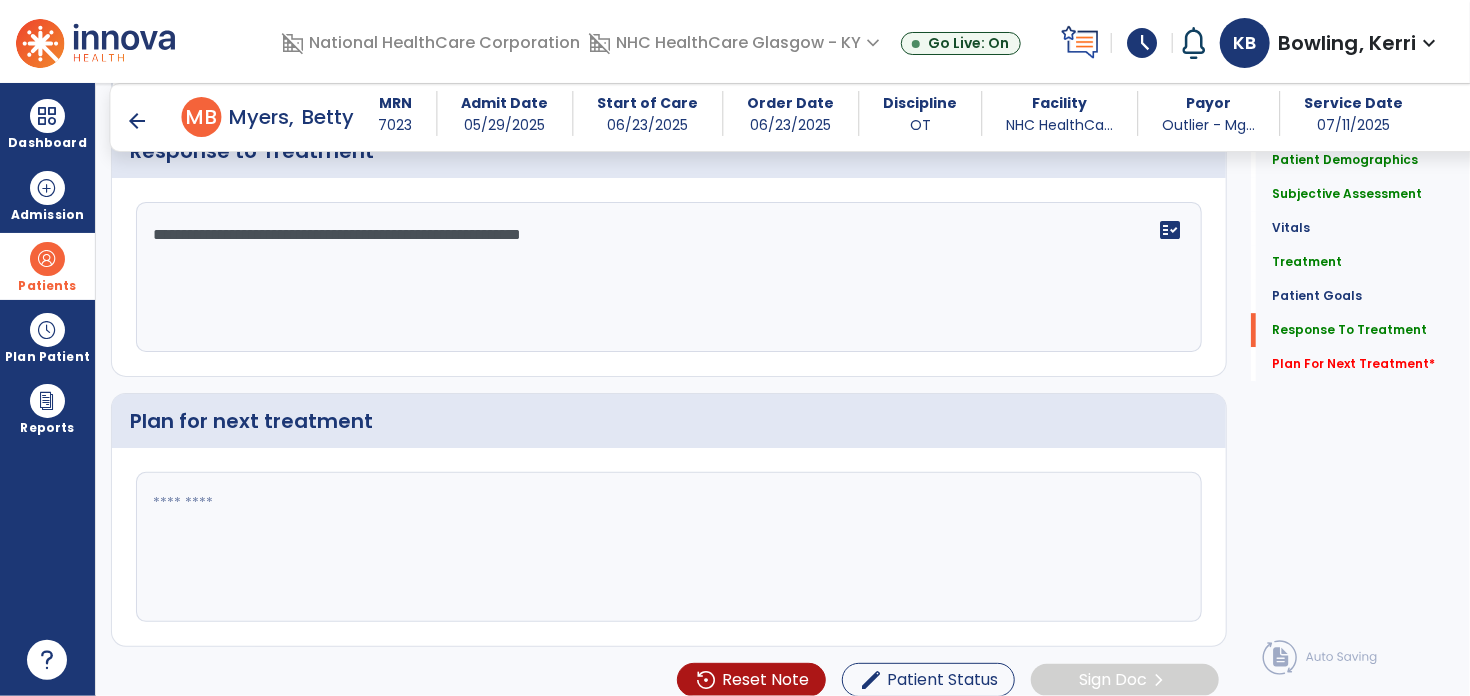 scroll, scrollTop: 2896, scrollLeft: 0, axis: vertical 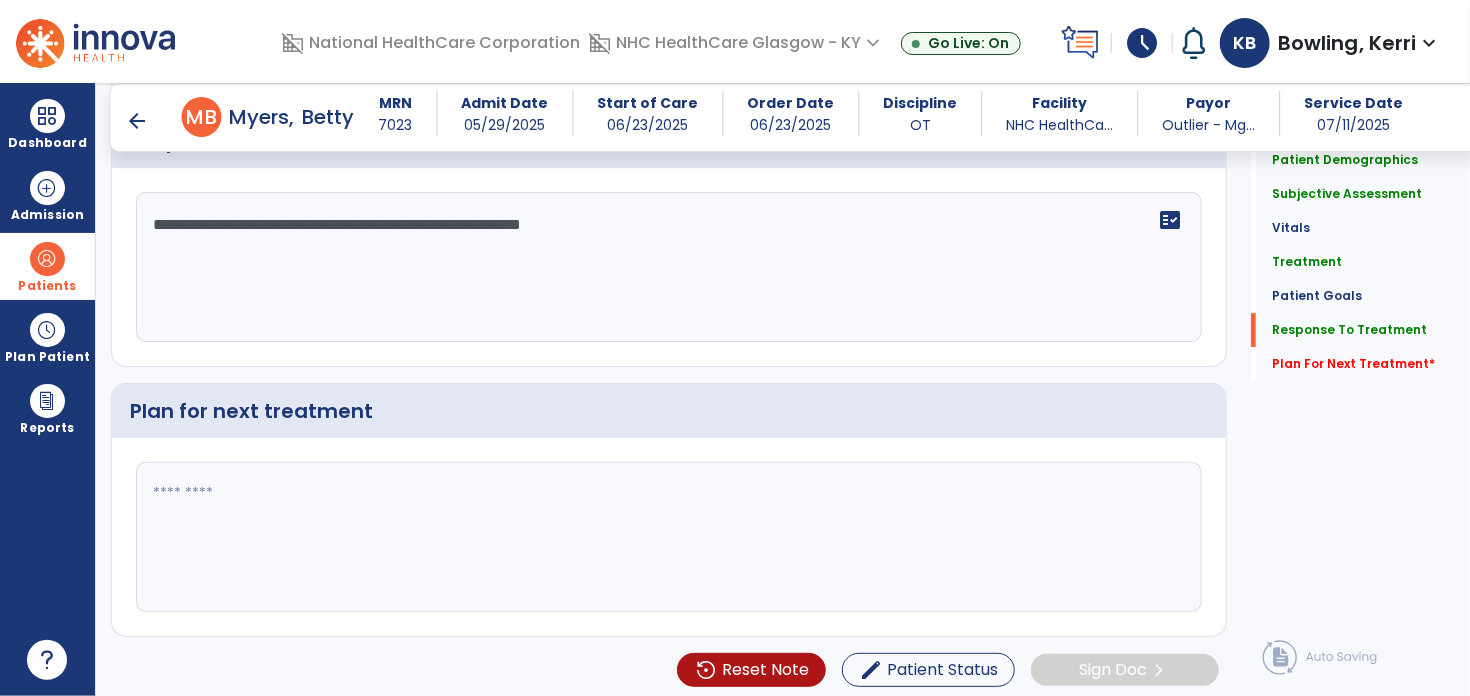 click 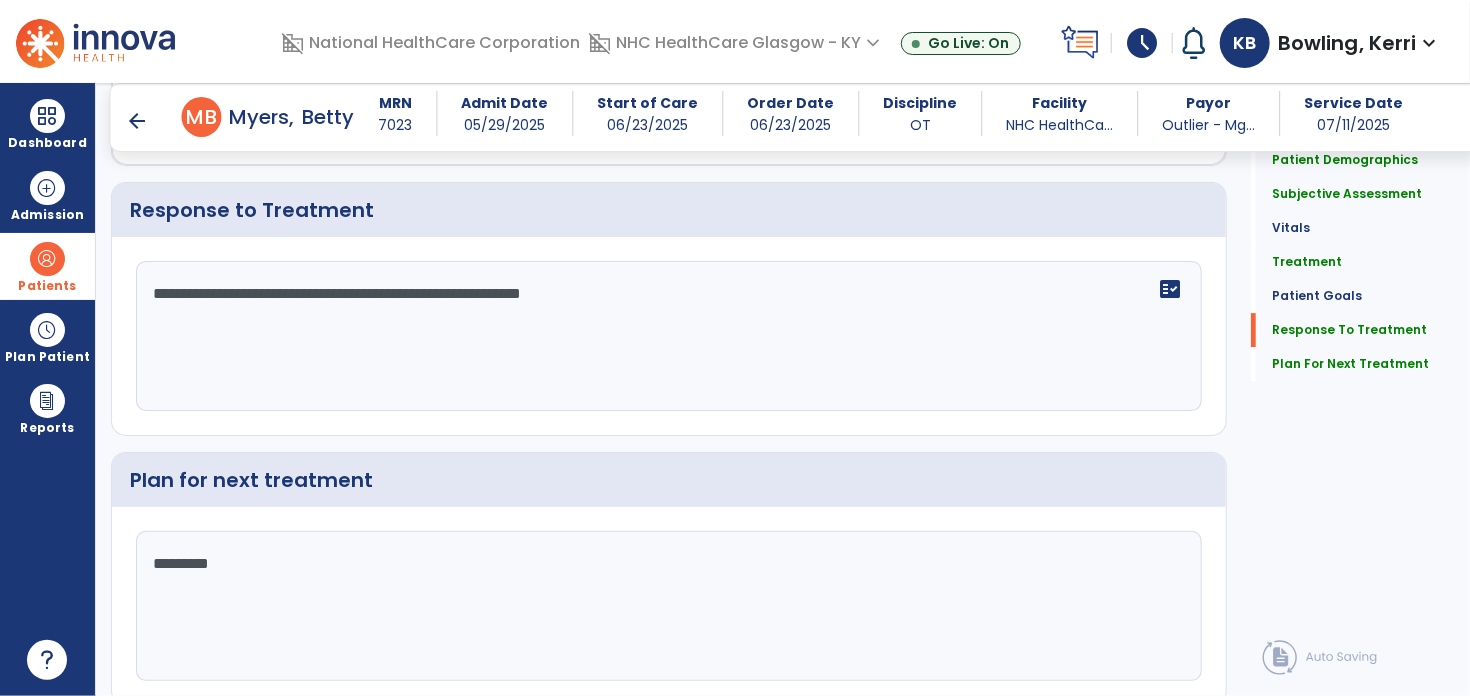 scroll, scrollTop: 2896, scrollLeft: 0, axis: vertical 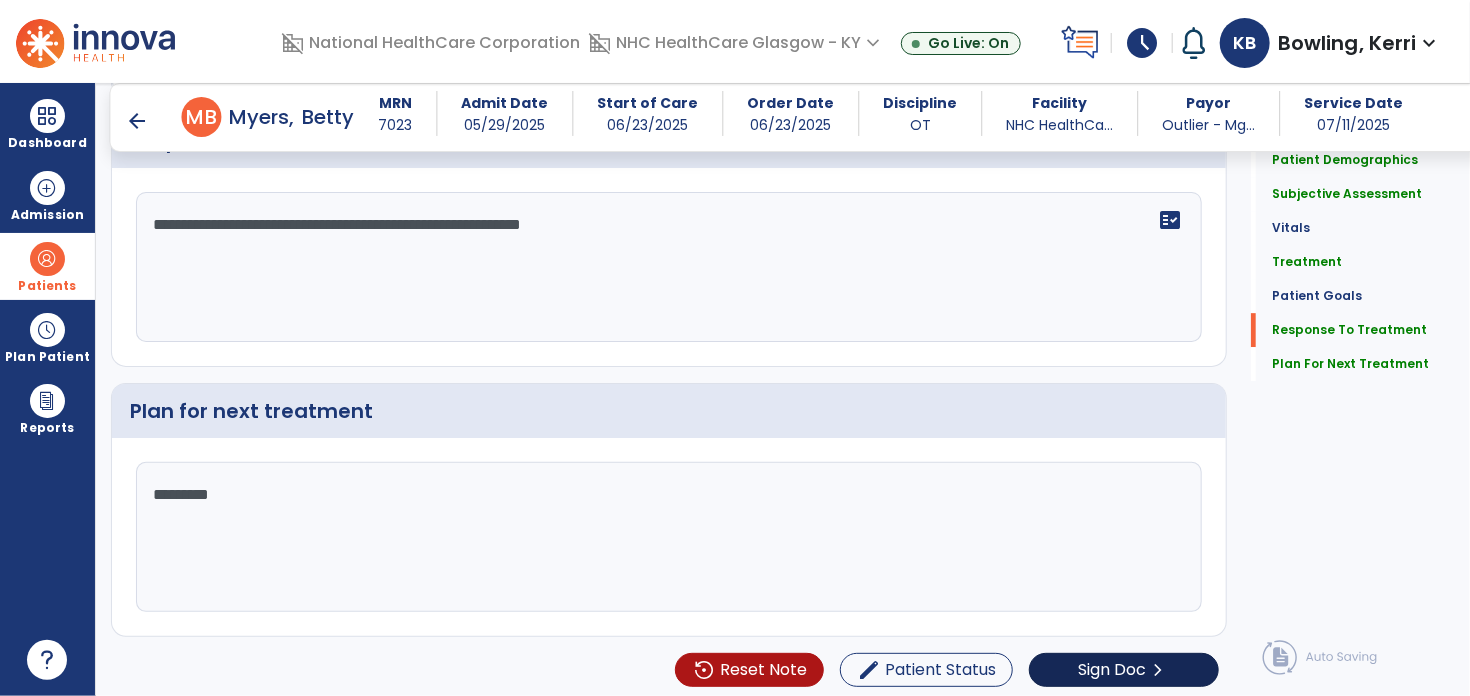 type on "********" 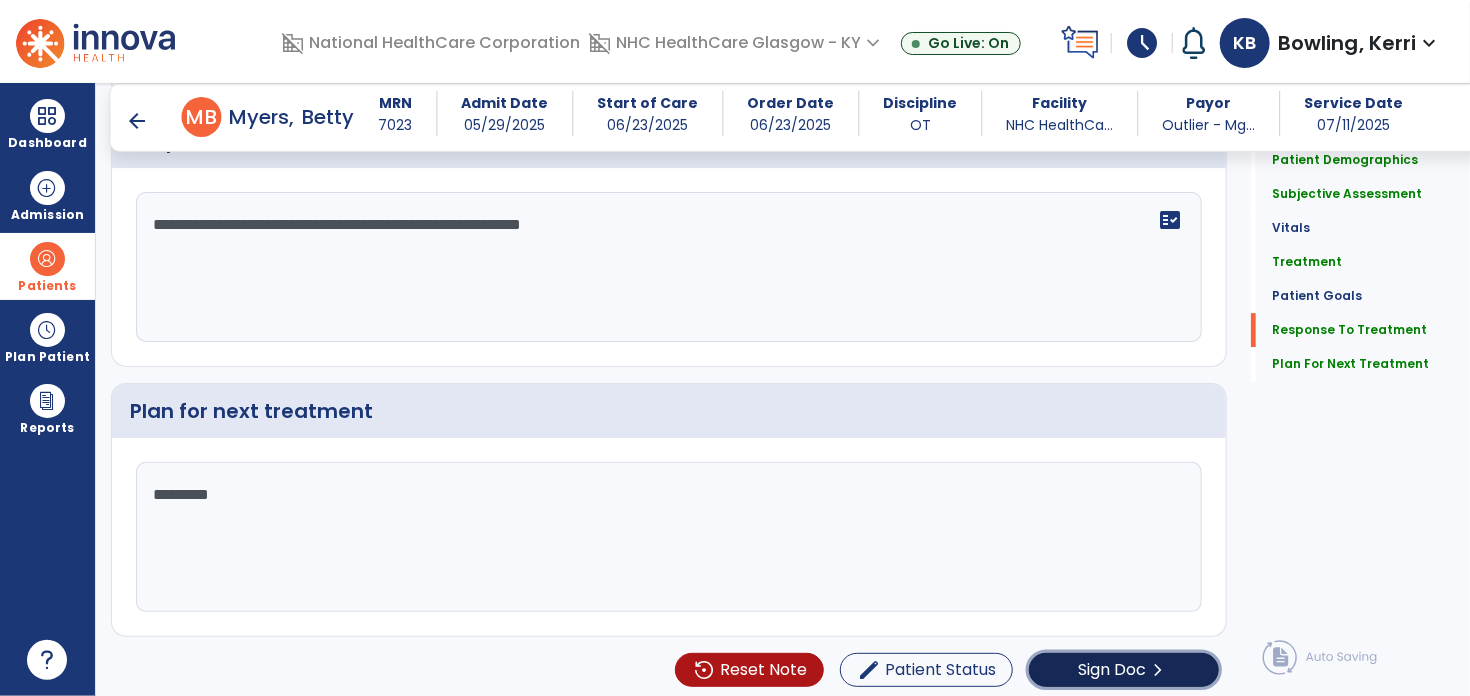 click on "Sign Doc  chevron_right" 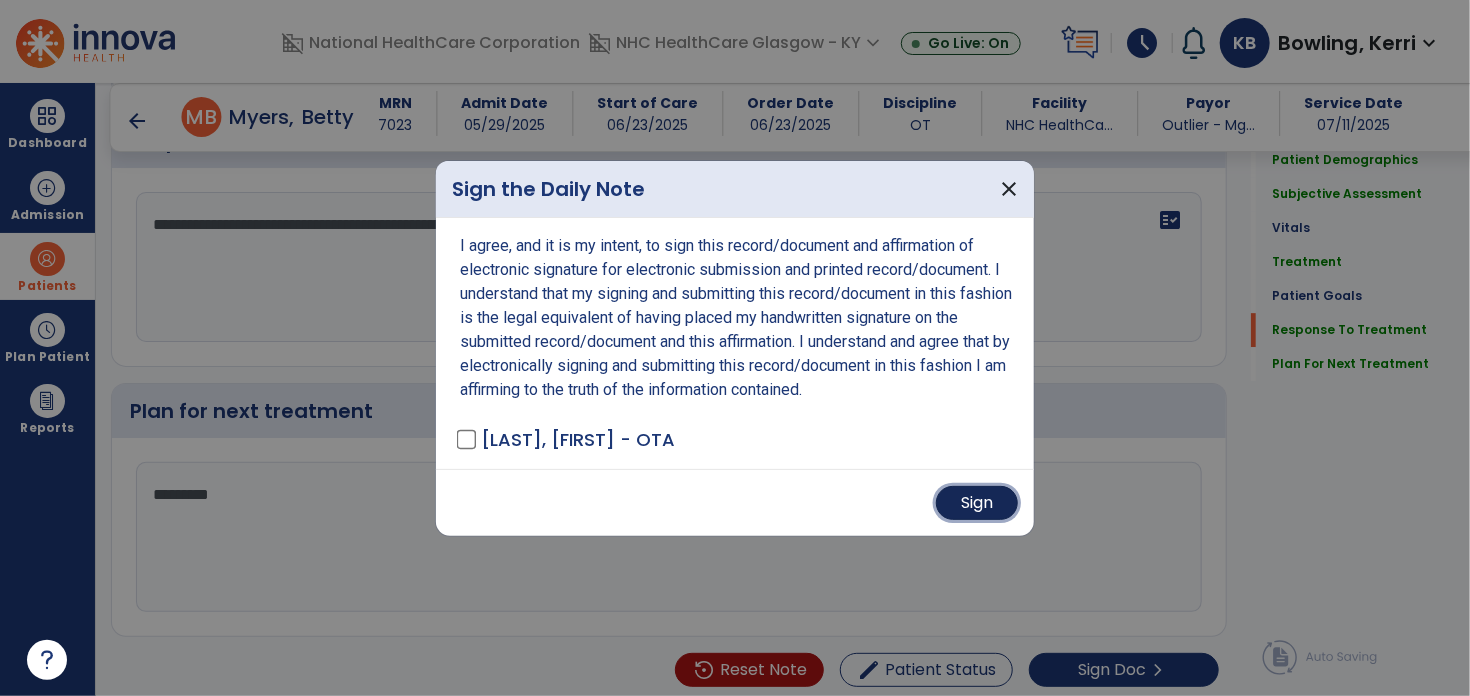 click on "Sign" at bounding box center [977, 503] 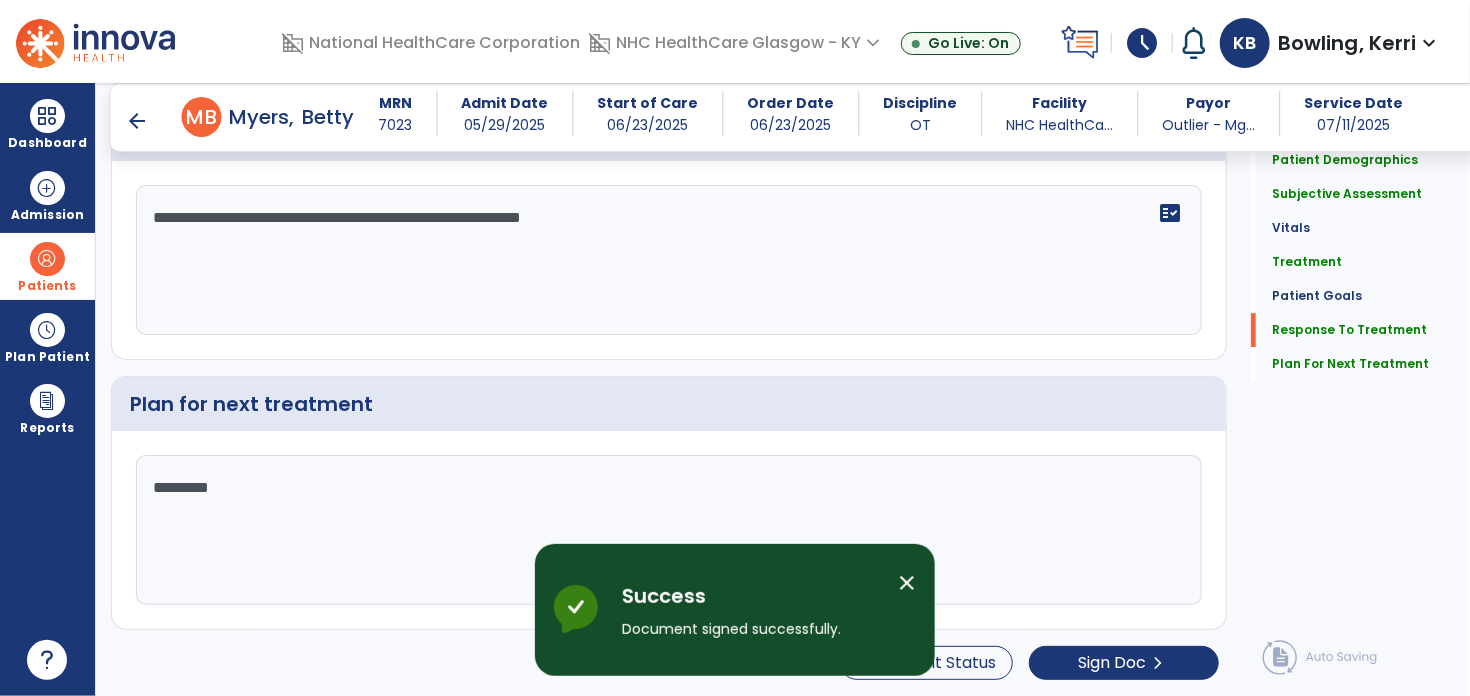scroll, scrollTop: 0, scrollLeft: 0, axis: both 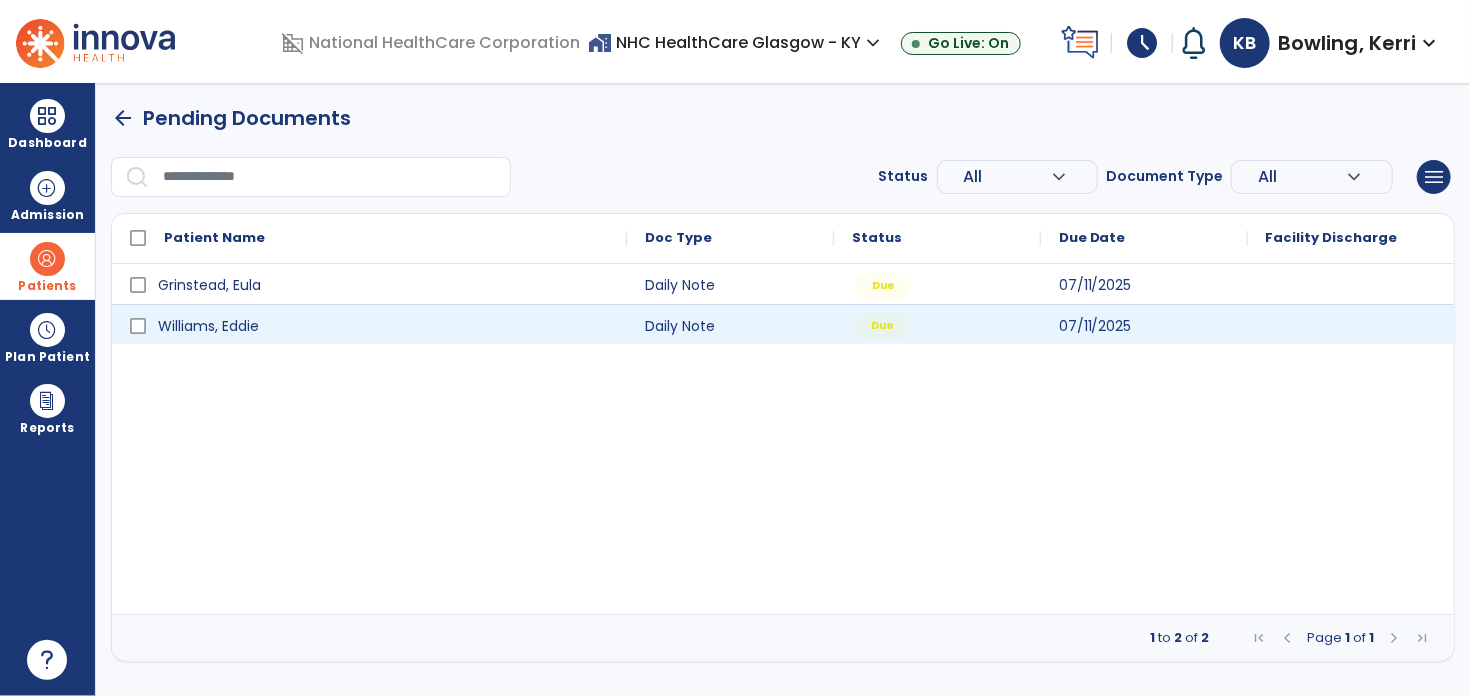 click on "Due" at bounding box center [937, 324] 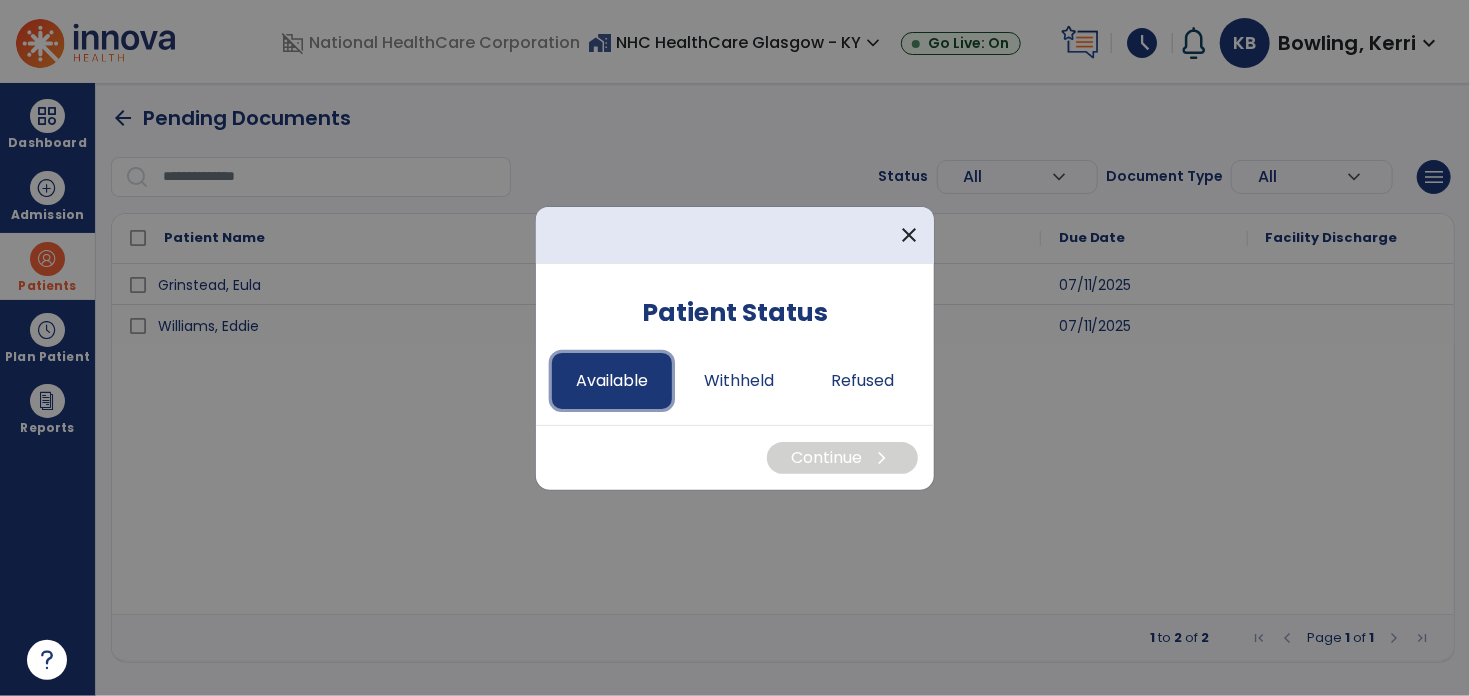 click on "Available" at bounding box center (612, 381) 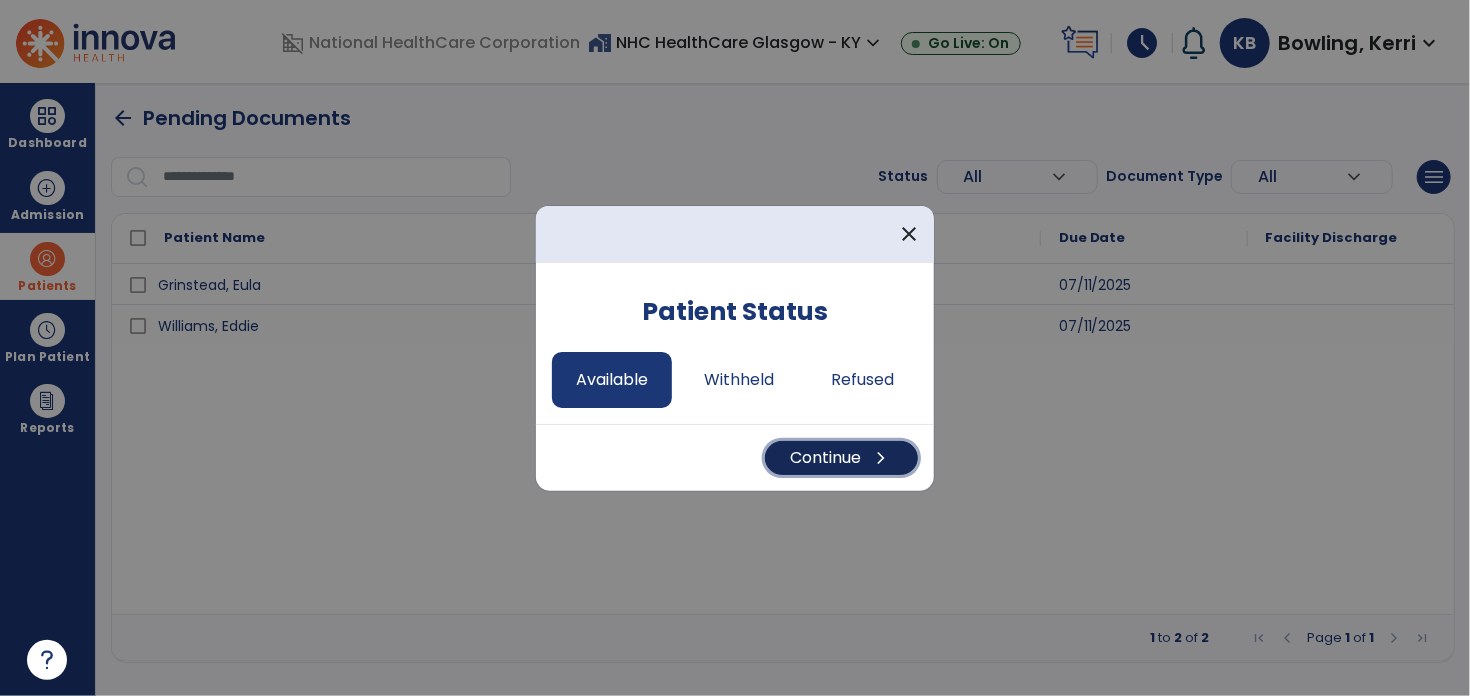click on "Continue   chevron_right" at bounding box center [841, 458] 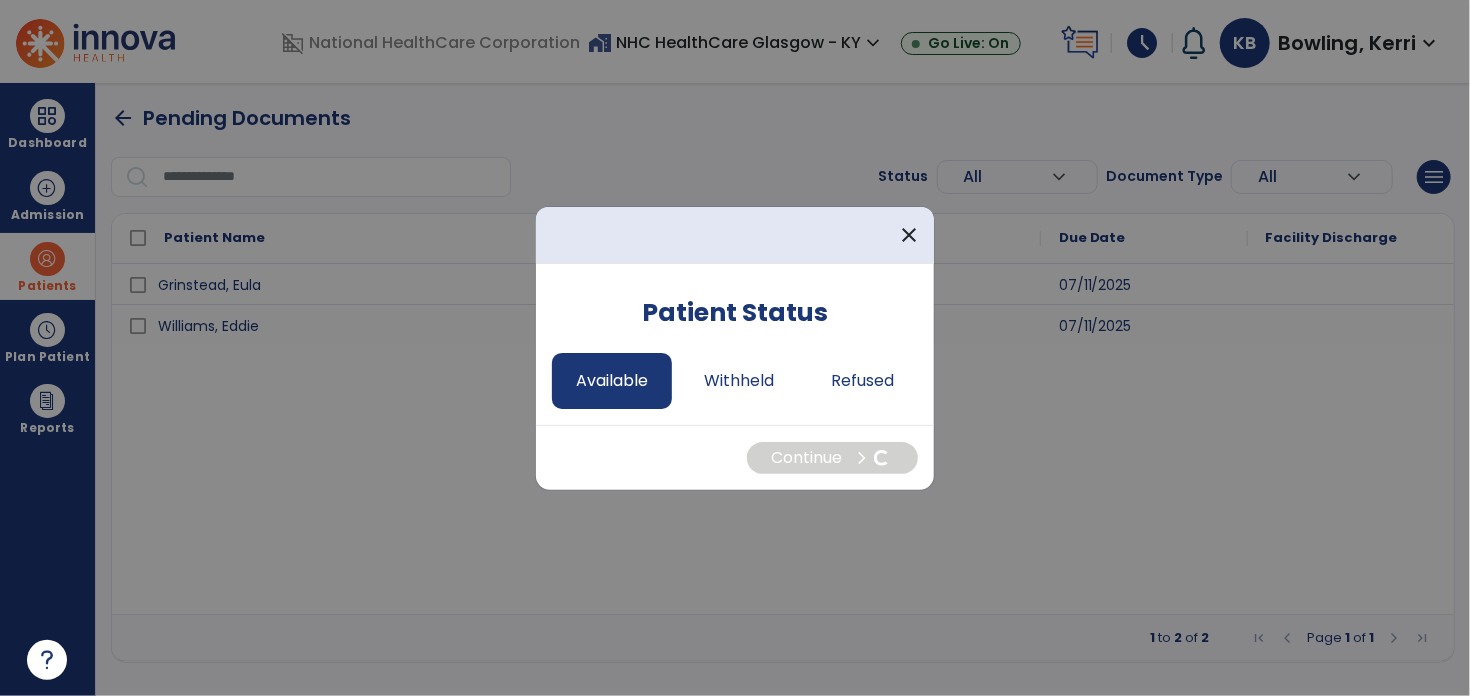 select on "*" 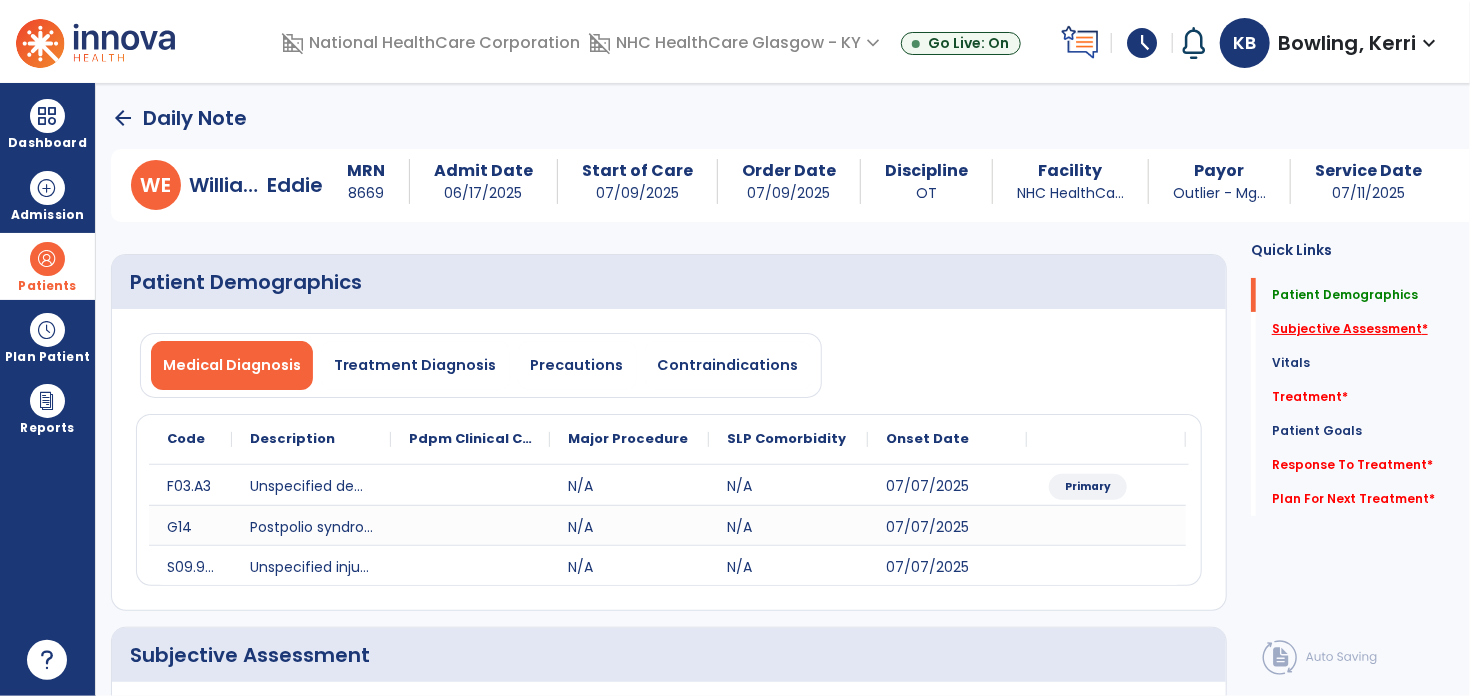click on "Subjective Assessment   *" 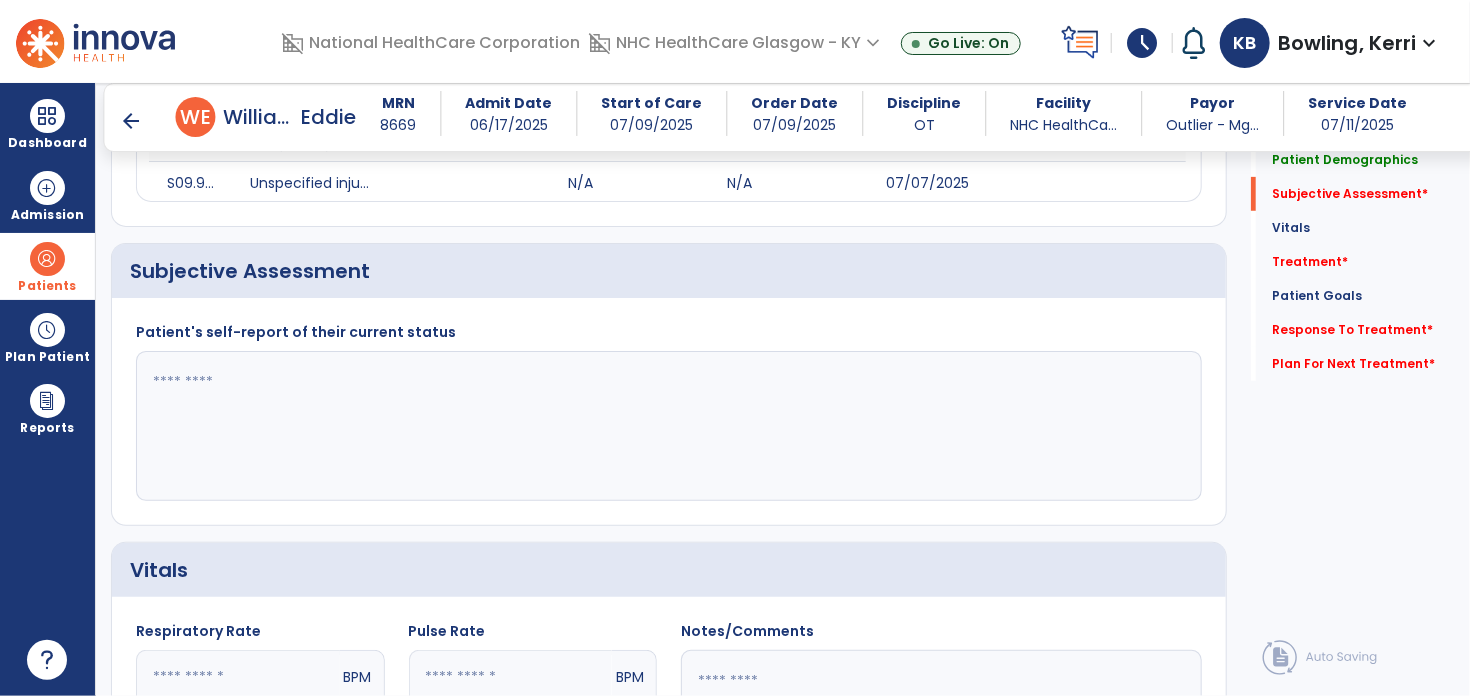 scroll, scrollTop: 377, scrollLeft: 0, axis: vertical 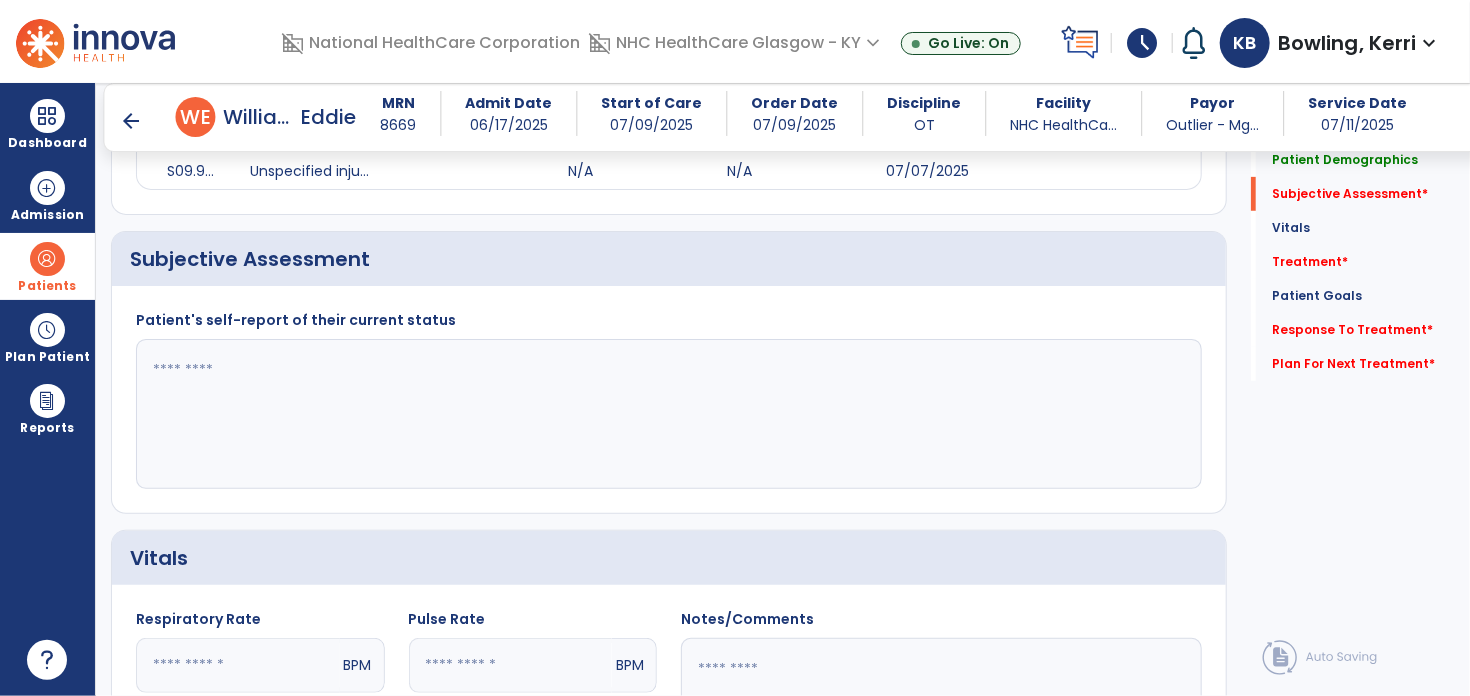 click 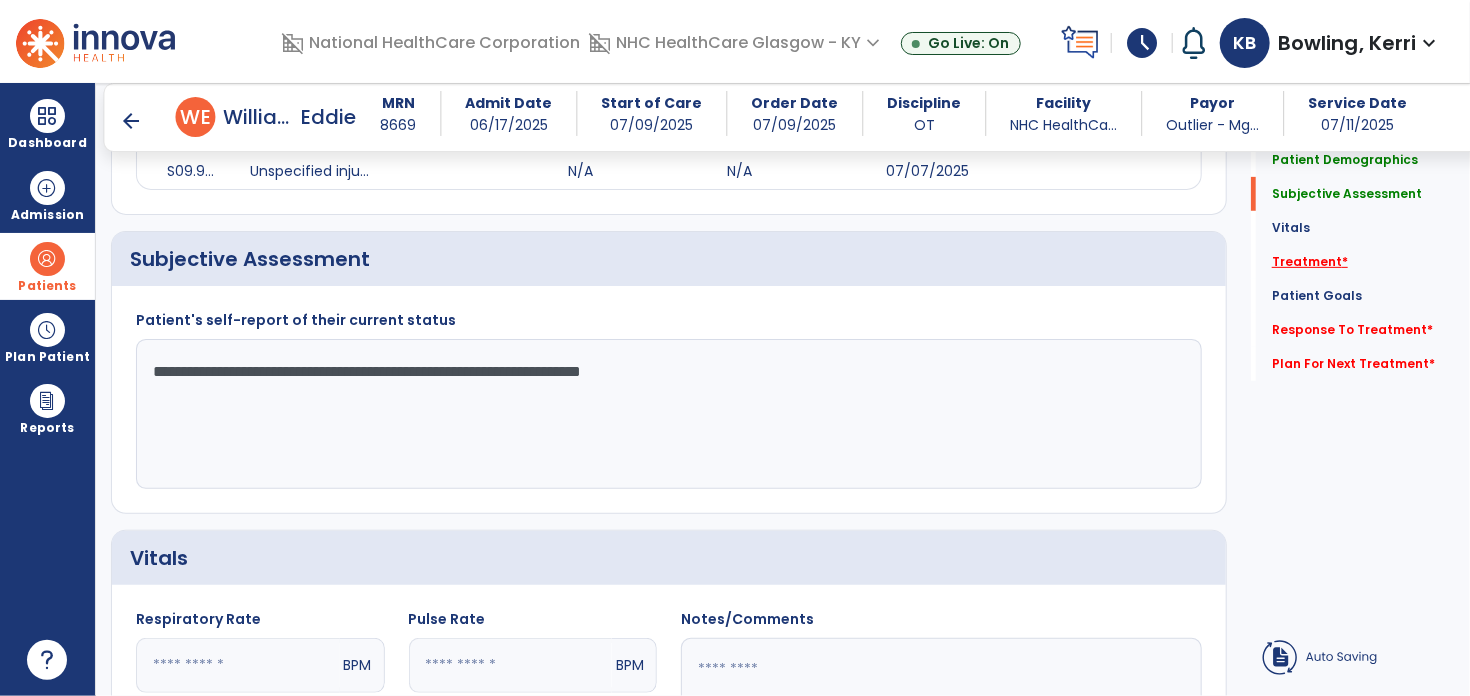 type on "**********" 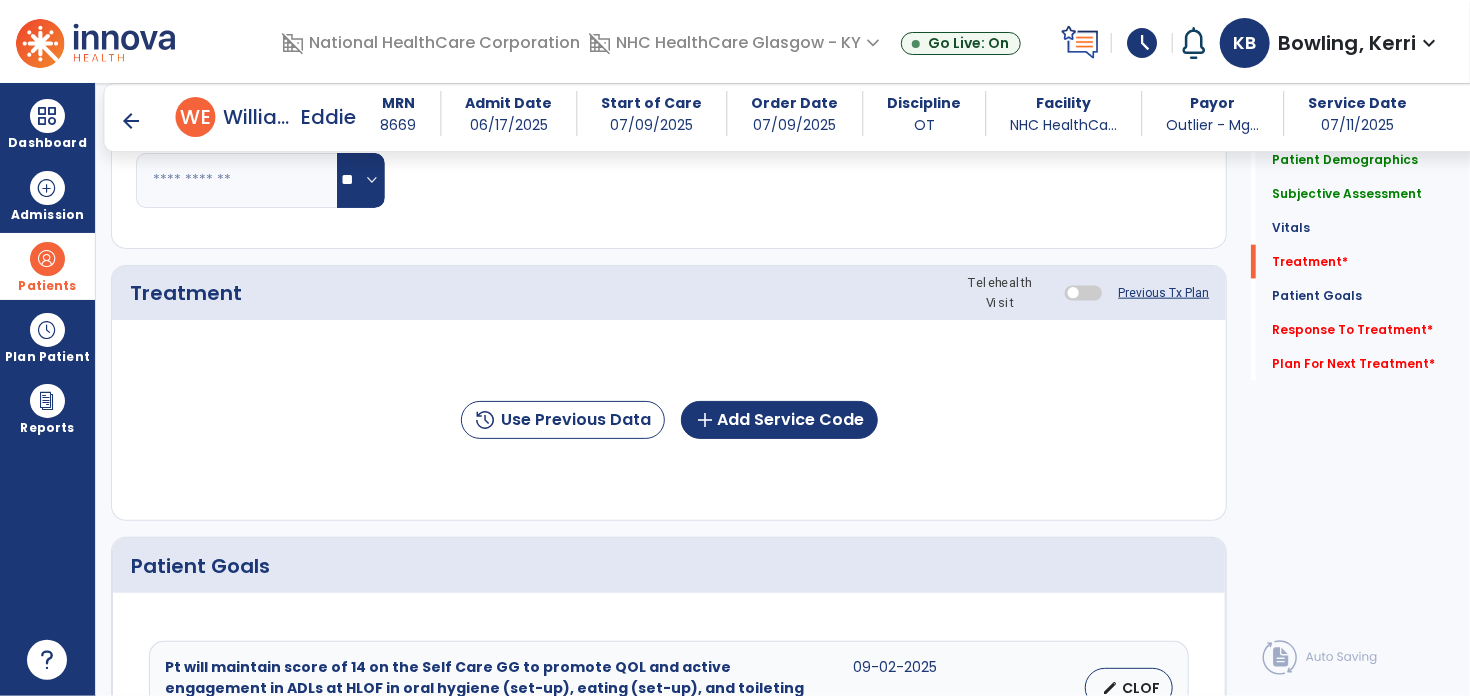 scroll, scrollTop: 1066, scrollLeft: 0, axis: vertical 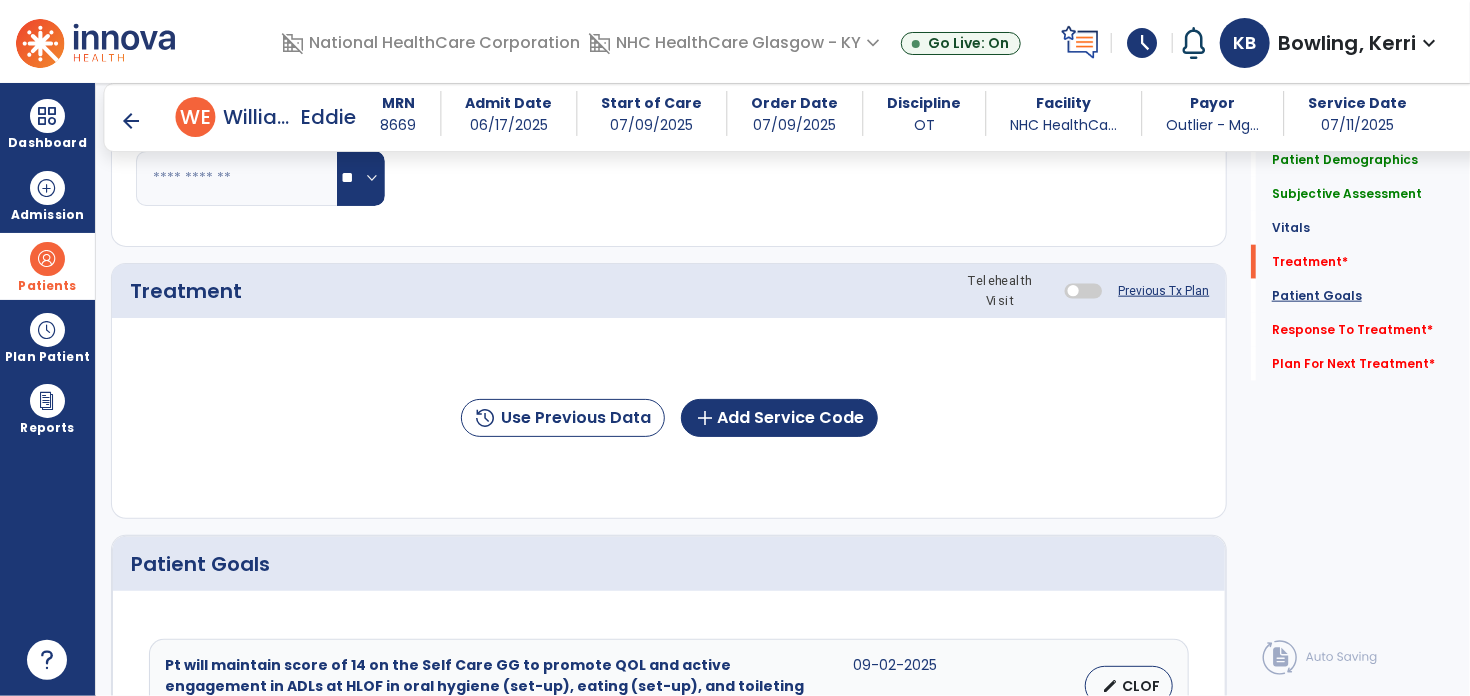 click on "Patient Goals" 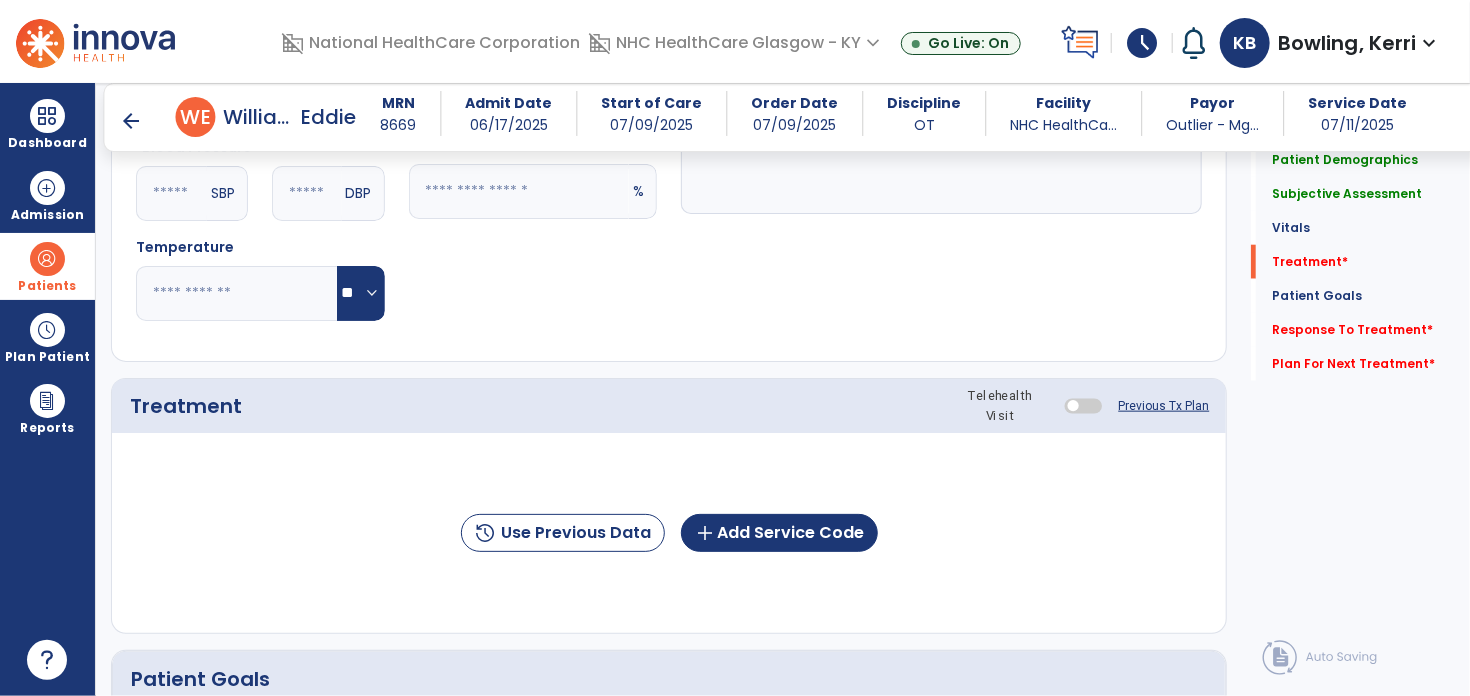 scroll, scrollTop: 938, scrollLeft: 0, axis: vertical 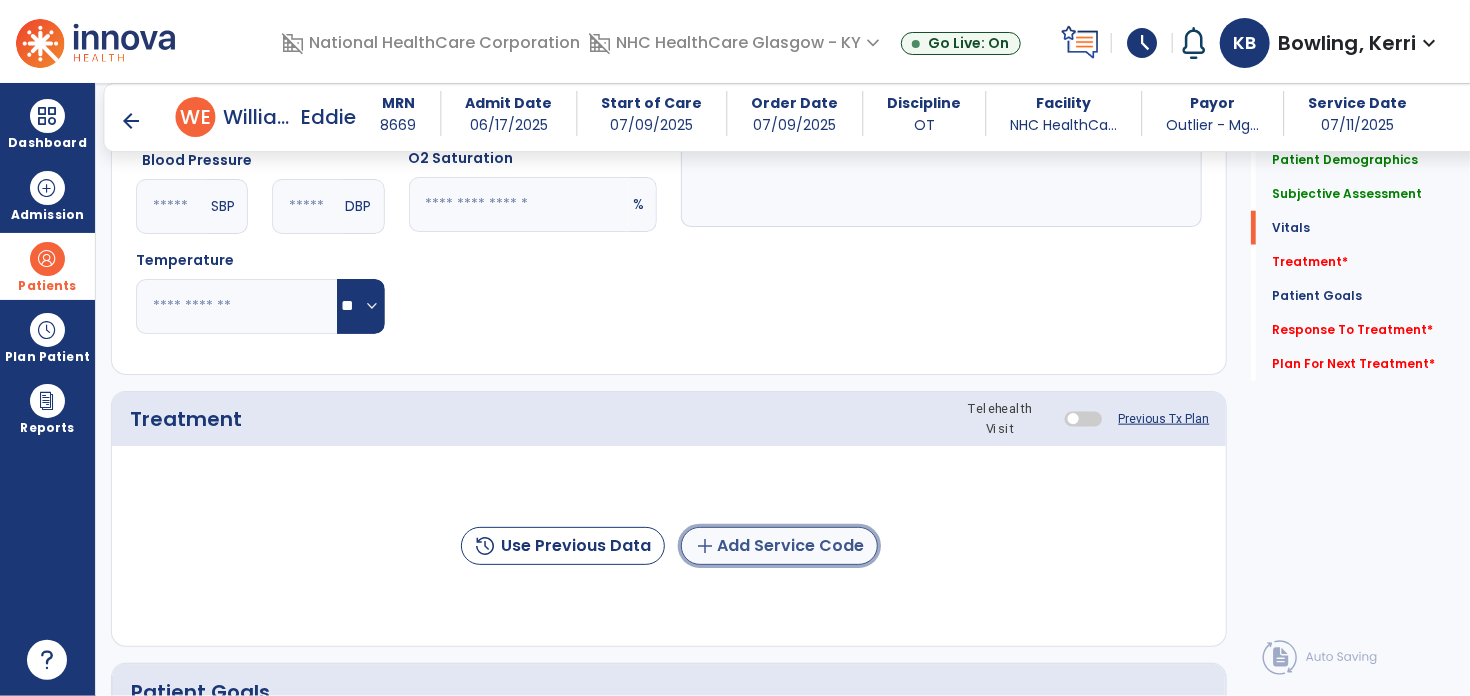 click on "add  Add Service Code" 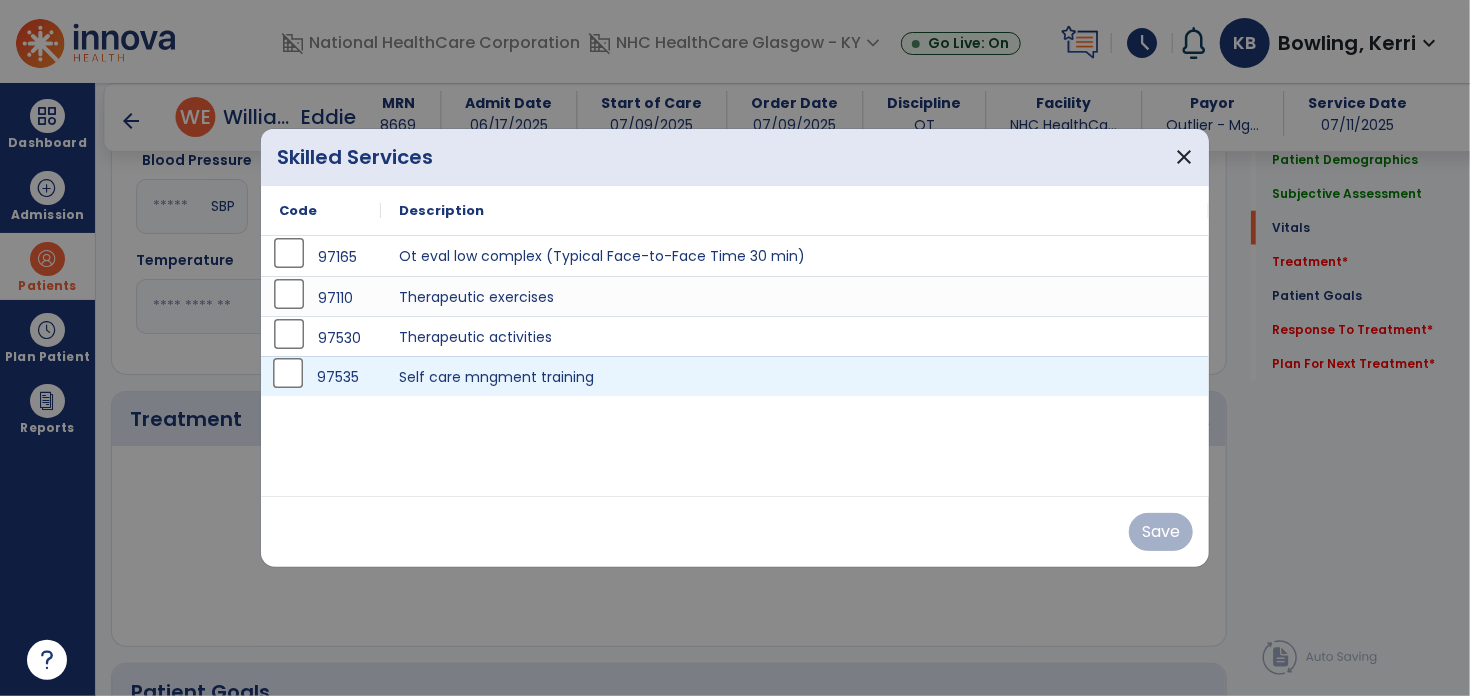 click on "97535" at bounding box center (339, 377) 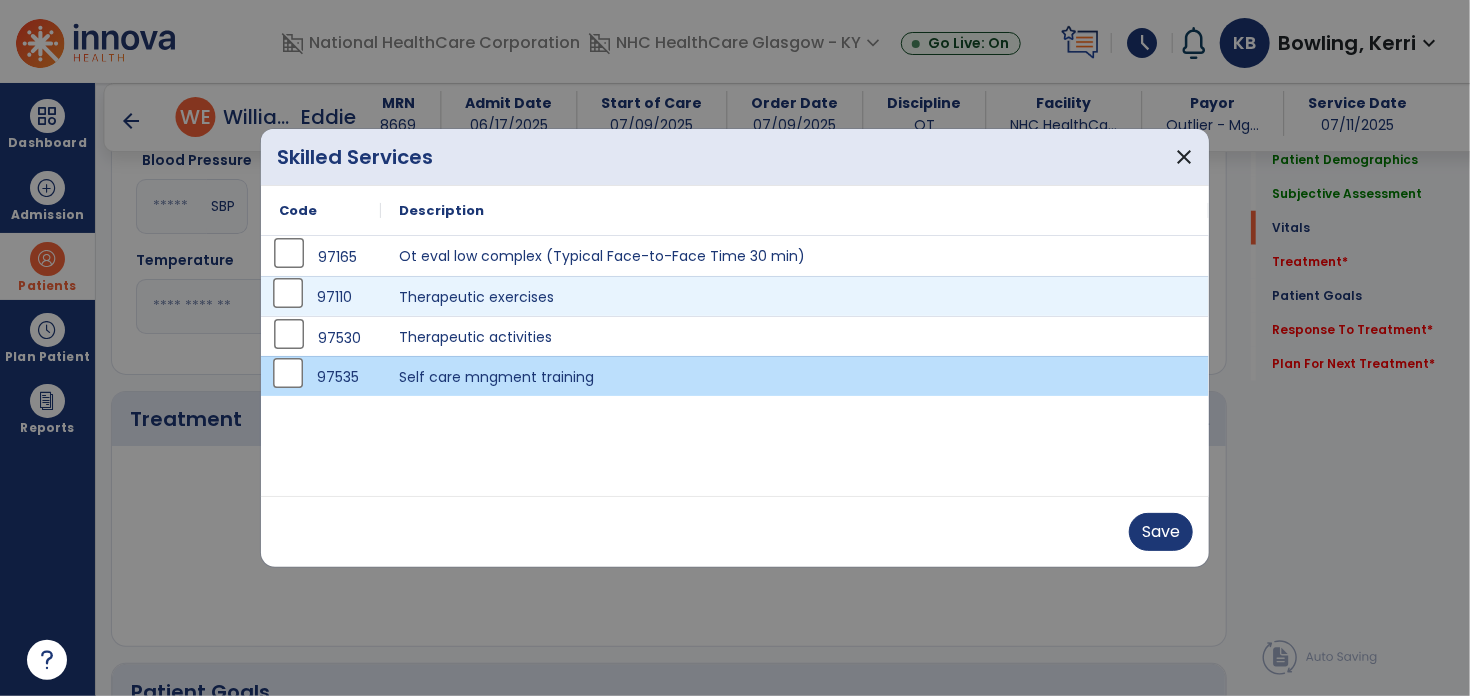 click on "97110" at bounding box center (335, 297) 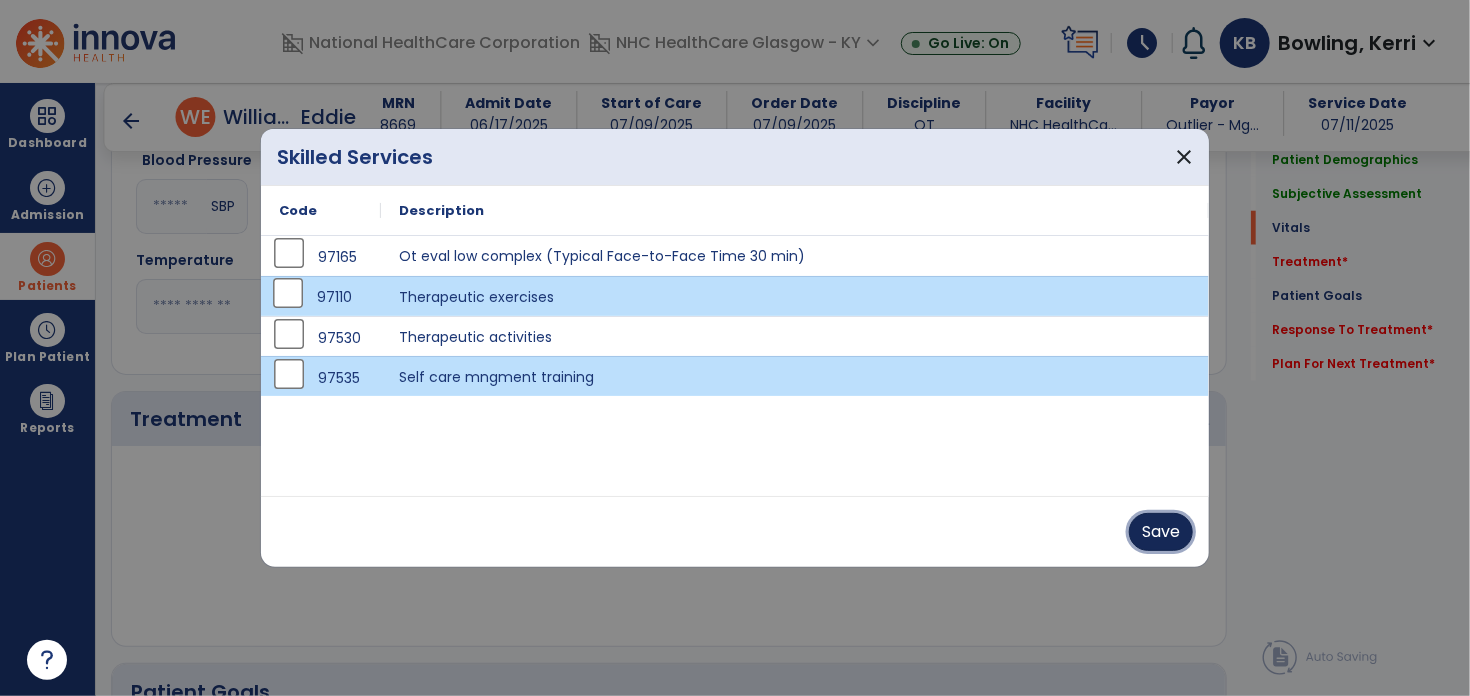 click on "Save" at bounding box center [1161, 532] 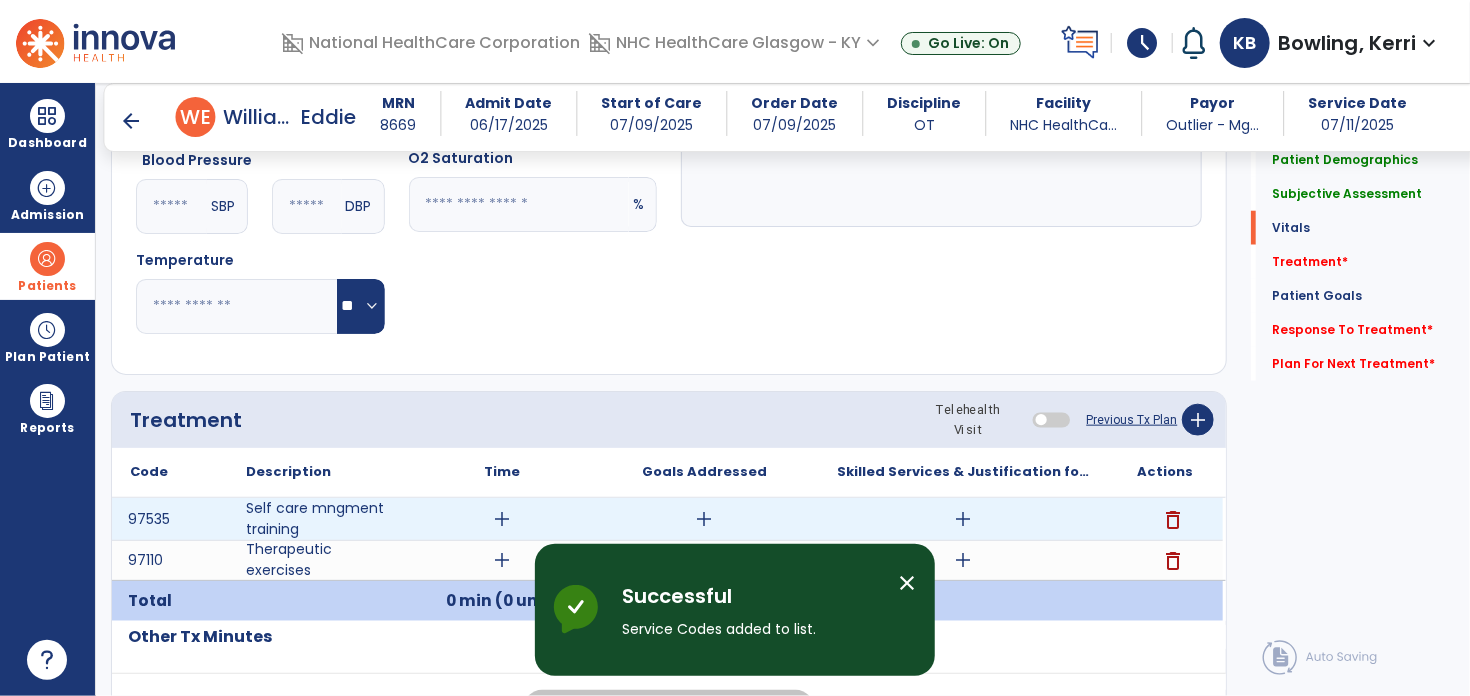 click on "add" at bounding box center (502, 519) 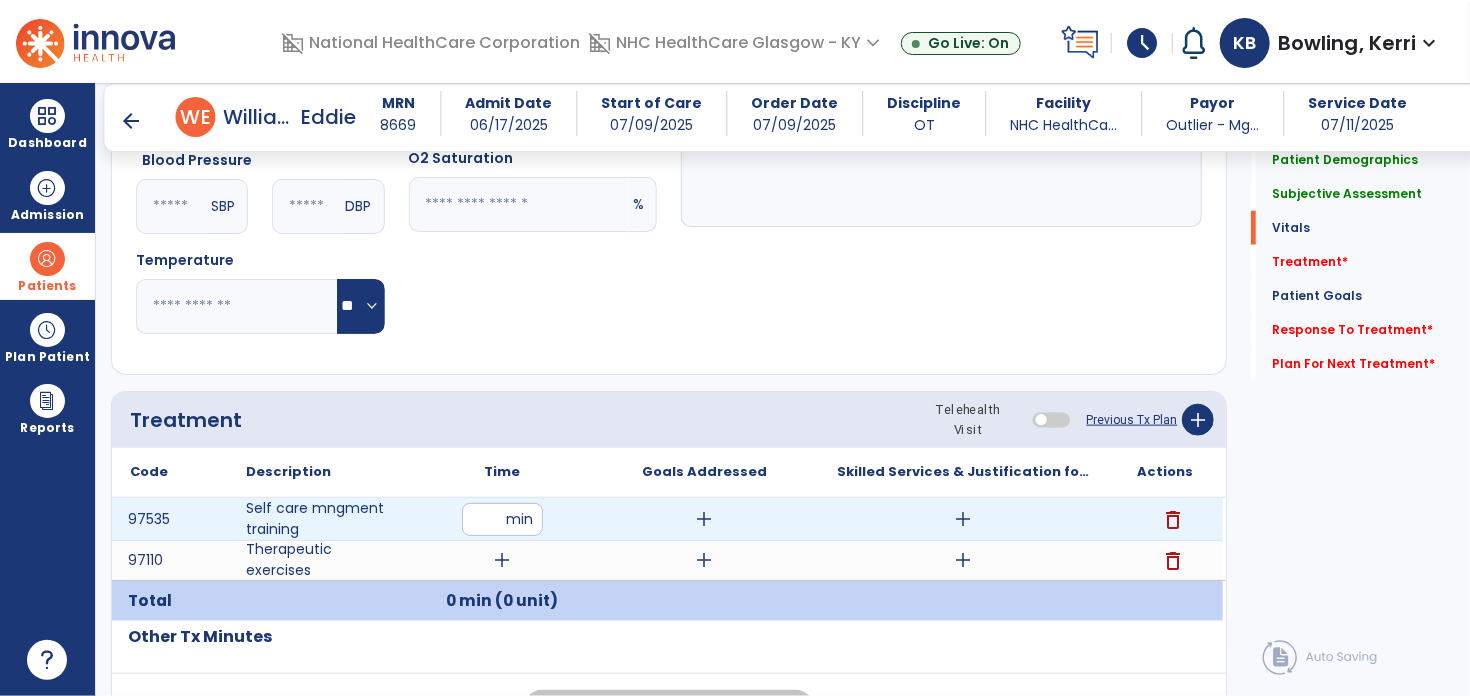 type on "**" 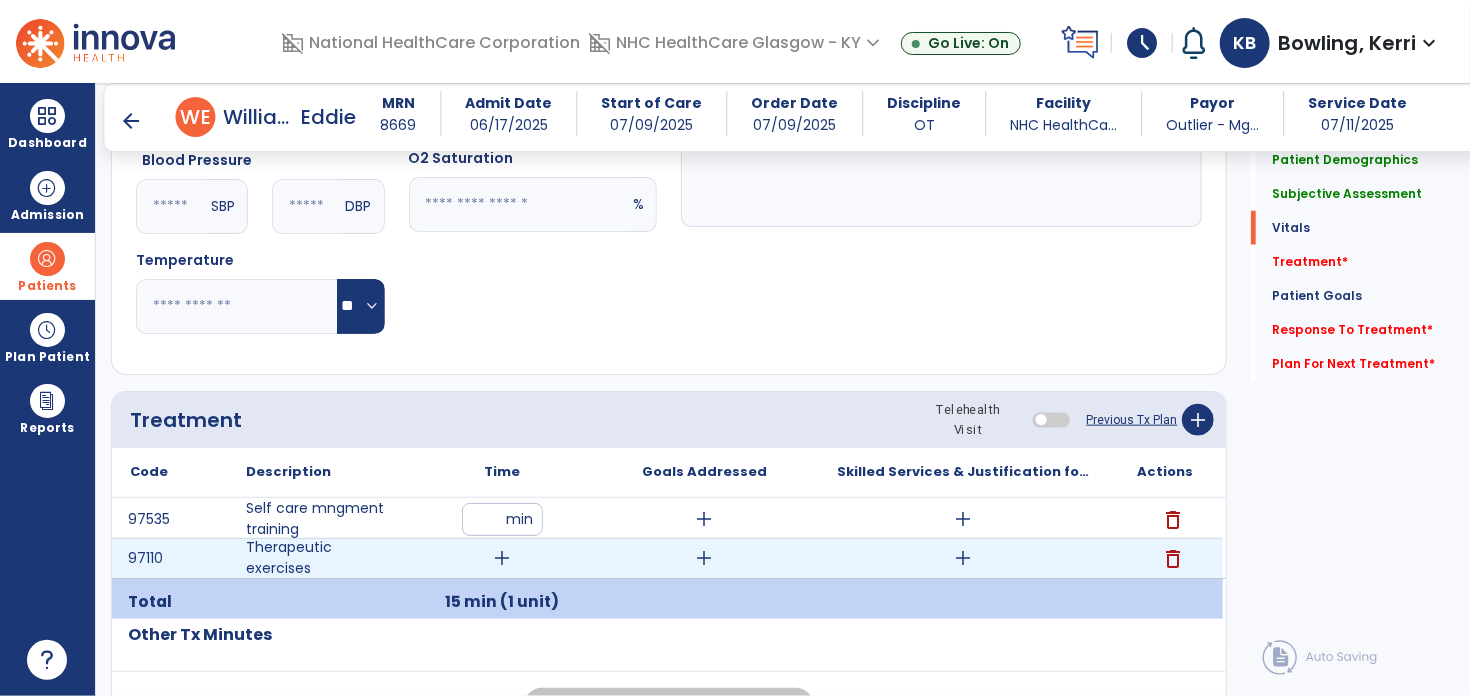 click on "add" at bounding box center [502, 558] 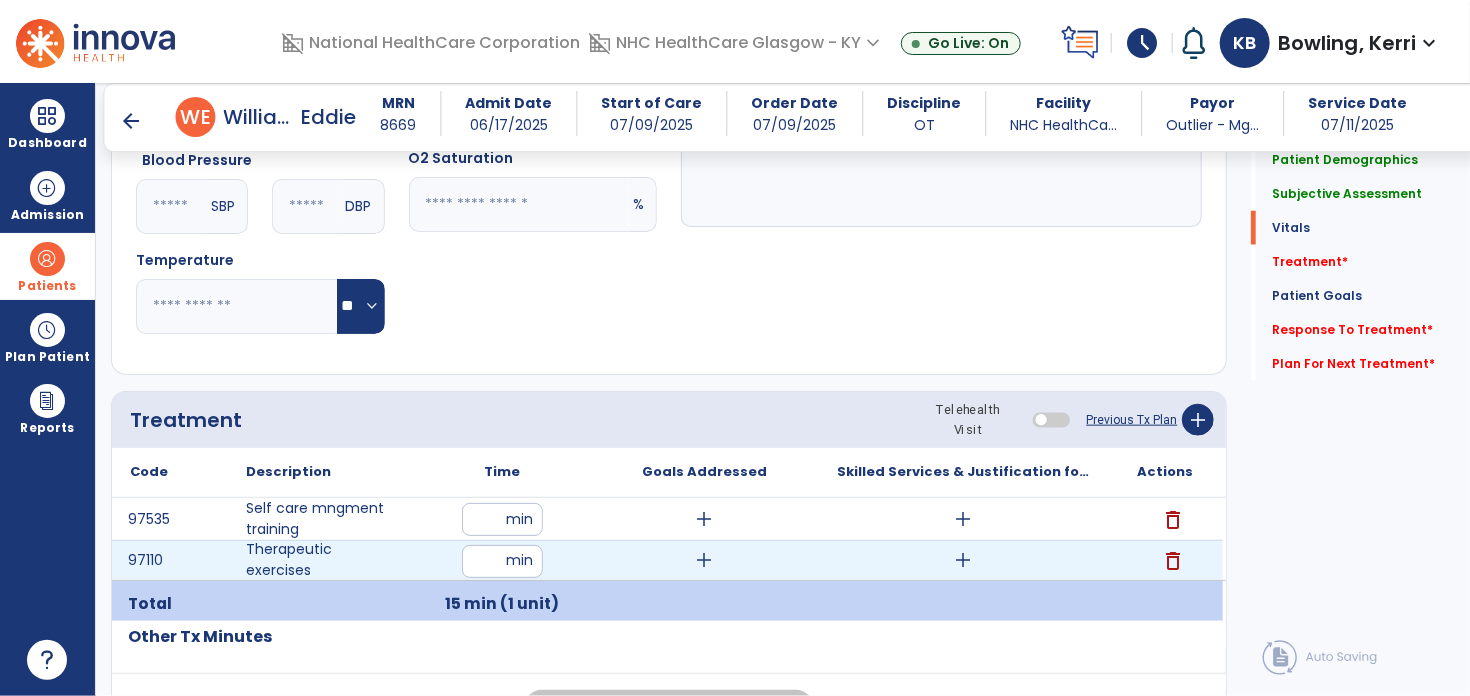 type on "*" 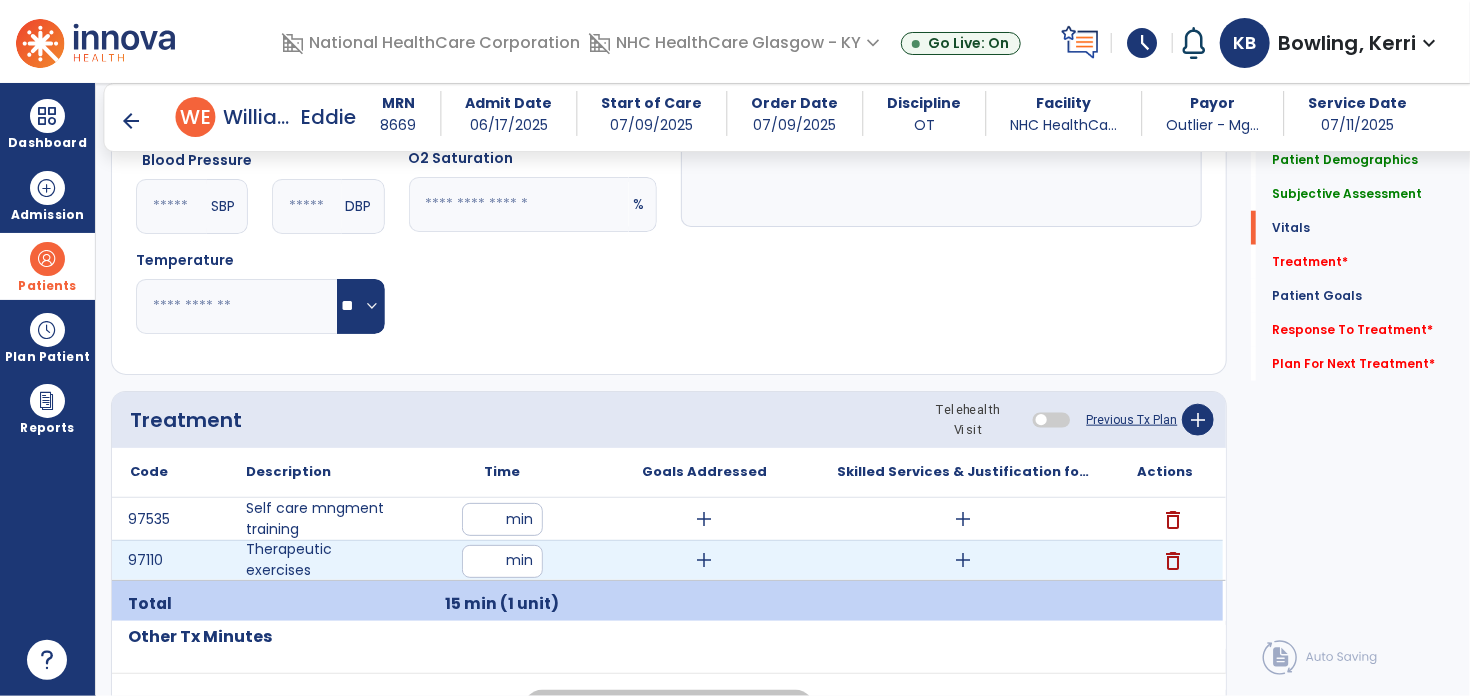 type on "**" 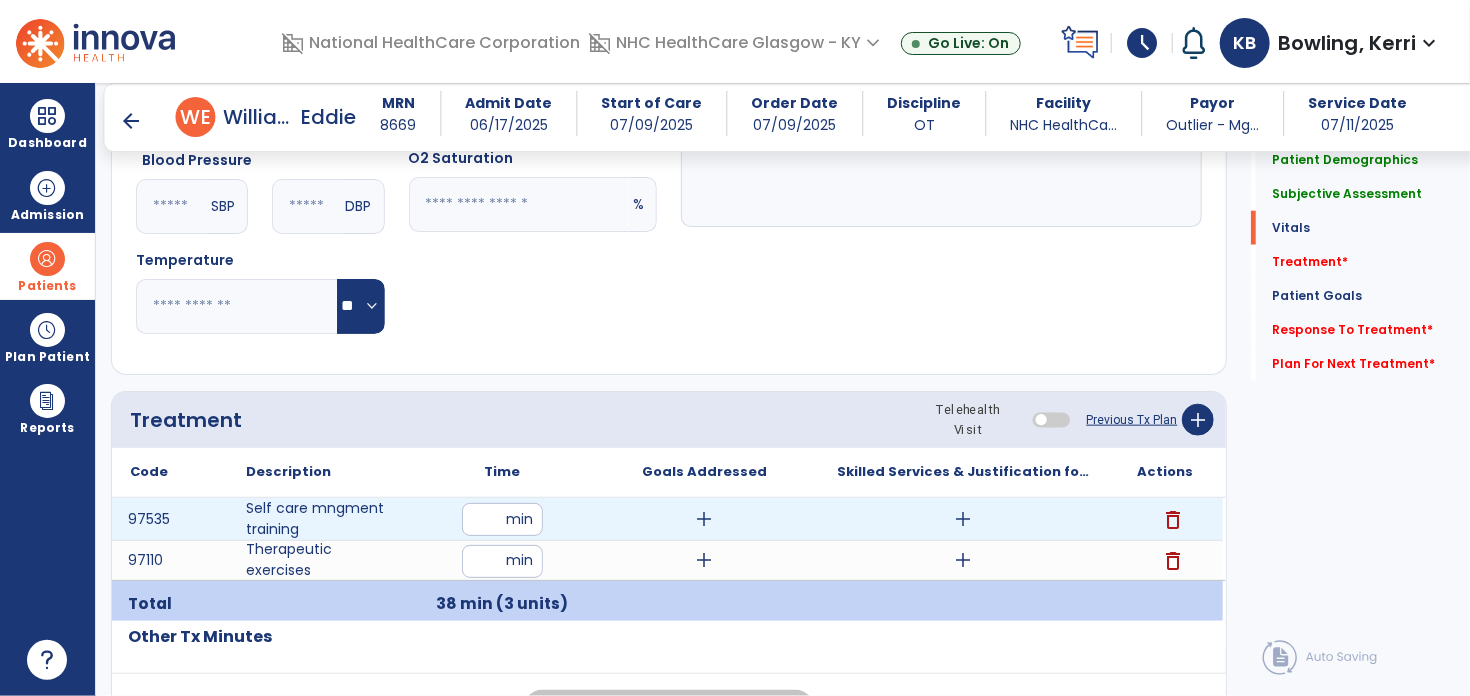 click on "add" at bounding box center (704, 519) 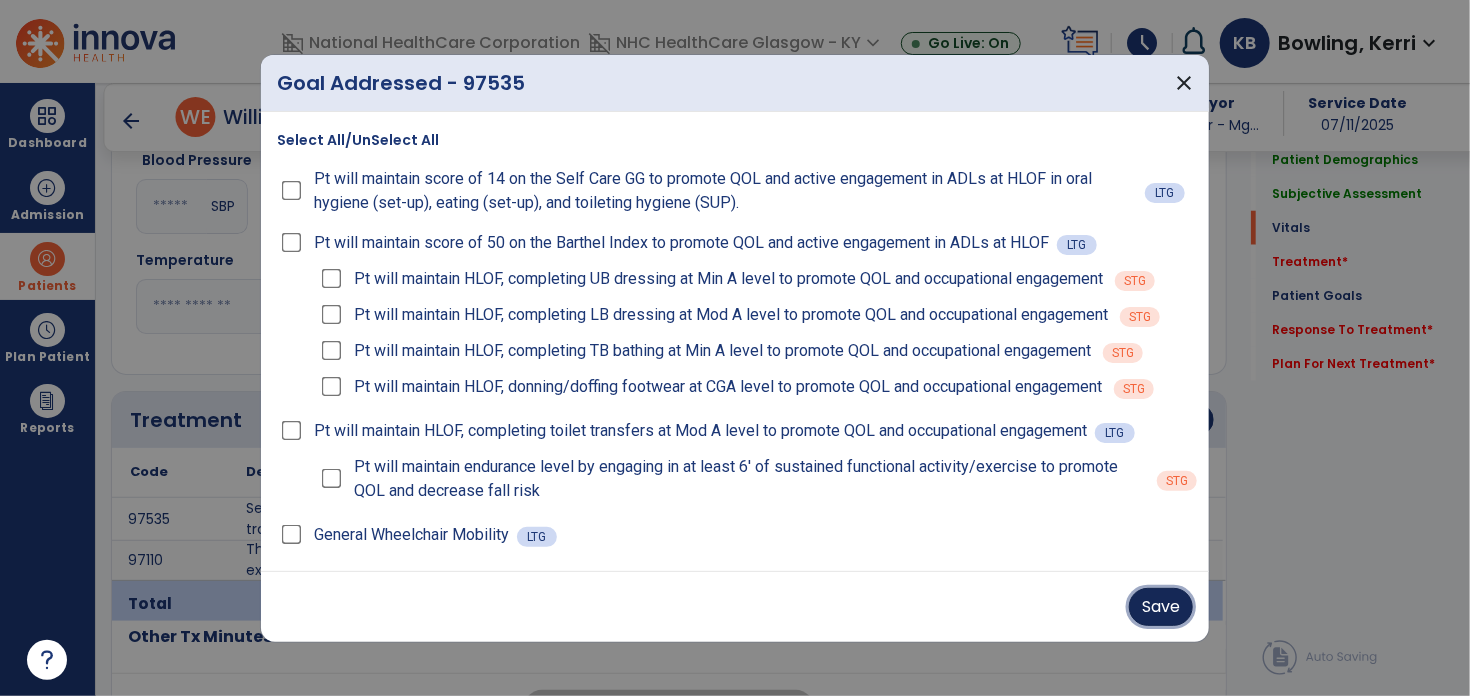 click on "Save" at bounding box center (1161, 607) 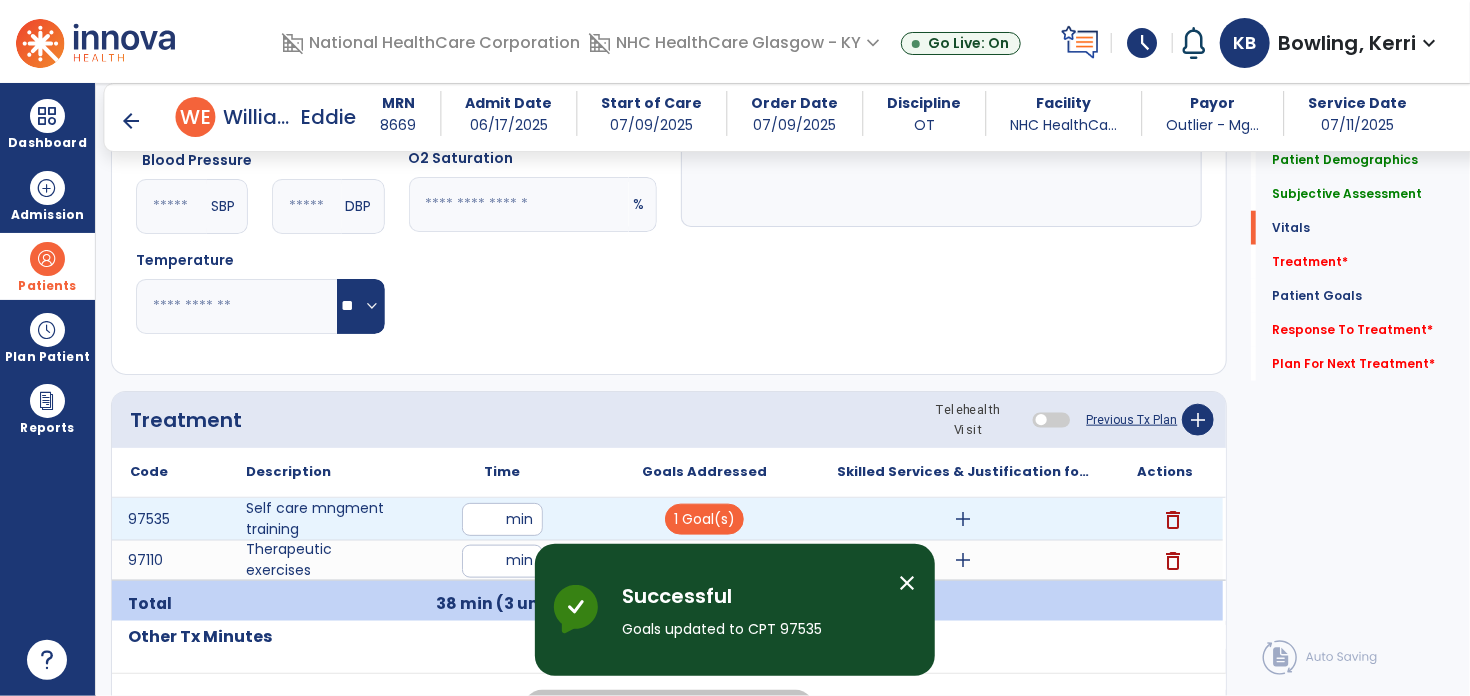 click on "add" at bounding box center [964, 519] 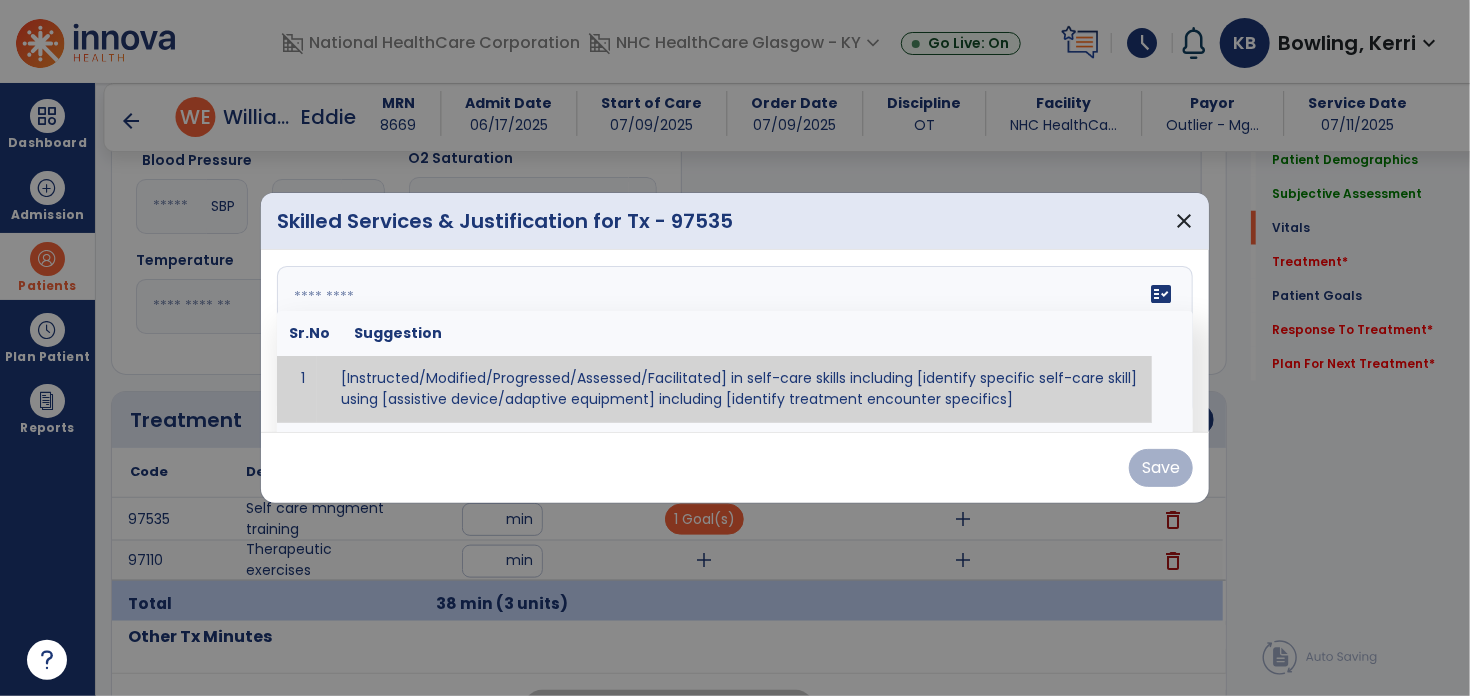 click on "fact_check  Sr.No Suggestion 1 [Instructed/Modified/Progressed/Assessed/Facilitated] in self-care skills including [identify specific self-care skill] using [assistive device/adaptive equipment] including [identify treatment encounter specifics]" at bounding box center [735, 341] 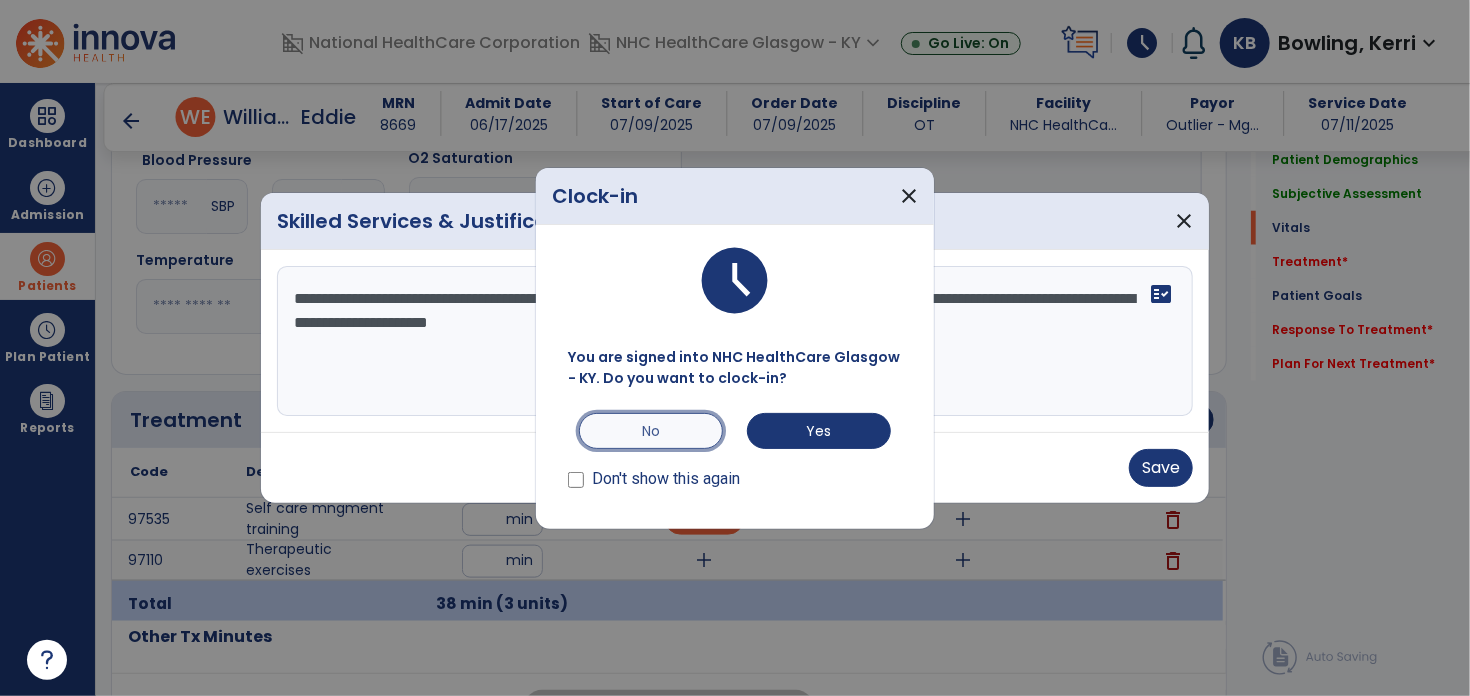 click on "No" at bounding box center [651, 431] 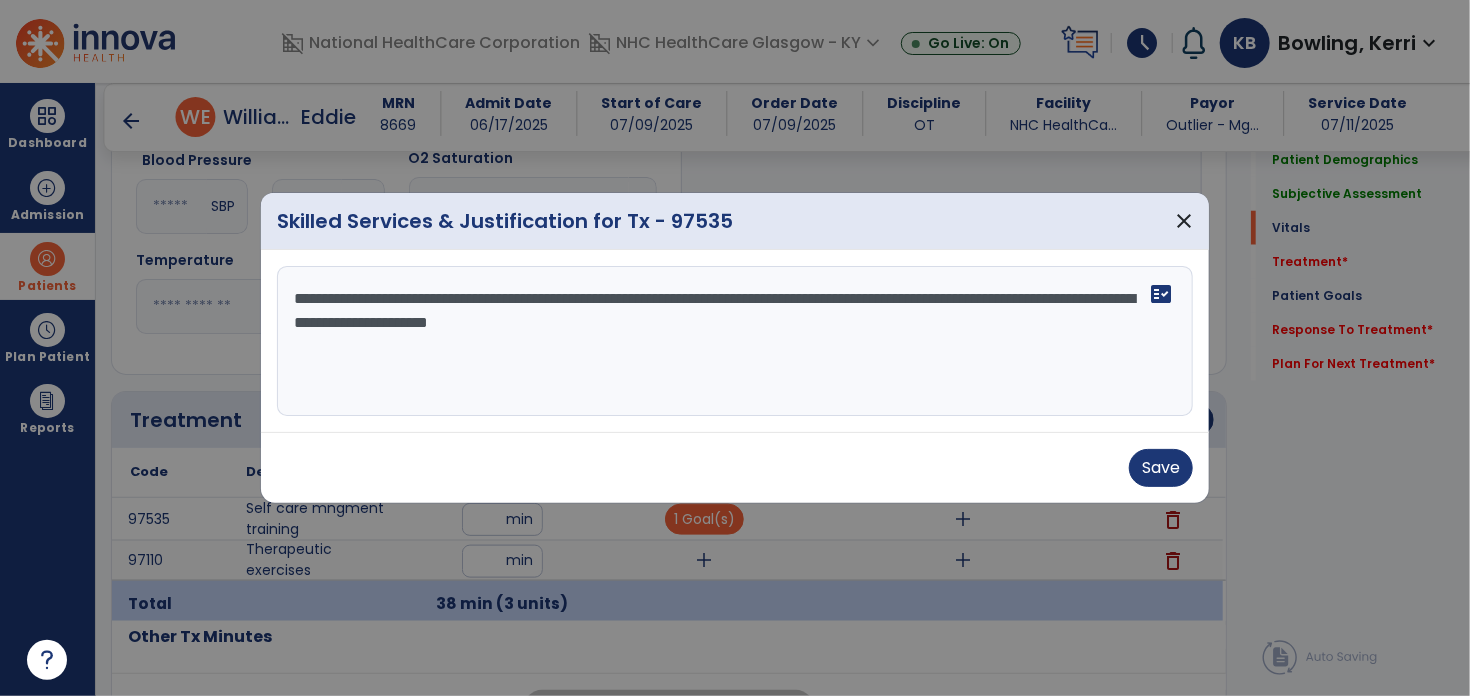 click on "**********" at bounding box center [735, 341] 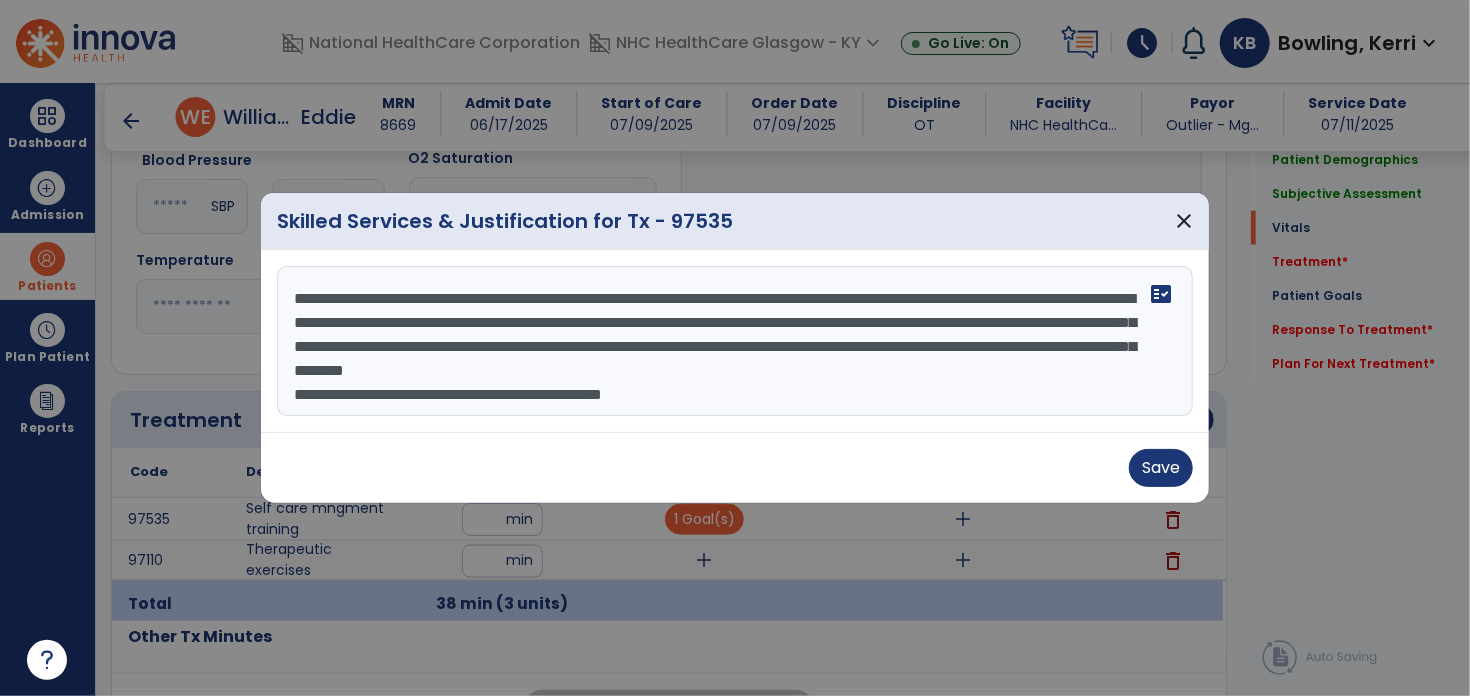 scroll, scrollTop: 16, scrollLeft: 0, axis: vertical 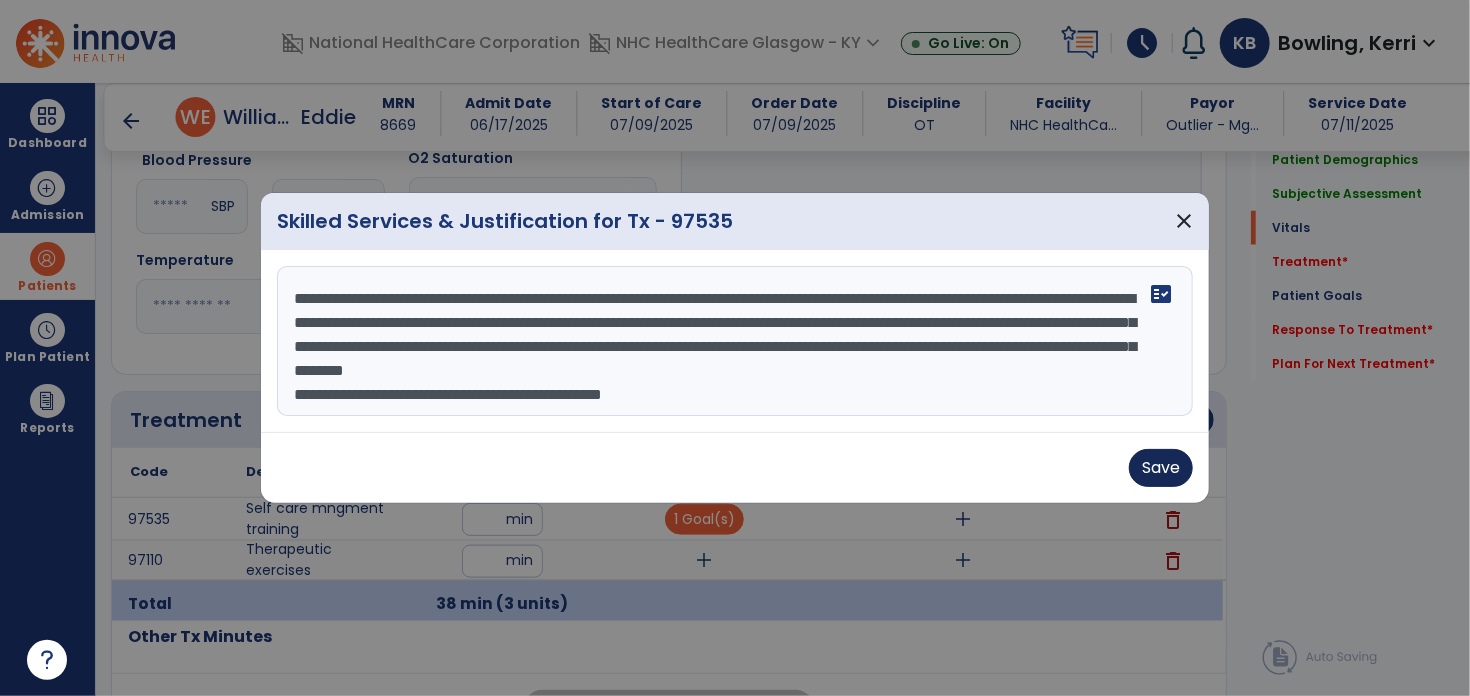 type on "**********" 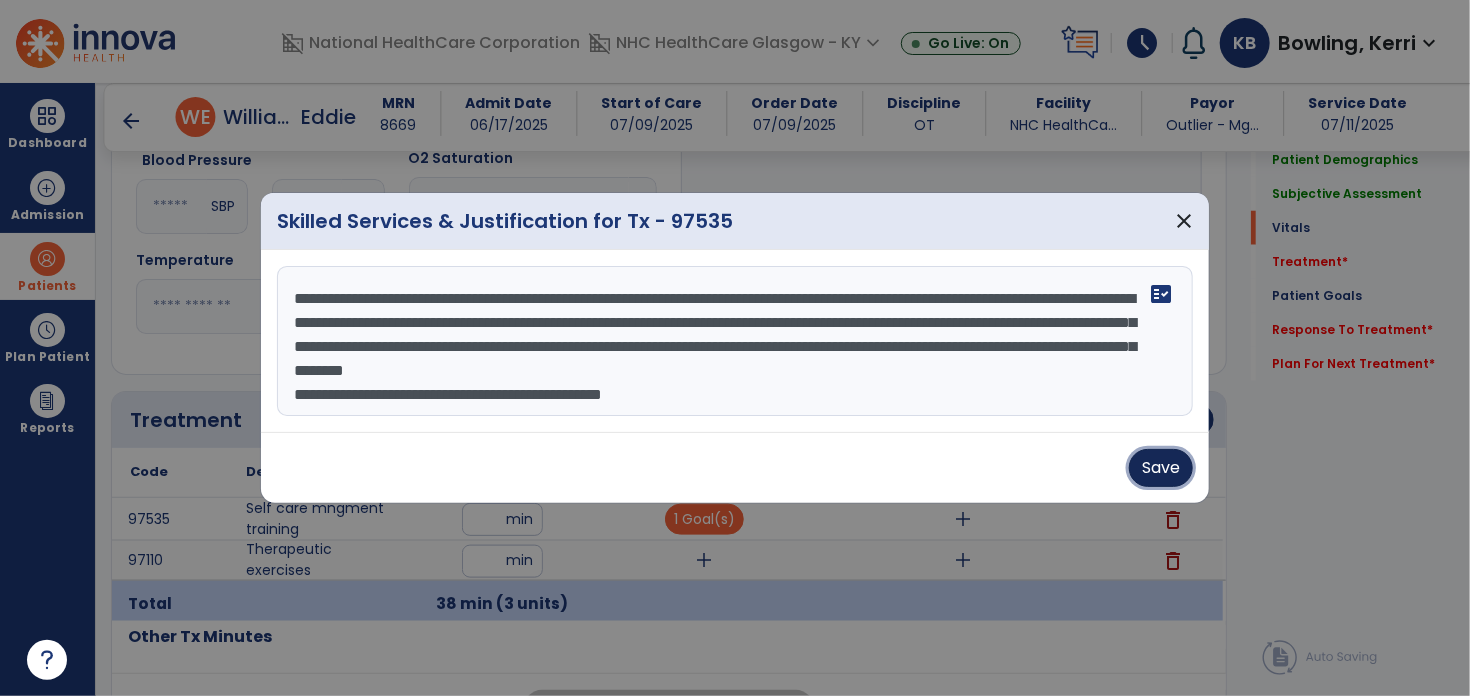 click on "Save" at bounding box center (1161, 468) 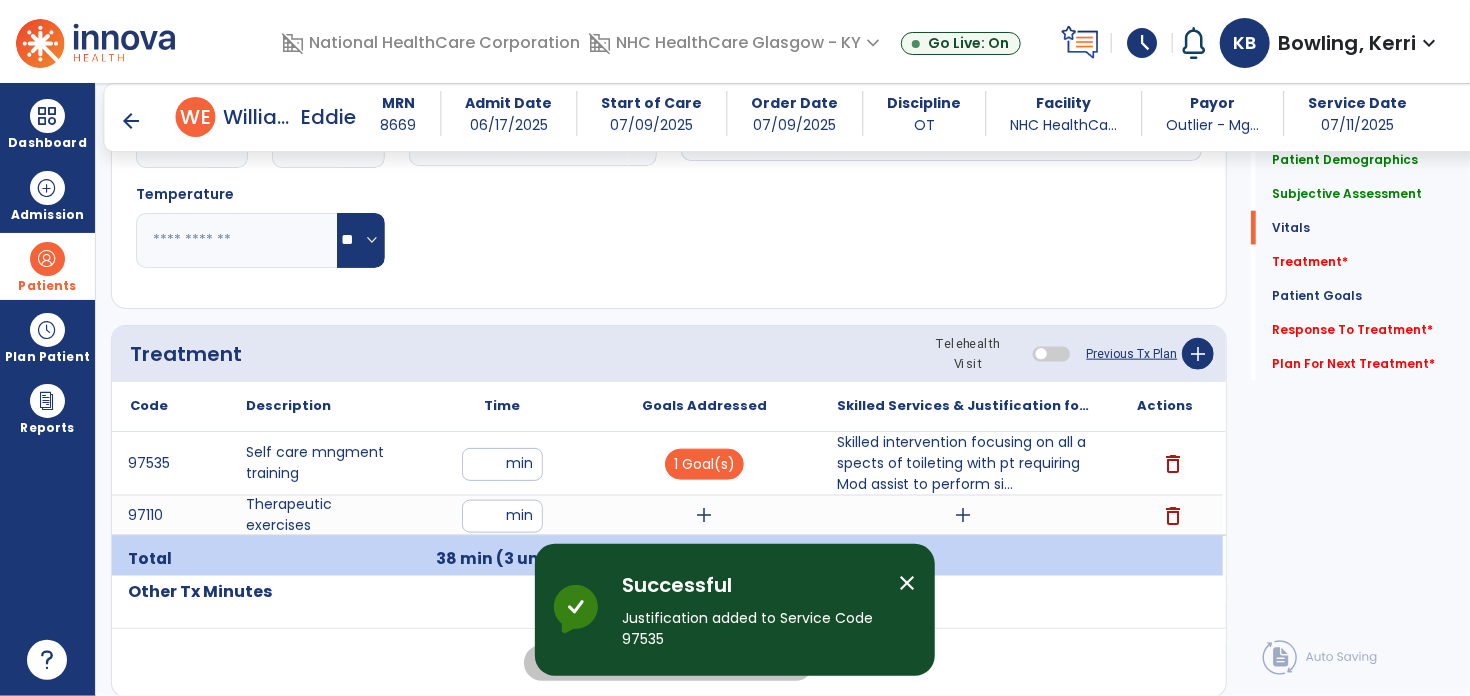 scroll, scrollTop: 1038, scrollLeft: 0, axis: vertical 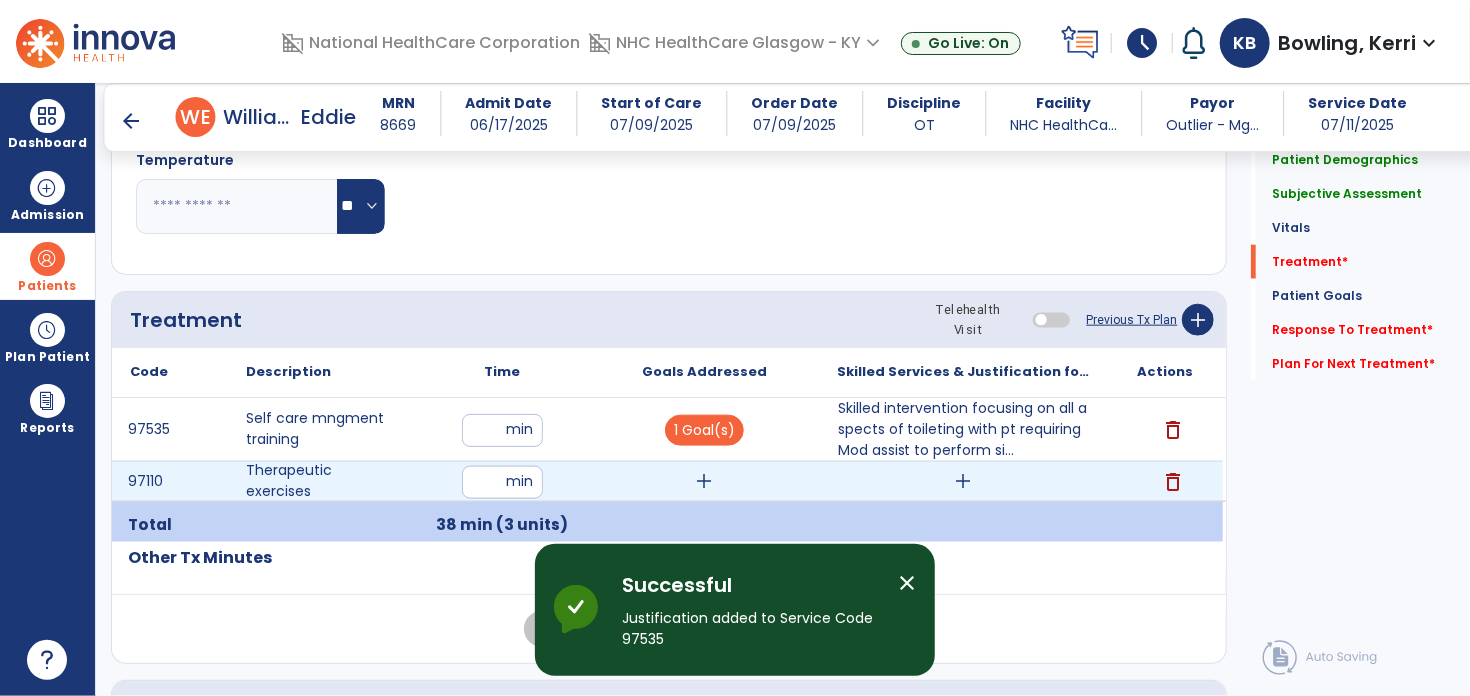 click on "add" at bounding box center (704, 481) 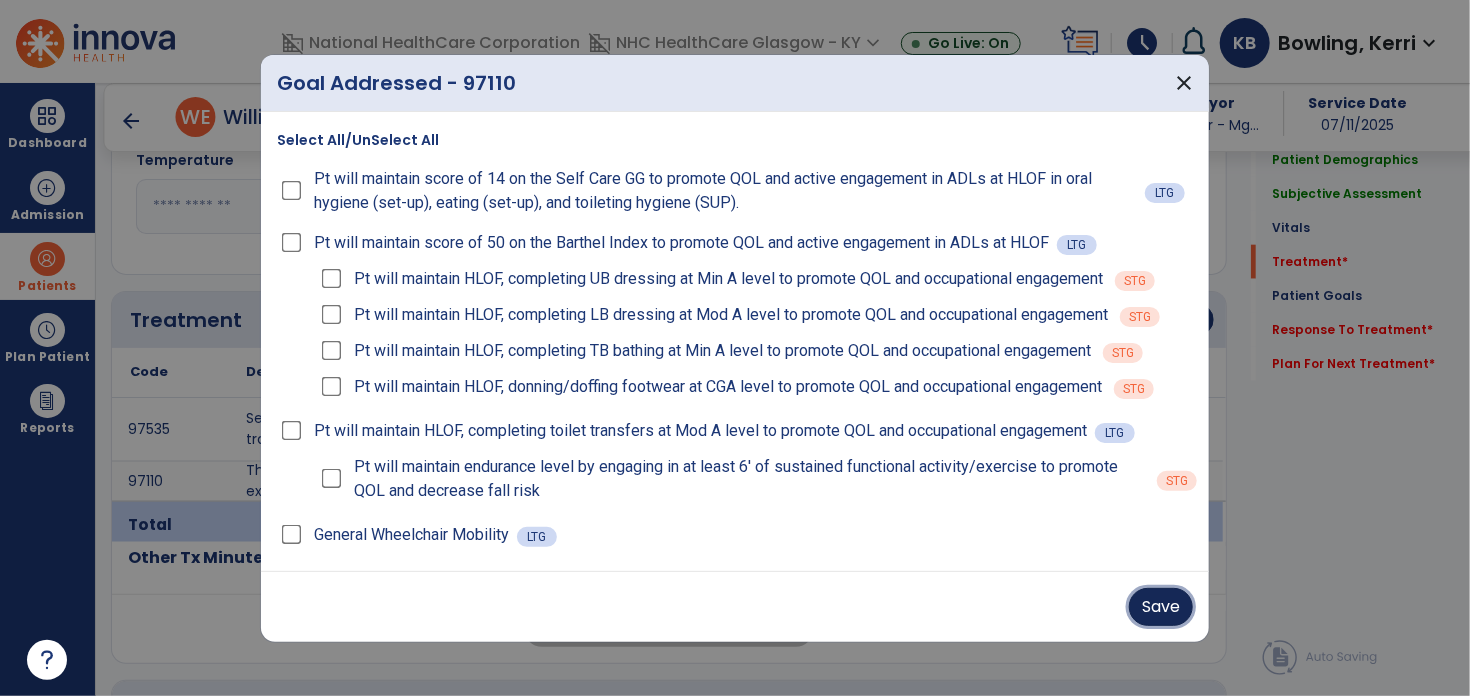 click on "Save" at bounding box center [1161, 607] 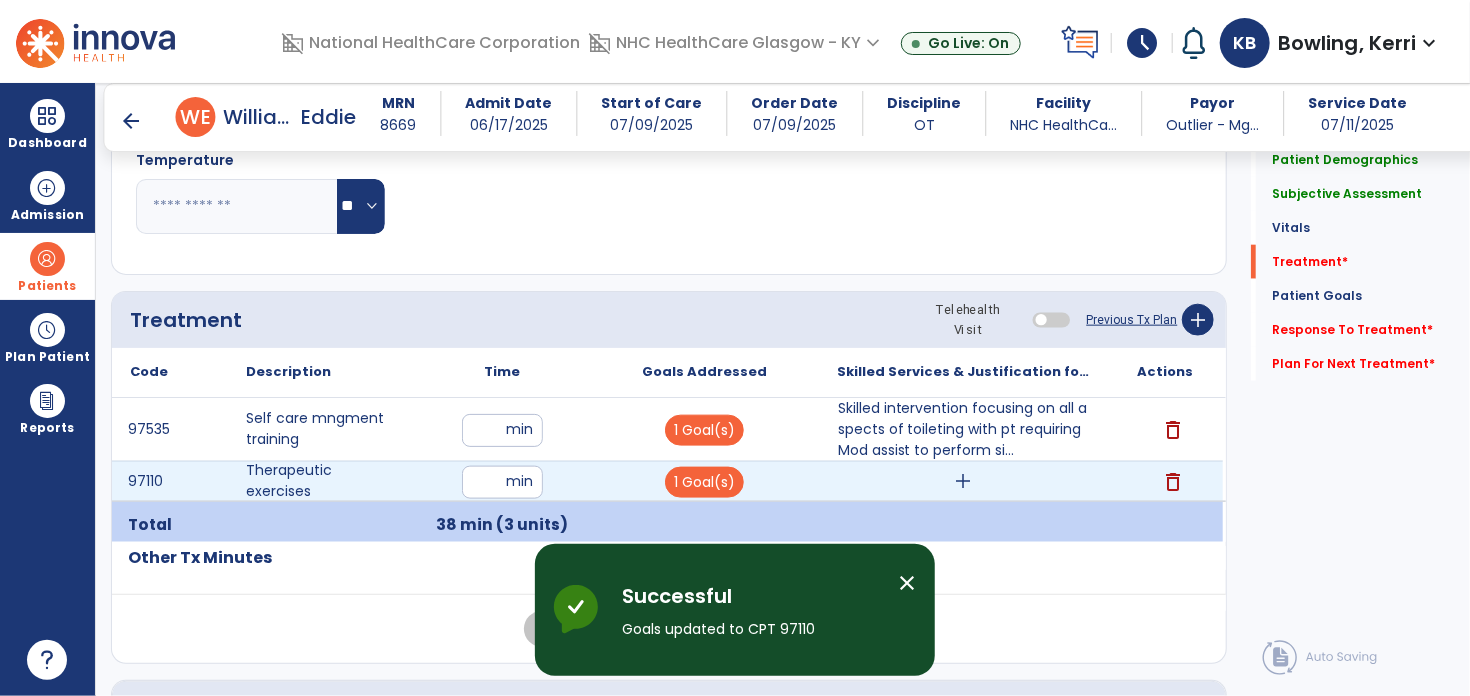 click on "add" at bounding box center (964, 481) 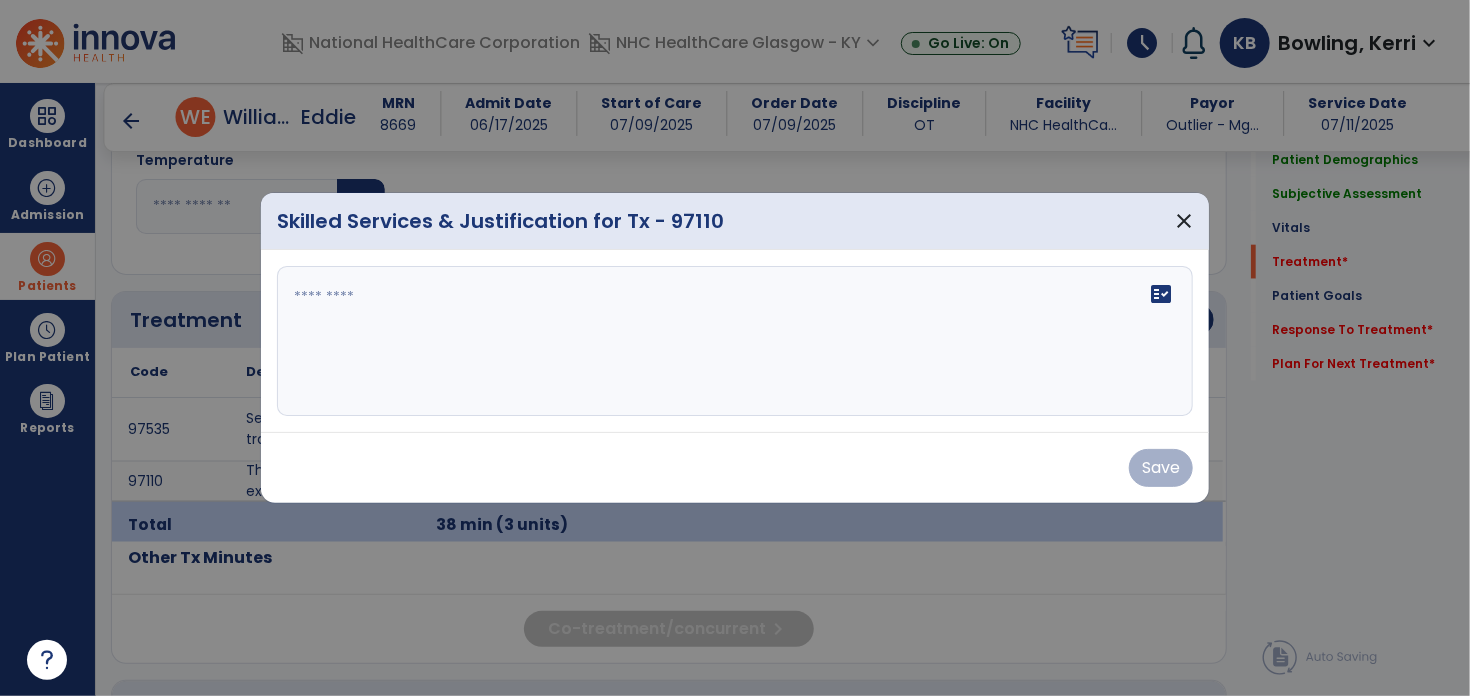 click on "fact_check" at bounding box center (735, 341) 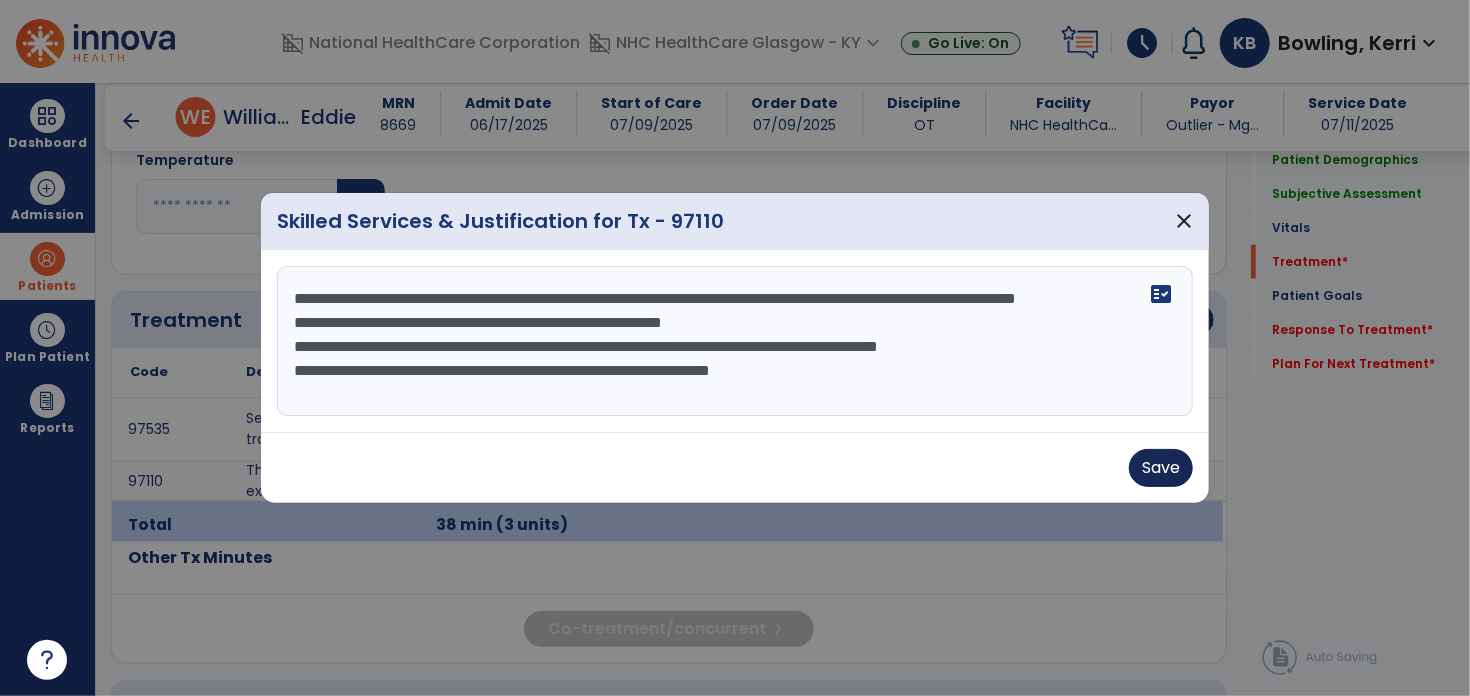 type on "**********" 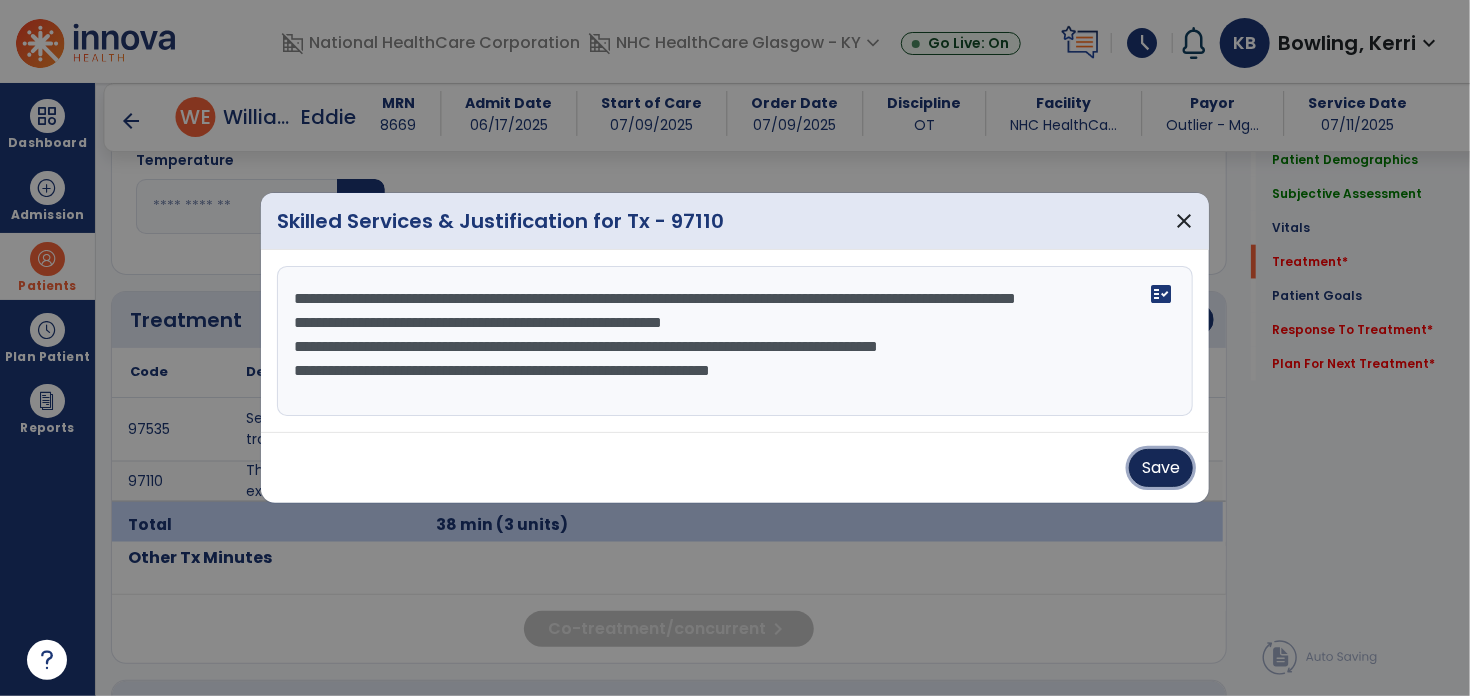 click on "Save" at bounding box center [1161, 468] 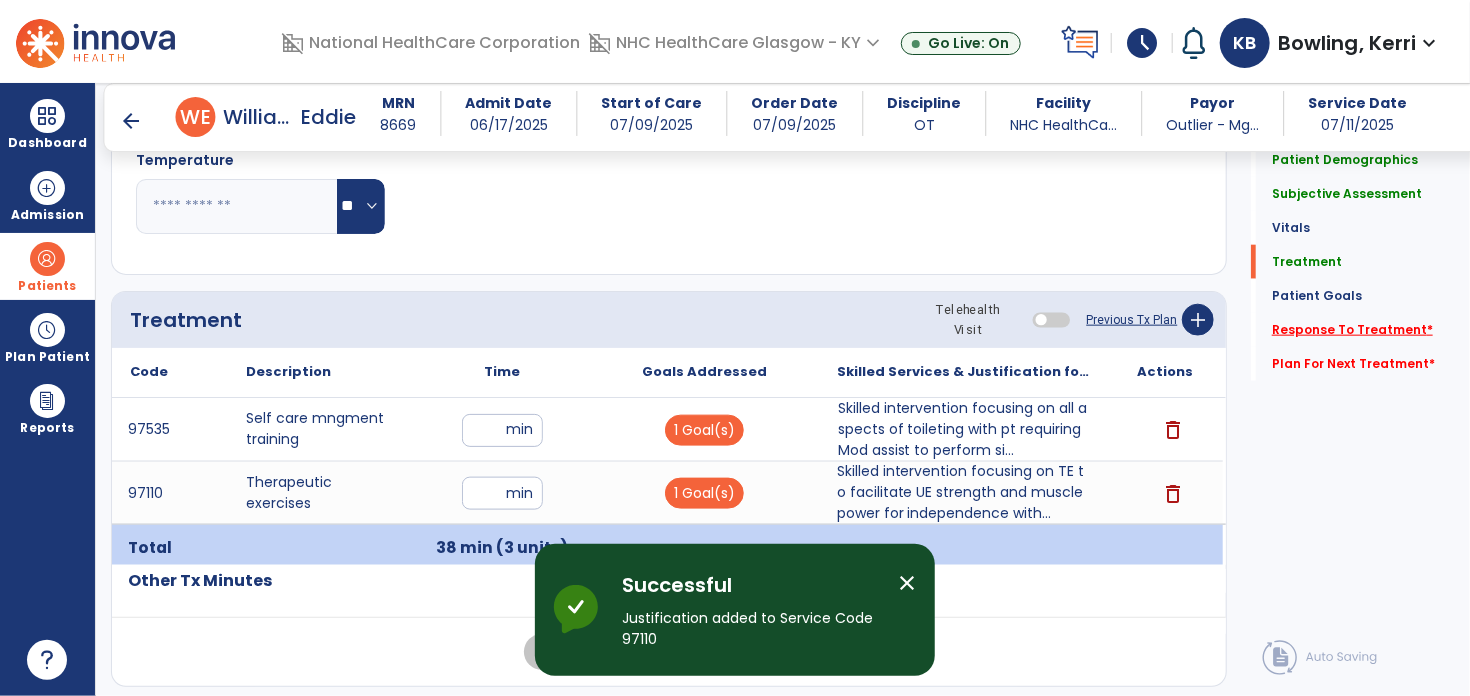 click on "Response To Treatment   *" 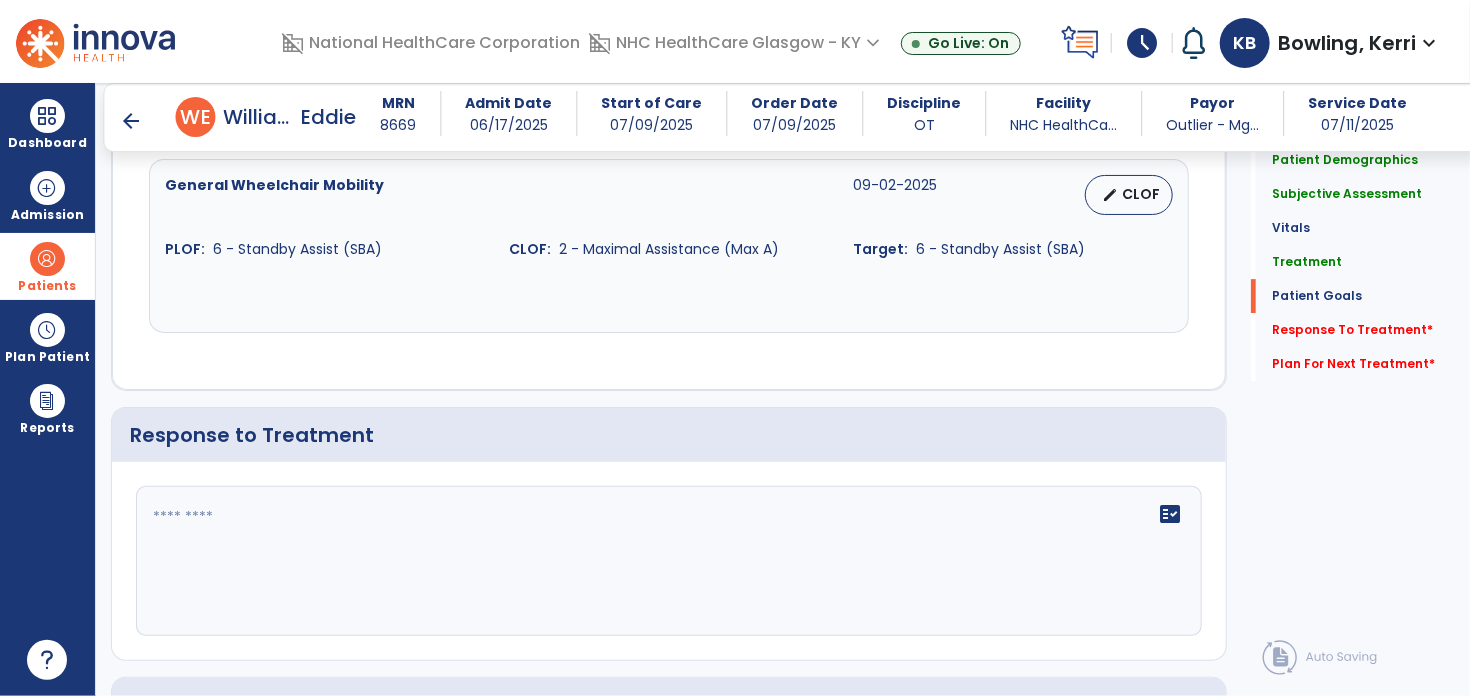 scroll, scrollTop: 3149, scrollLeft: 0, axis: vertical 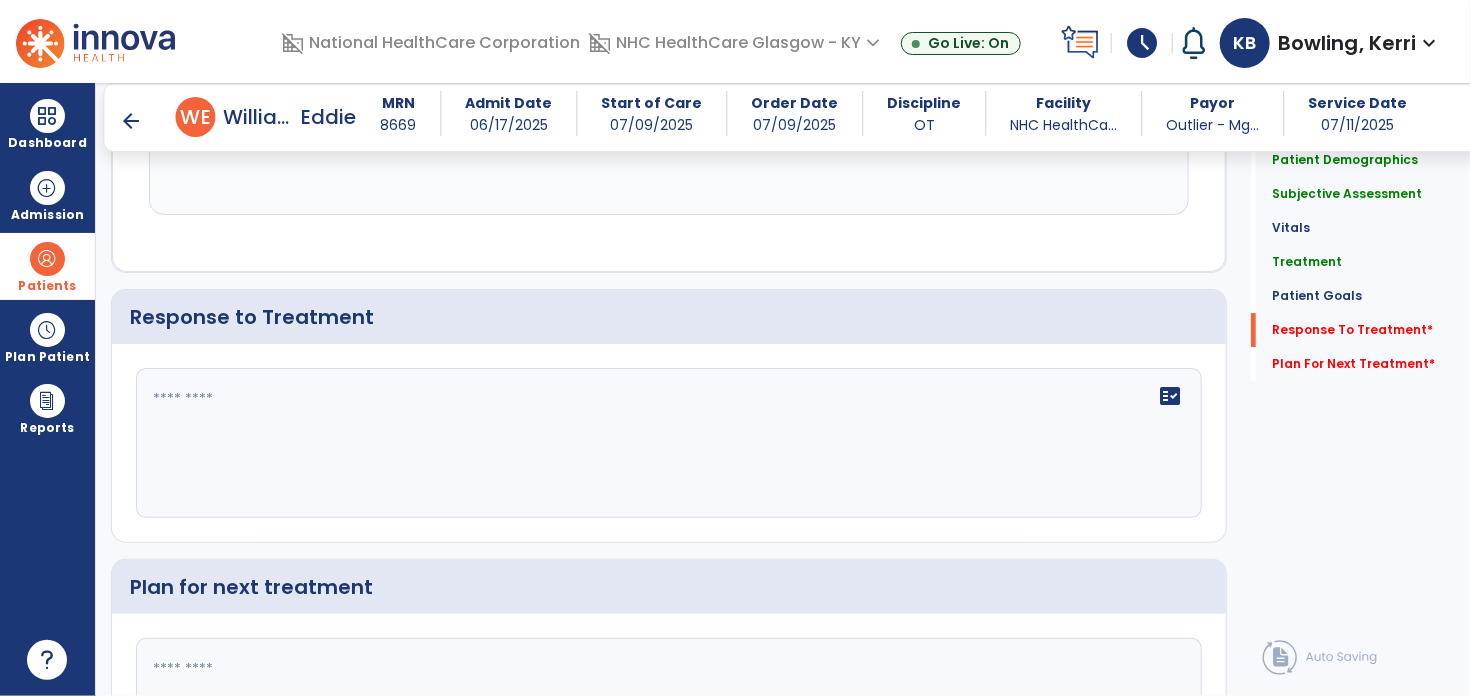 click on "fact_check" 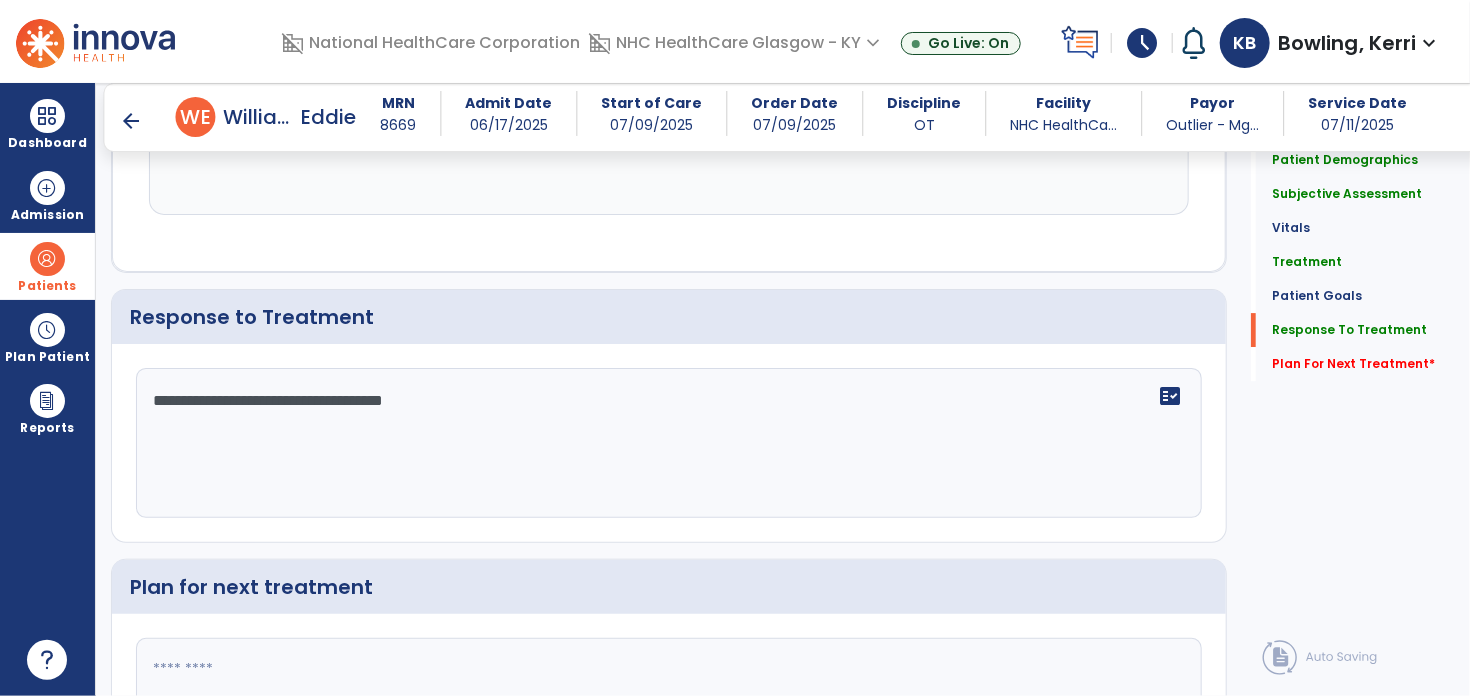 scroll, scrollTop: 3148, scrollLeft: 0, axis: vertical 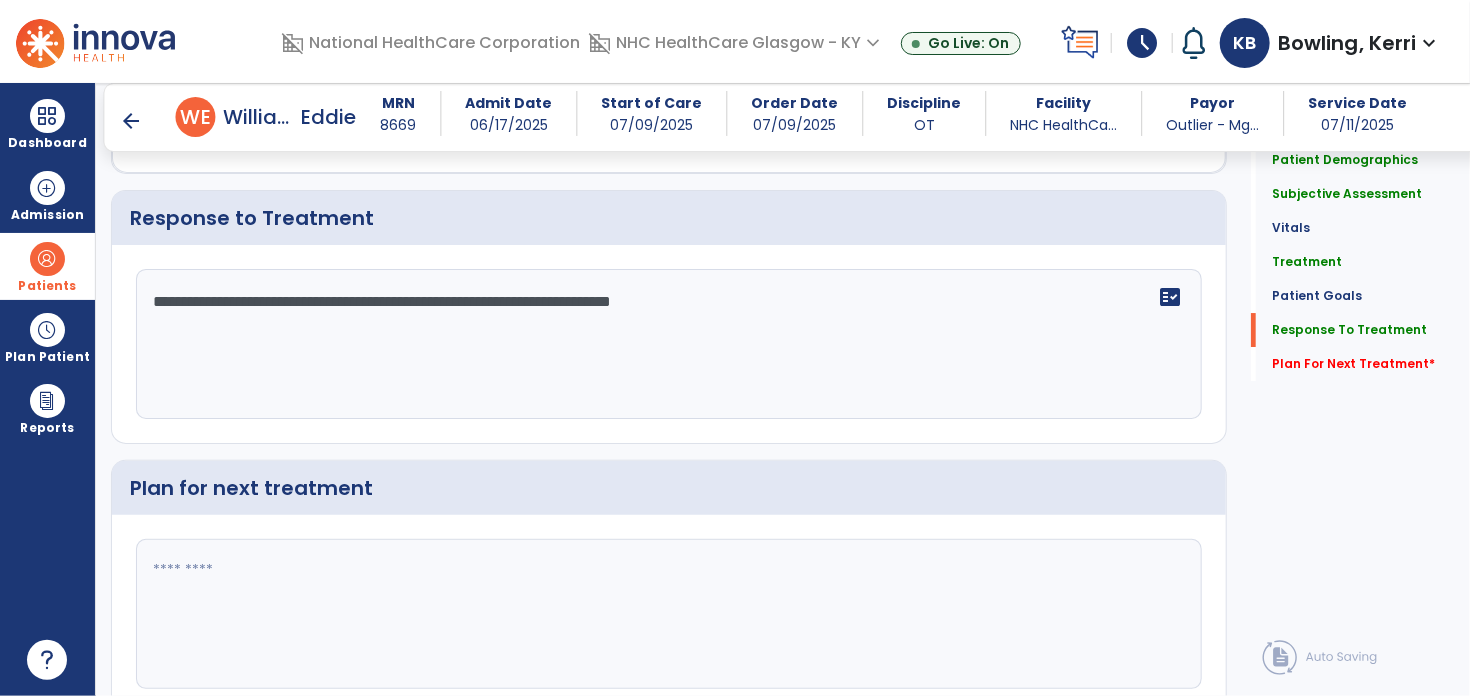 type on "**********" 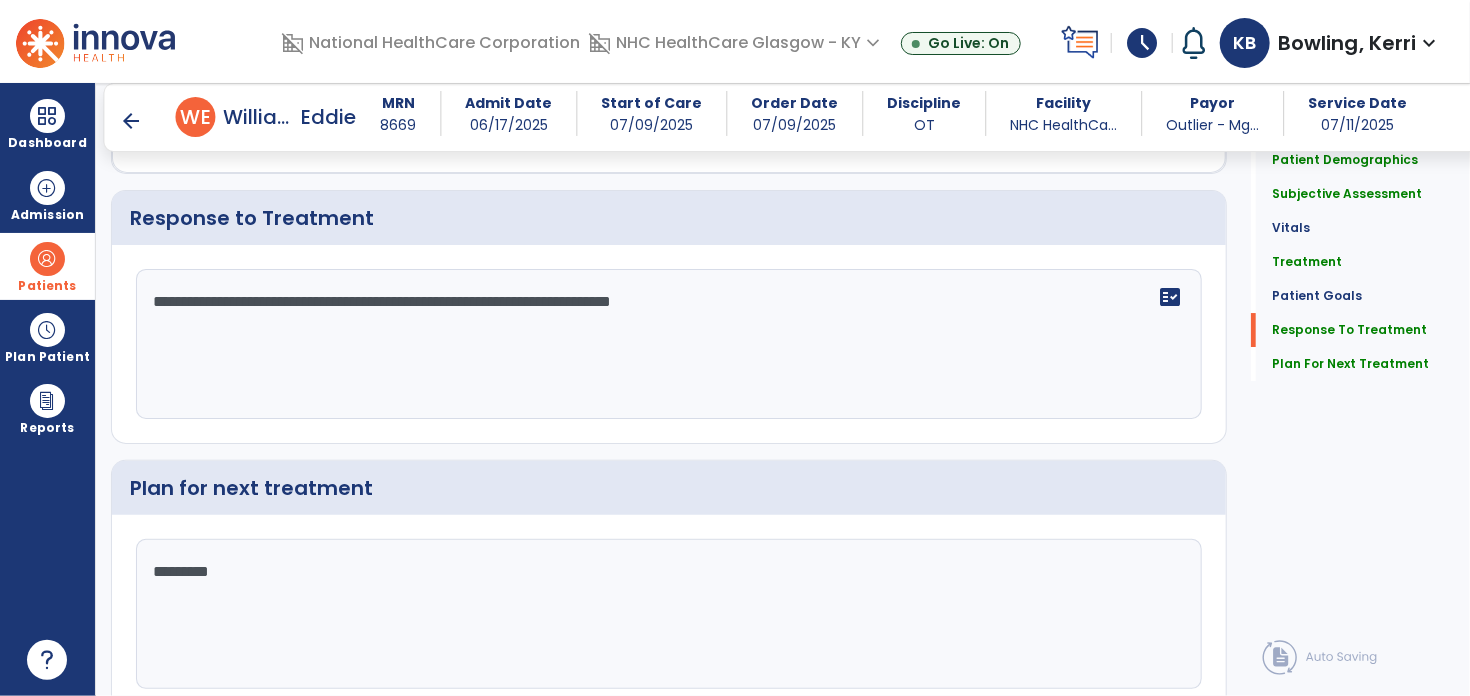 scroll, scrollTop: 3304, scrollLeft: 0, axis: vertical 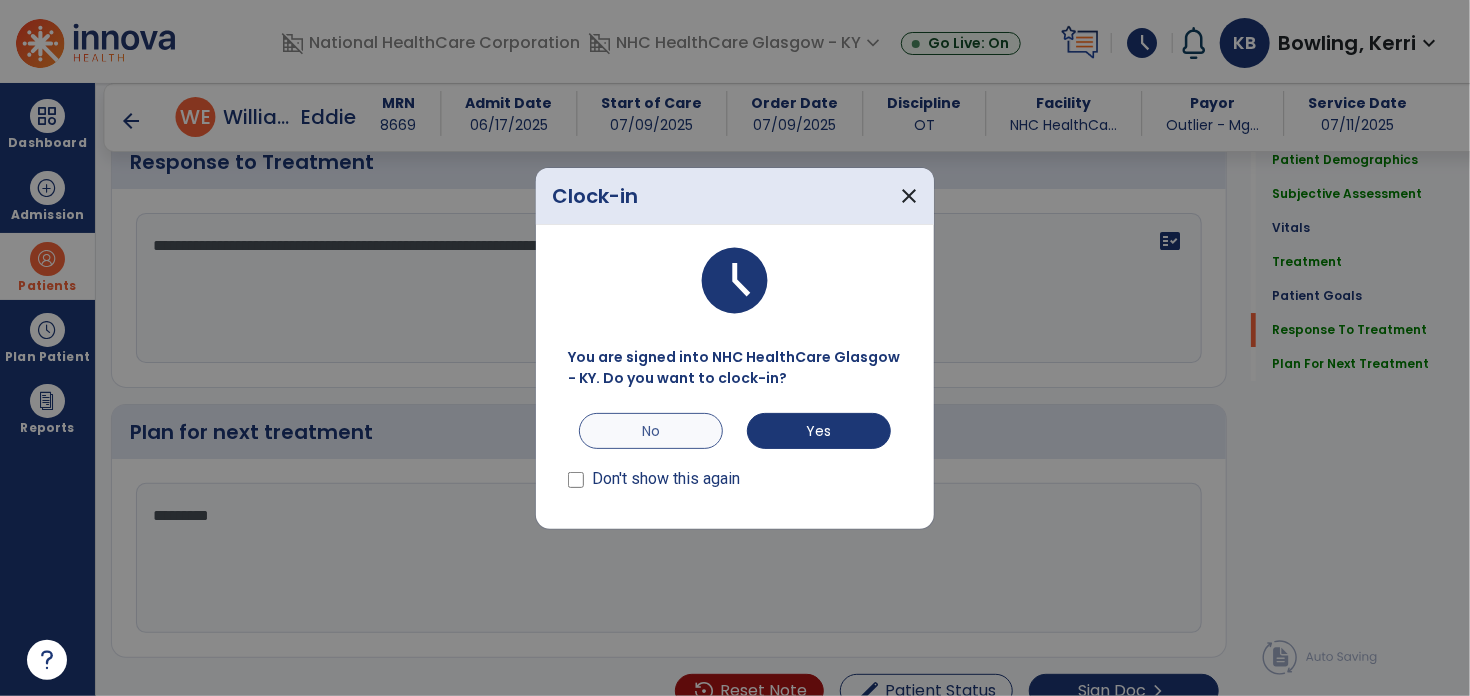 type on "********" 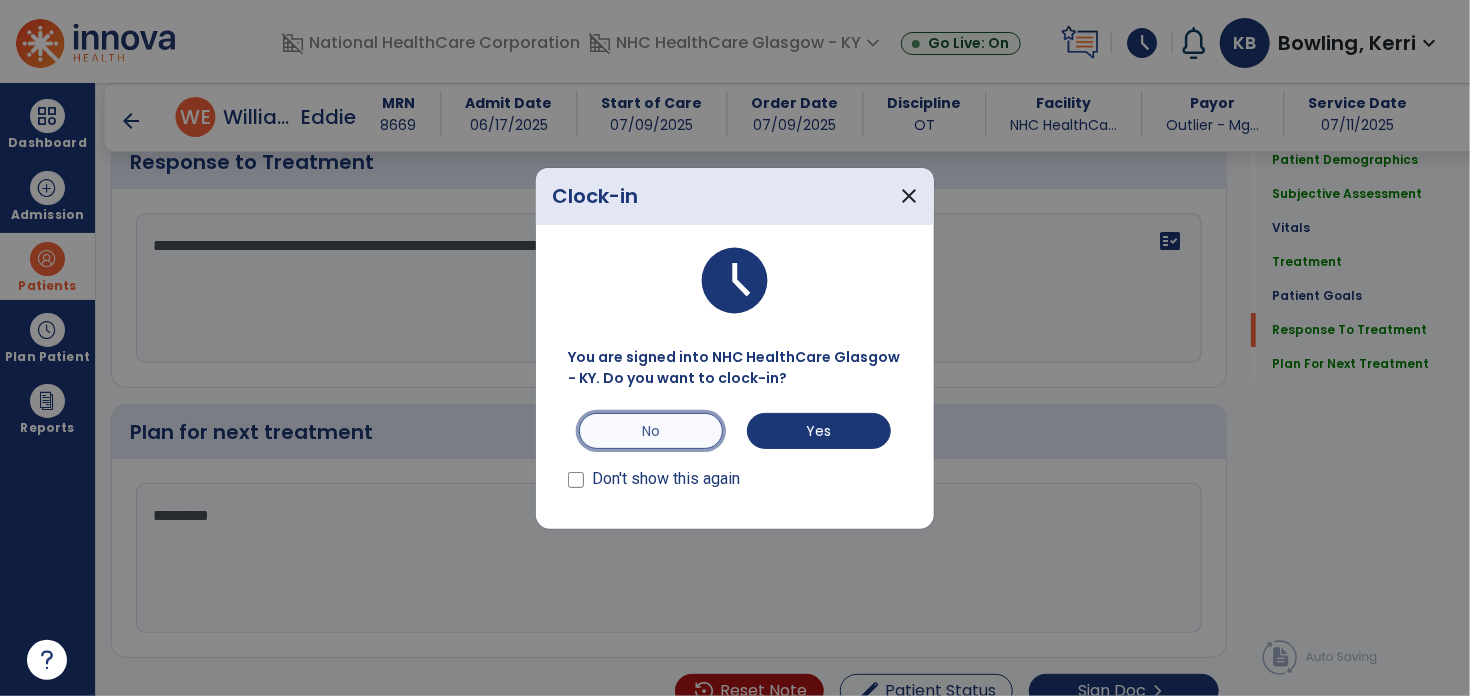 click on "No" at bounding box center [651, 431] 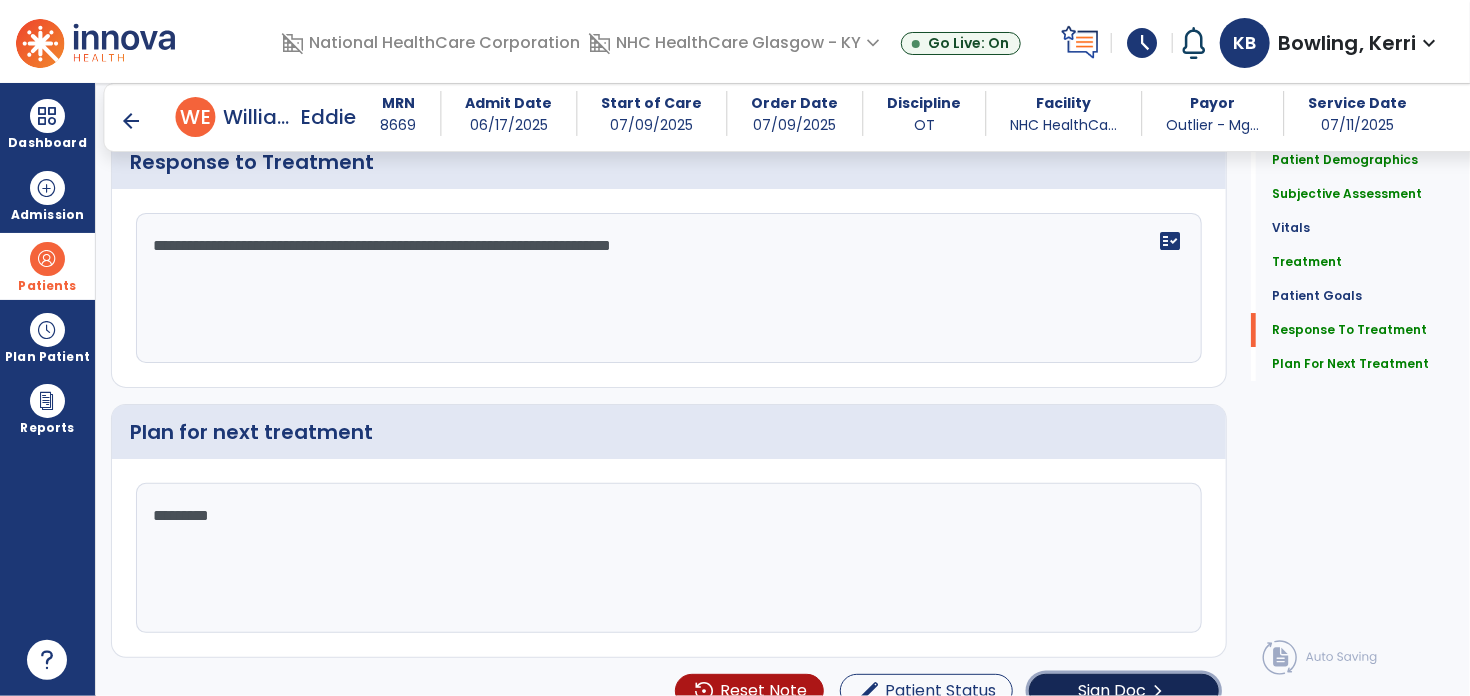 click on "Sign Doc  chevron_right" 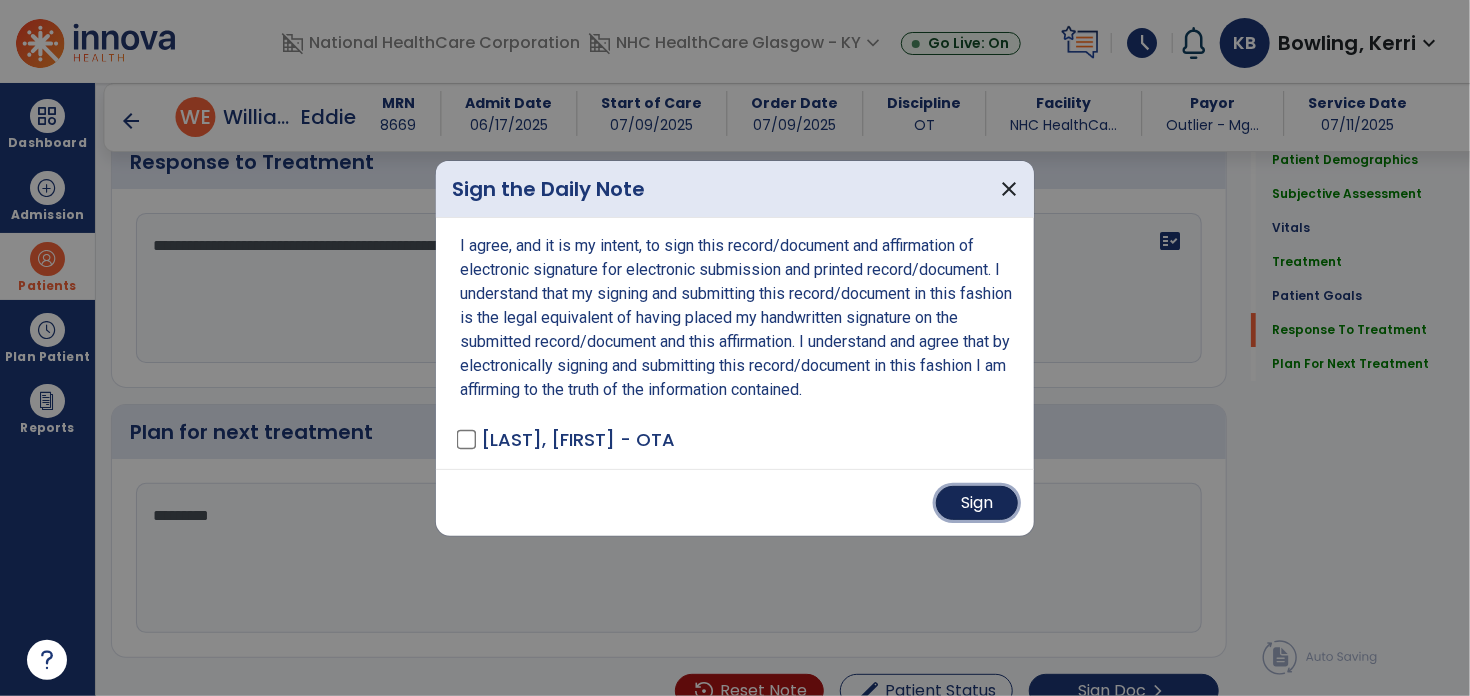 click on "Sign" at bounding box center (977, 503) 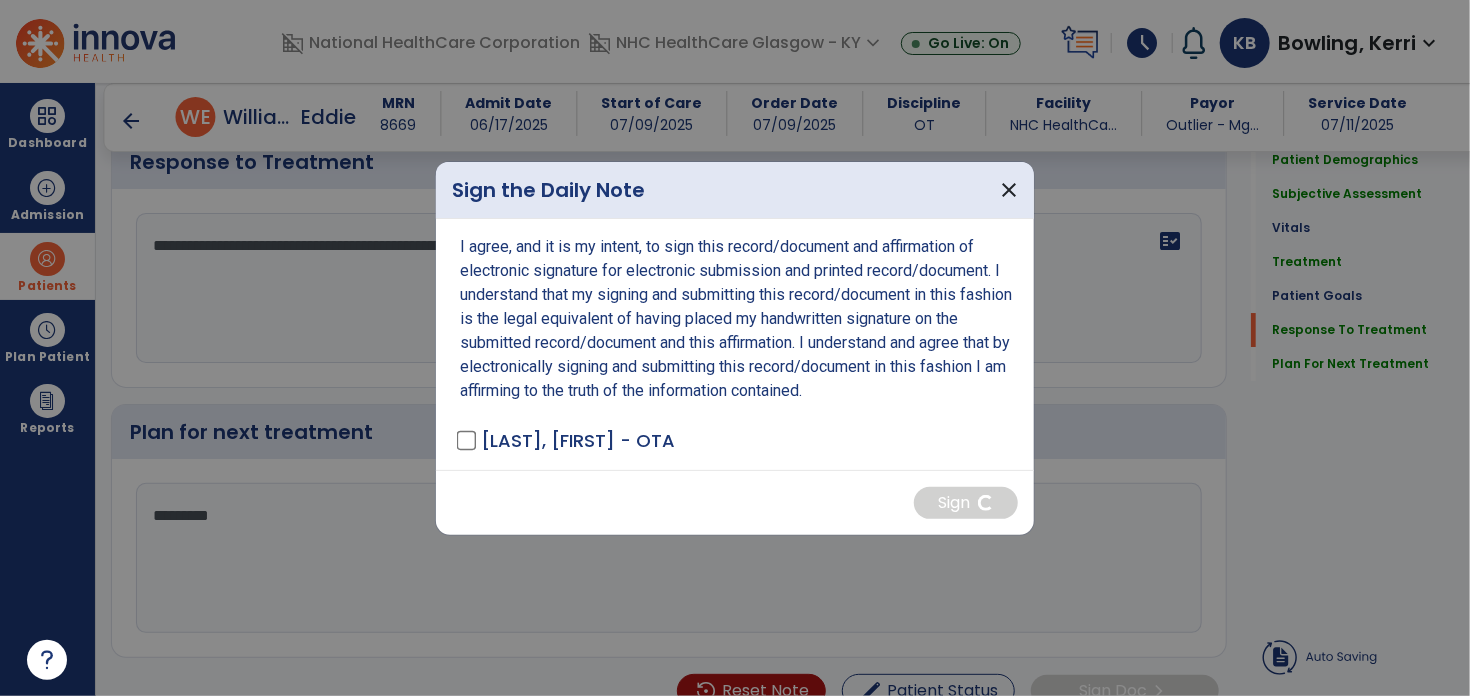 scroll, scrollTop: 0, scrollLeft: 0, axis: both 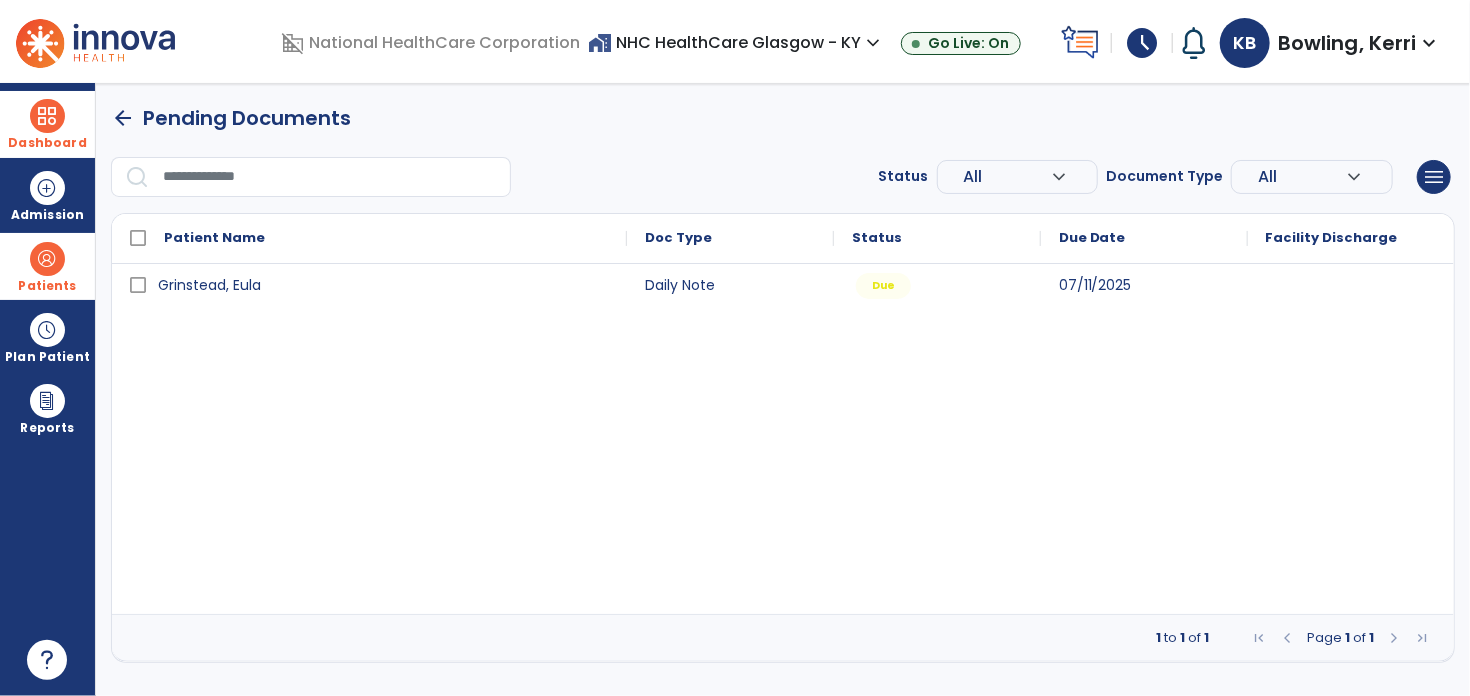 click on "Dashboard" at bounding box center [47, 124] 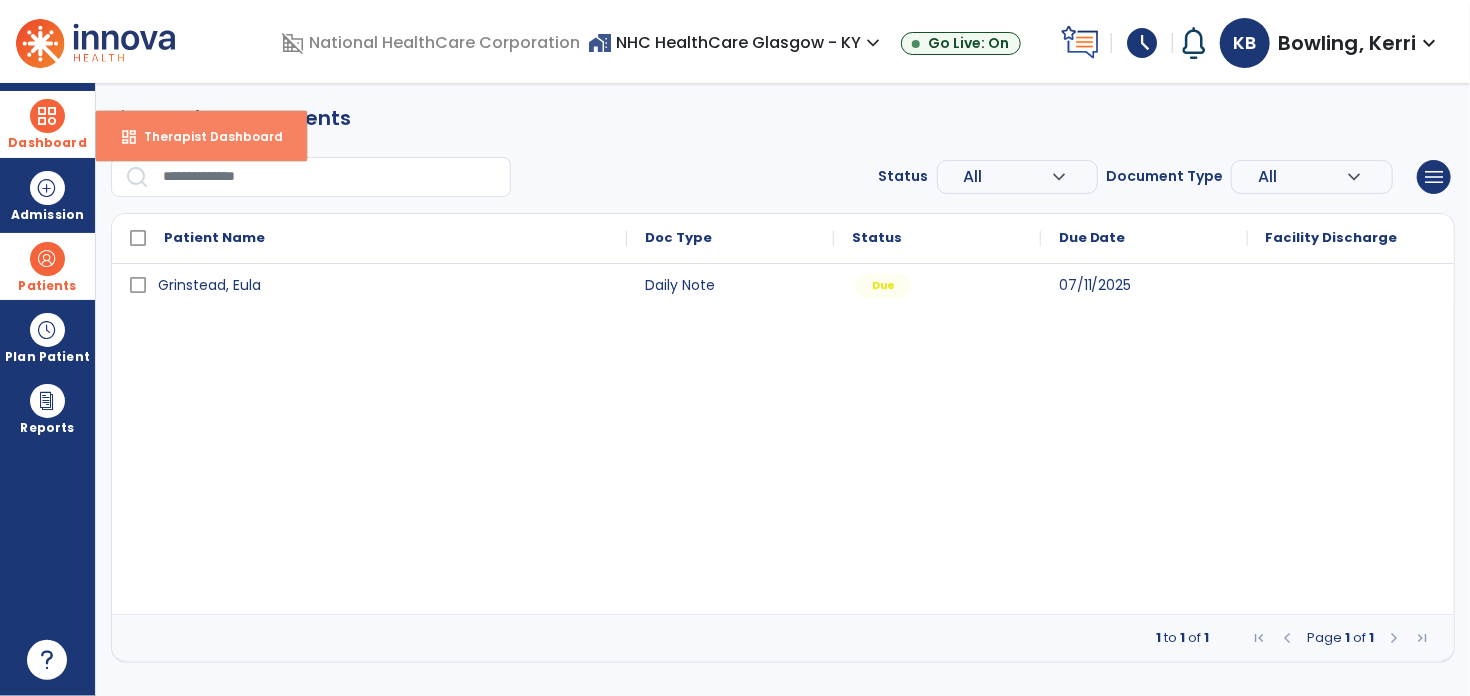 click on "dashboard" at bounding box center [129, 137] 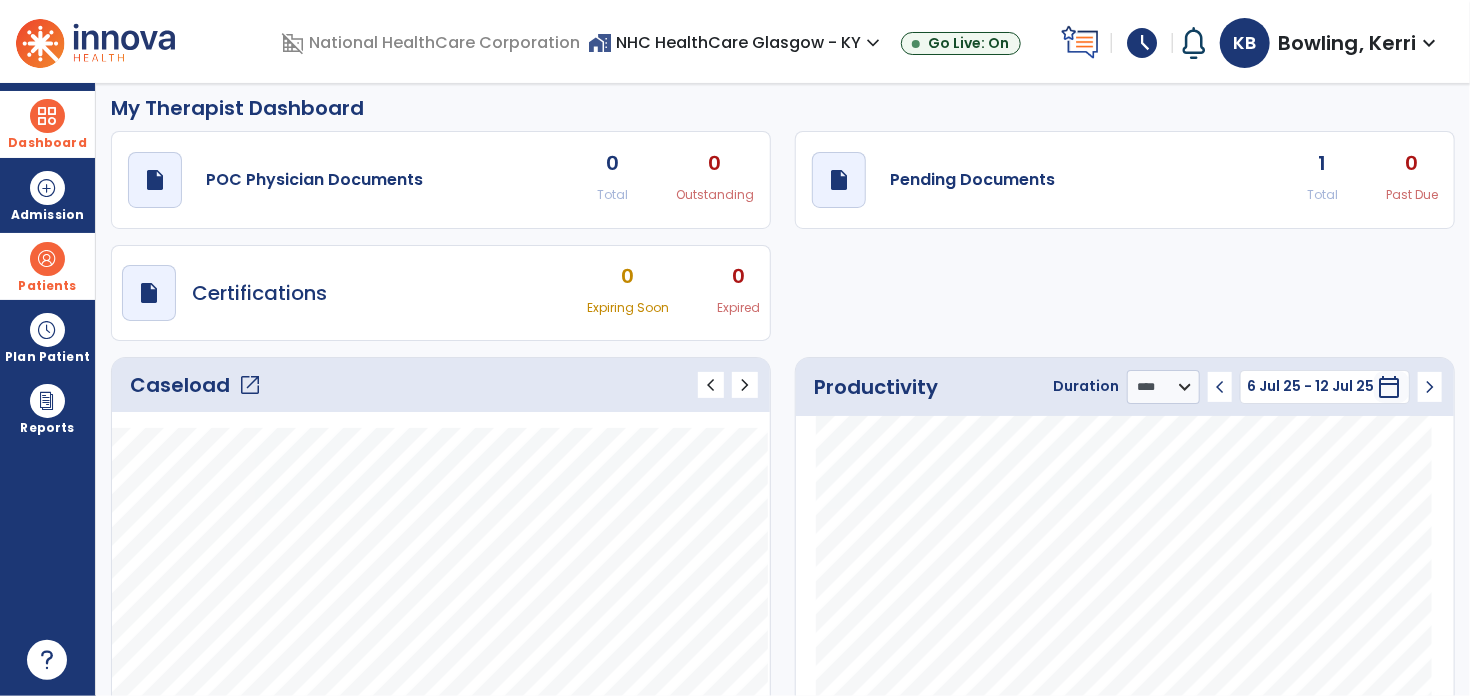 scroll, scrollTop: 0, scrollLeft: 0, axis: both 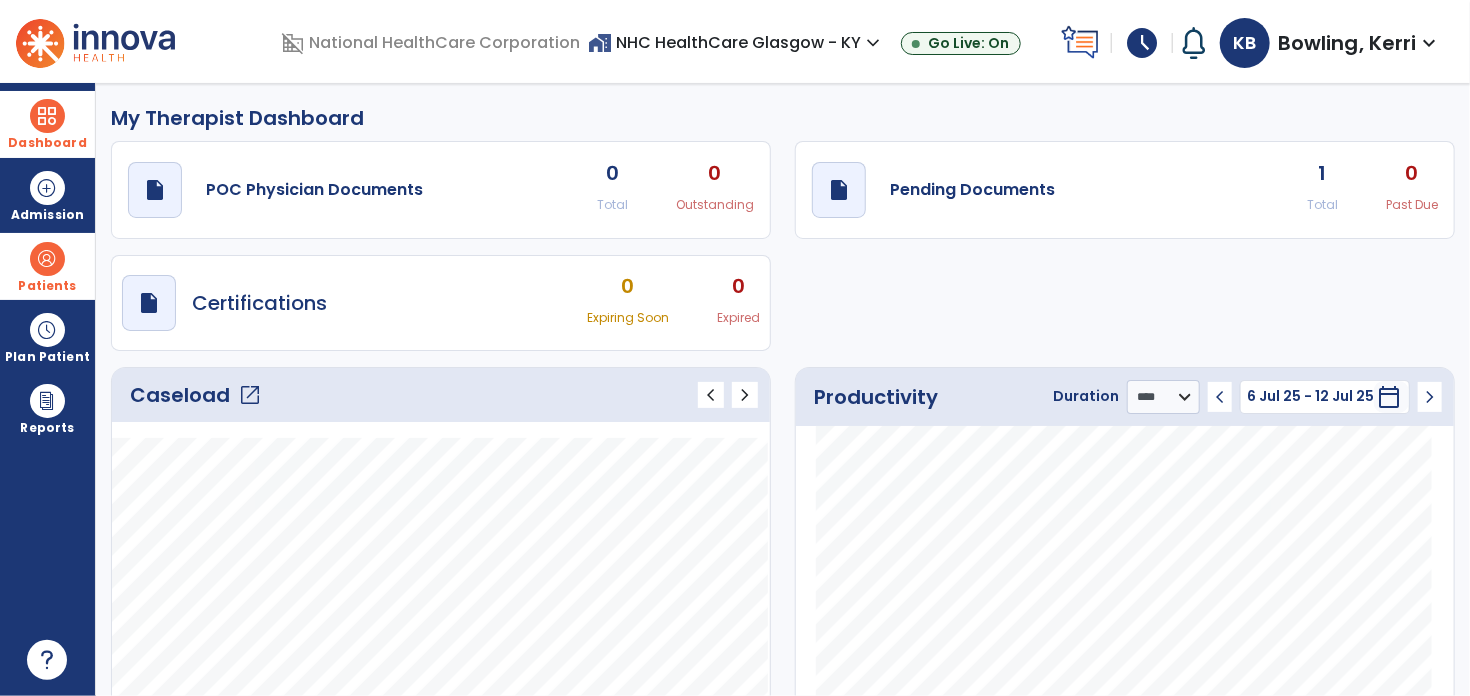 click on "1" 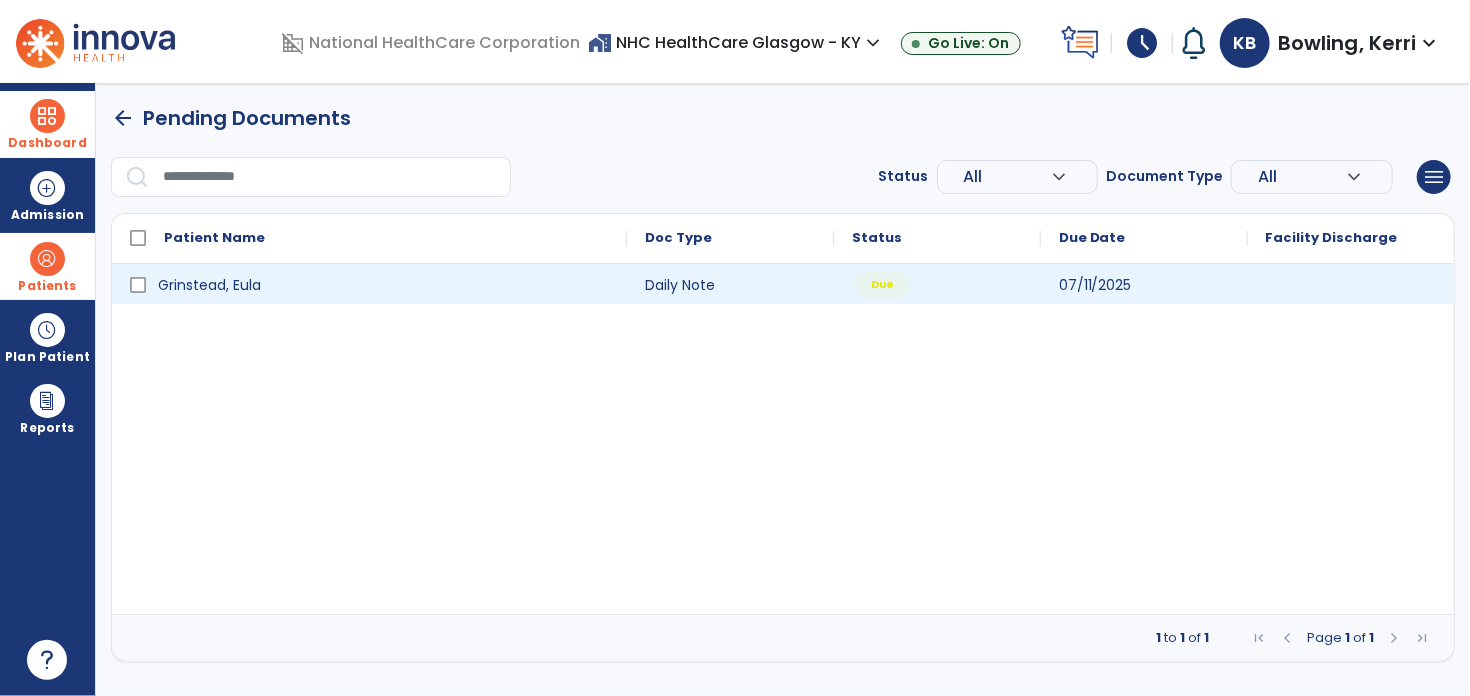 click on "Due" at bounding box center (937, 284) 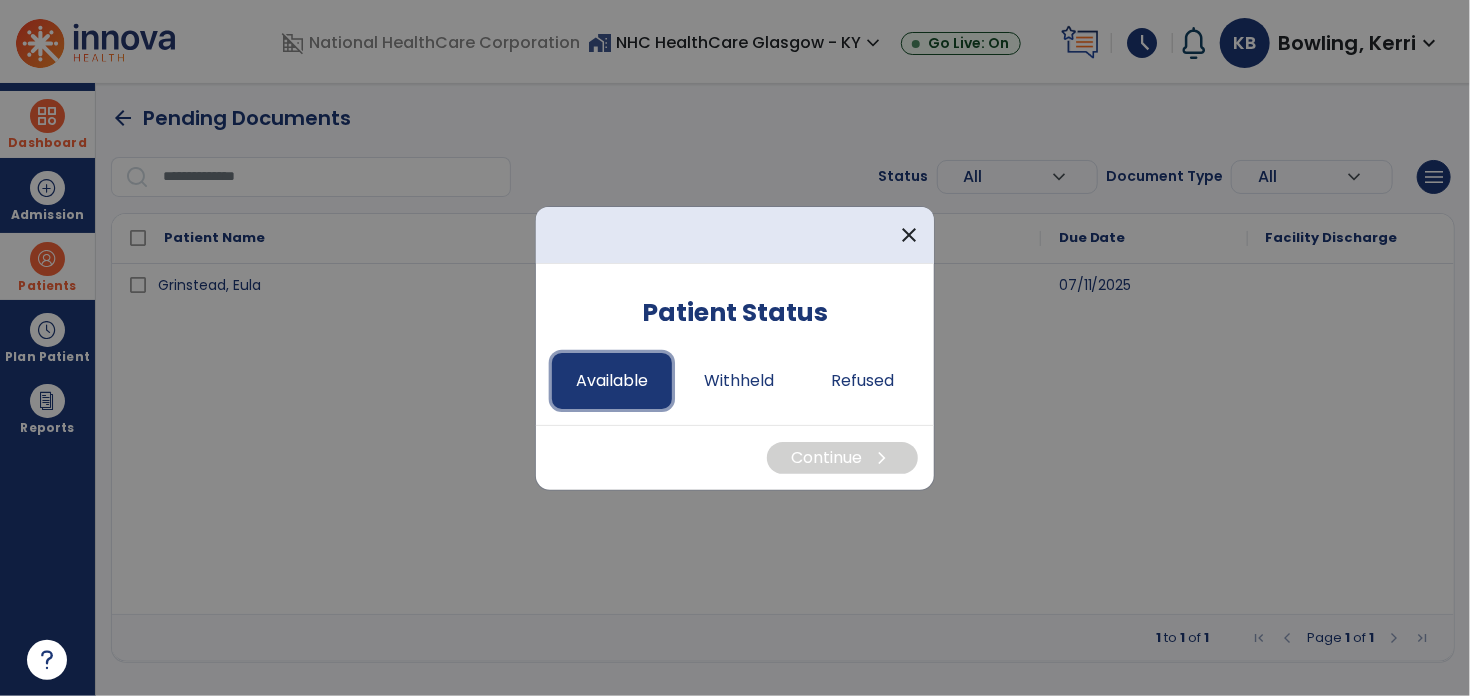 click on "Available" at bounding box center (612, 381) 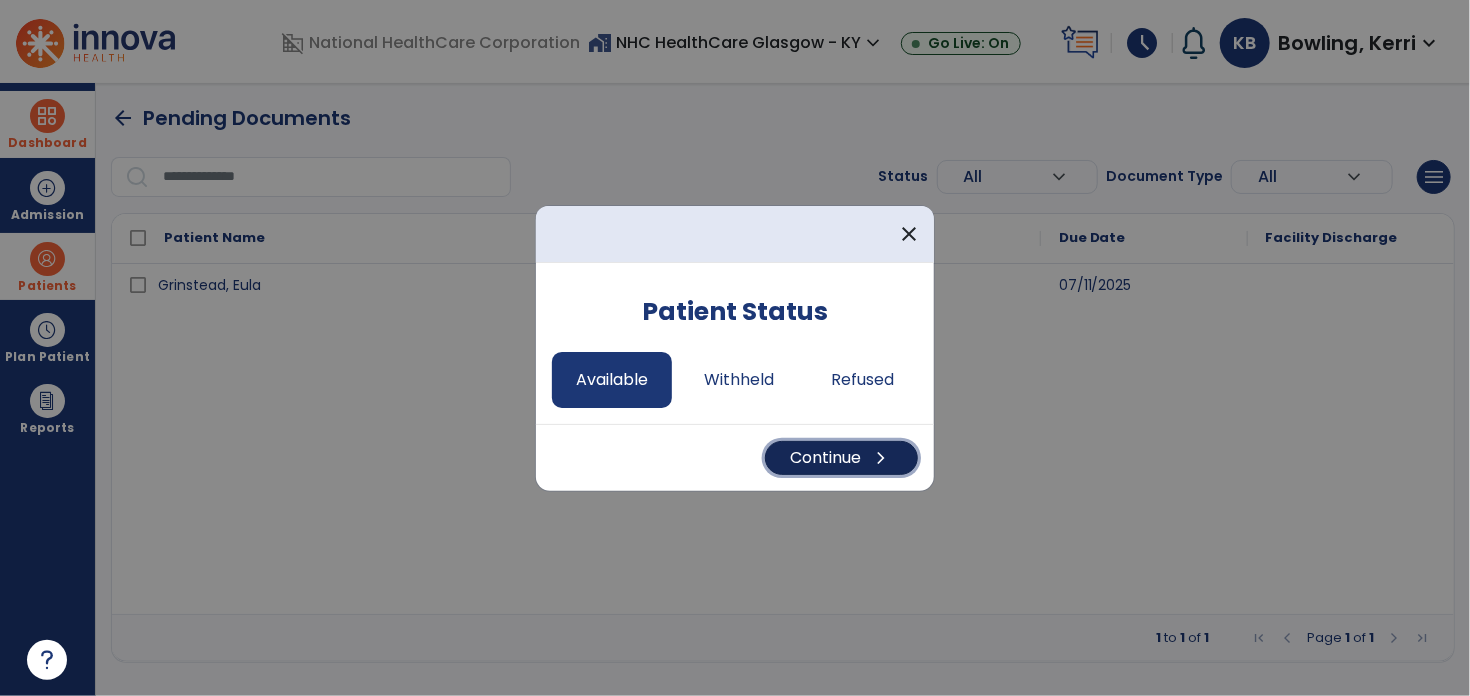 click on "Continue   chevron_right" at bounding box center [841, 458] 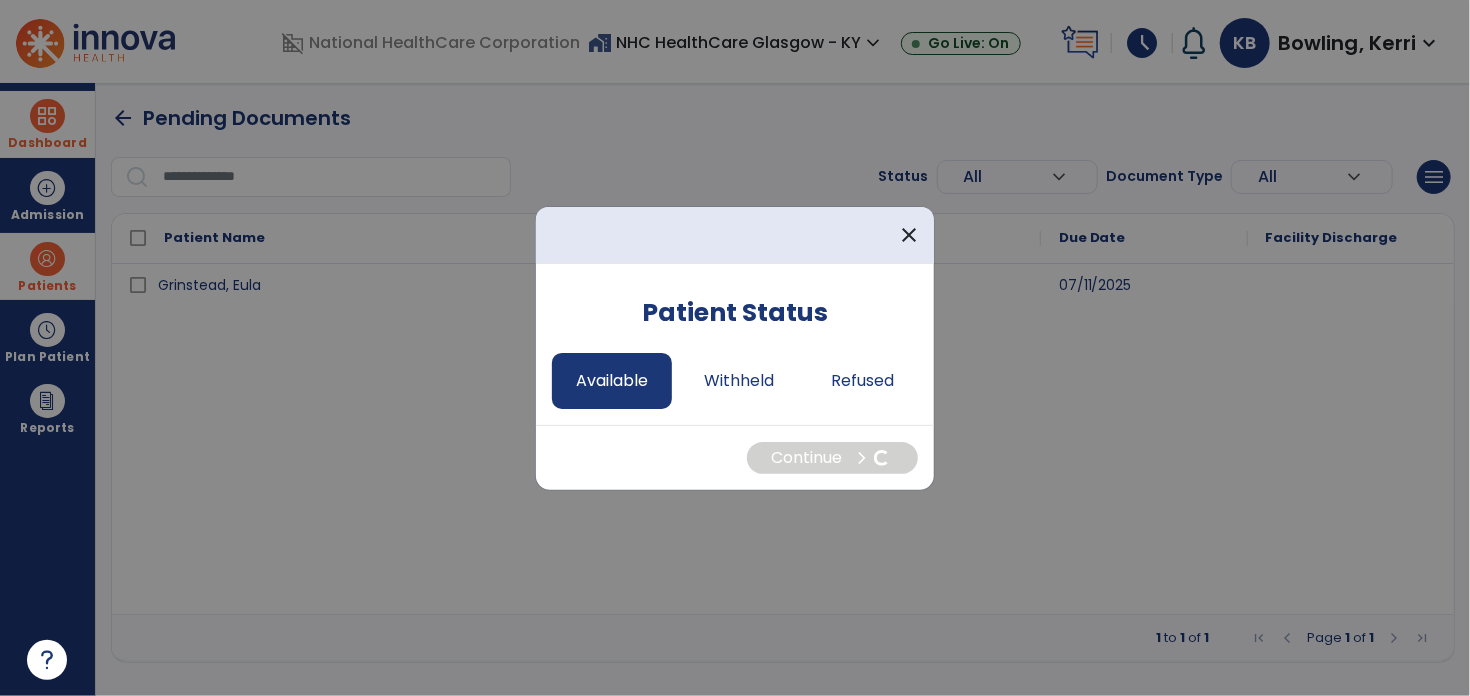 select on "*" 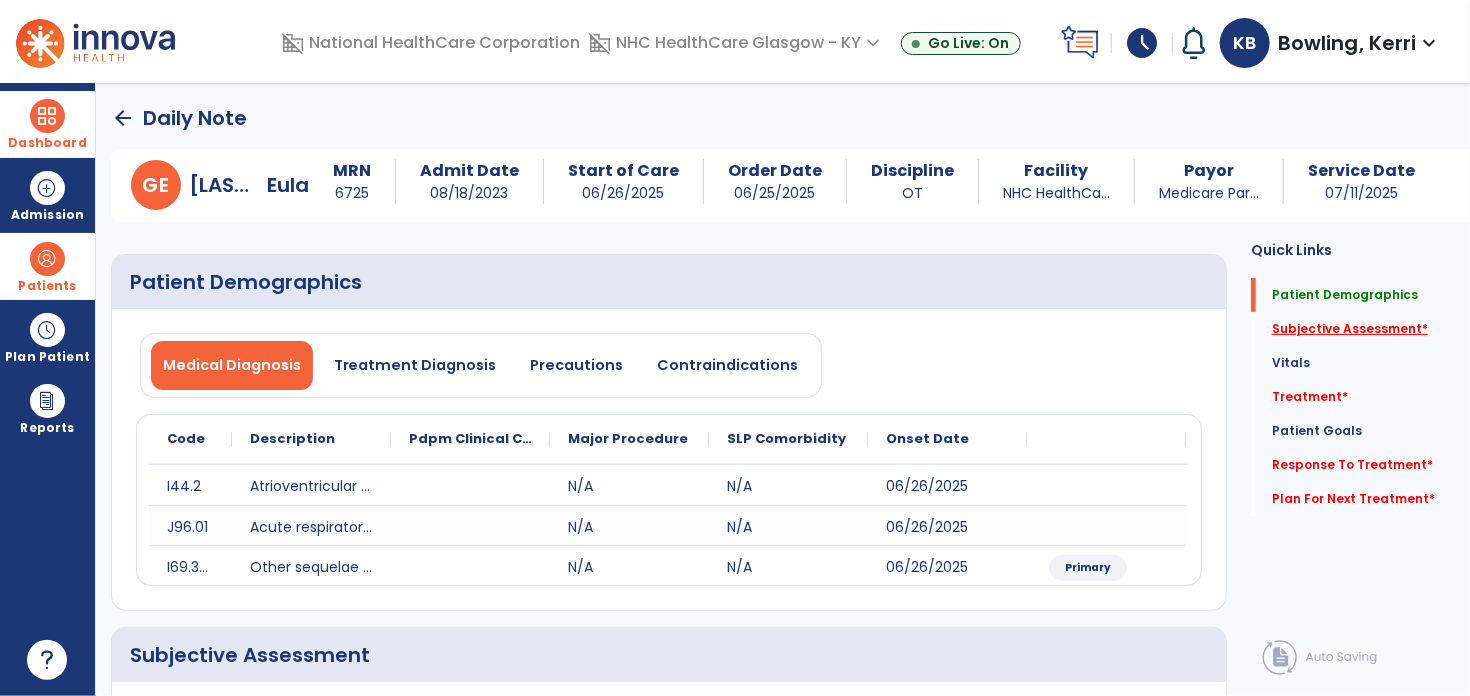 click on "*" 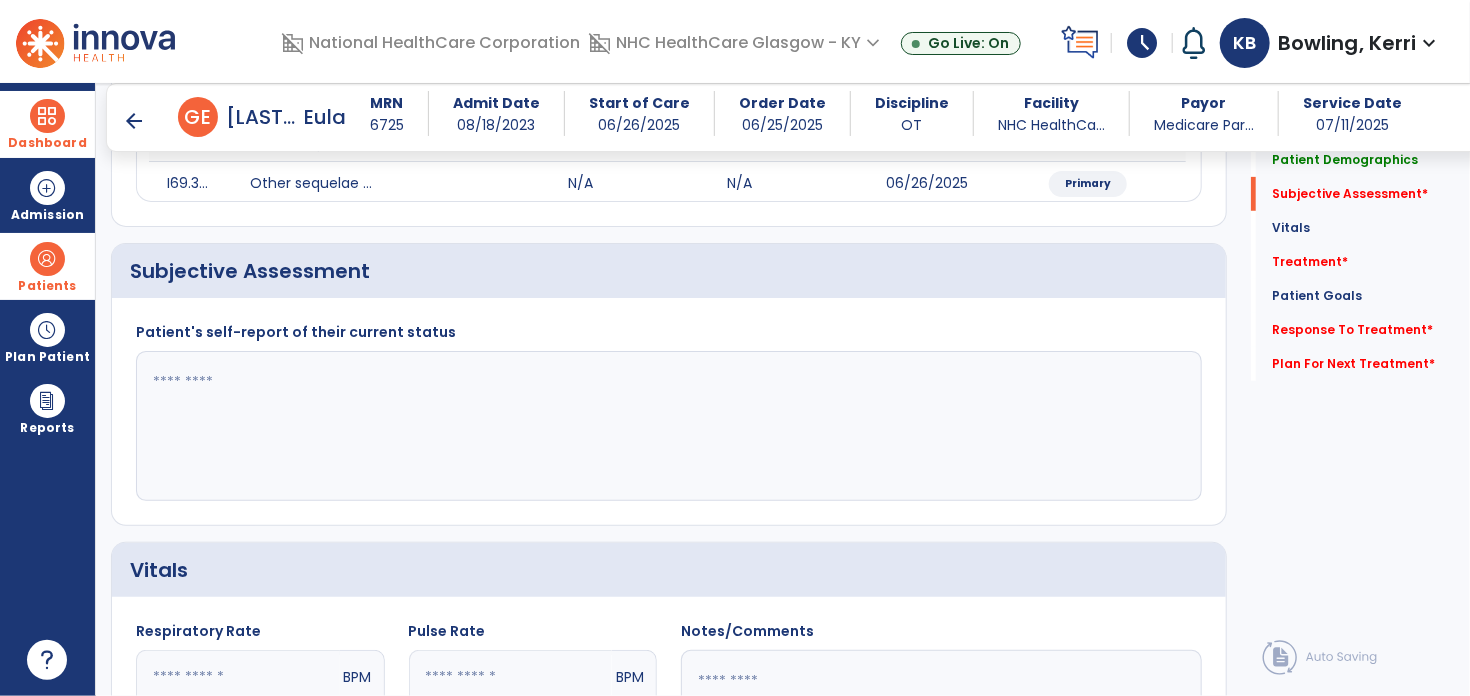scroll, scrollTop: 377, scrollLeft: 0, axis: vertical 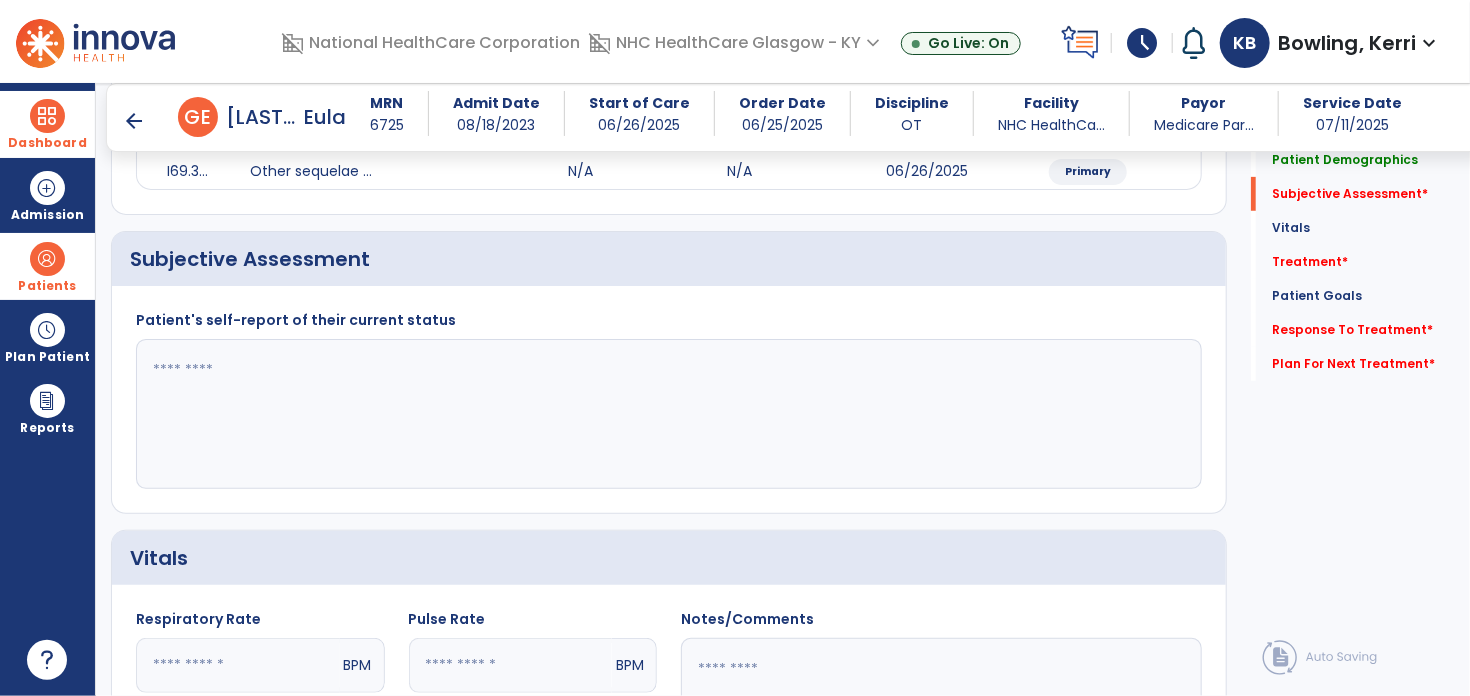 click 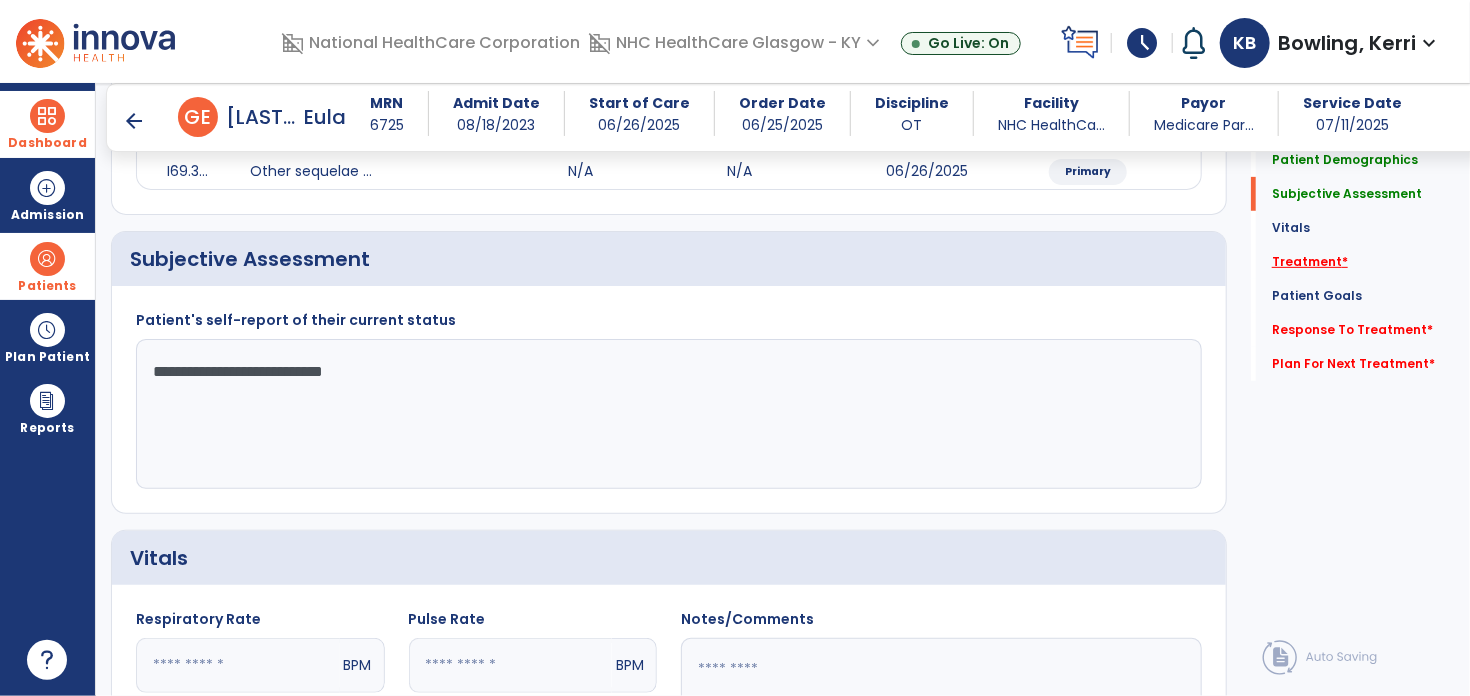 type on "**********" 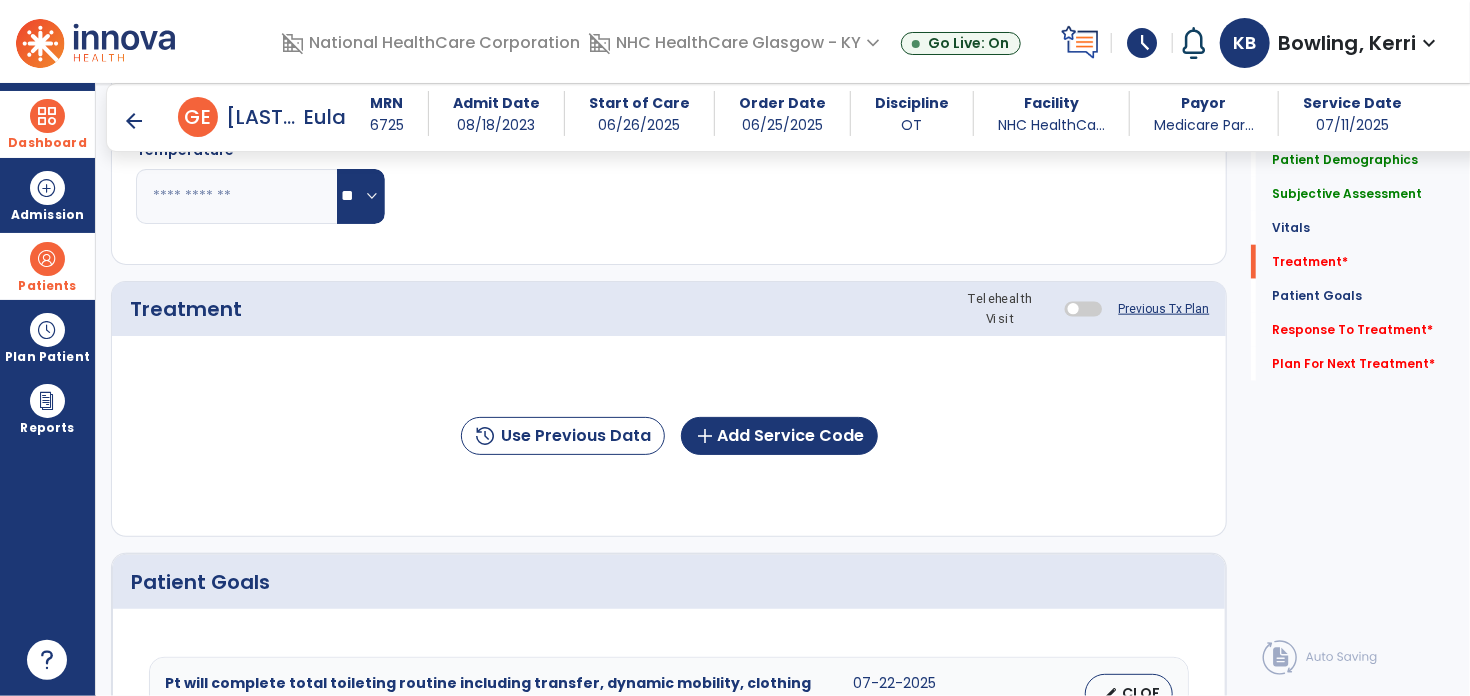 scroll, scrollTop: 1066, scrollLeft: 0, axis: vertical 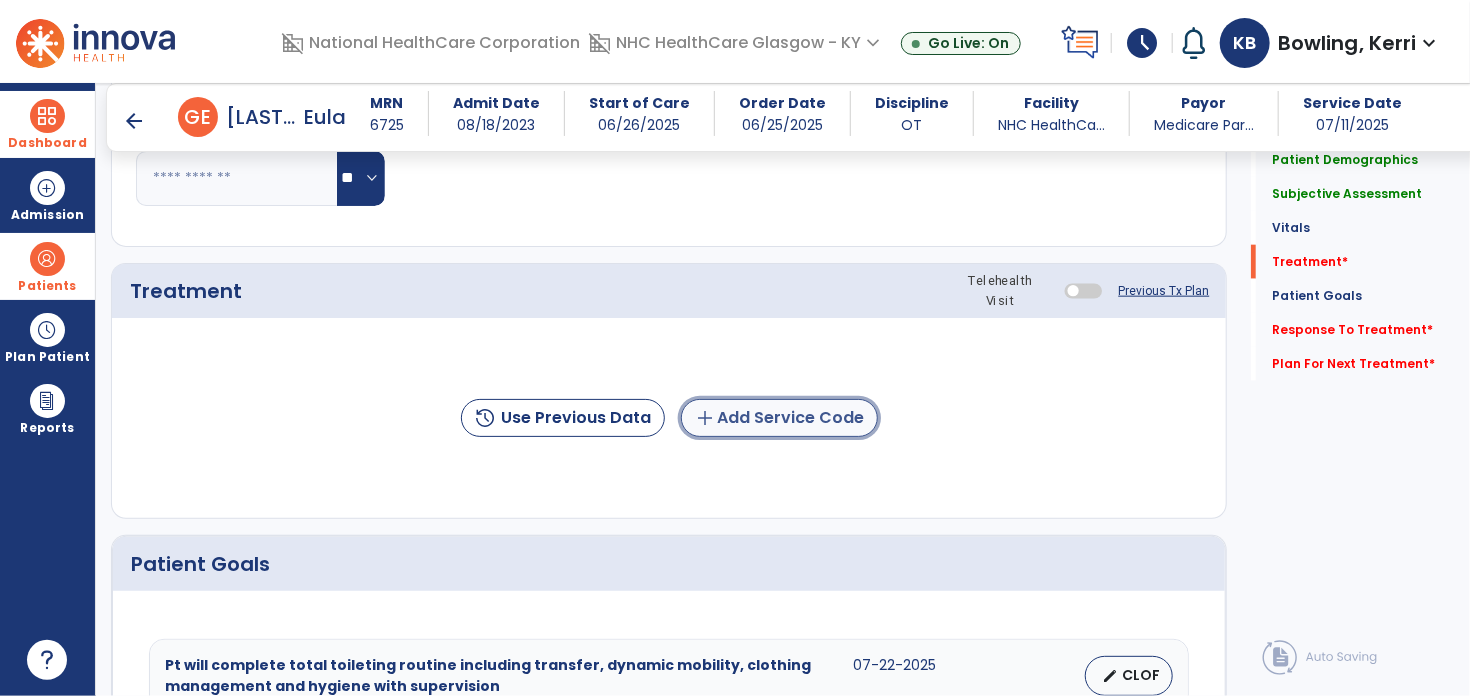 click on "add  Add Service Code" 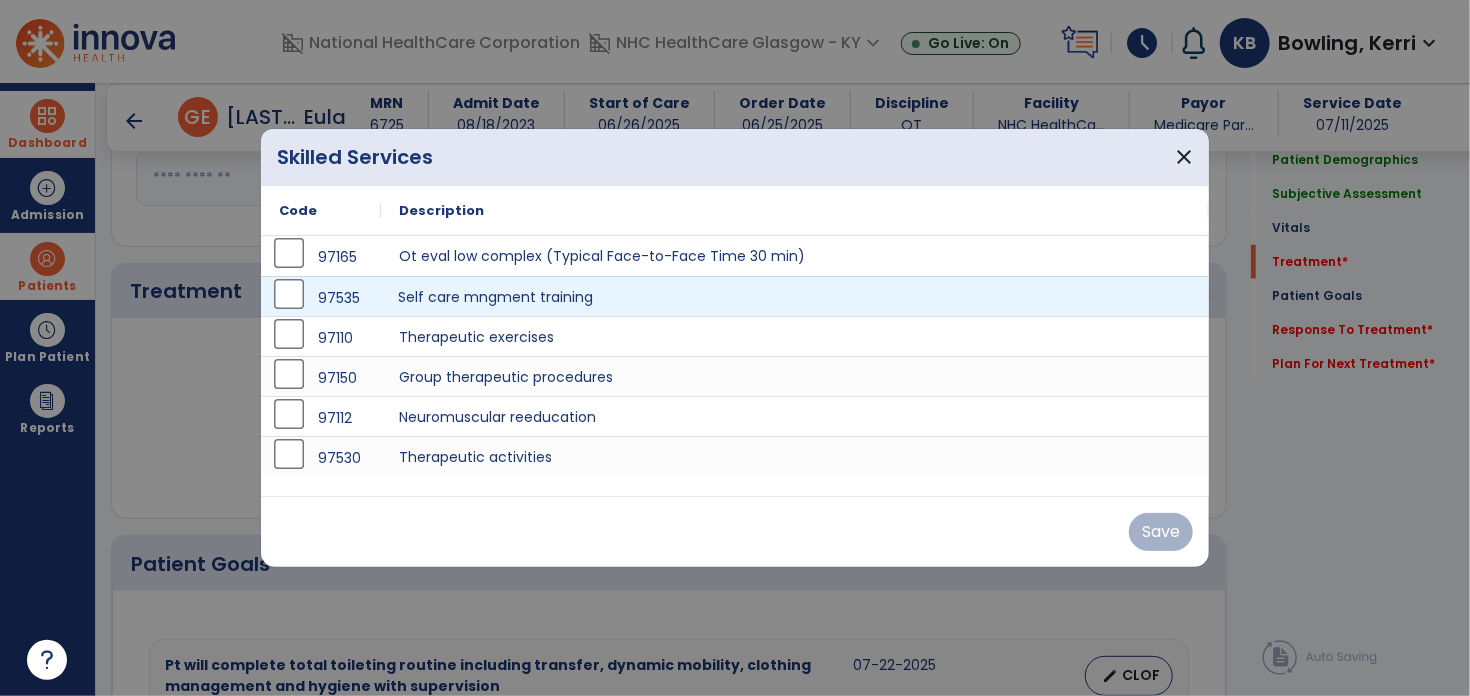 click on "Self care mngment training" at bounding box center [795, 296] 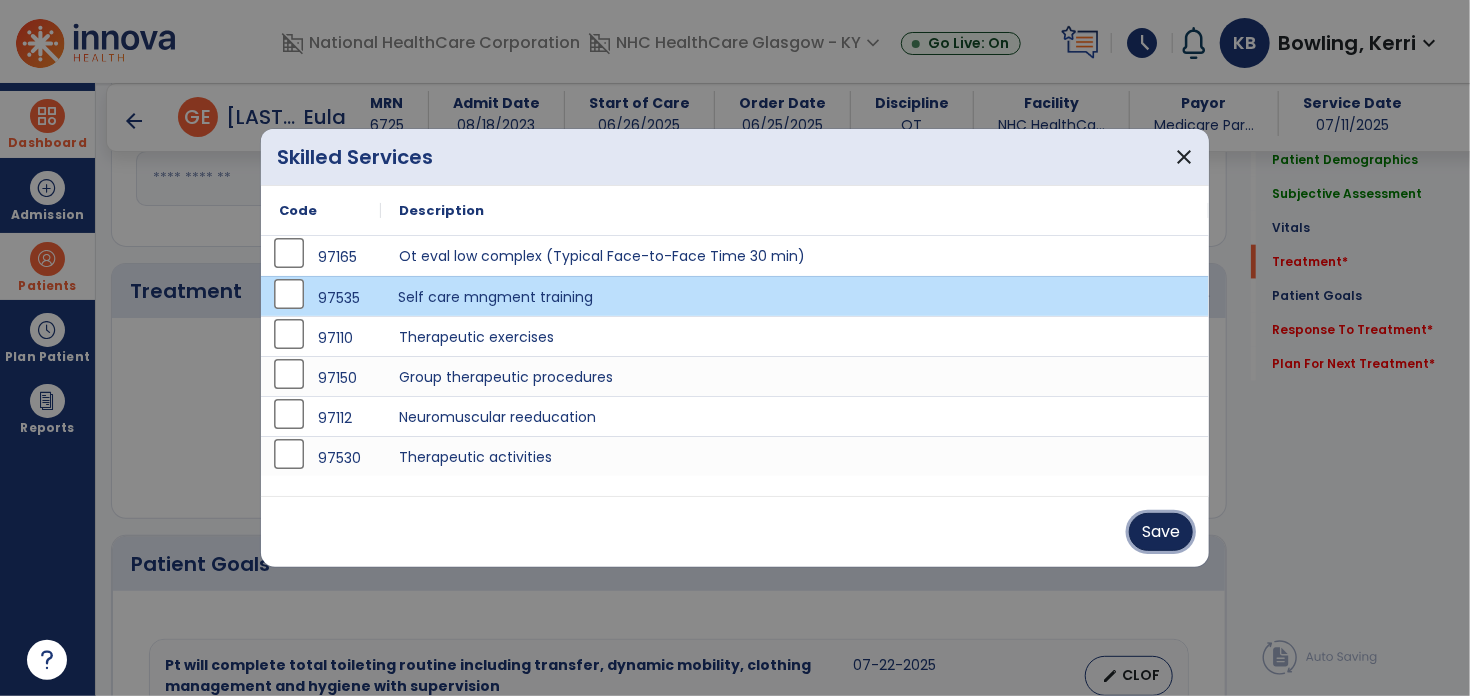 click on "Save" at bounding box center [1161, 532] 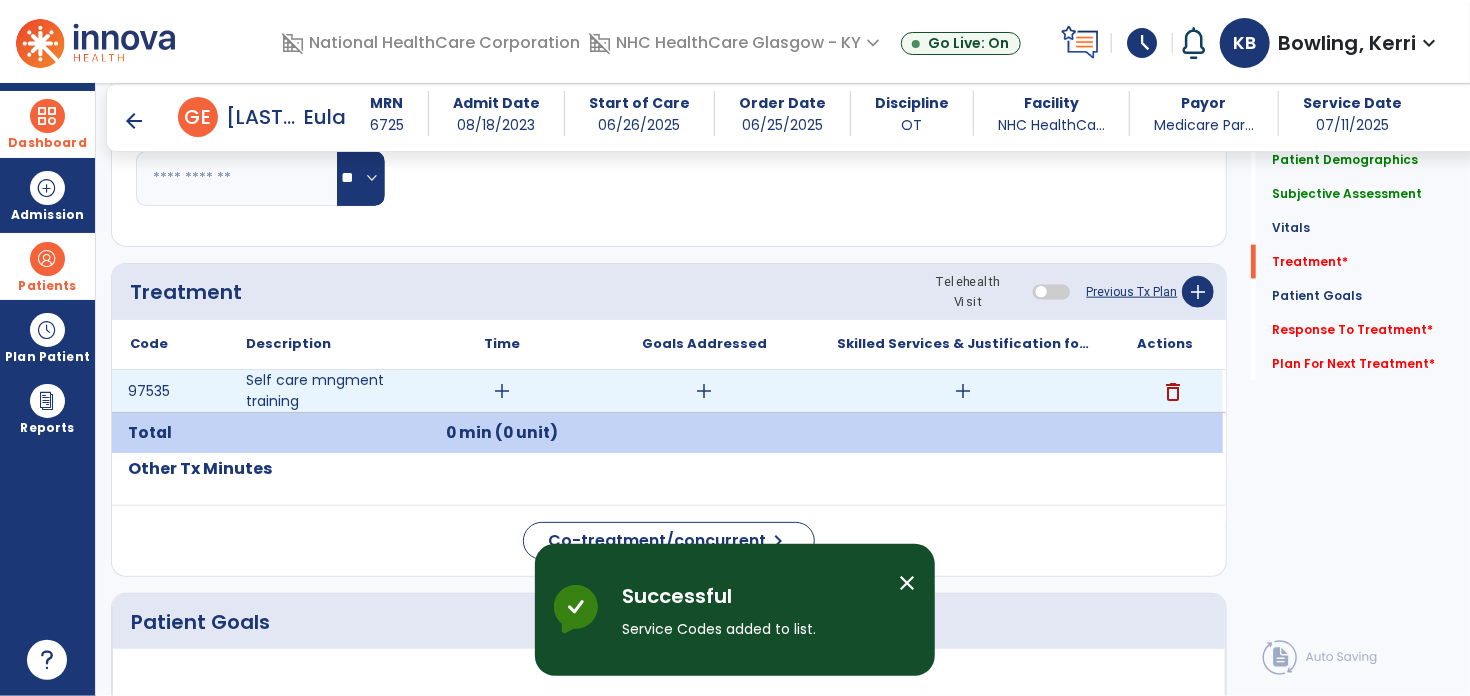 click on "add" at bounding box center (502, 391) 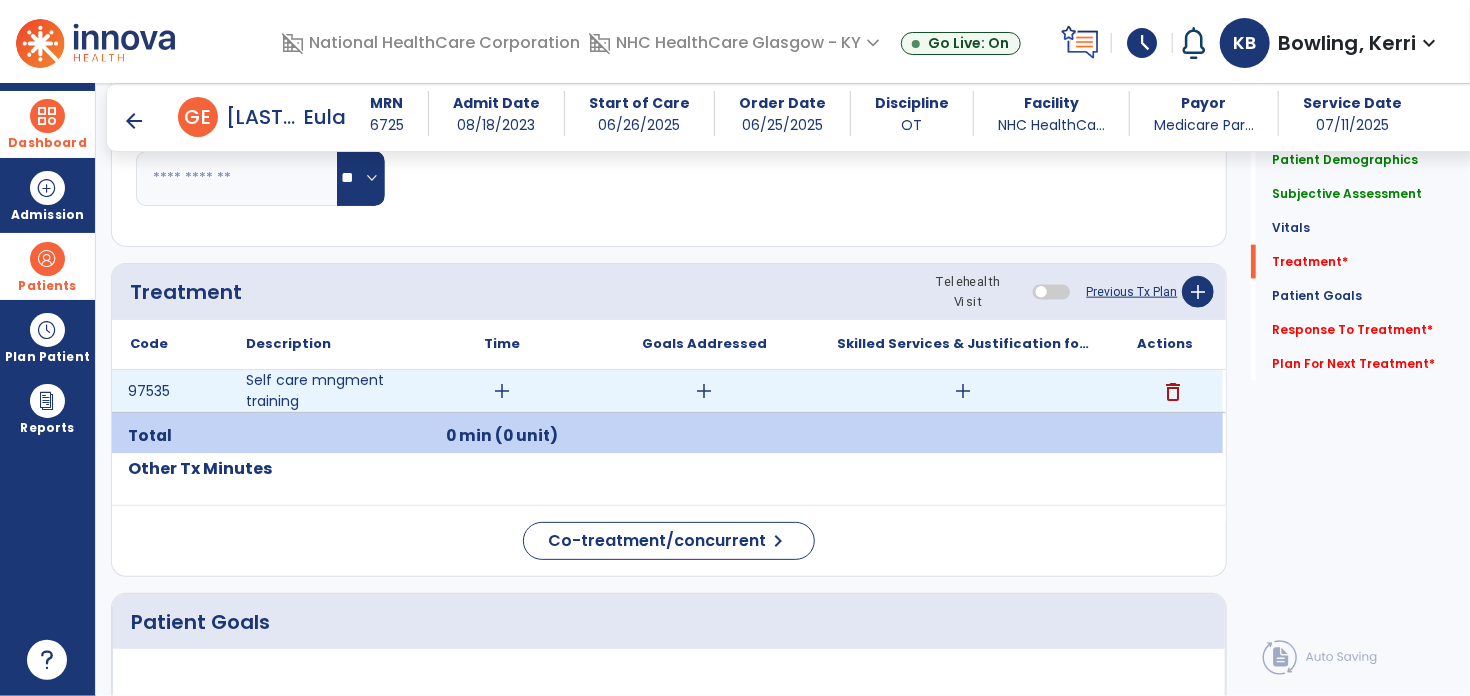 click on "delete" at bounding box center (1173, 392) 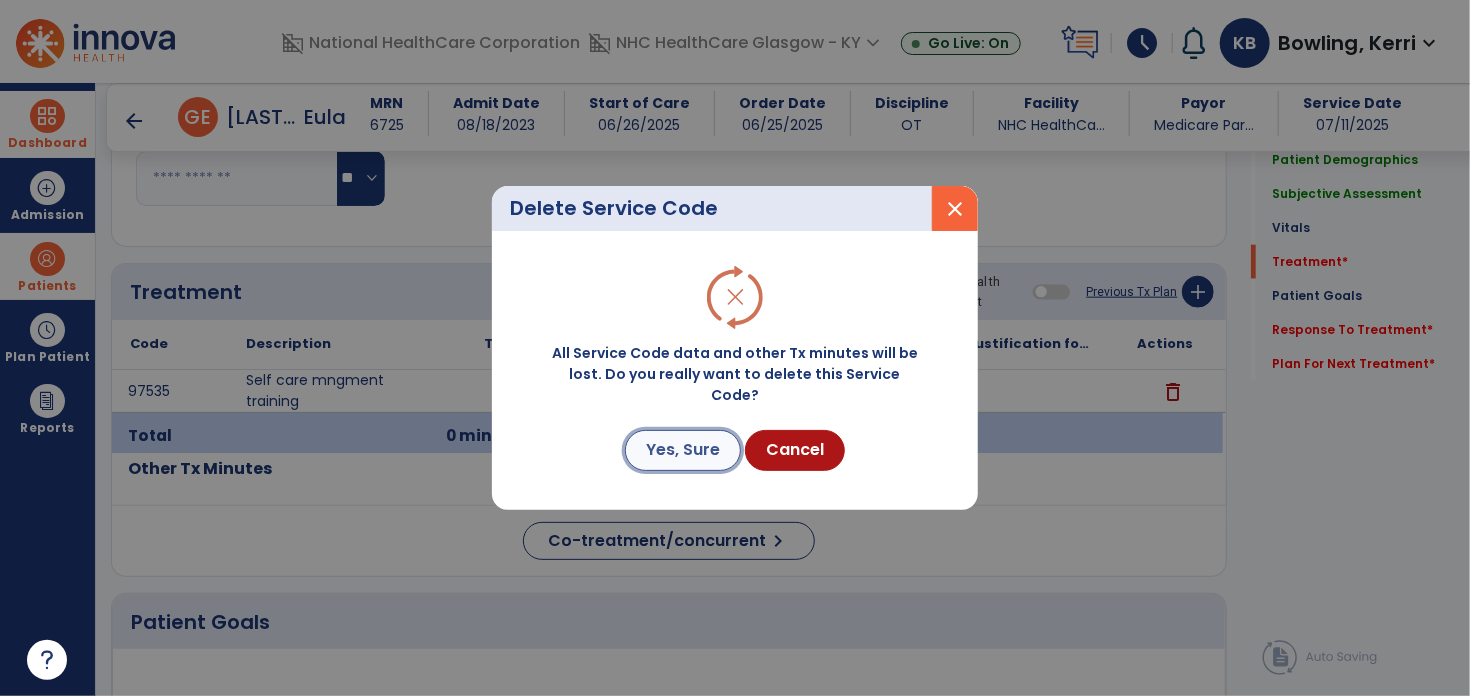 click on "Yes, Sure" at bounding box center (683, 450) 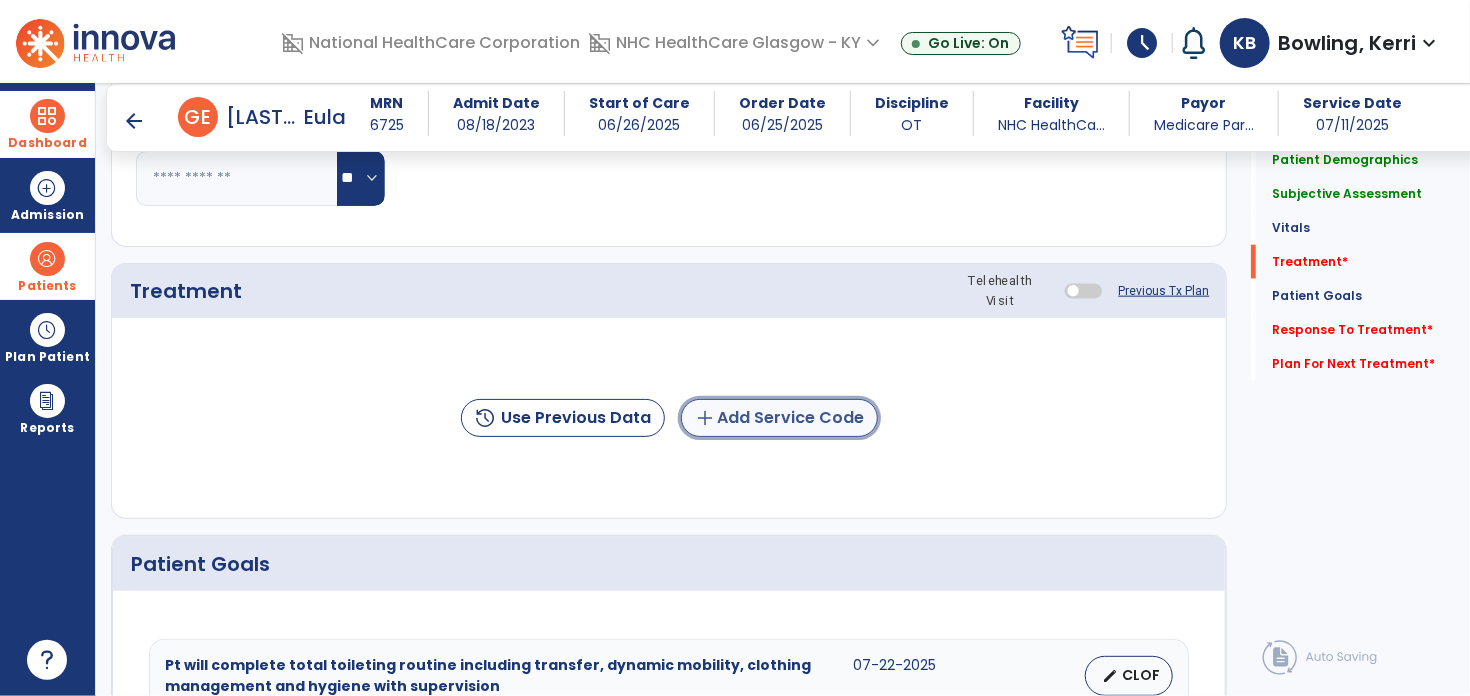 click on "add  Add Service Code" 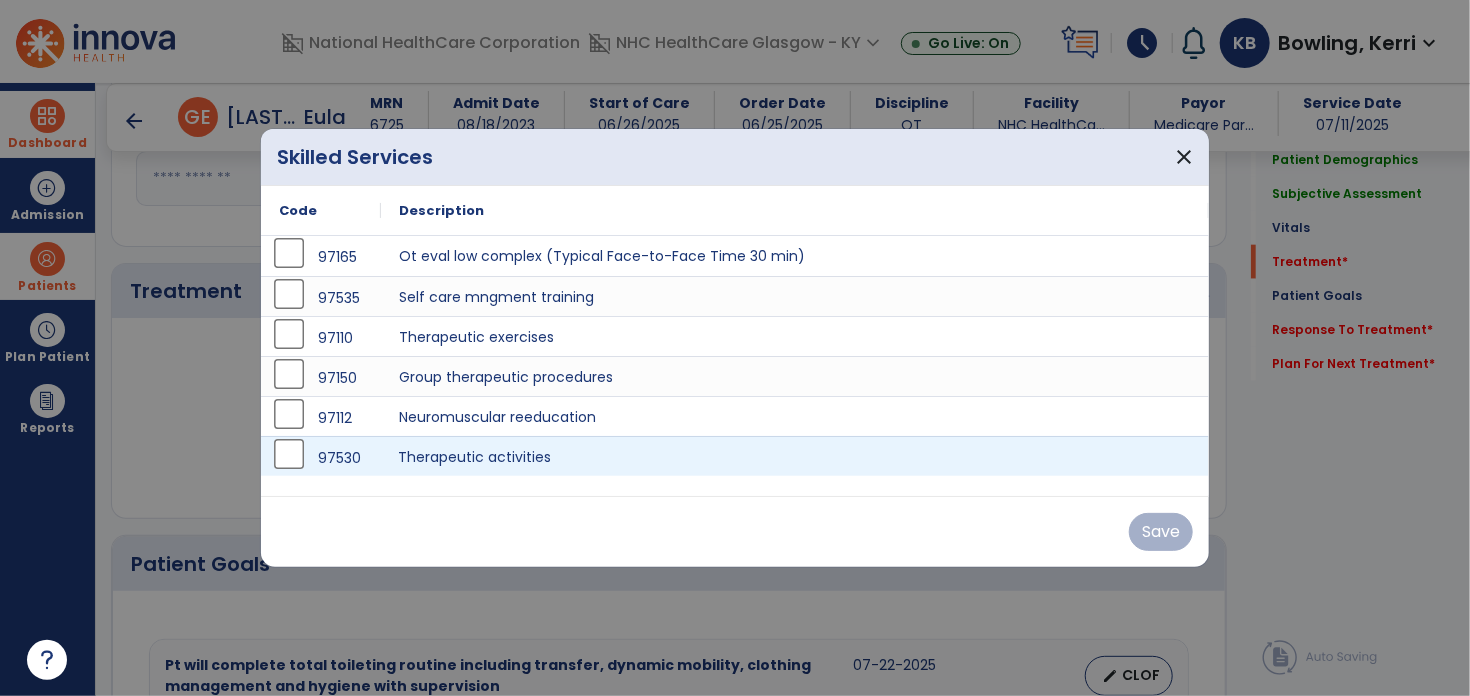 click on "Therapeutic activities" at bounding box center [795, 456] 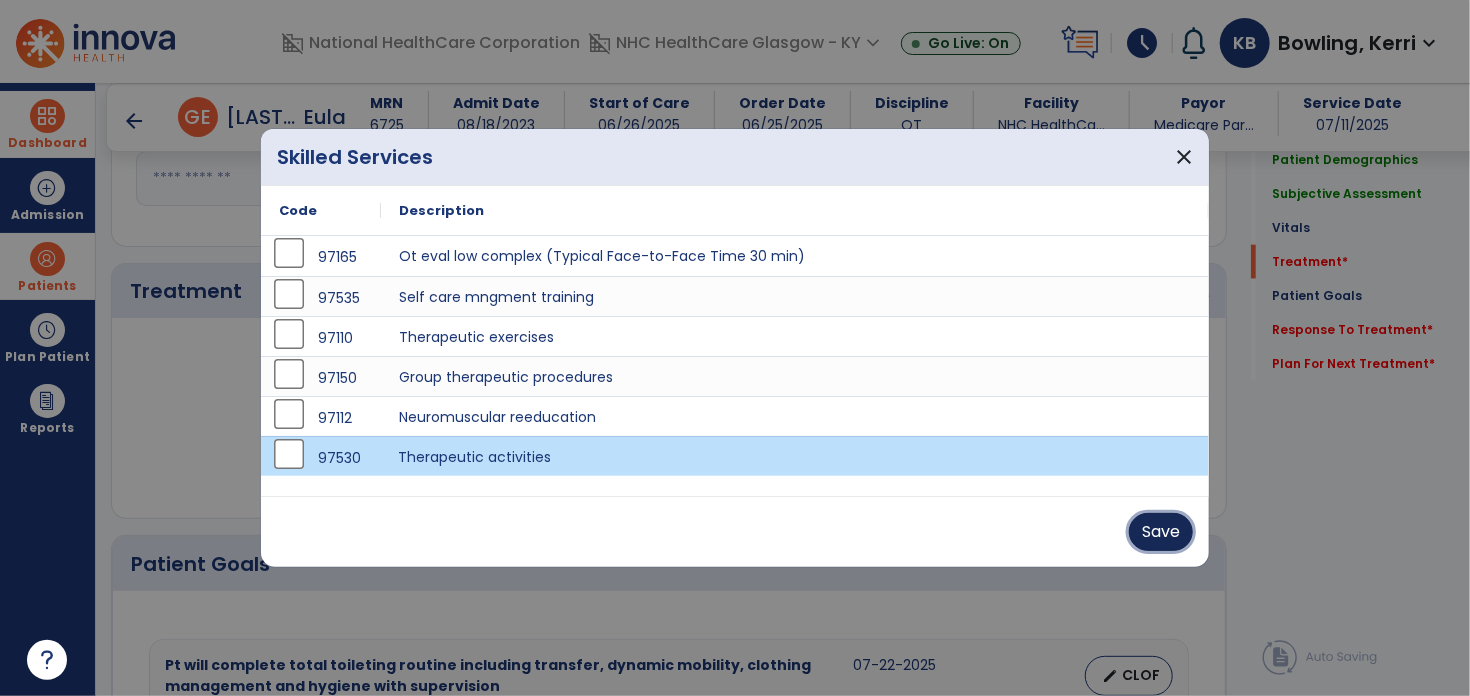 click on "Save" at bounding box center (1161, 532) 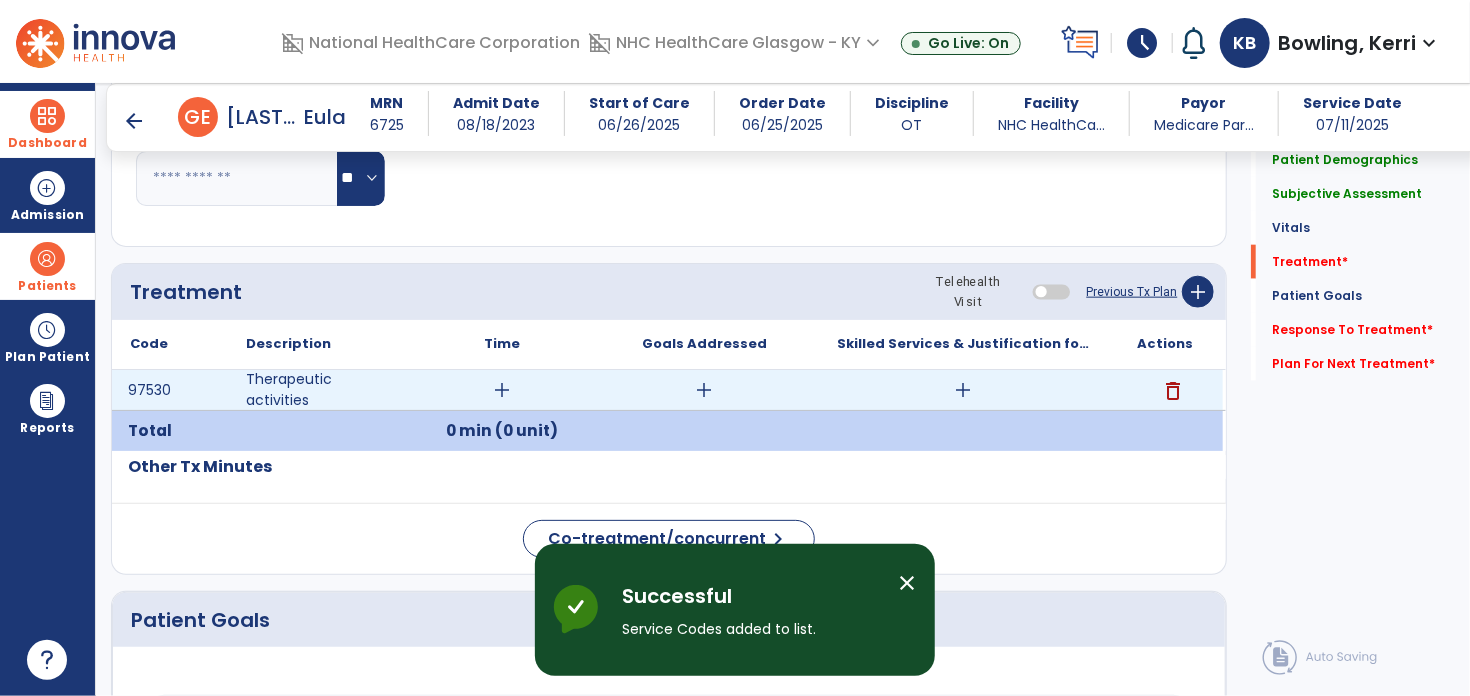 click on "add" at bounding box center [502, 390] 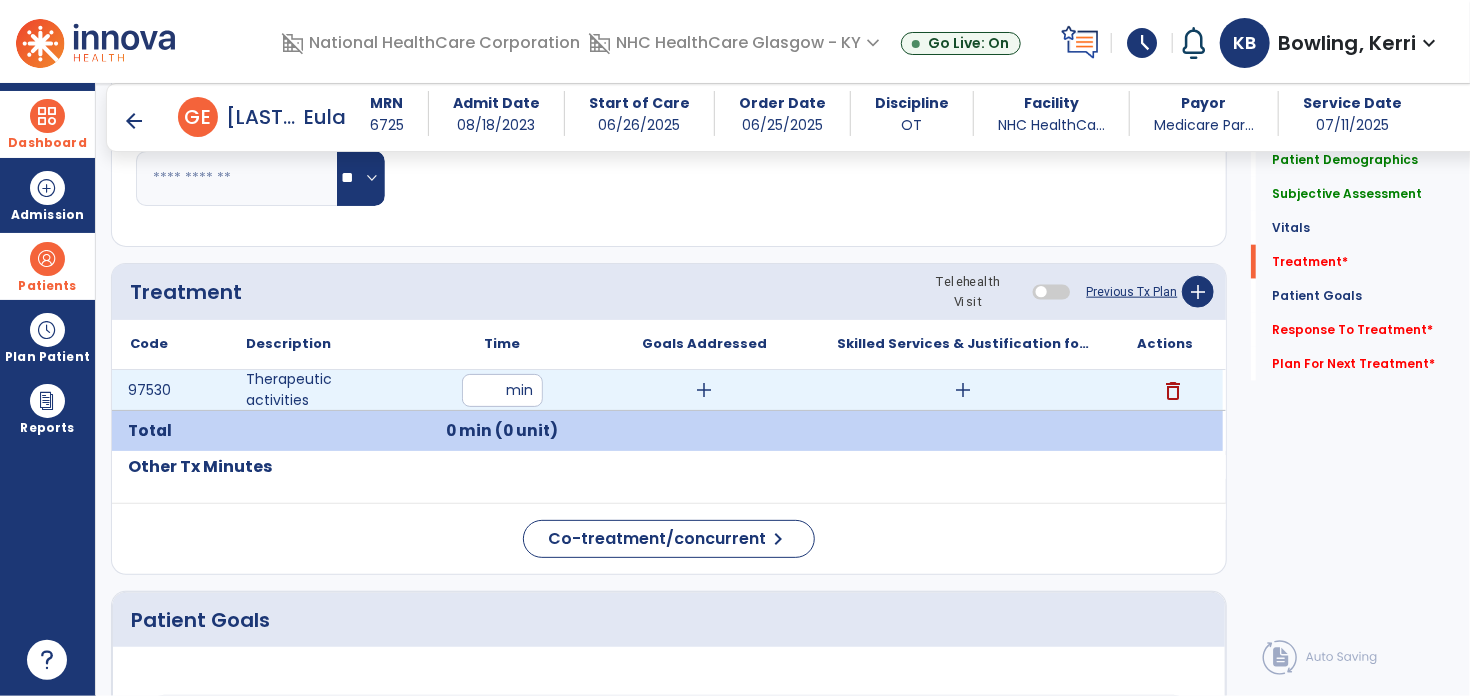 type on "**" 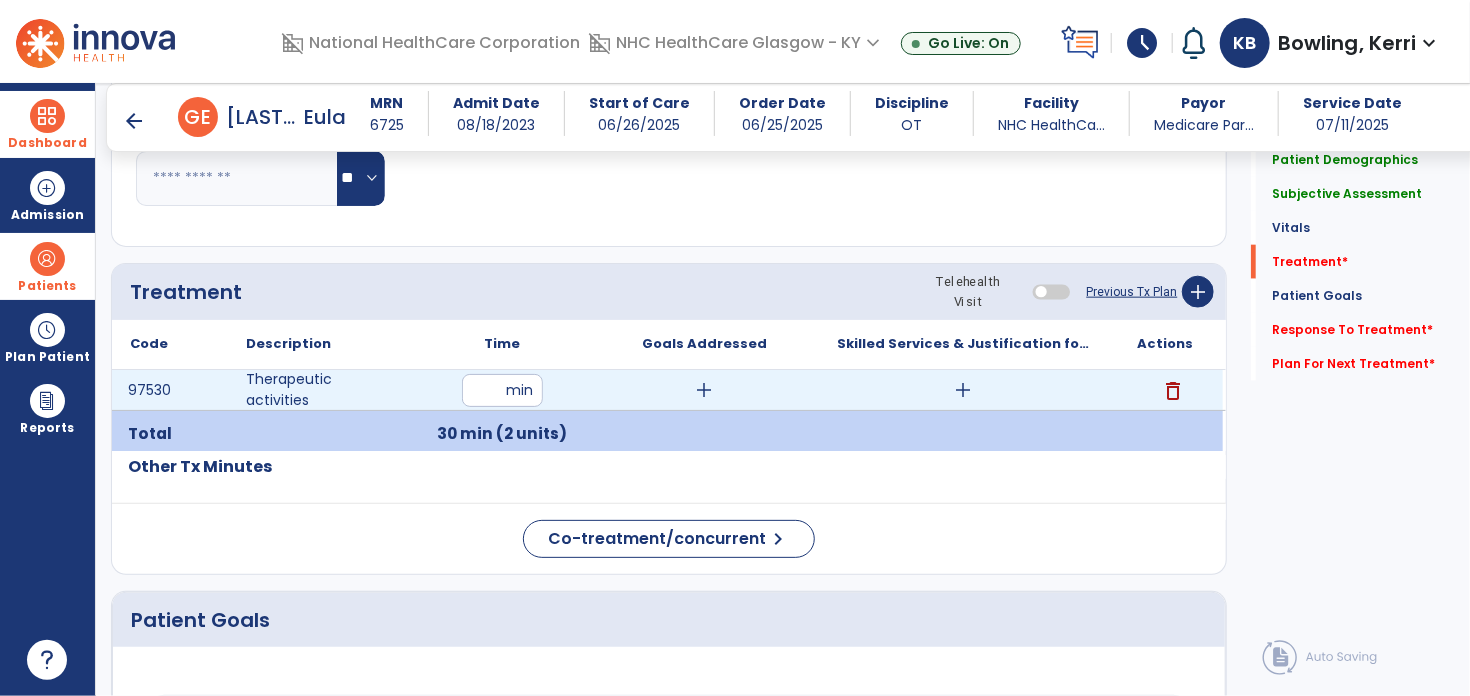 click on "add" at bounding box center (704, 390) 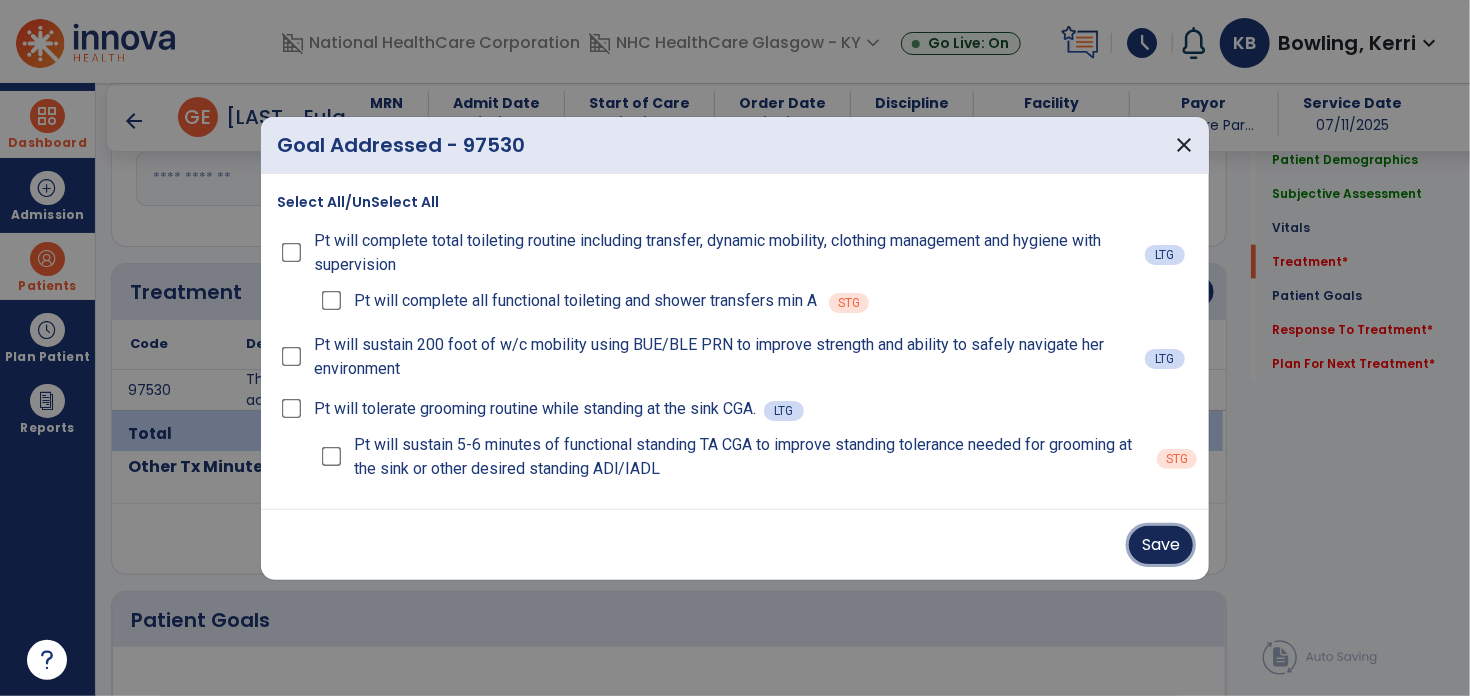 click on "Save" at bounding box center [1161, 545] 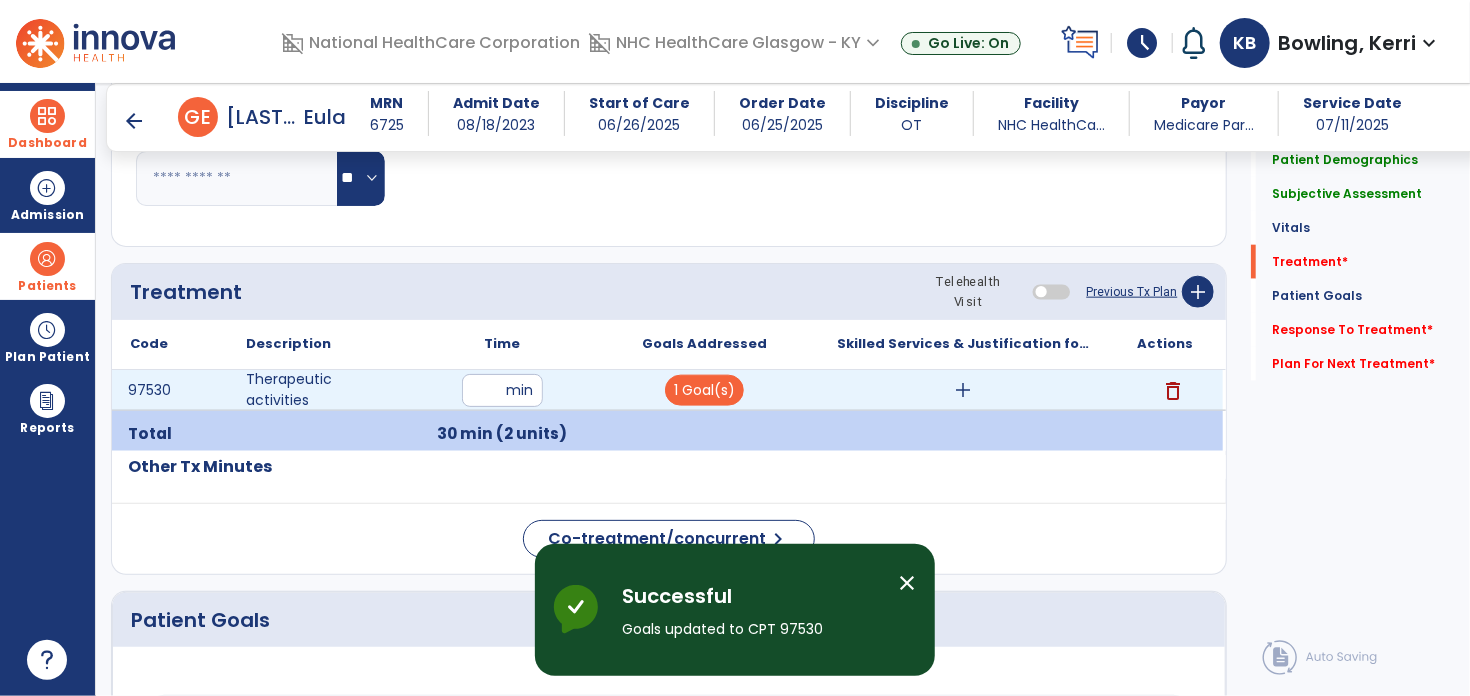 click on "add" at bounding box center (964, 390) 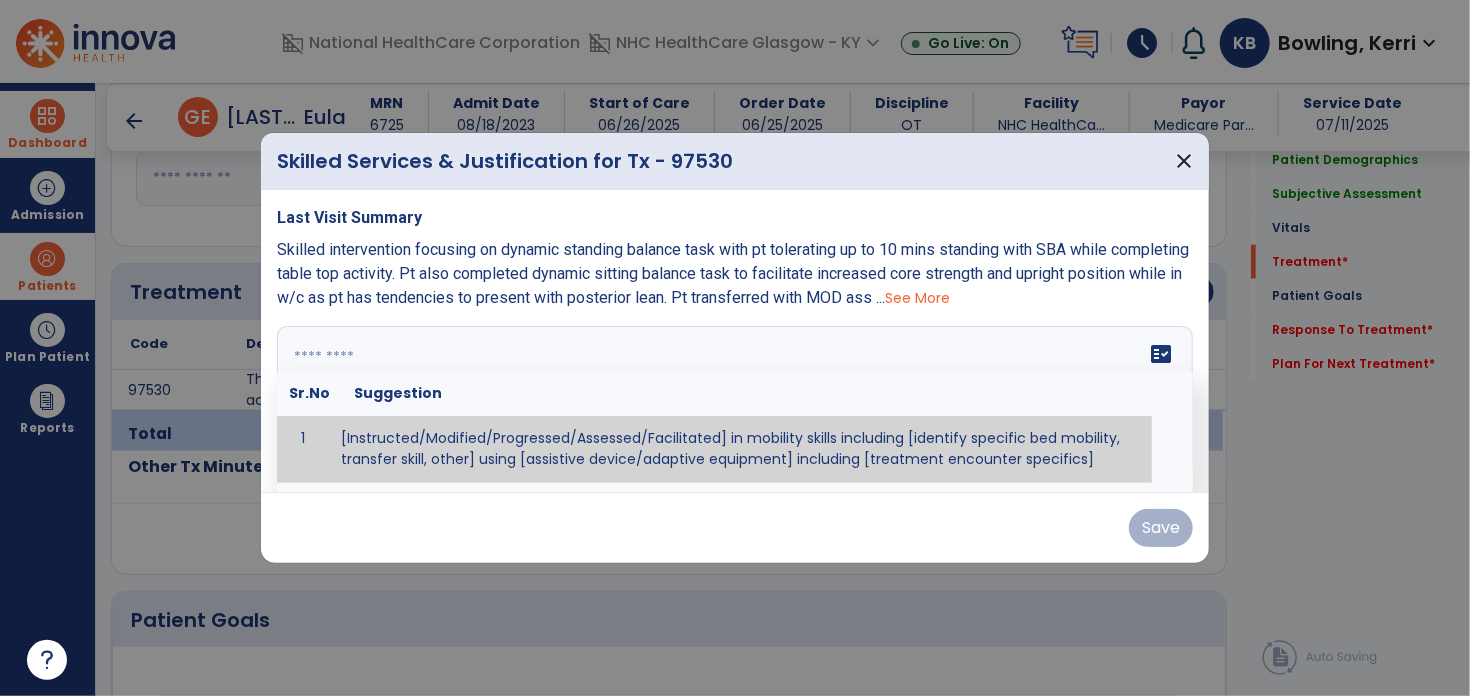 click on "fact_check  Sr.No Suggestion 1 [Instructed/Modified/Progressed/Assessed/Facilitated] in mobility skills including [identify specific bed mobility, transfer skill, other] using [assistive device/adaptive equipment] including [treatment encounter specifics]" at bounding box center [735, 401] 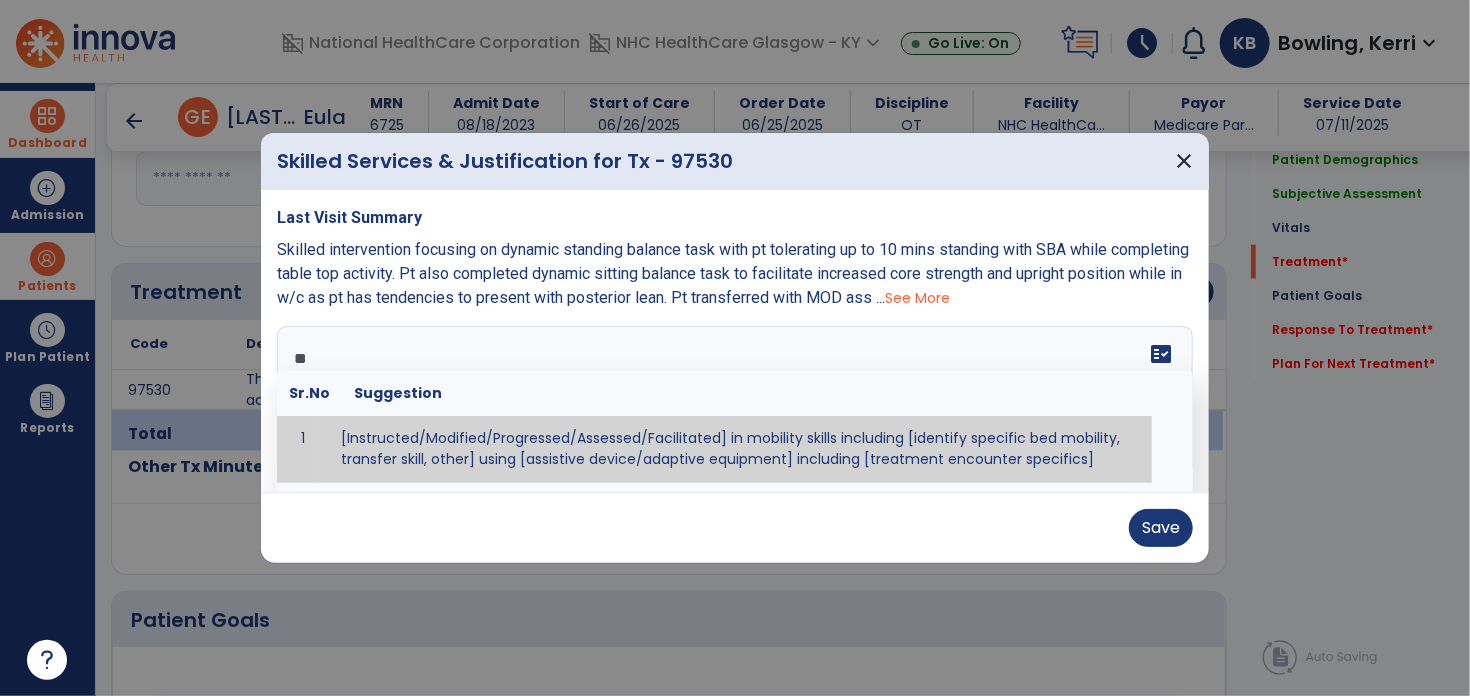 type on "*" 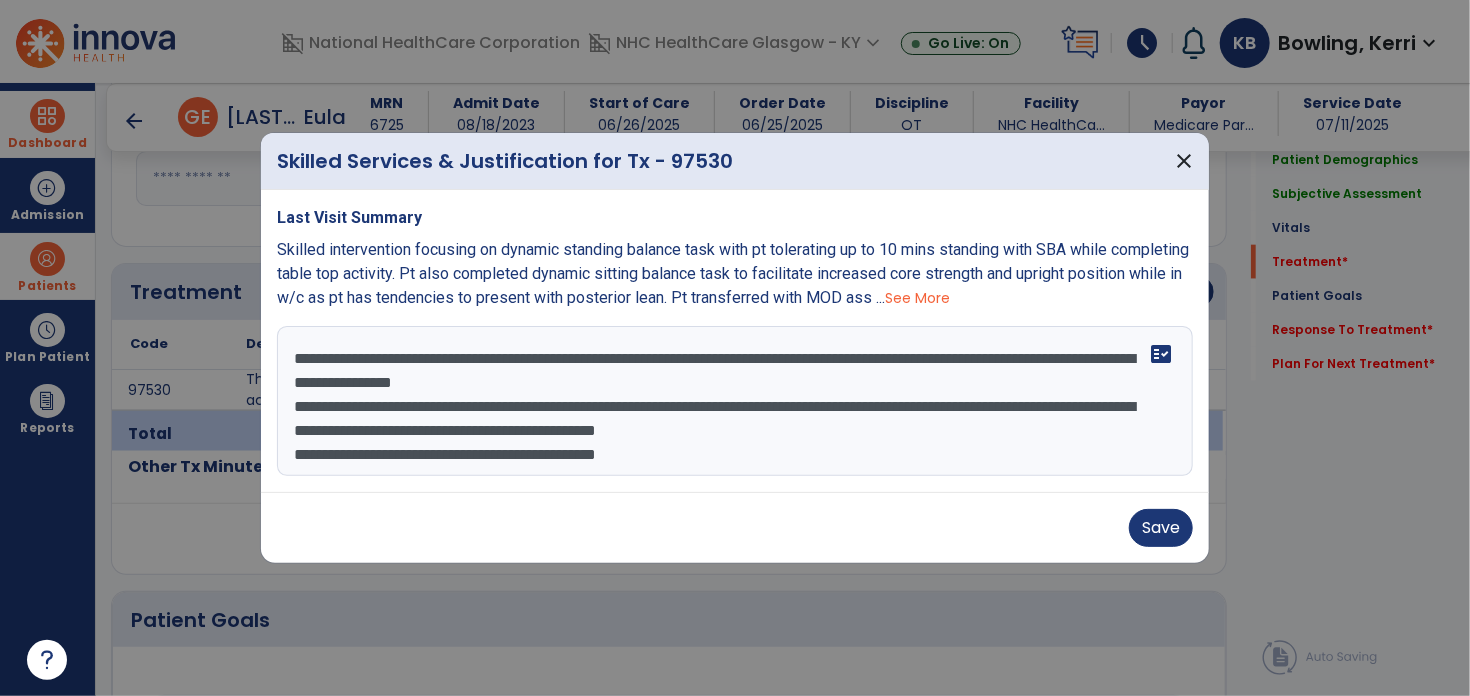 scroll, scrollTop: 16, scrollLeft: 0, axis: vertical 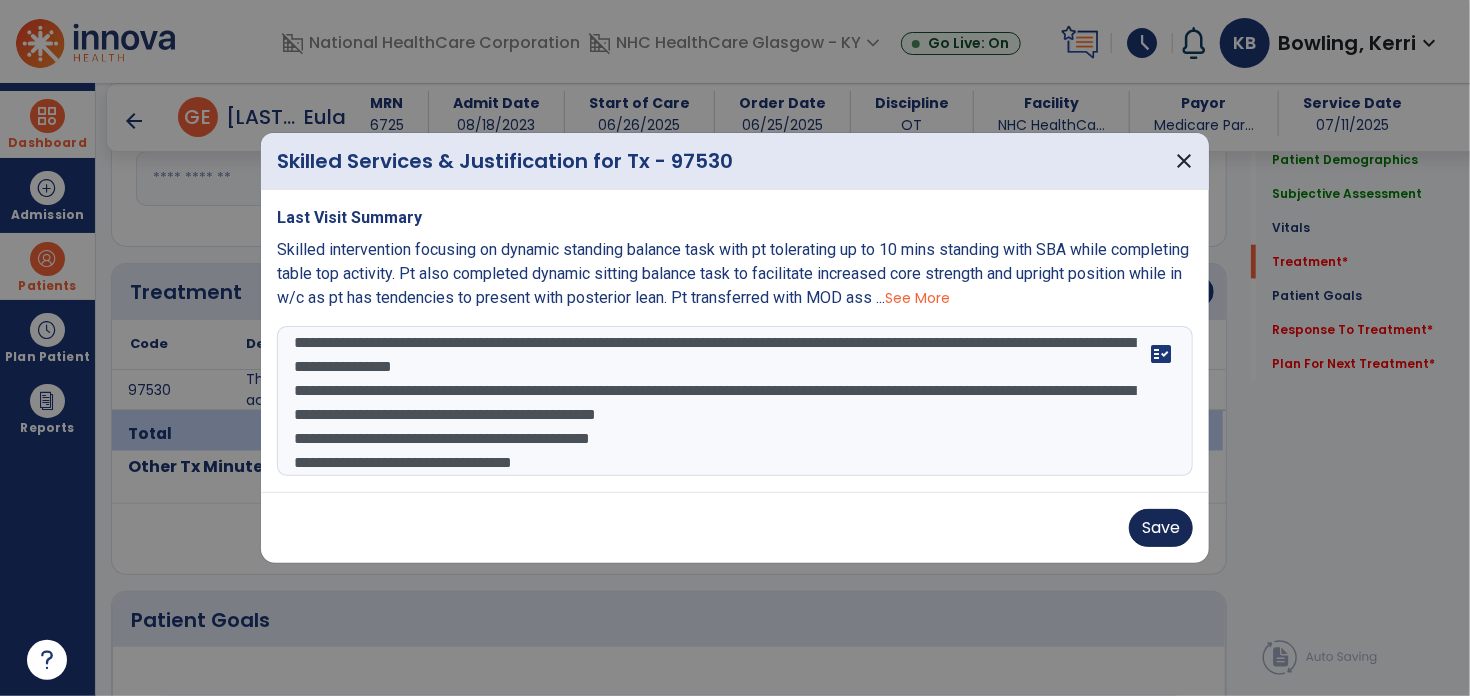 type on "**********" 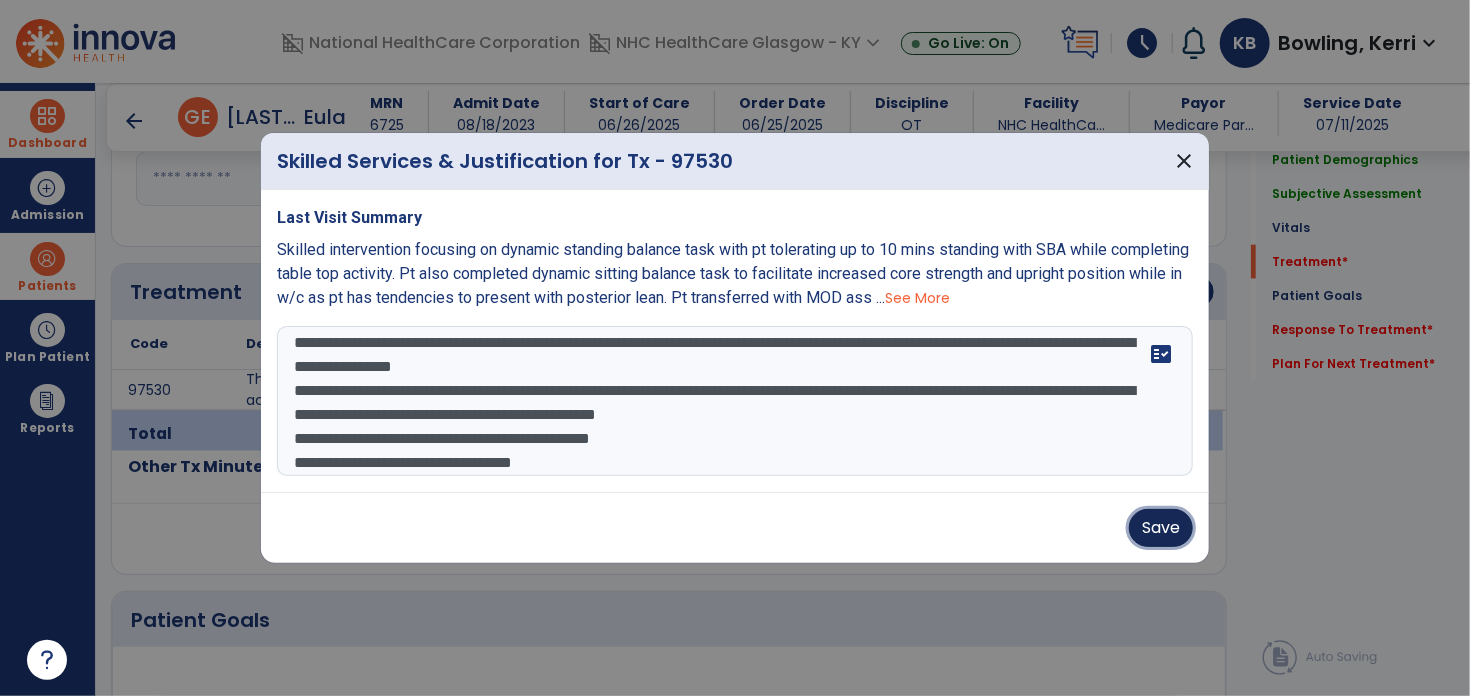 click on "Save" at bounding box center [1161, 528] 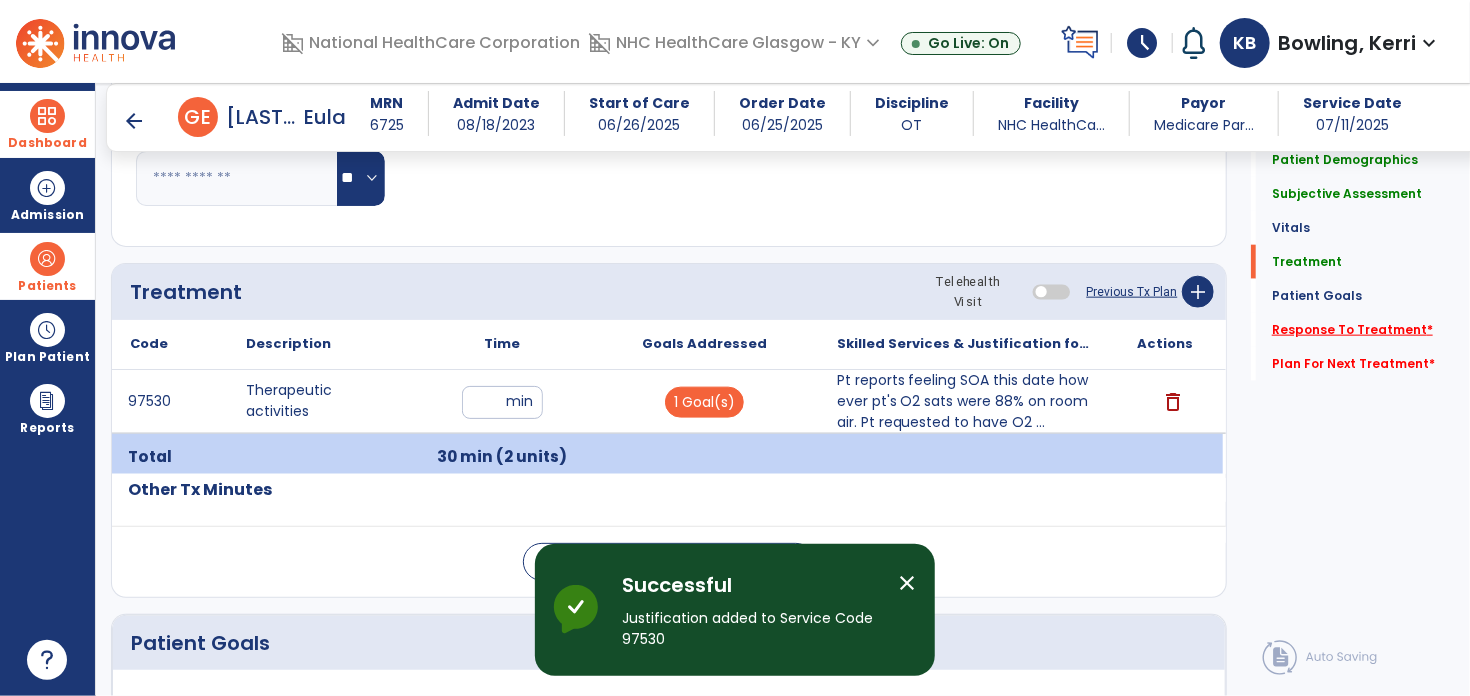 click on "Response To Treatment   *" 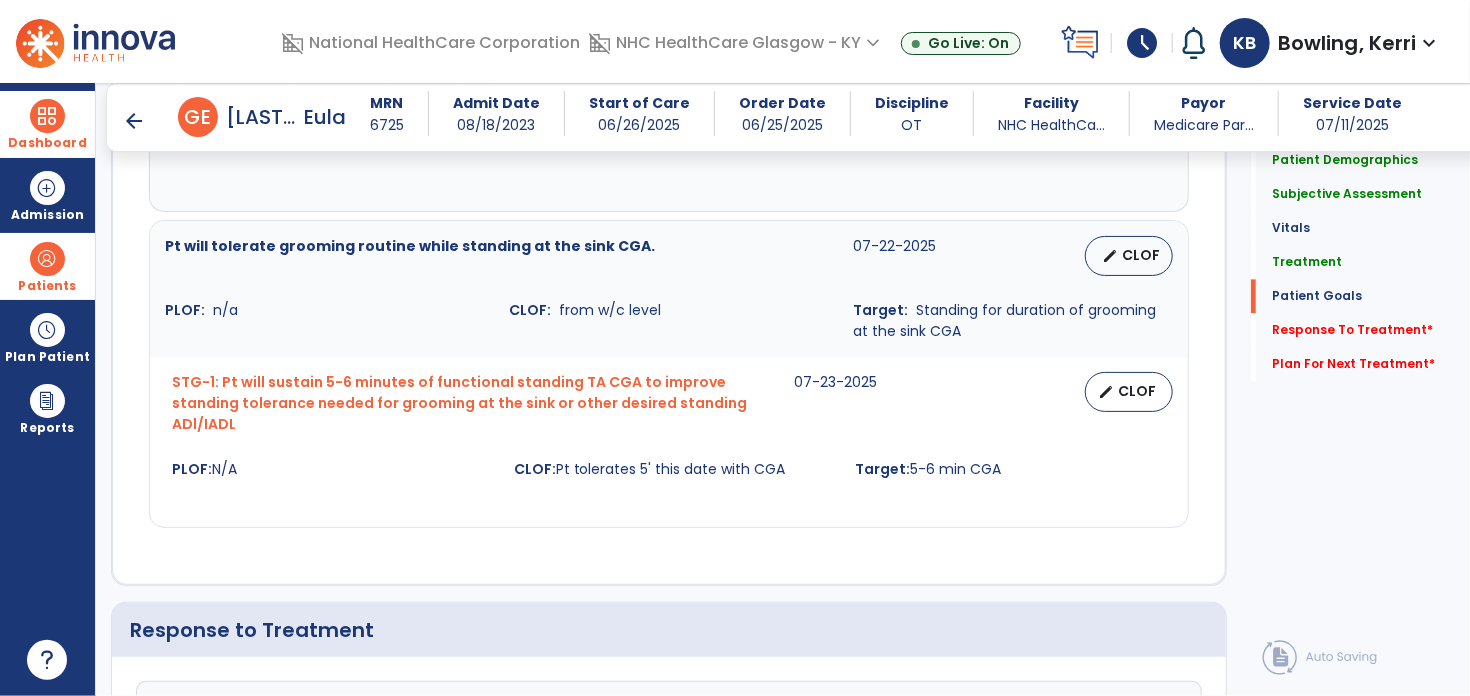scroll, scrollTop: 2357, scrollLeft: 0, axis: vertical 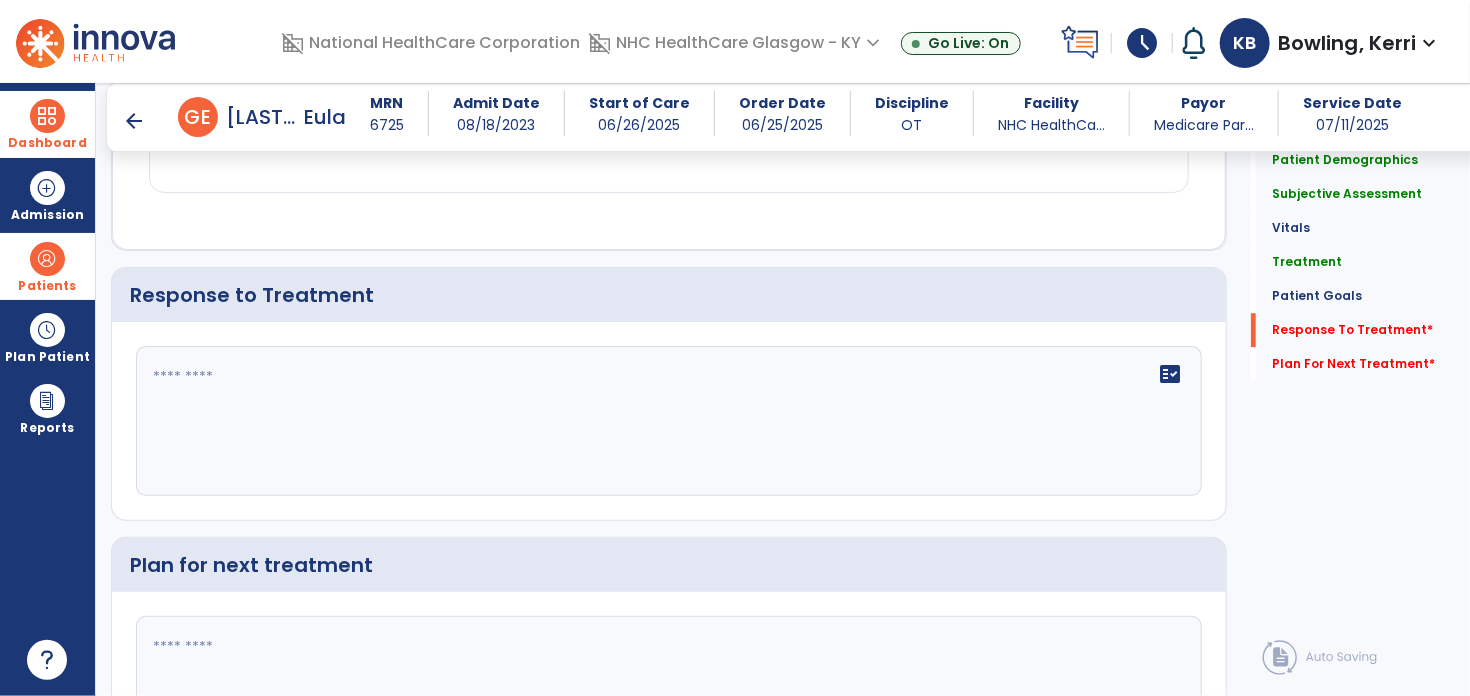 click 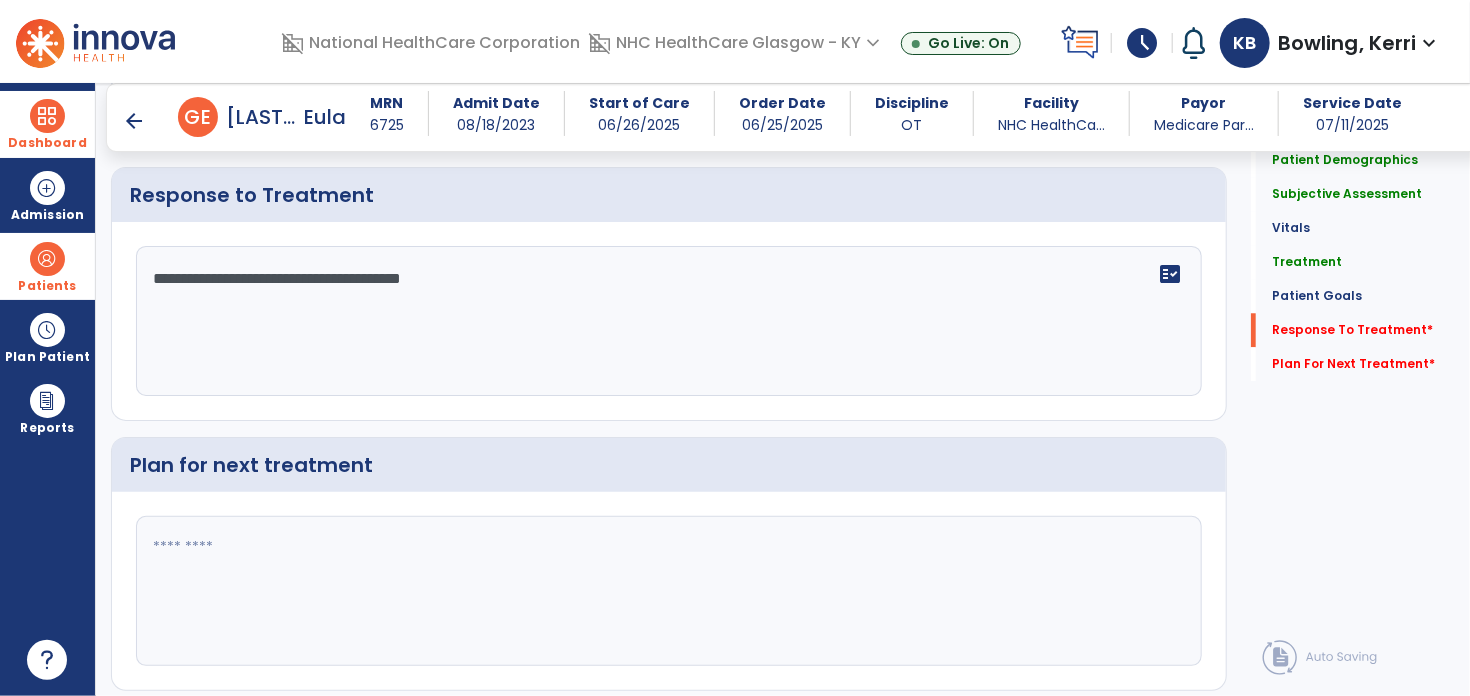 type on "**********" 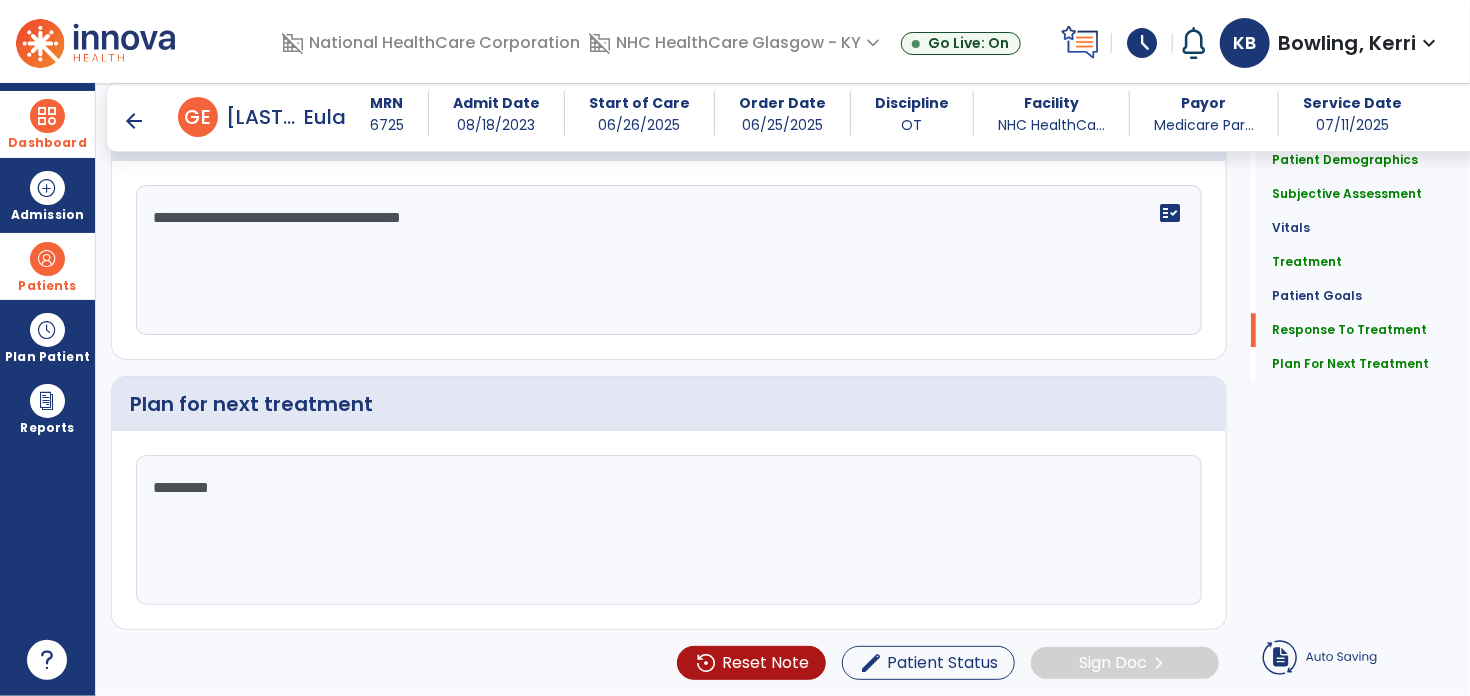 scroll, scrollTop: 2512, scrollLeft: 0, axis: vertical 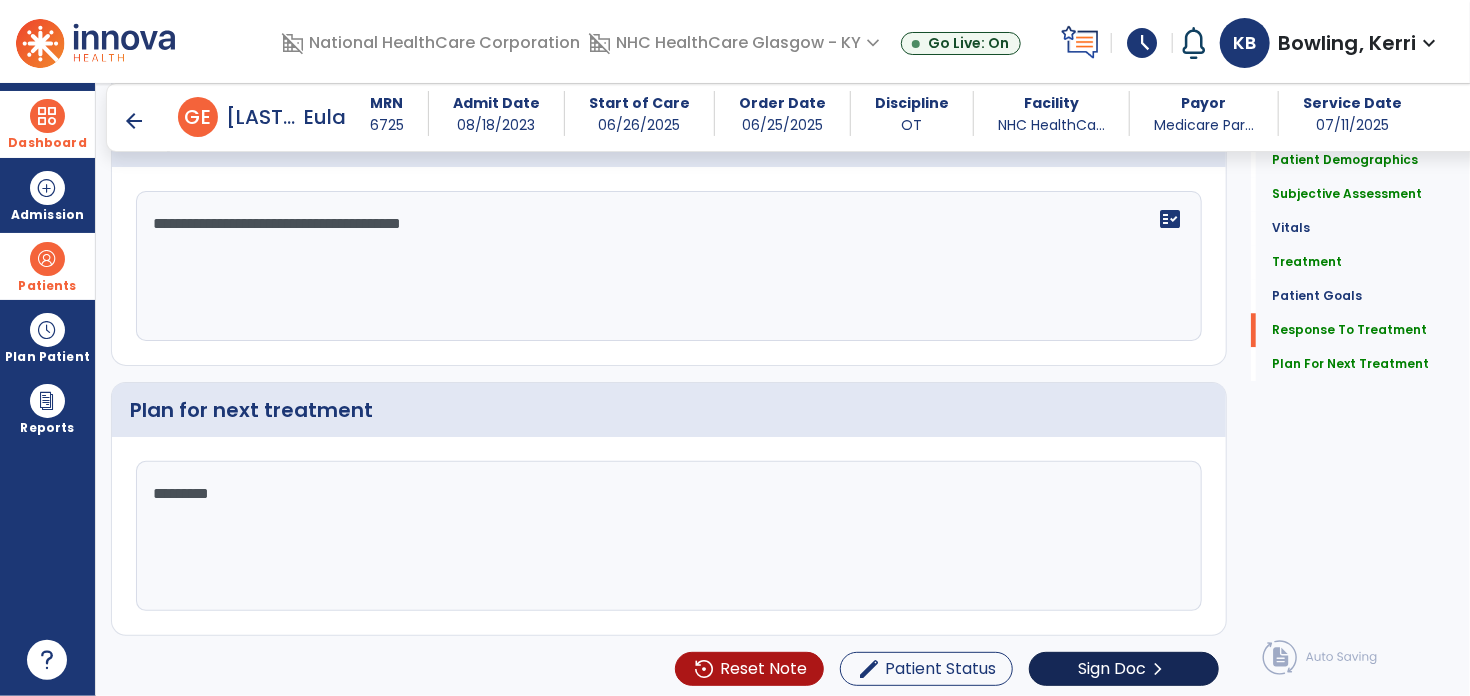 type on "********" 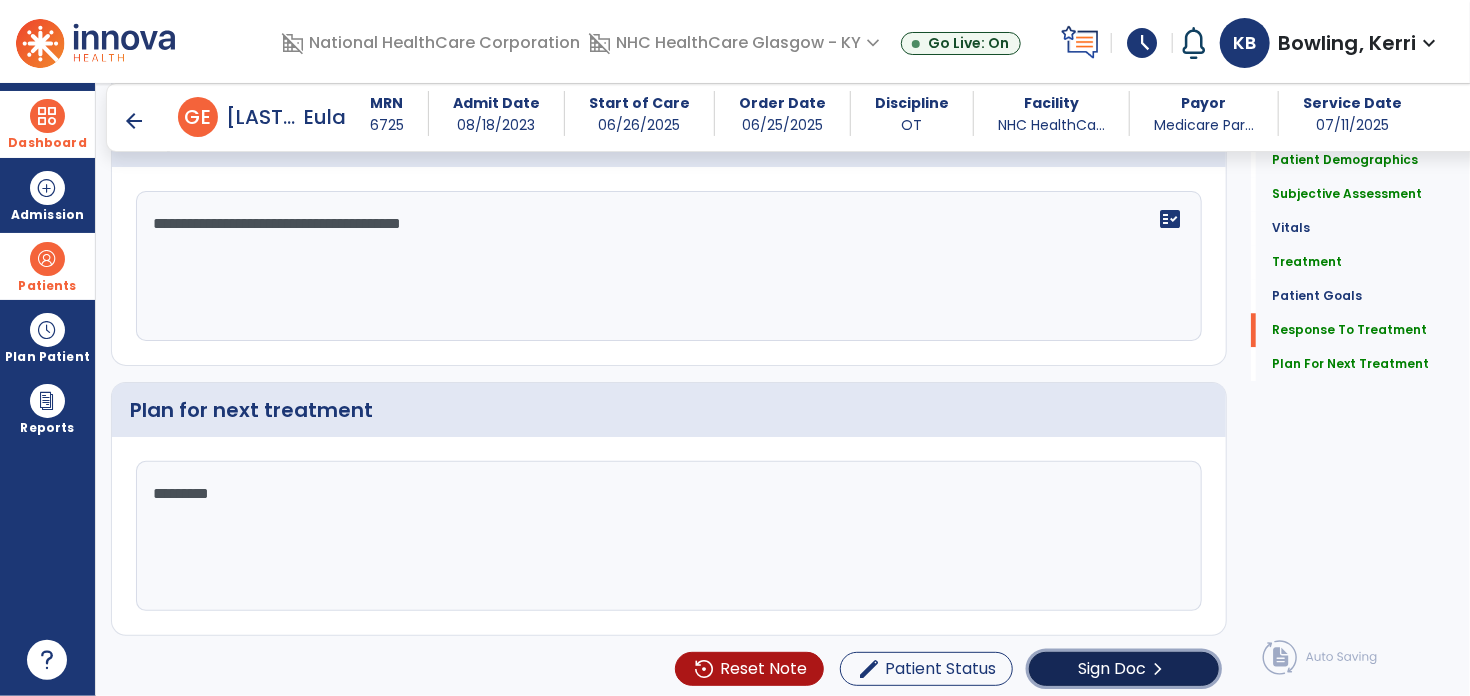 click on "Sign Doc" 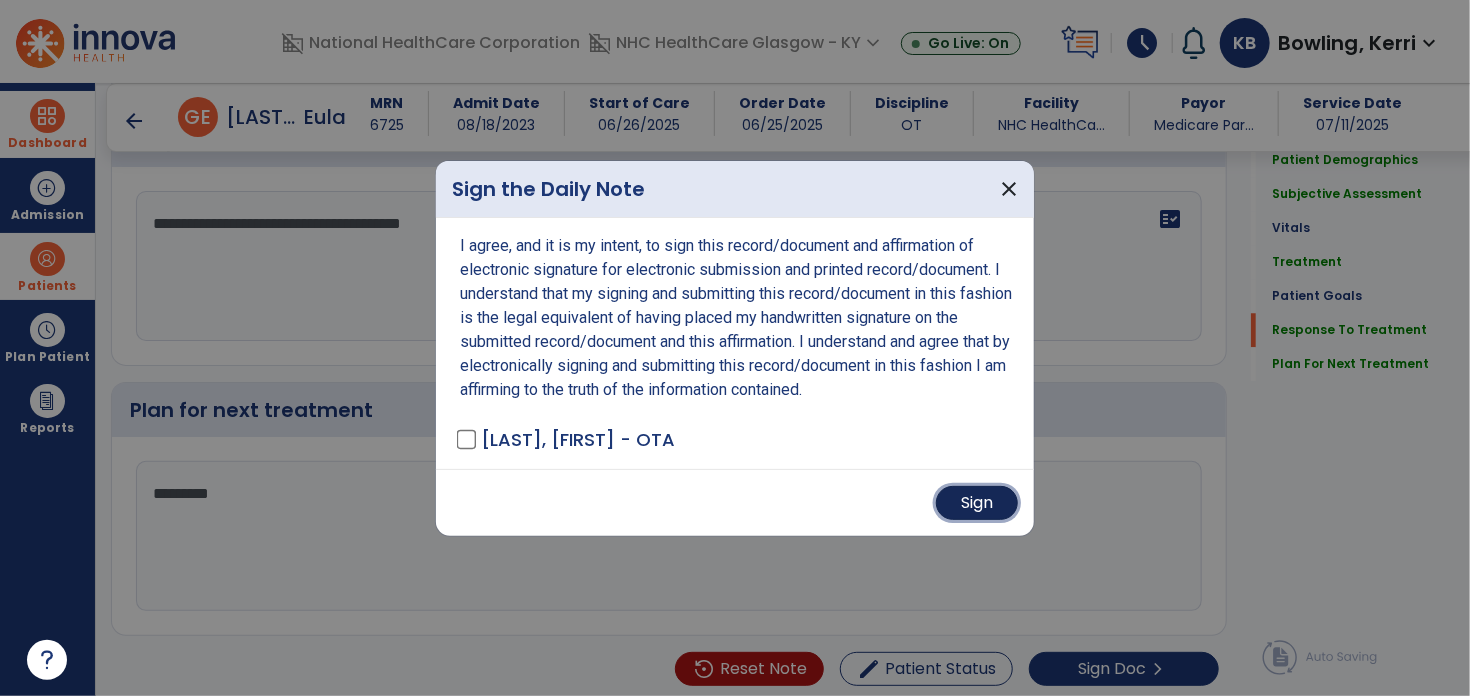 click on "Sign" at bounding box center (977, 503) 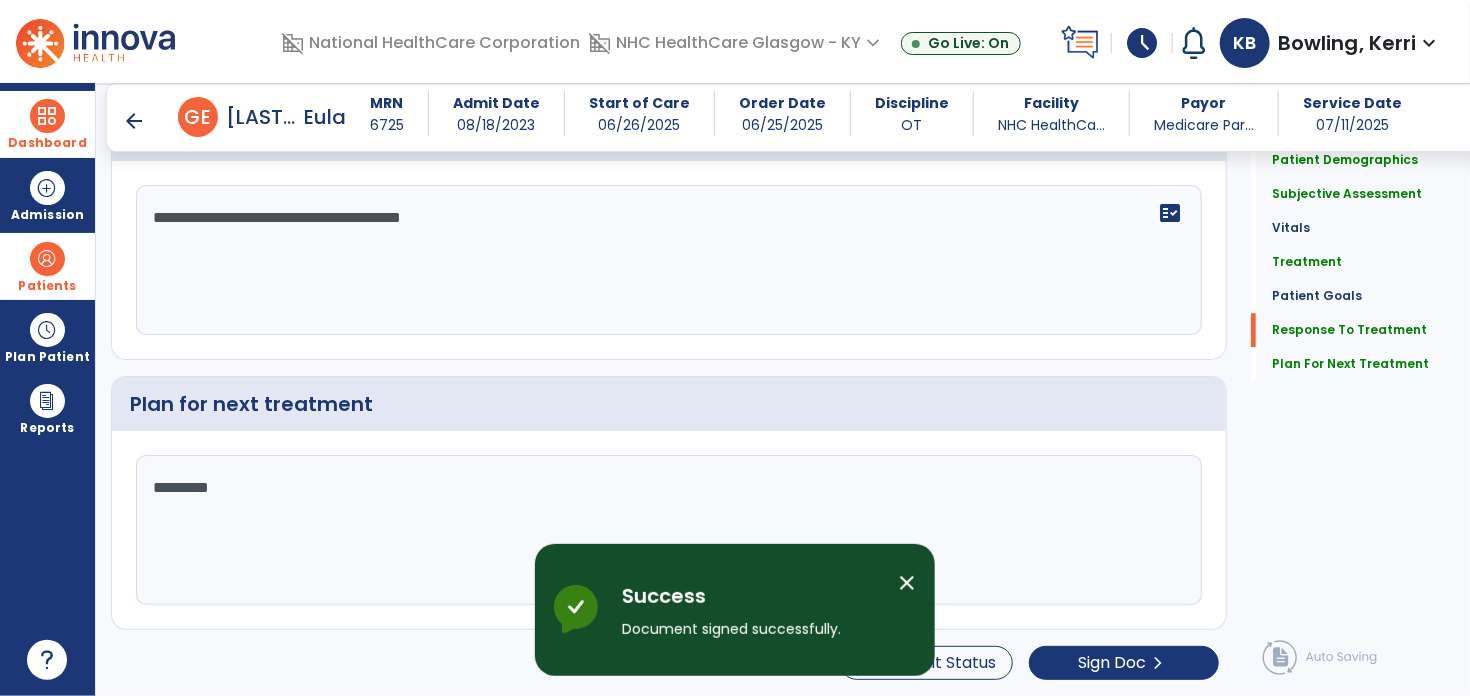 scroll, scrollTop: 0, scrollLeft: 0, axis: both 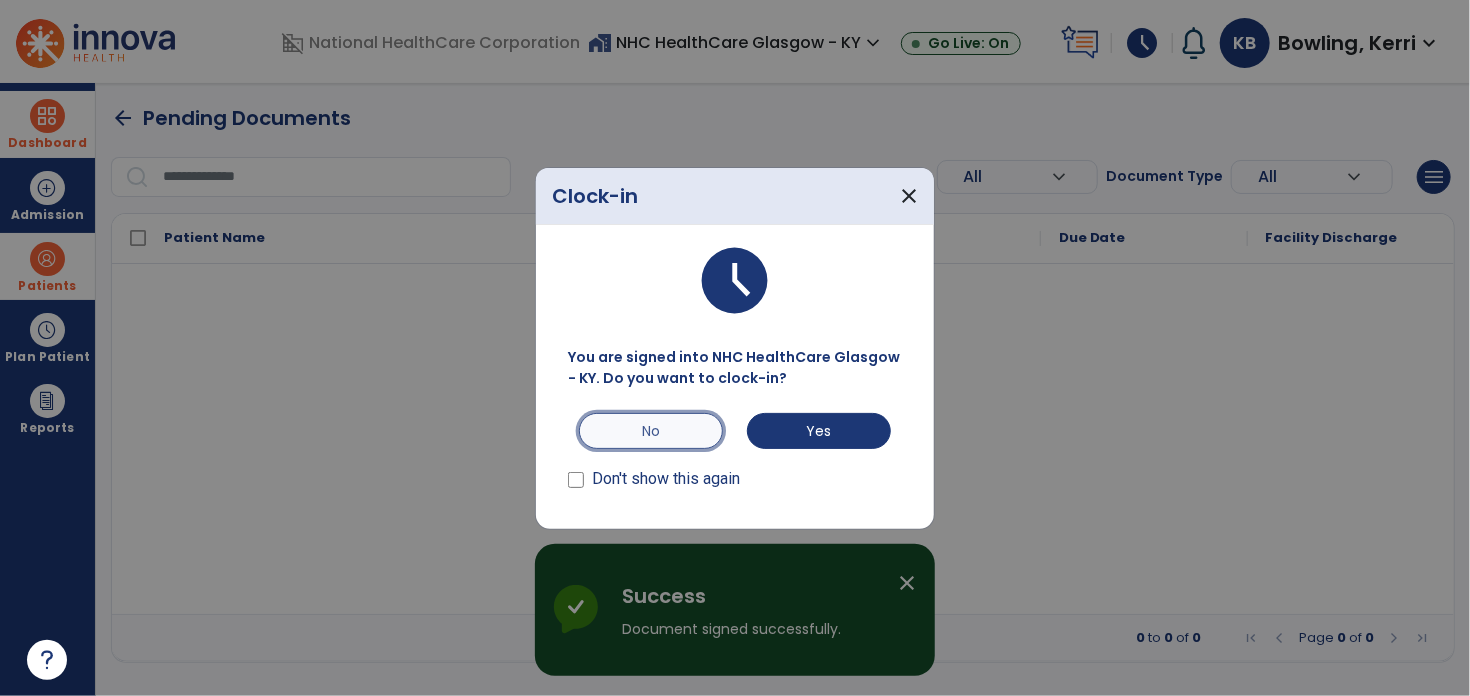 click on "No" at bounding box center (651, 431) 